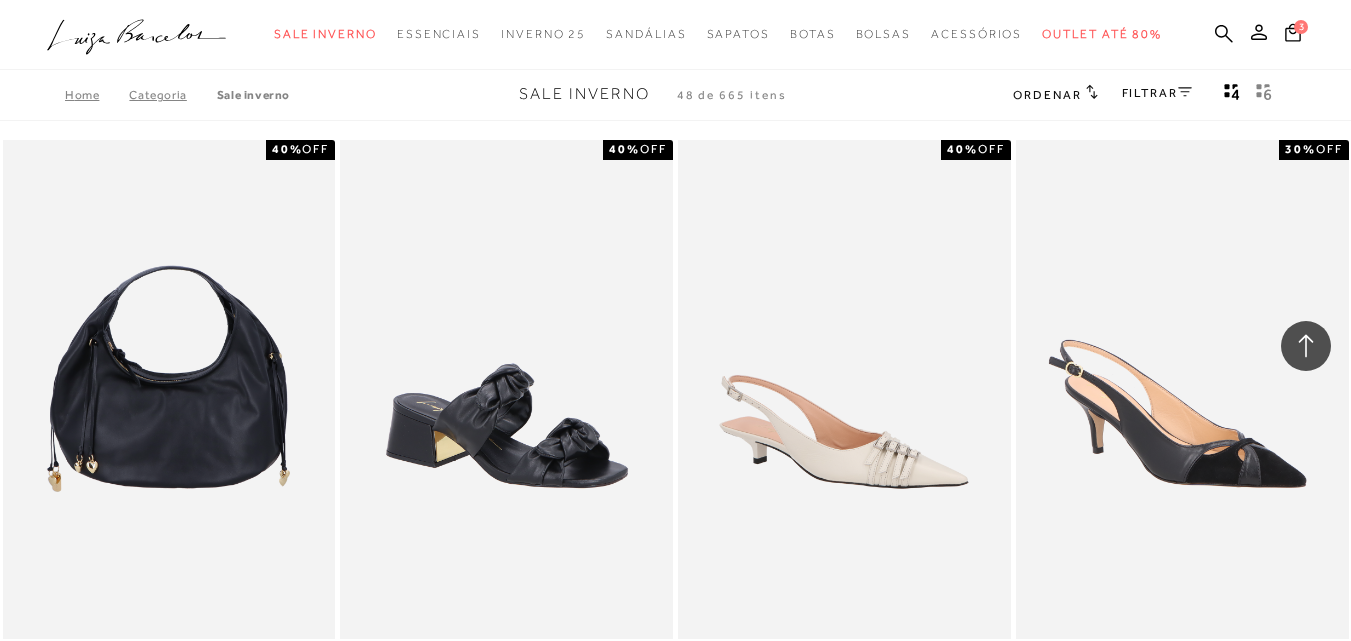 scroll, scrollTop: 1244, scrollLeft: 0, axis: vertical 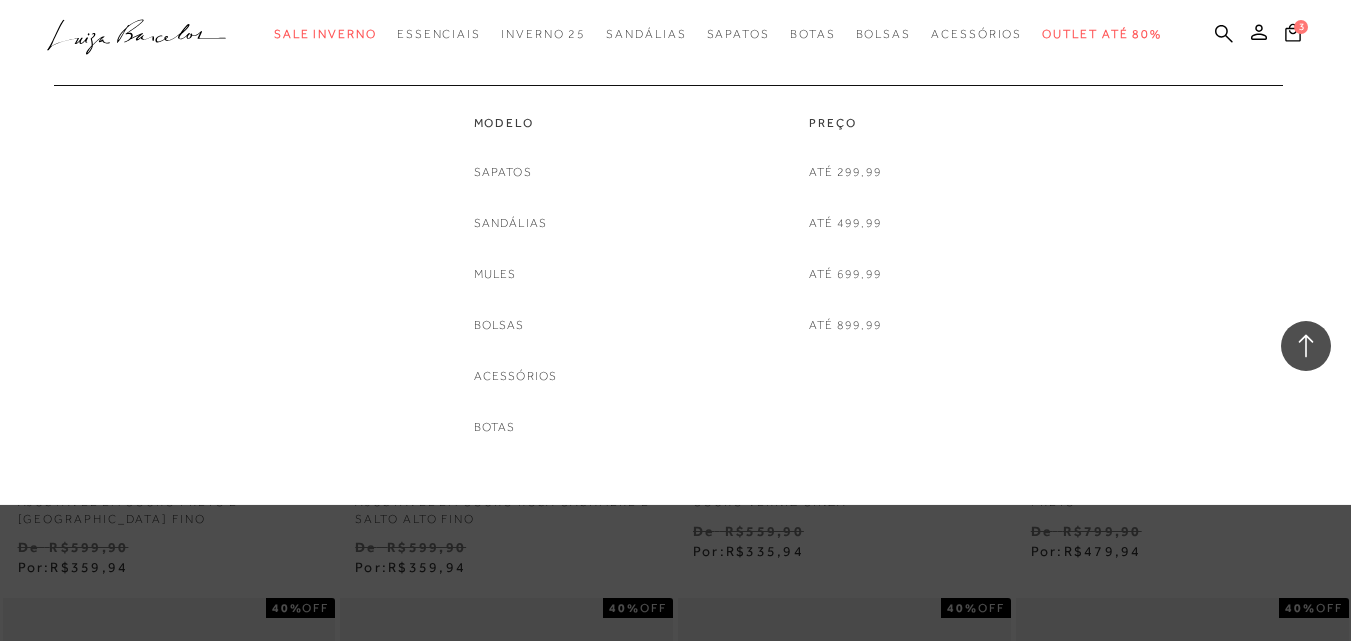 drag, startPoint x: 436, startPoint y: 186, endPoint x: 463, endPoint y: 186, distance: 27 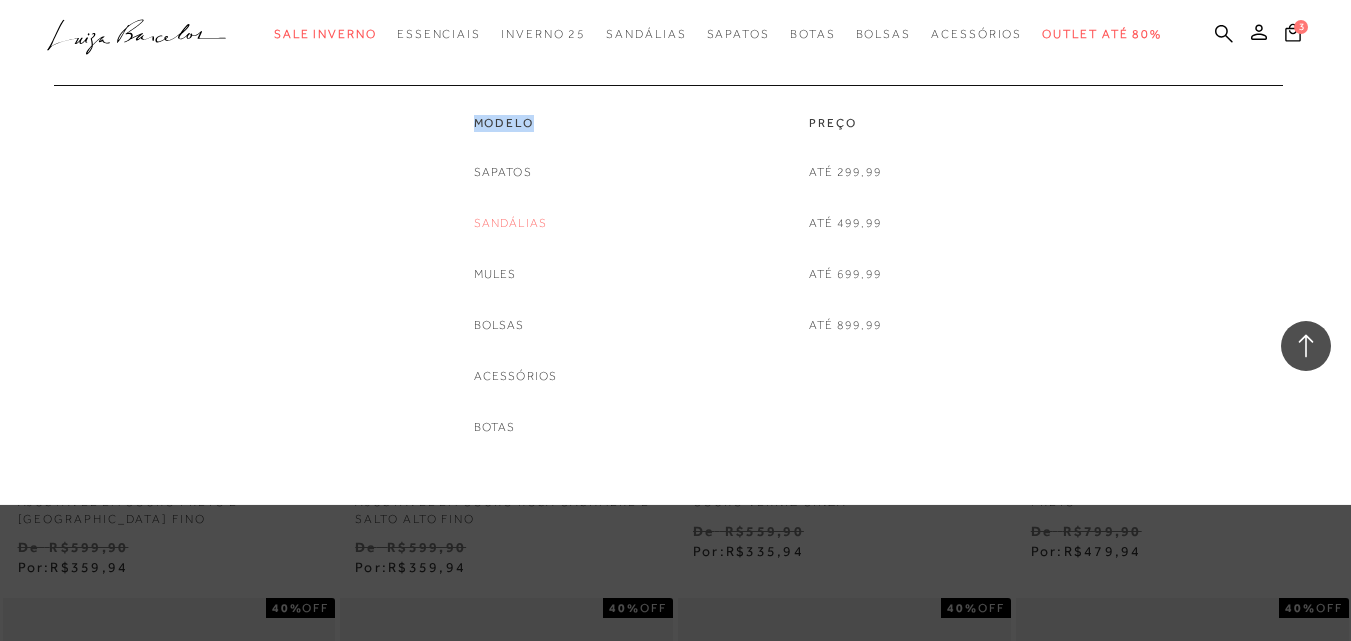 click on "Sandálias" at bounding box center (511, 223) 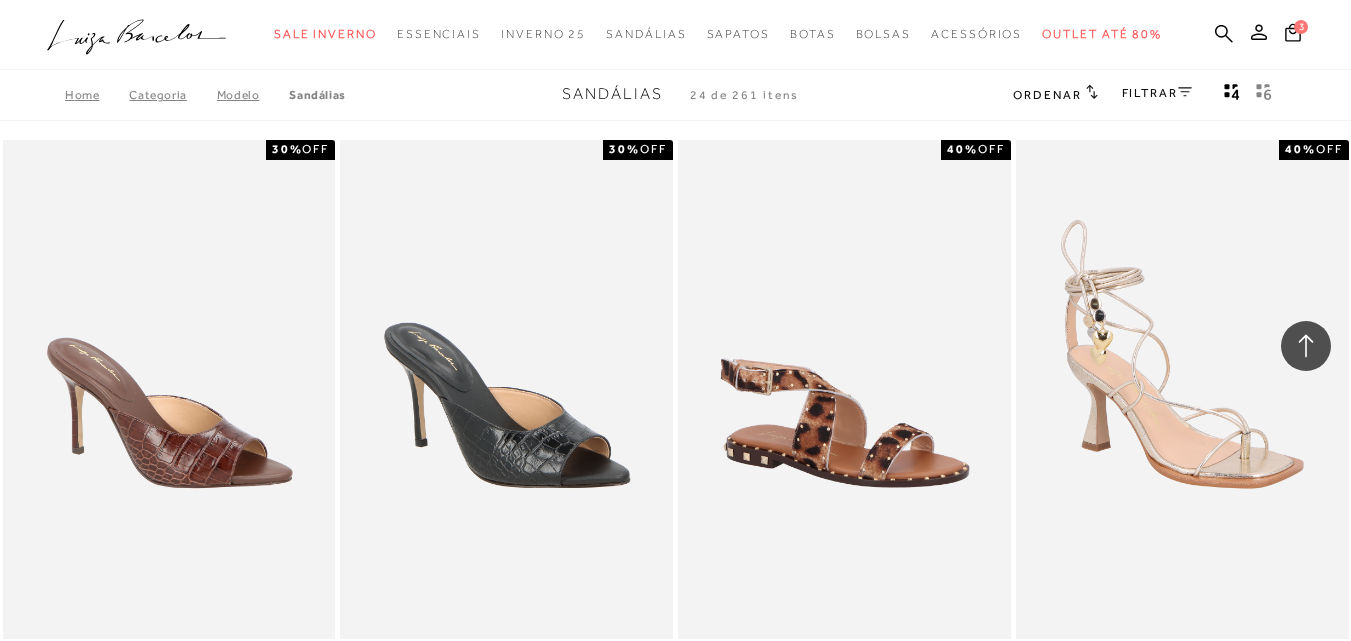 scroll, scrollTop: 4446, scrollLeft: 0, axis: vertical 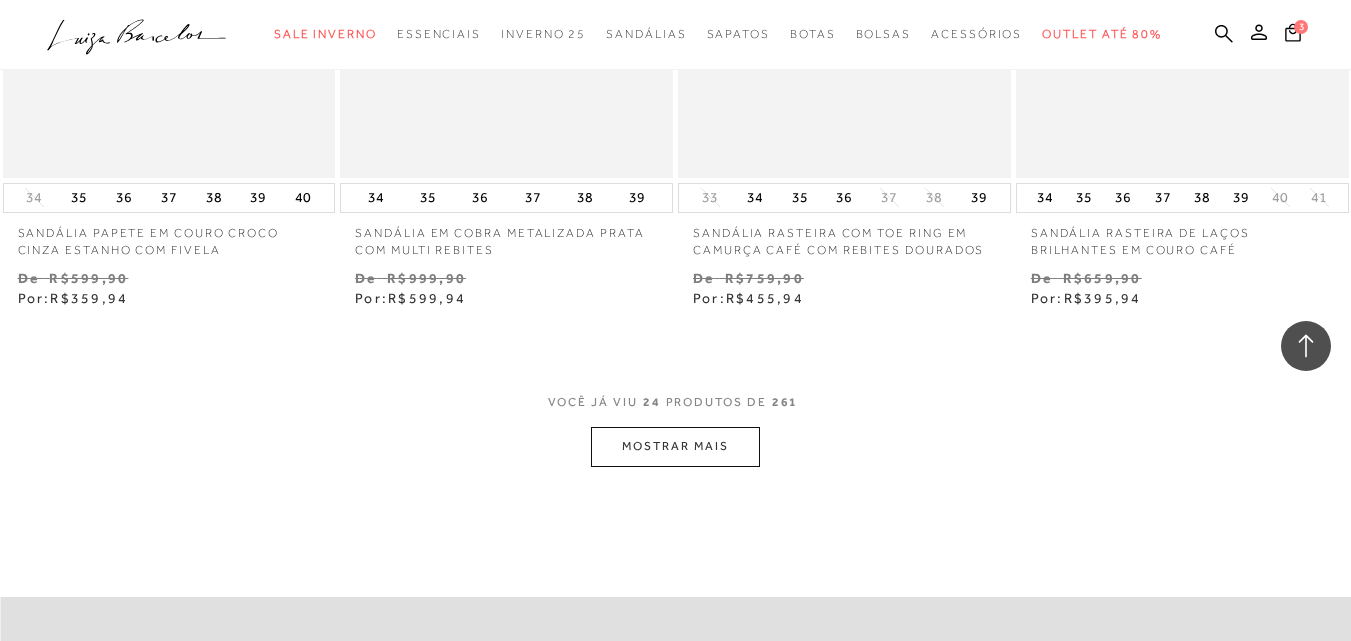 click on "MOSTRAR MAIS" at bounding box center [675, 446] 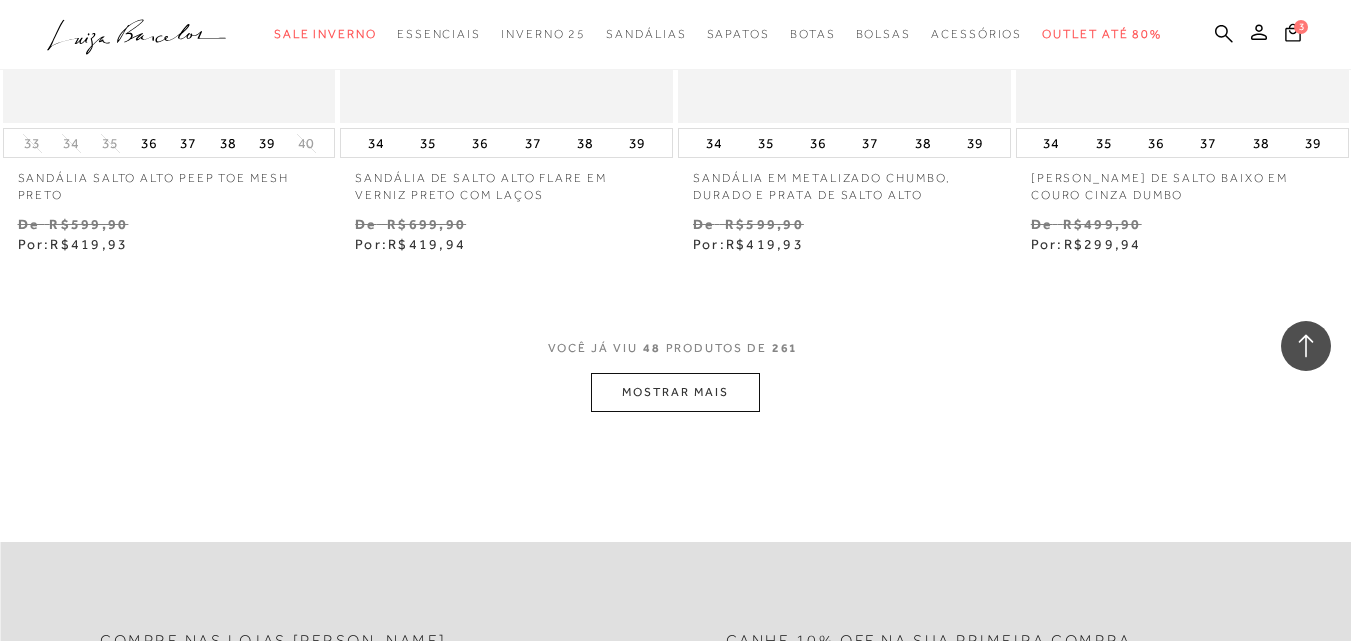 scroll, scrollTop: 7846, scrollLeft: 0, axis: vertical 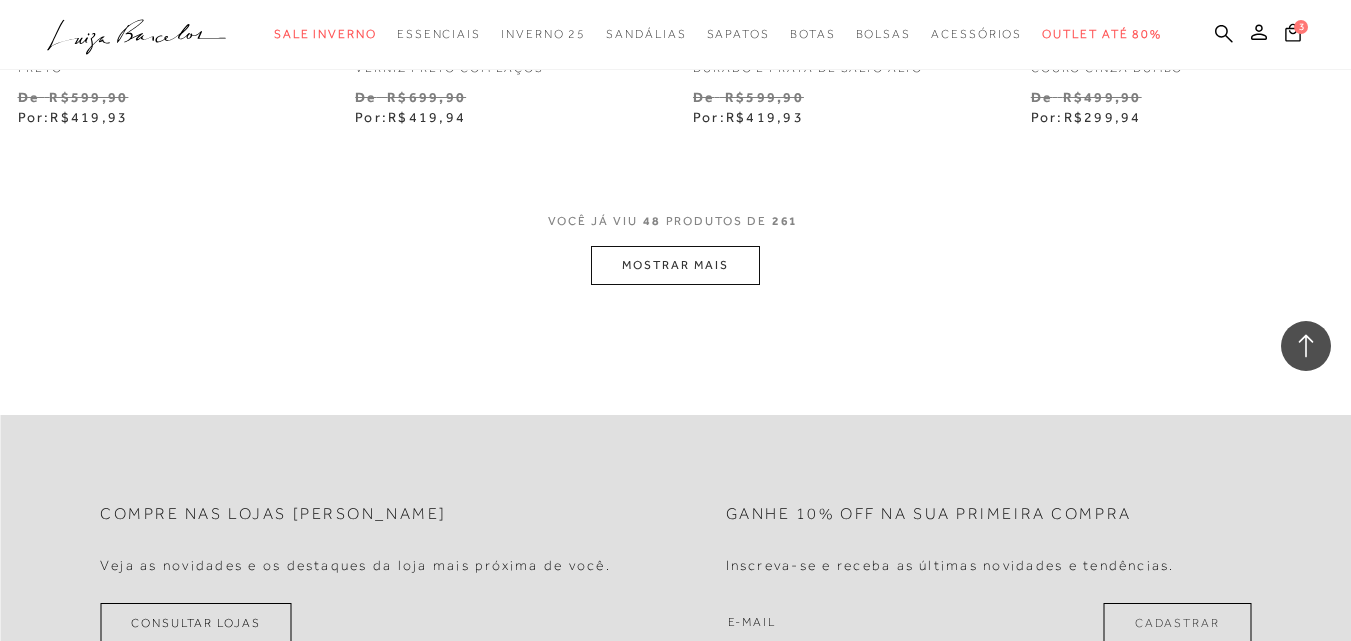 click on "MOSTRAR MAIS" at bounding box center [675, 265] 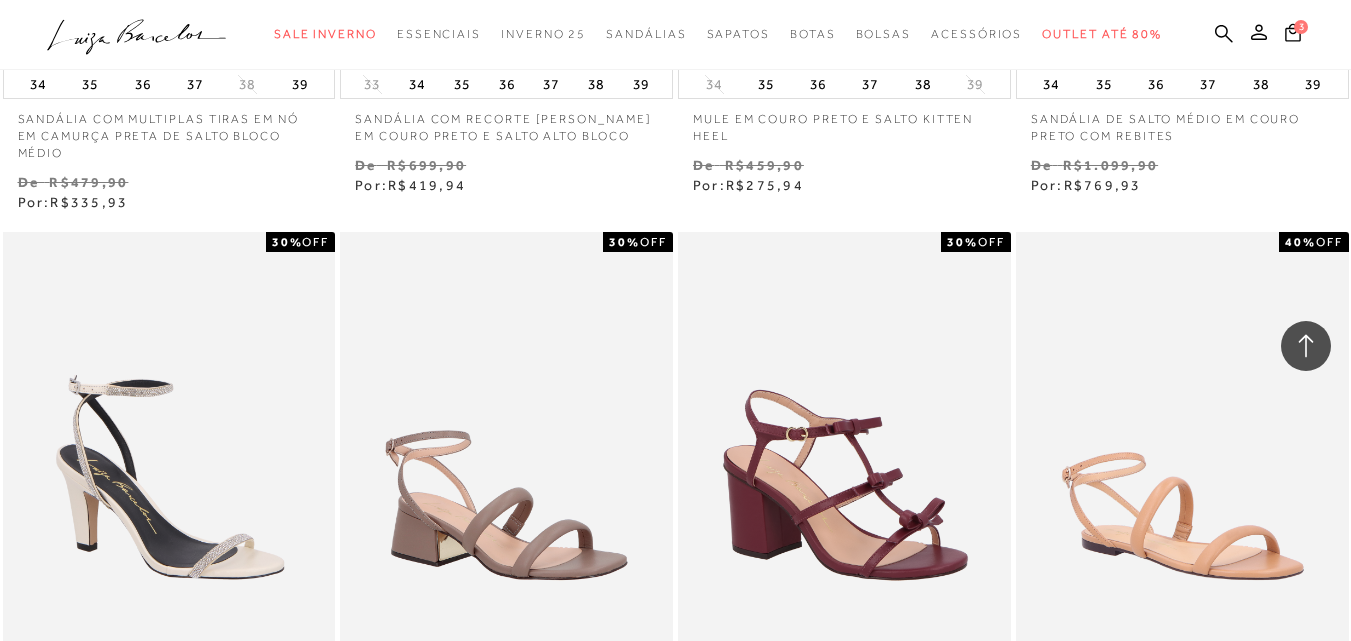 scroll, scrollTop: 10046, scrollLeft: 0, axis: vertical 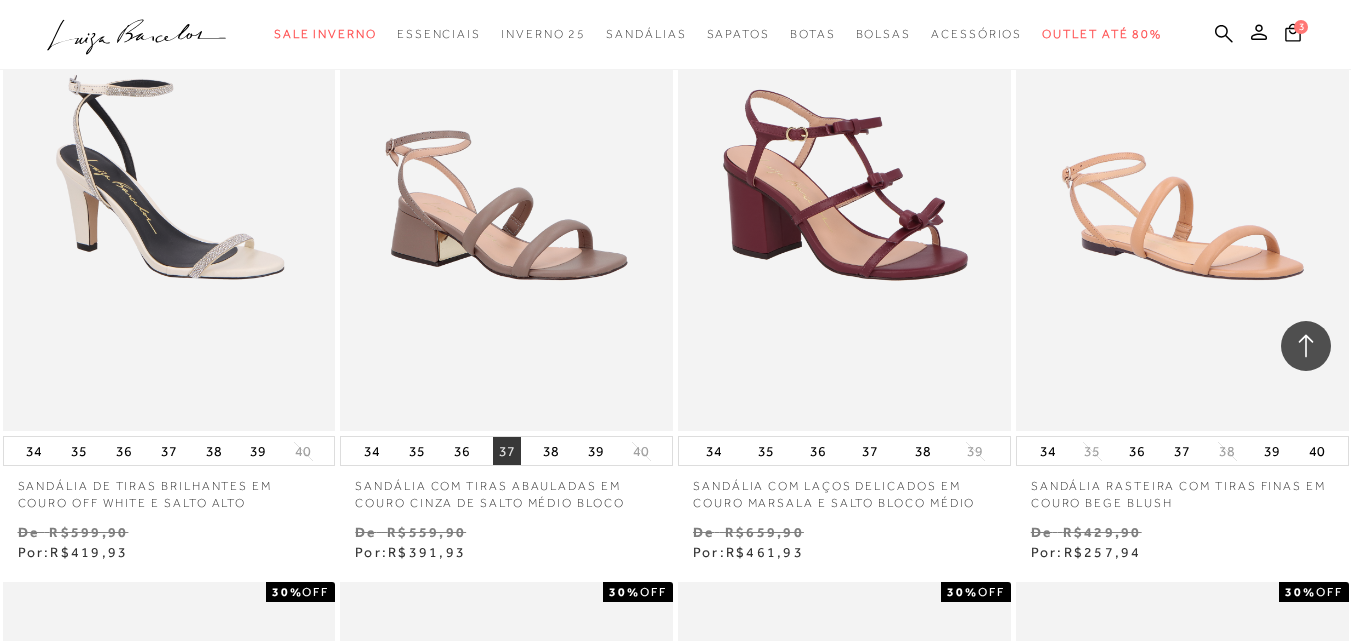 click on "37" at bounding box center (507, 451) 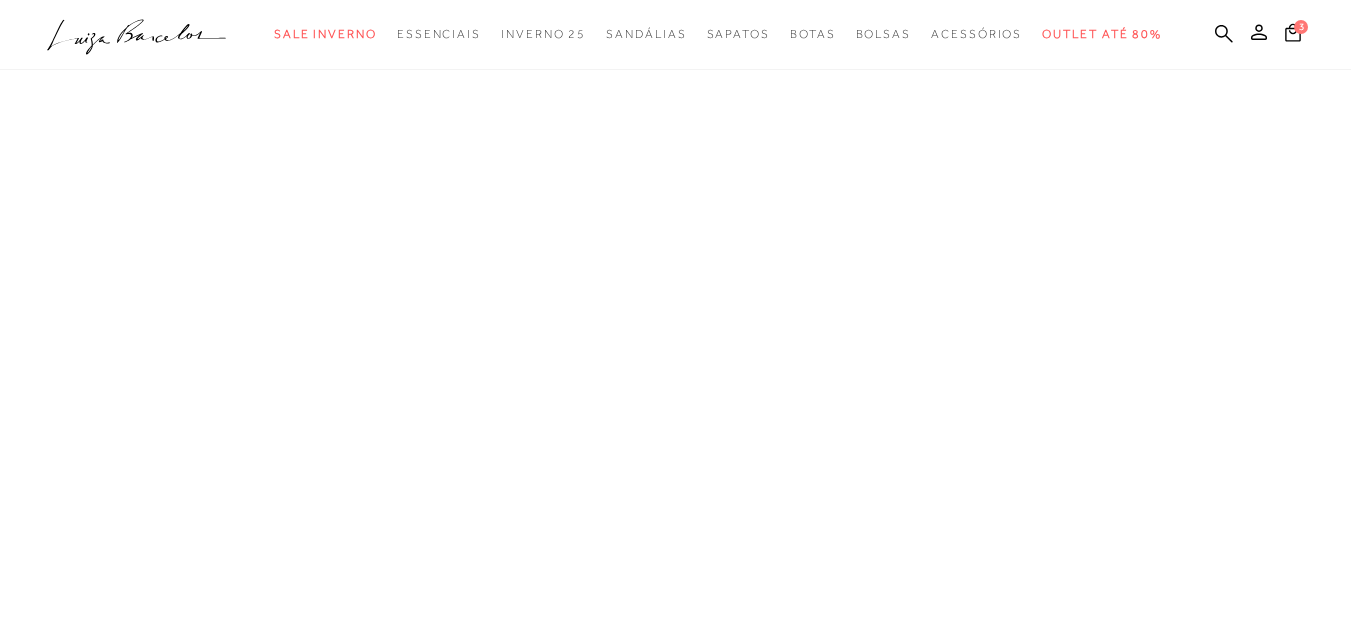 scroll, scrollTop: 100, scrollLeft: 0, axis: vertical 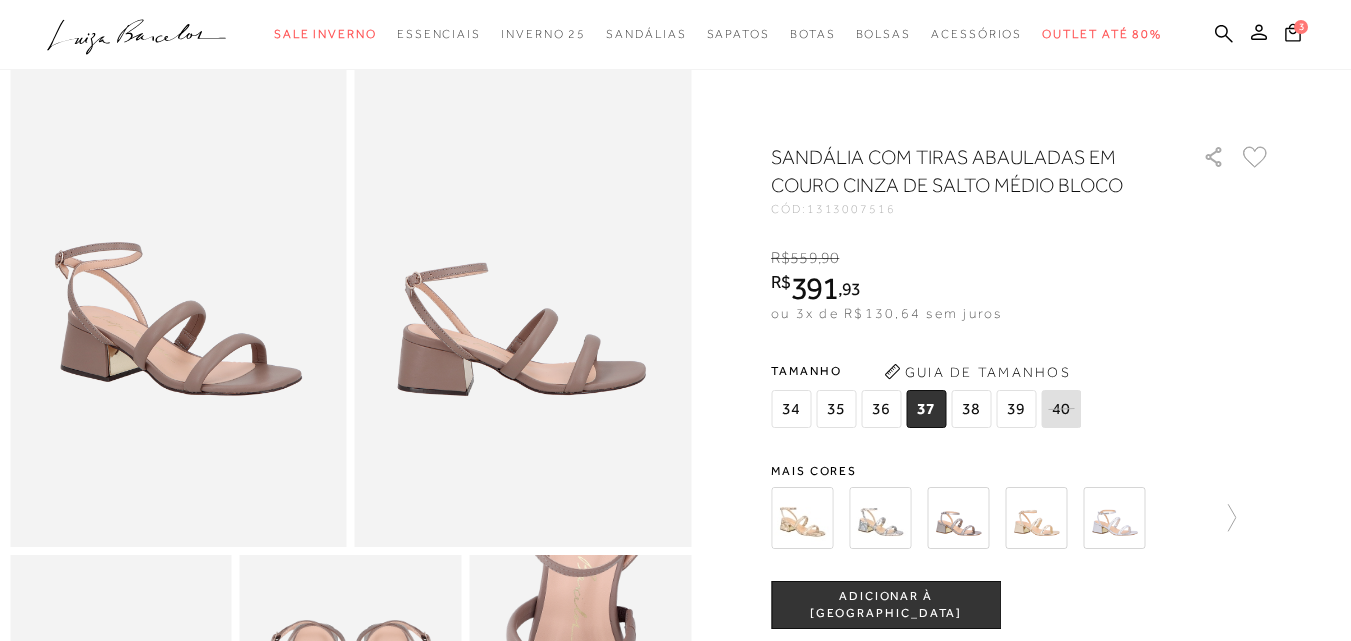 click on "37" at bounding box center [926, 409] 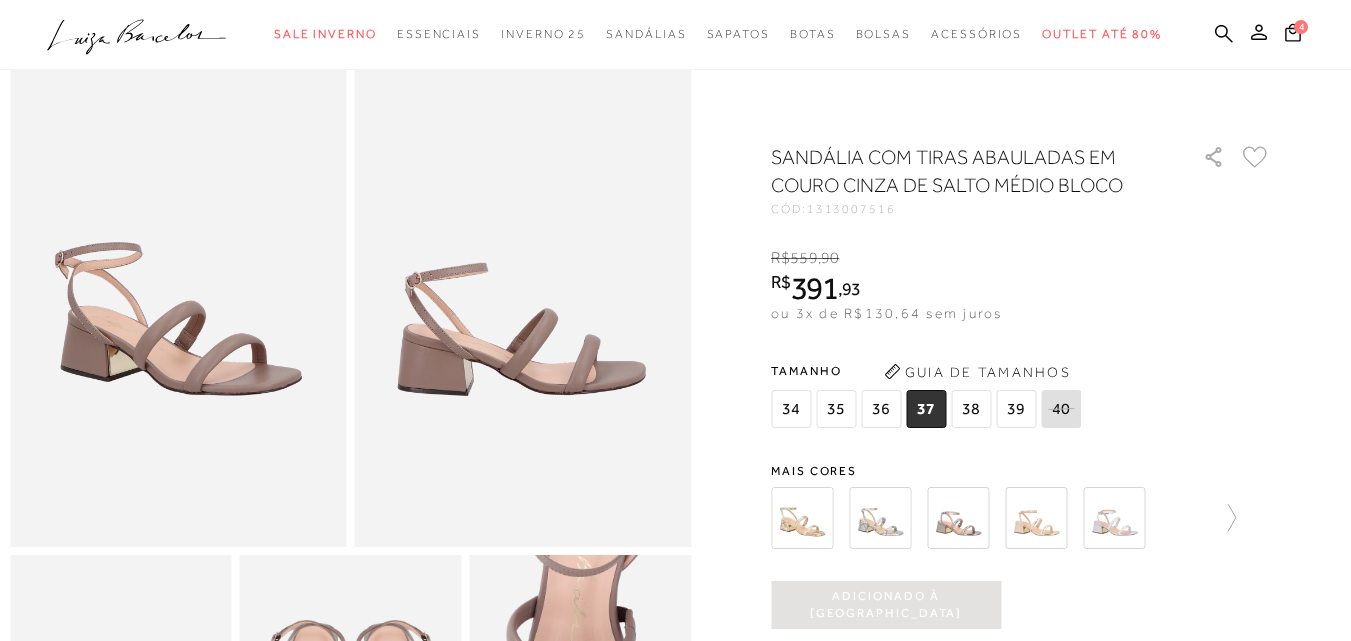 scroll, scrollTop: 0, scrollLeft: 0, axis: both 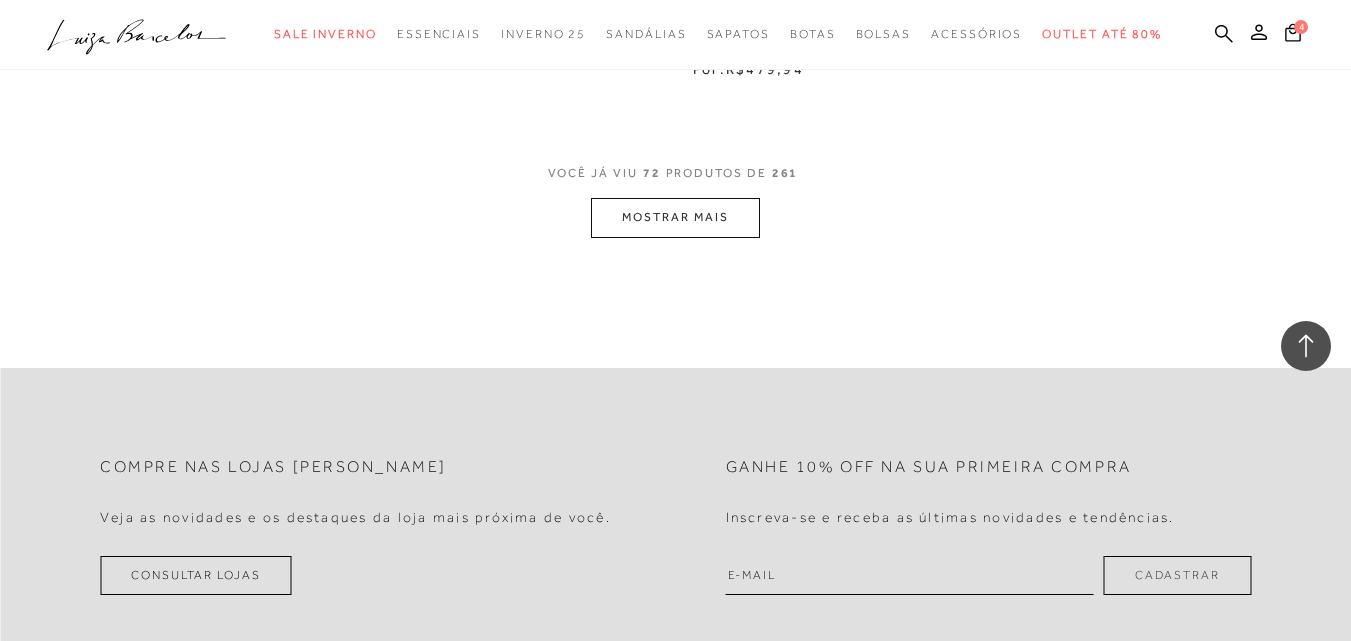 click on "MOSTRAR MAIS" at bounding box center [675, 217] 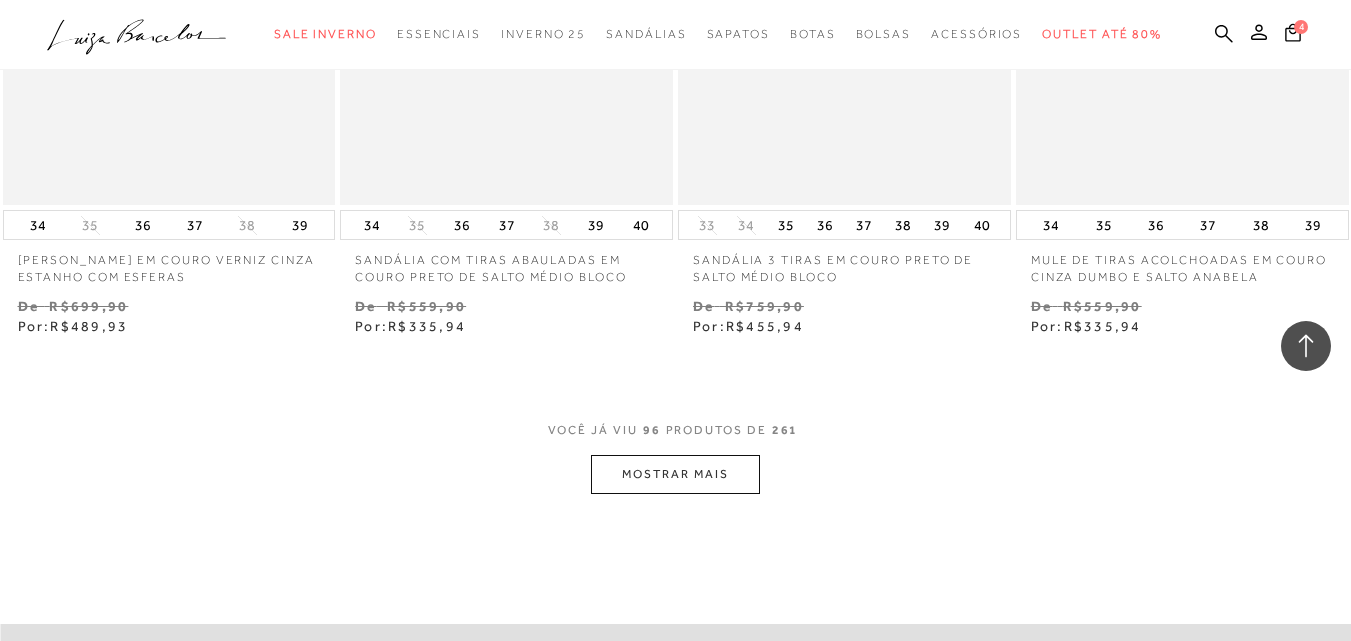 scroll, scrollTop: 15646, scrollLeft: 0, axis: vertical 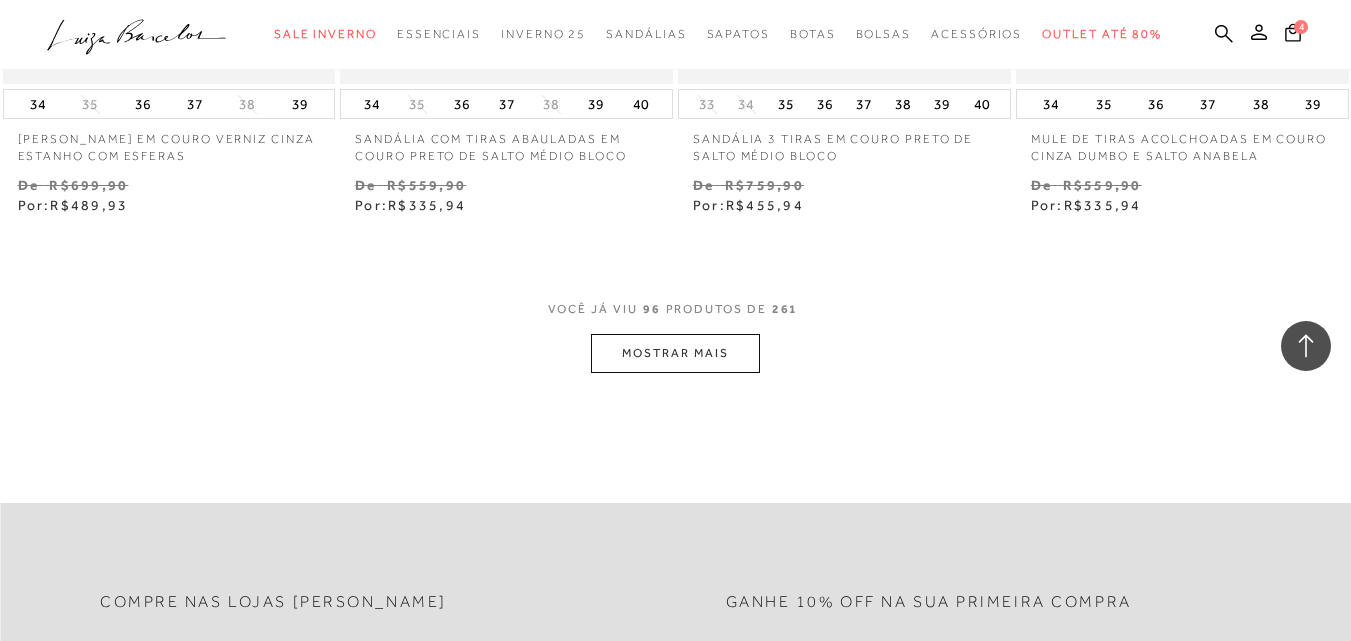 click on "MOSTRAR MAIS" at bounding box center [675, 353] 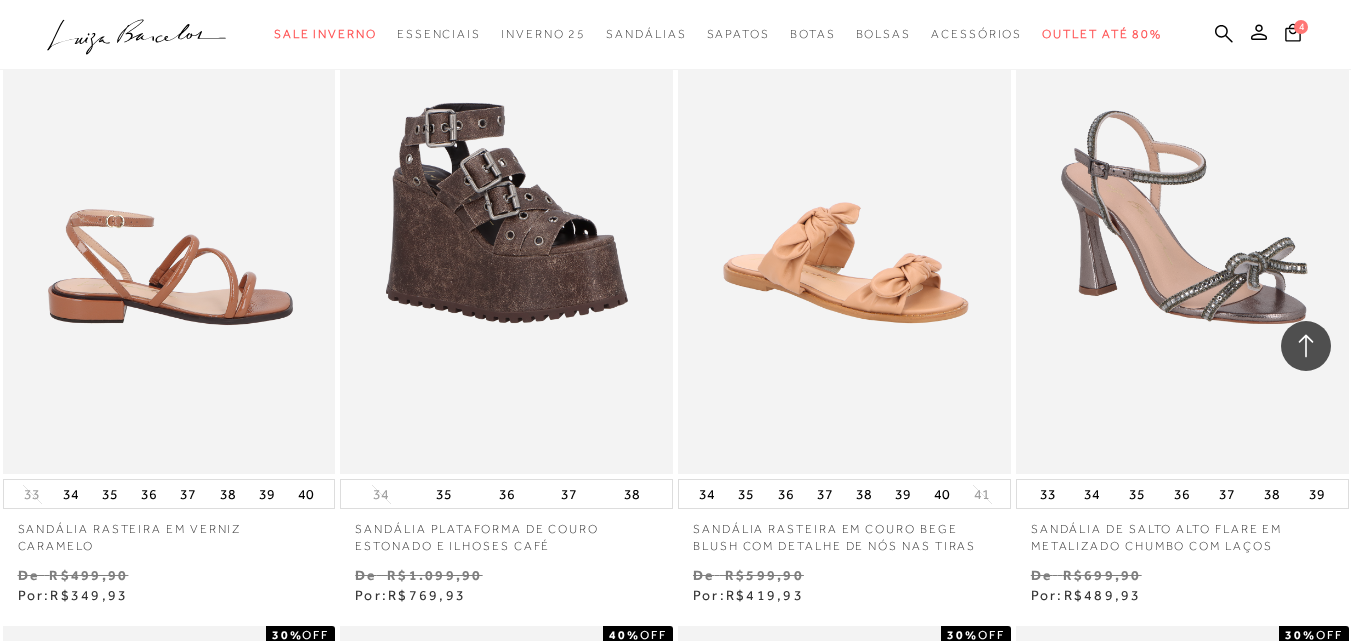 scroll, scrollTop: 17946, scrollLeft: 0, axis: vertical 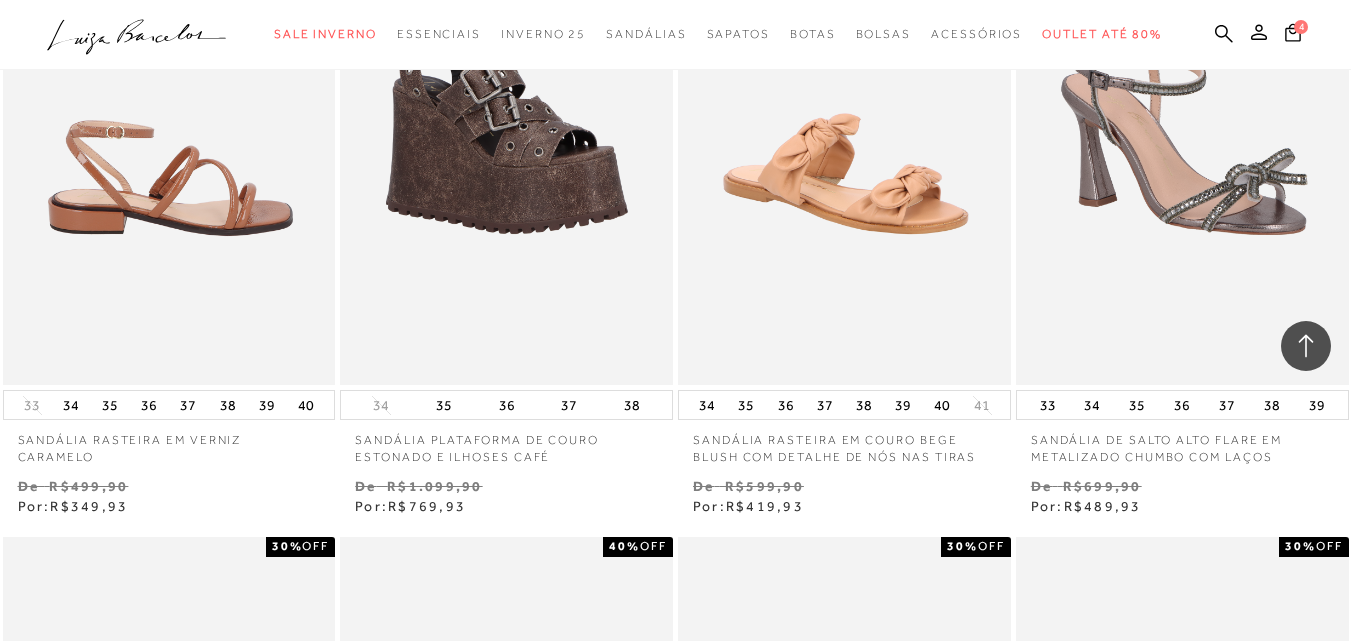 click on "37" at bounding box center [188, 405] 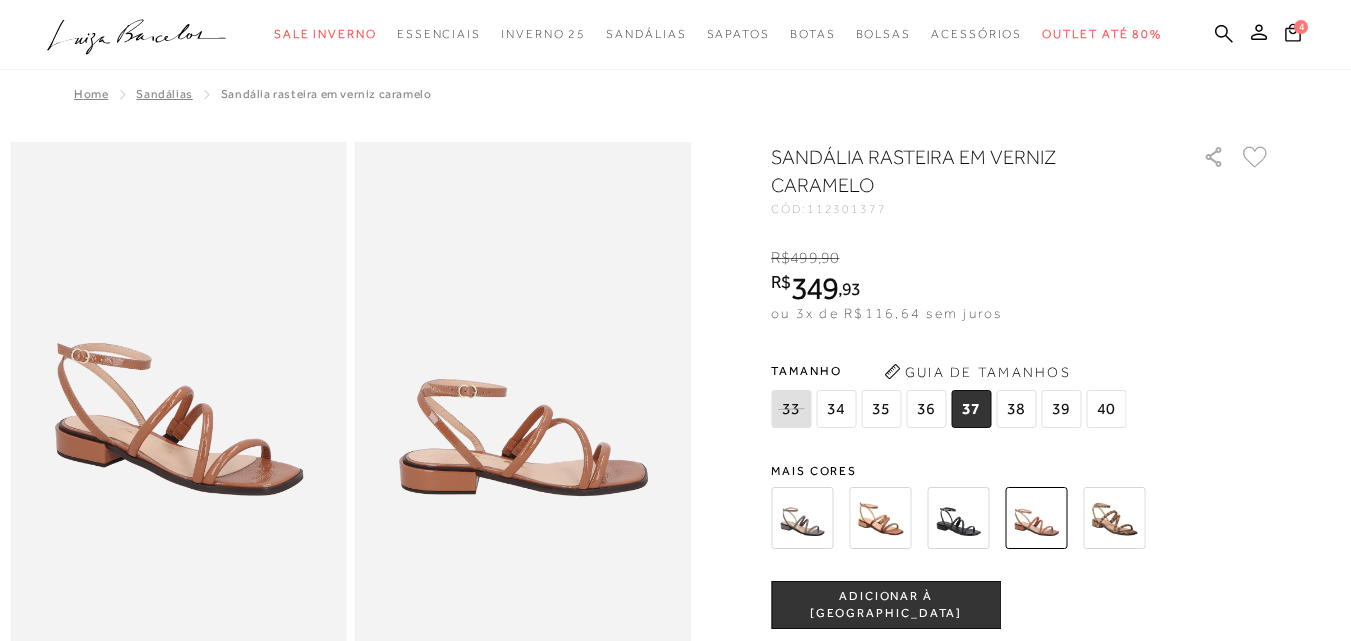 scroll, scrollTop: 0, scrollLeft: 0, axis: both 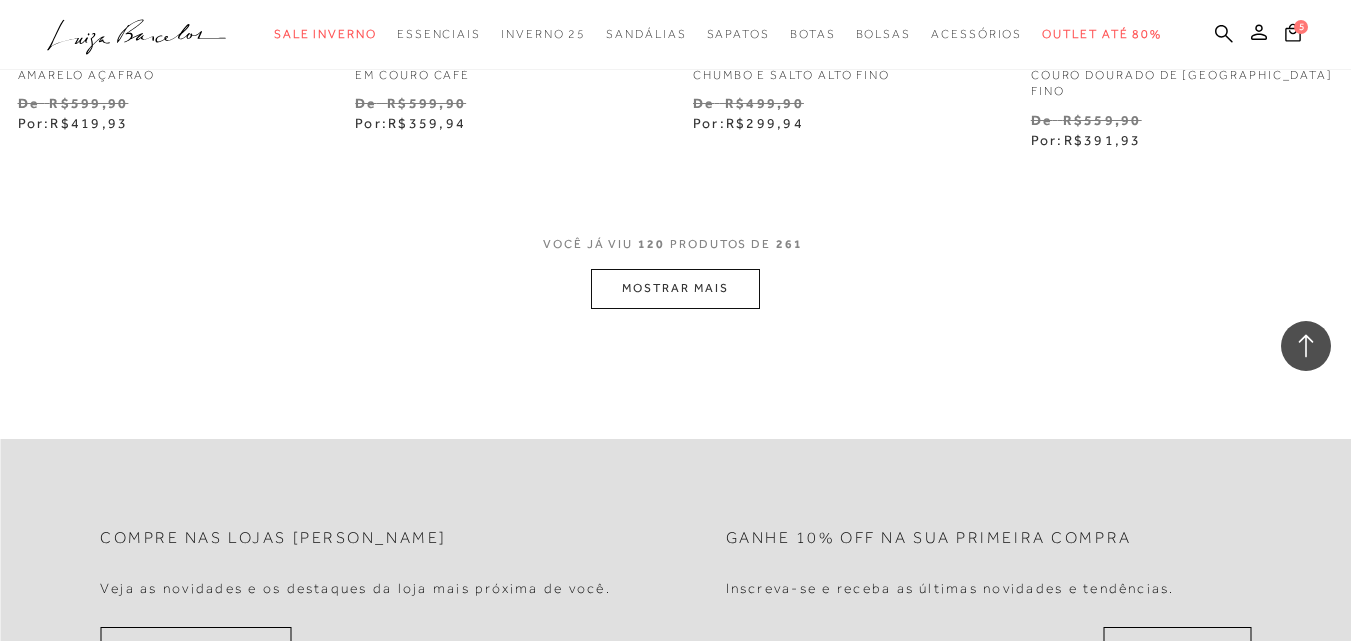 click on "MOSTRAR MAIS" at bounding box center [675, 288] 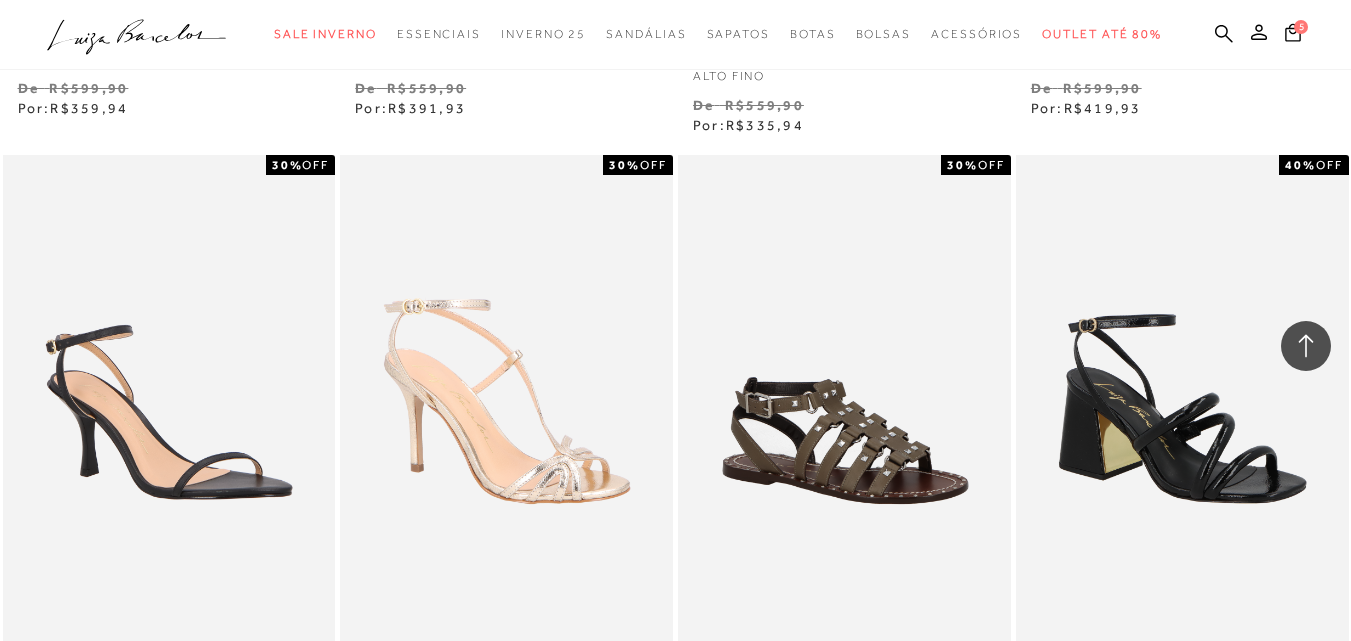 scroll, scrollTop: 21846, scrollLeft: 0, axis: vertical 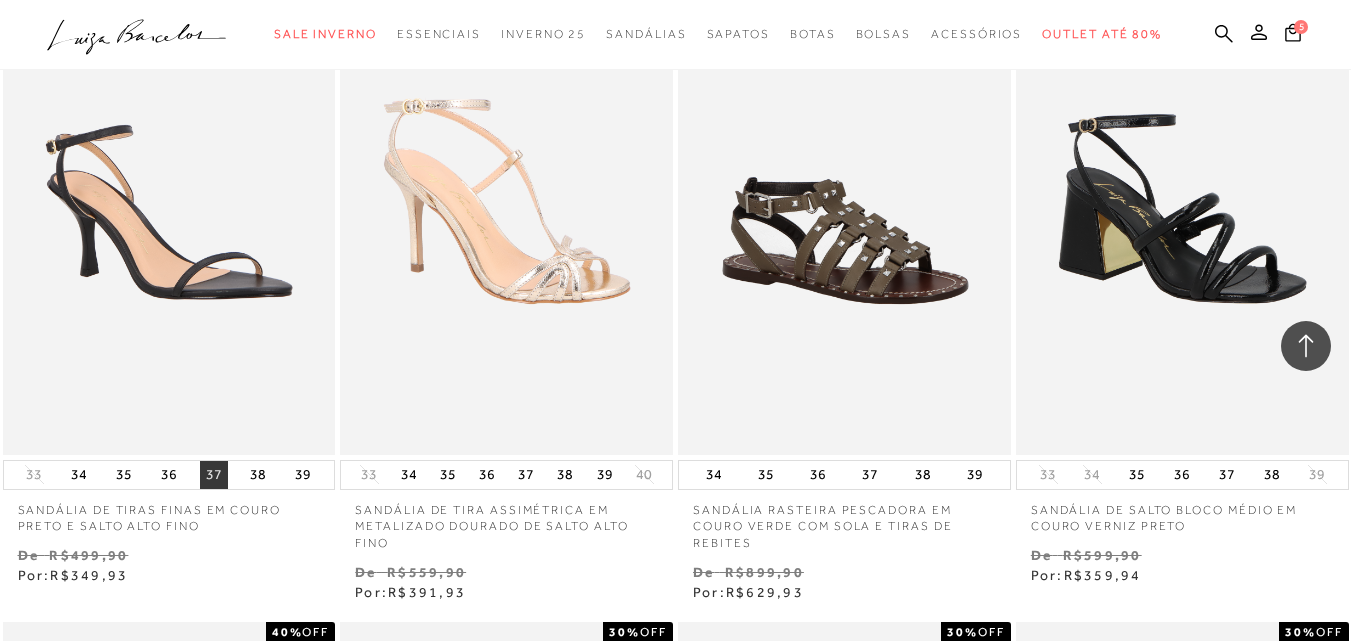 click on "37" at bounding box center (214, 475) 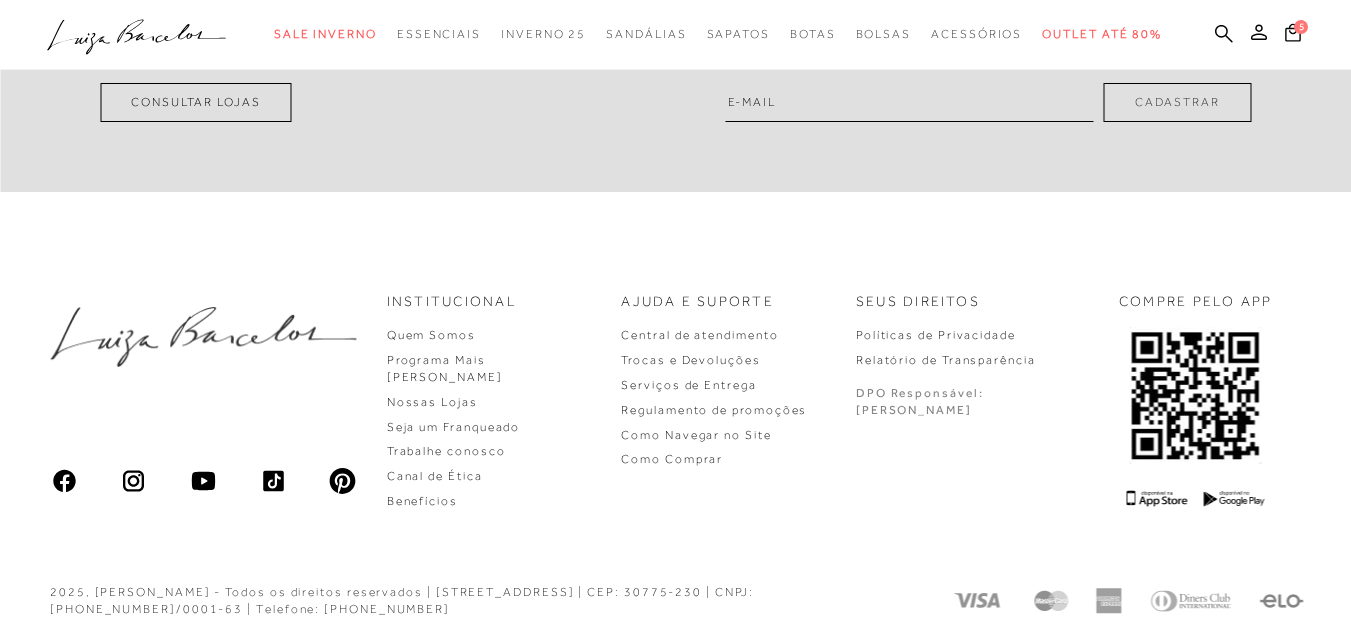 click at bounding box center [880, -1099] 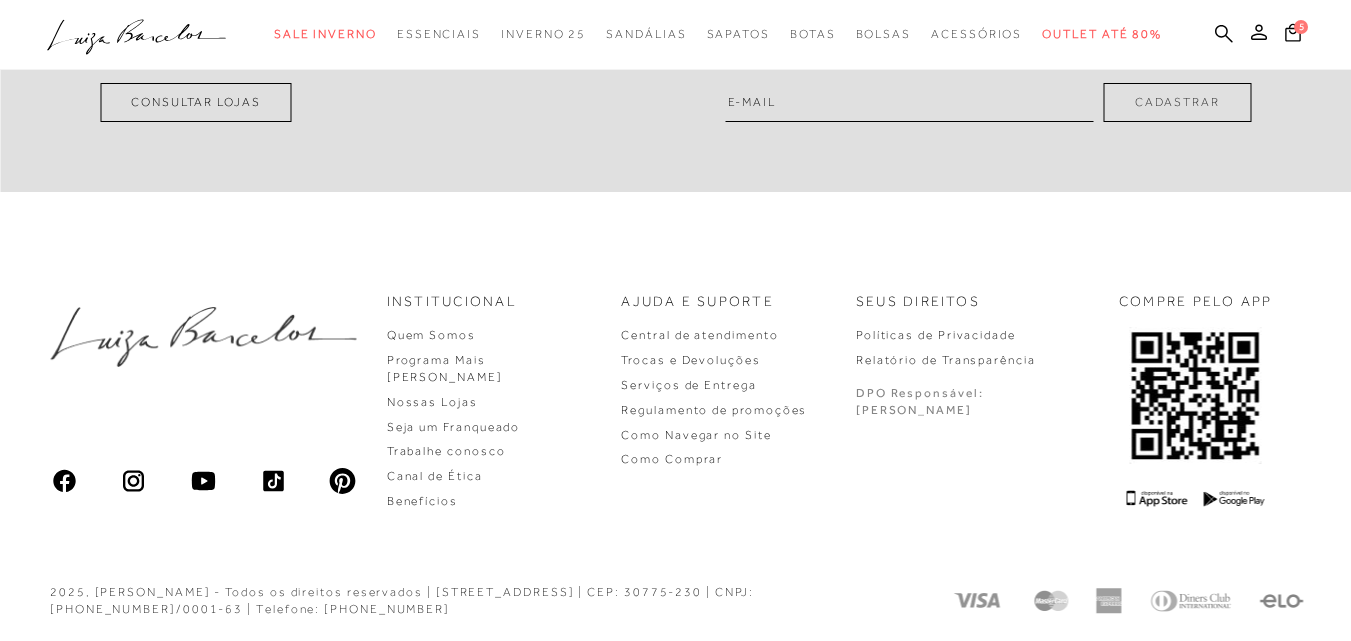 scroll, scrollTop: 400, scrollLeft: 0, axis: vertical 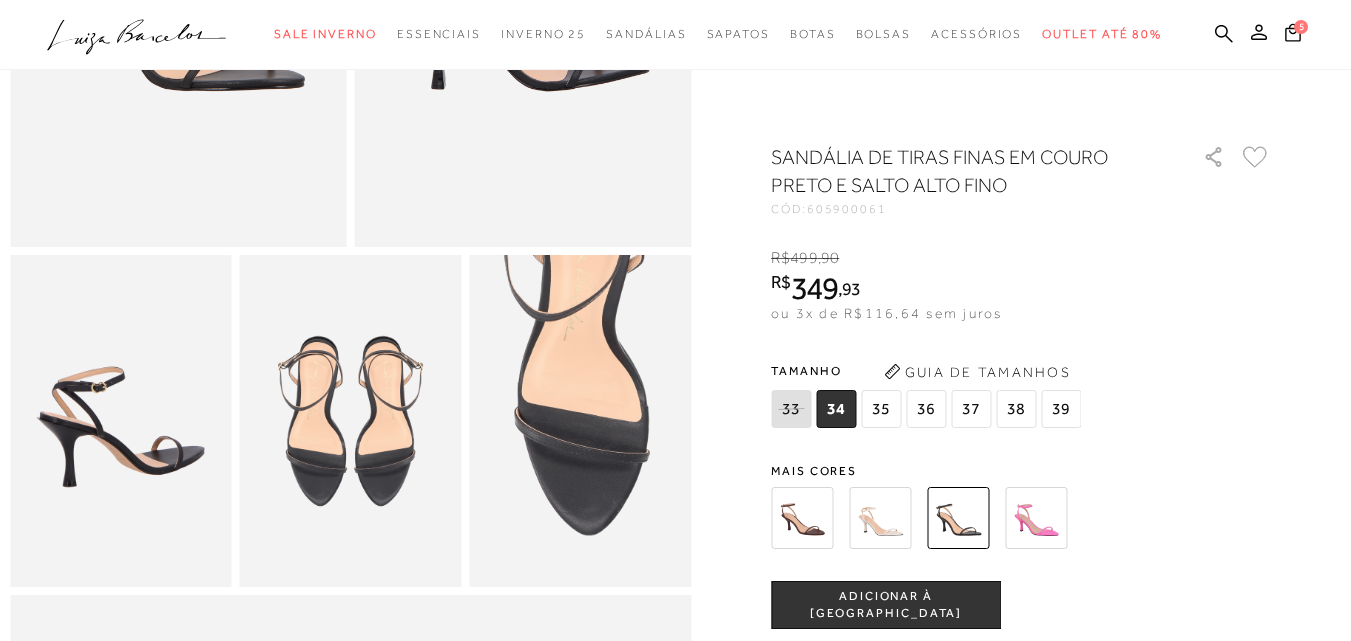 click on "37" at bounding box center [971, 409] 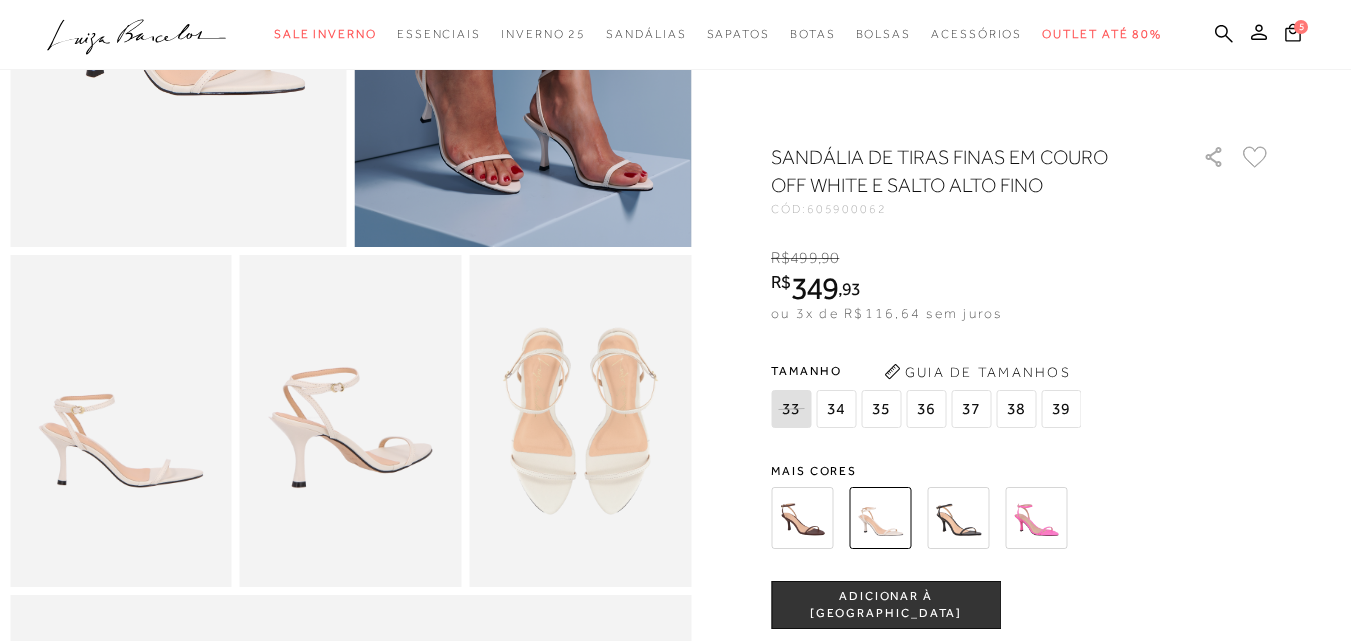 scroll, scrollTop: 0, scrollLeft: 0, axis: both 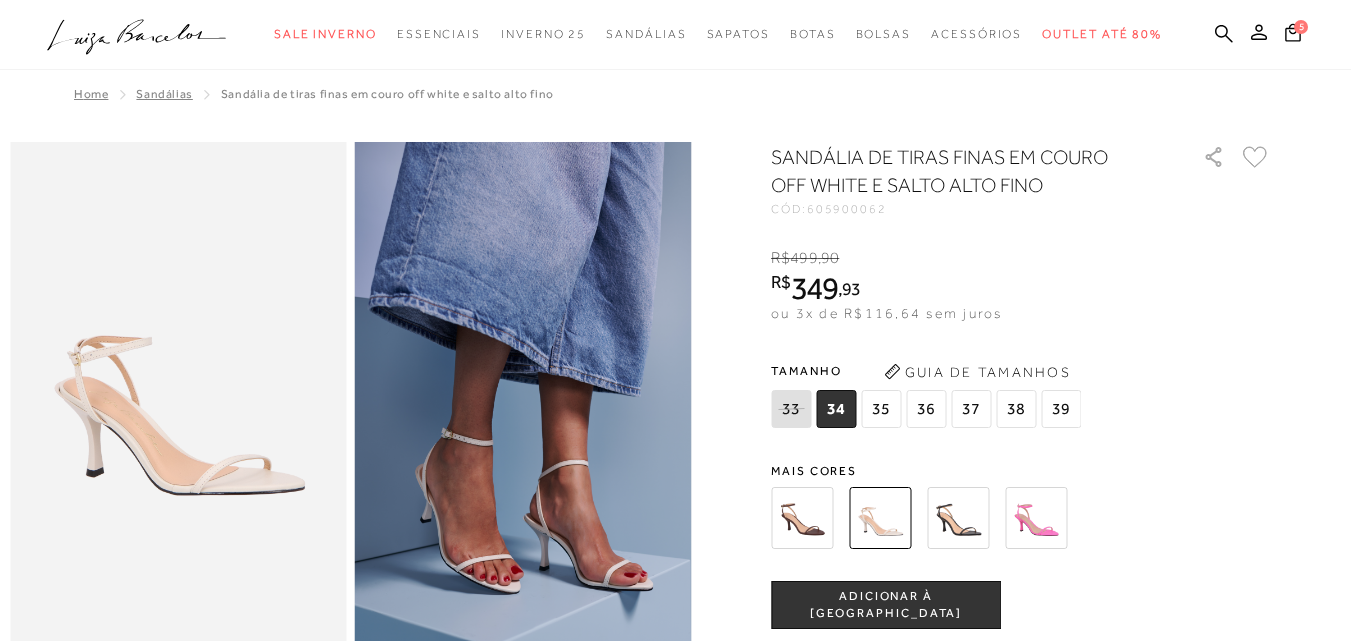 click on "37" at bounding box center (971, 409) 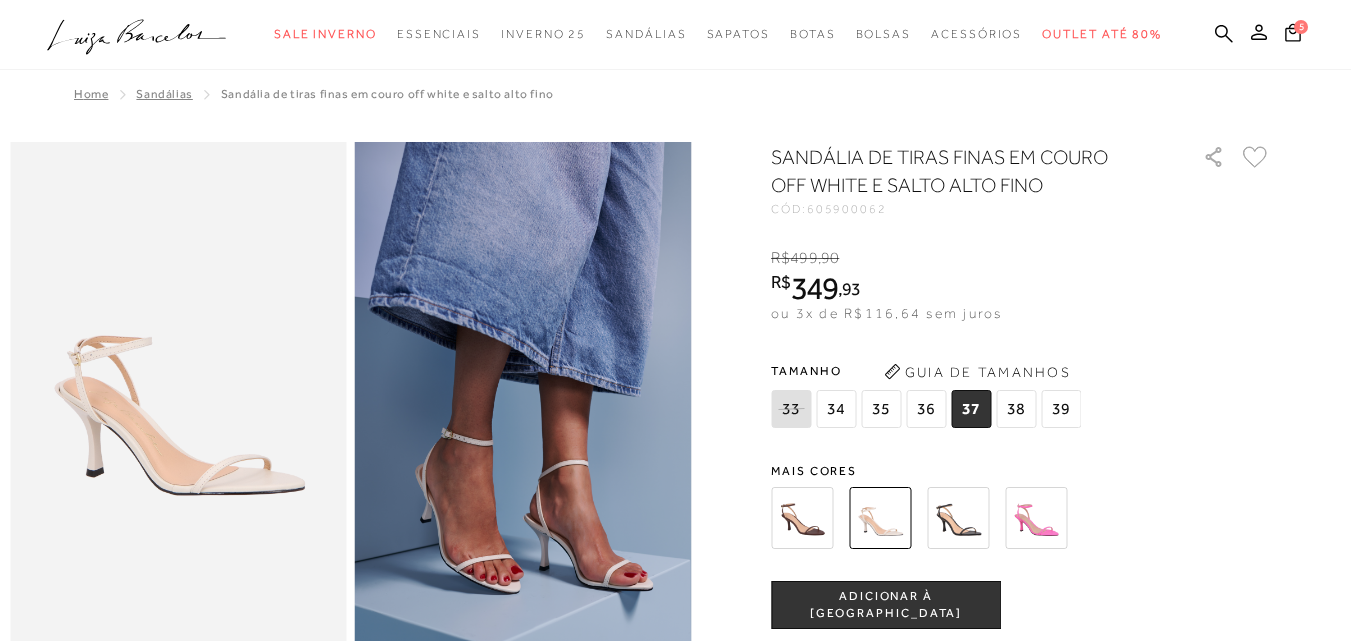 click on "ADICIONAR À [GEOGRAPHIC_DATA]" at bounding box center (886, 605) 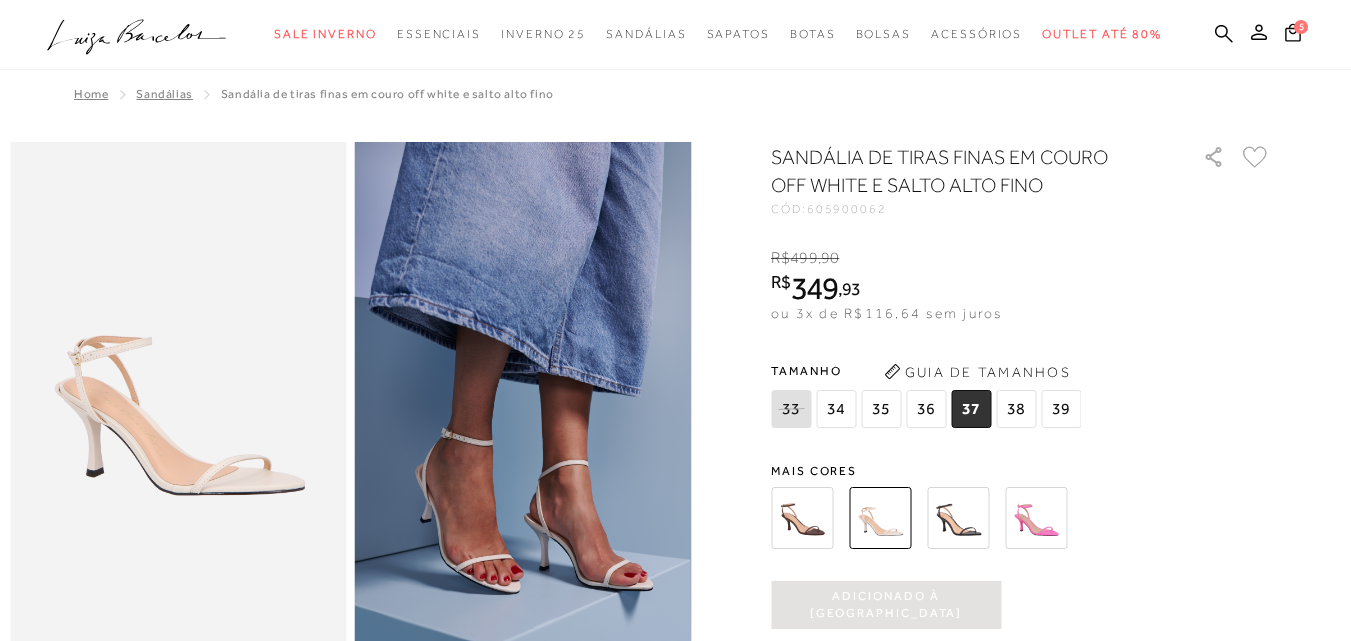 scroll, scrollTop: 0, scrollLeft: 0, axis: both 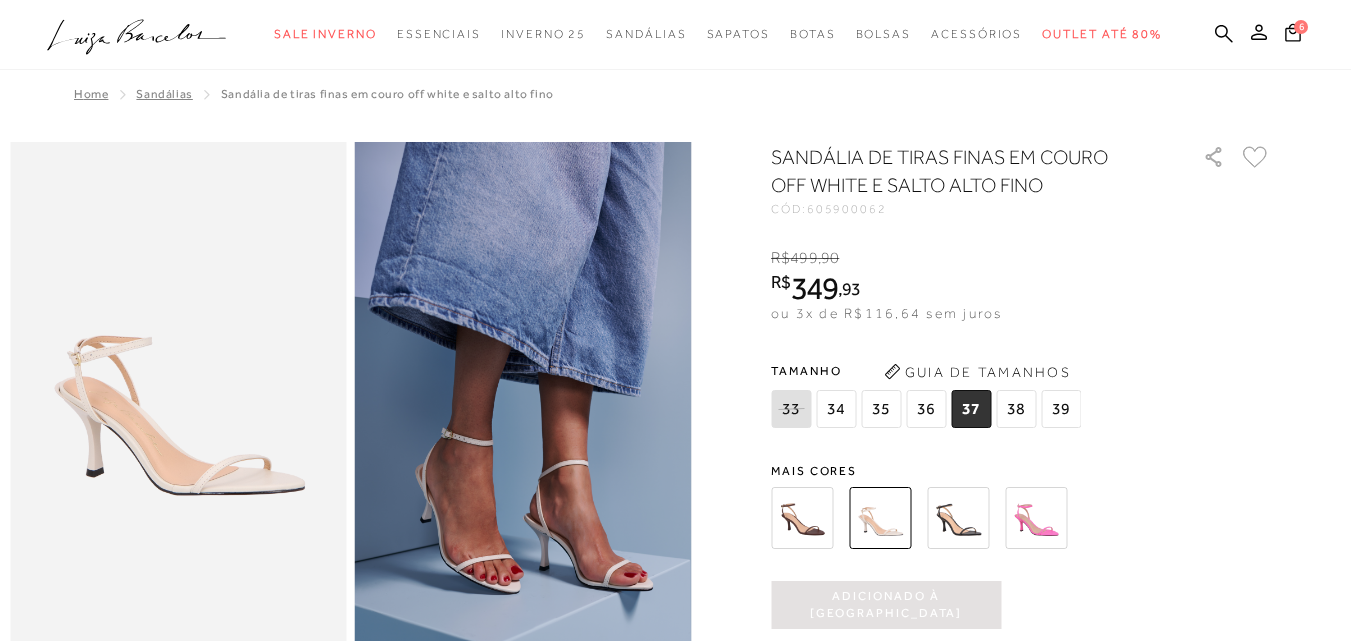 click on "Adicionado à [GEOGRAPHIC_DATA]" at bounding box center (886, 605) 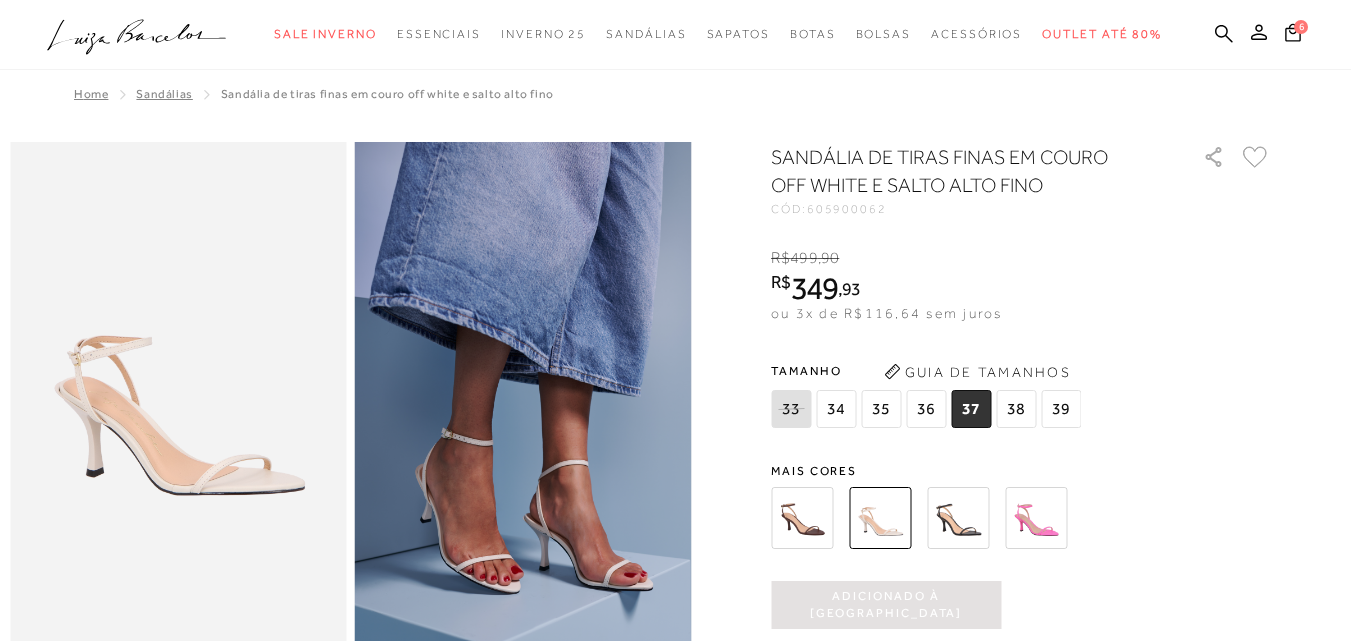 scroll, scrollTop: 400, scrollLeft: 0, axis: vertical 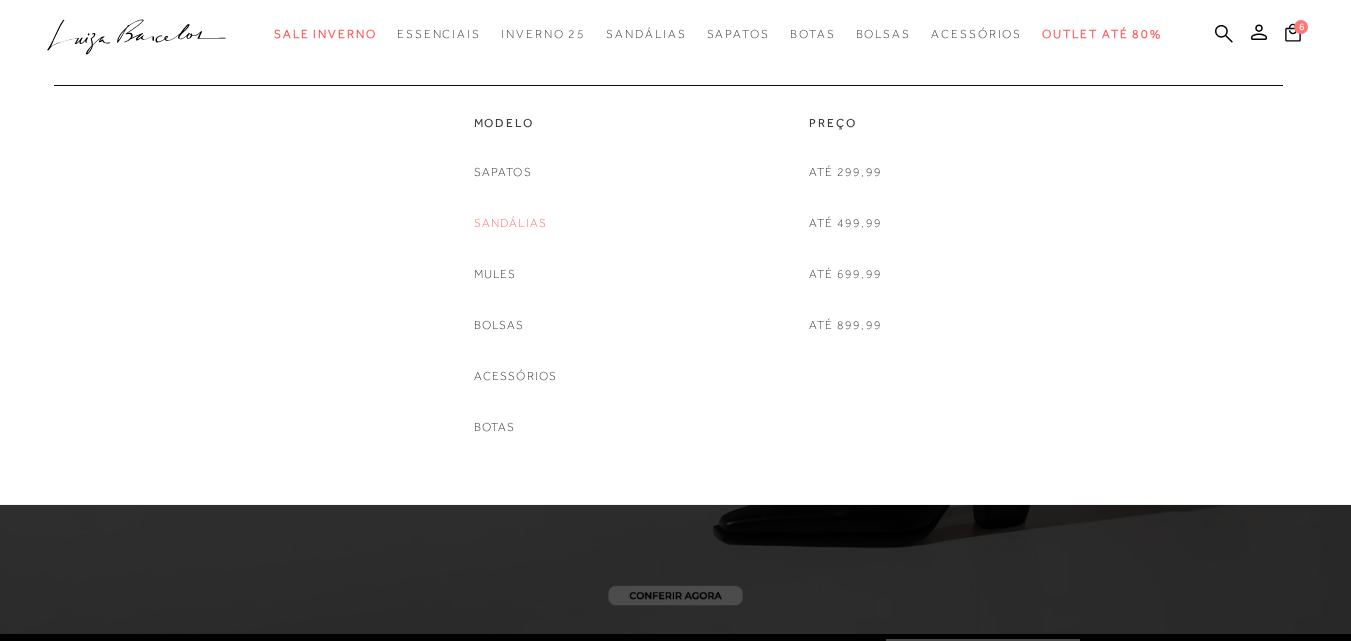 click on "Sandálias" at bounding box center [511, 223] 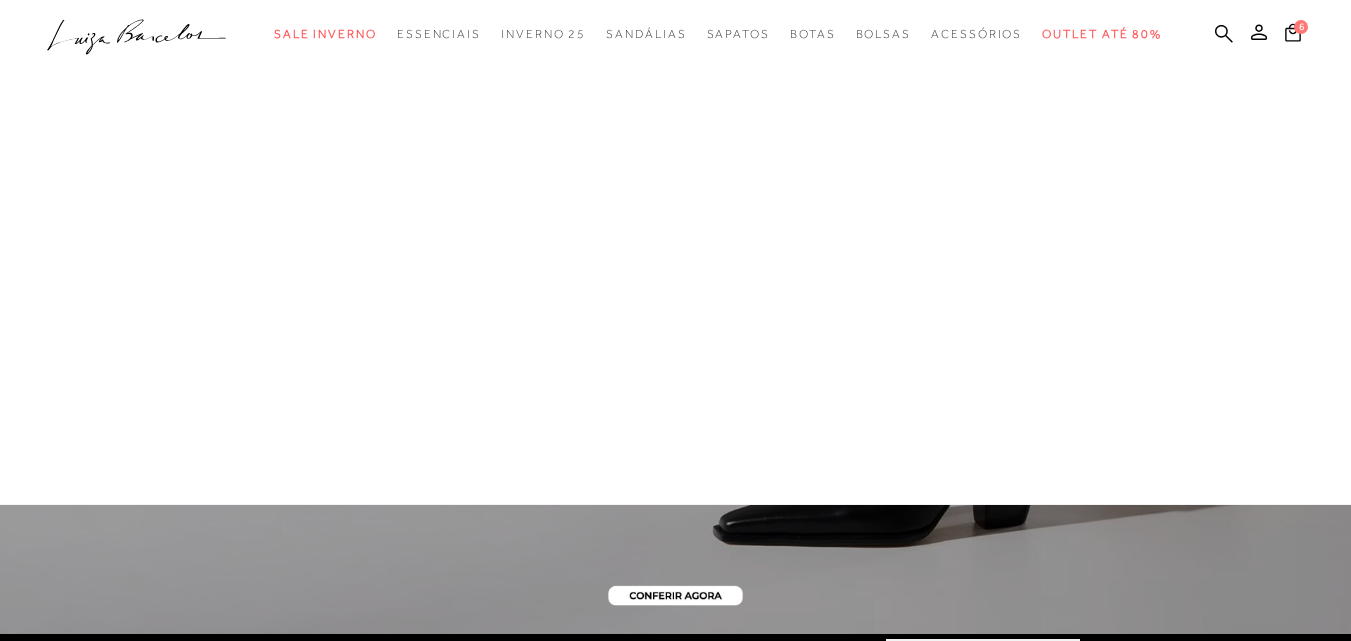 scroll, scrollTop: 0, scrollLeft: 0, axis: both 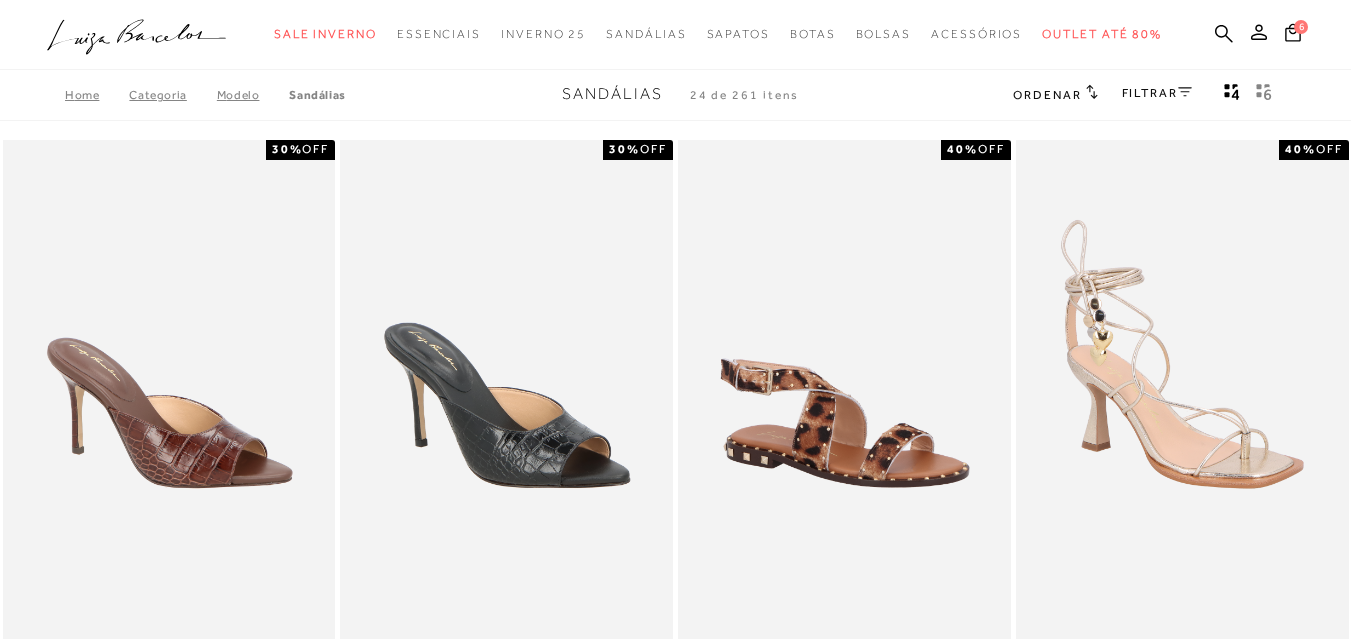 click on "FILTRAR" at bounding box center (1157, 93) 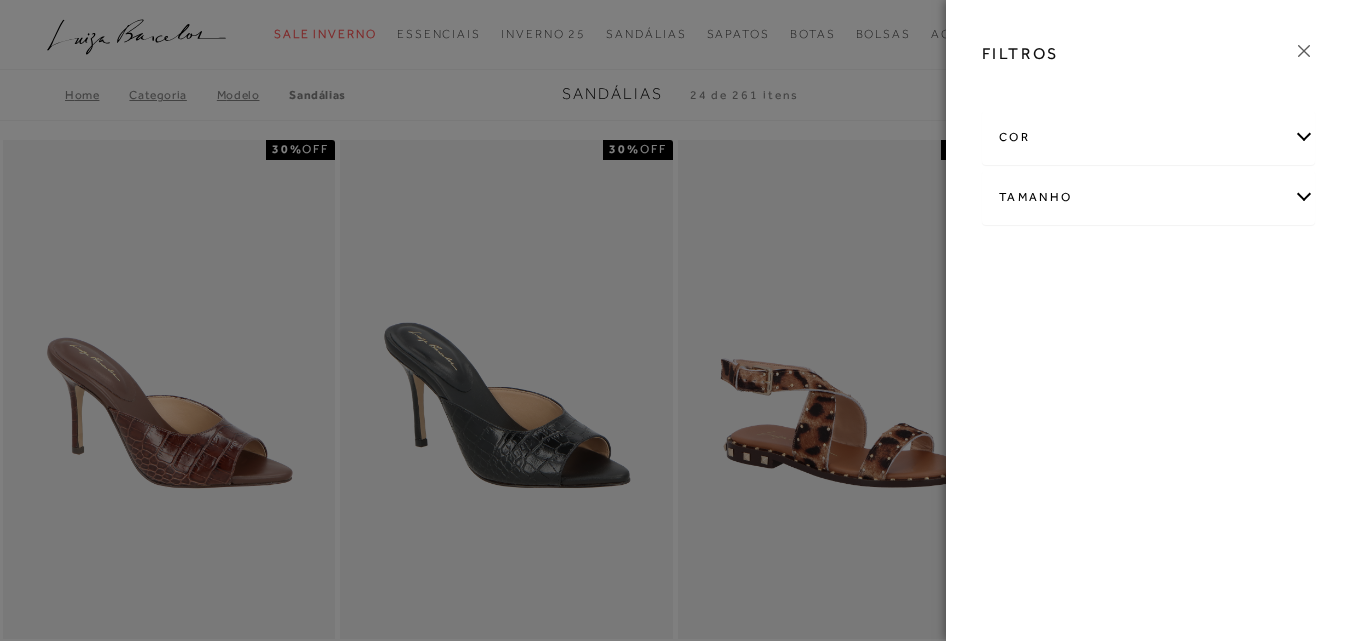 click on "cor" at bounding box center [1148, 137] 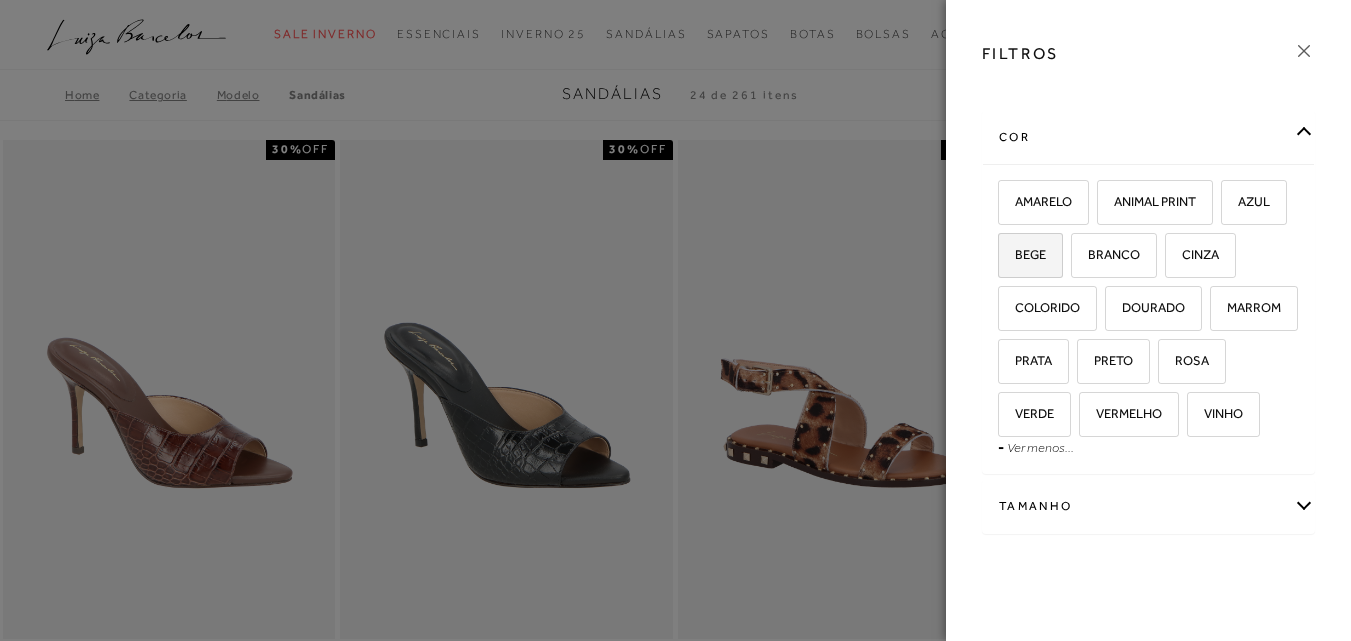 click on "BEGE" at bounding box center (1023, 254) 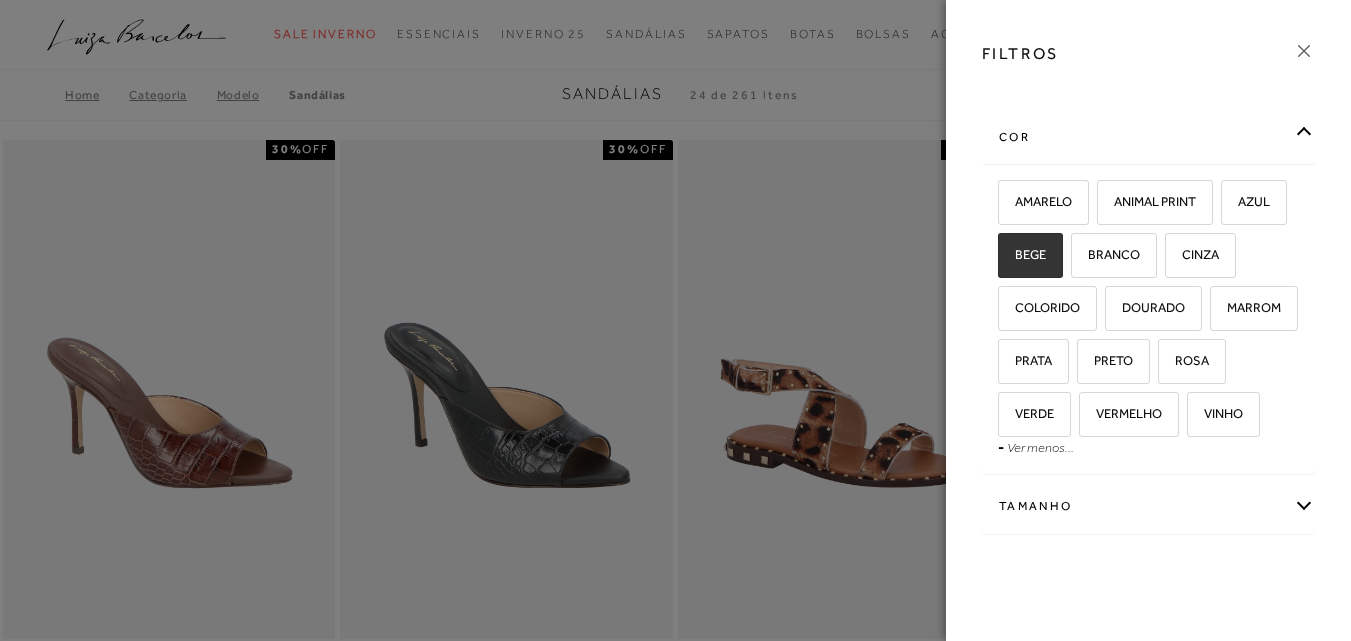 checkbox on "true" 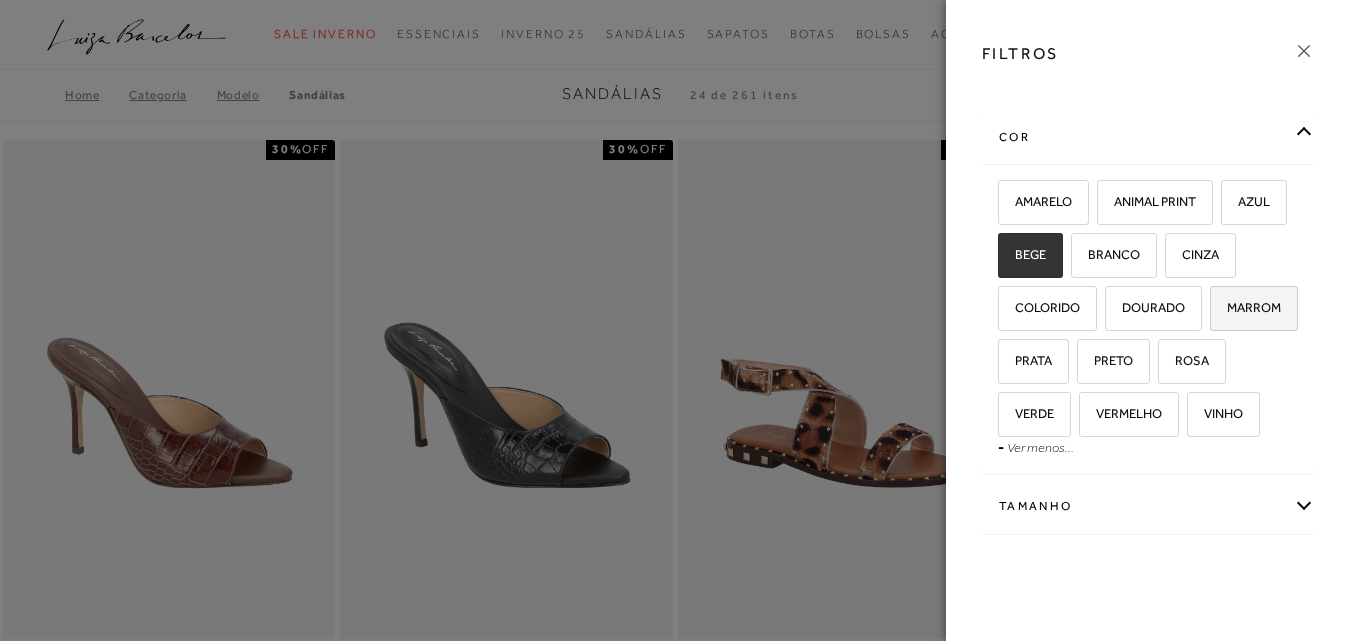 click on "MARROM" at bounding box center [1254, 308] 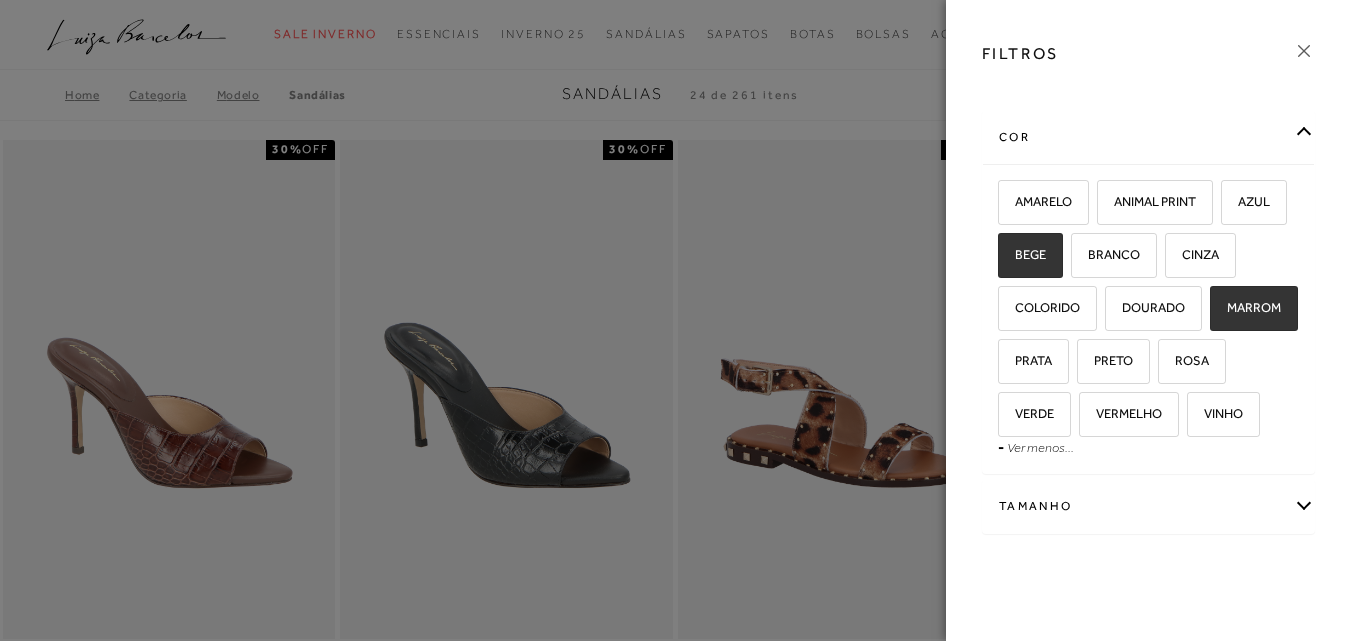 checkbox on "true" 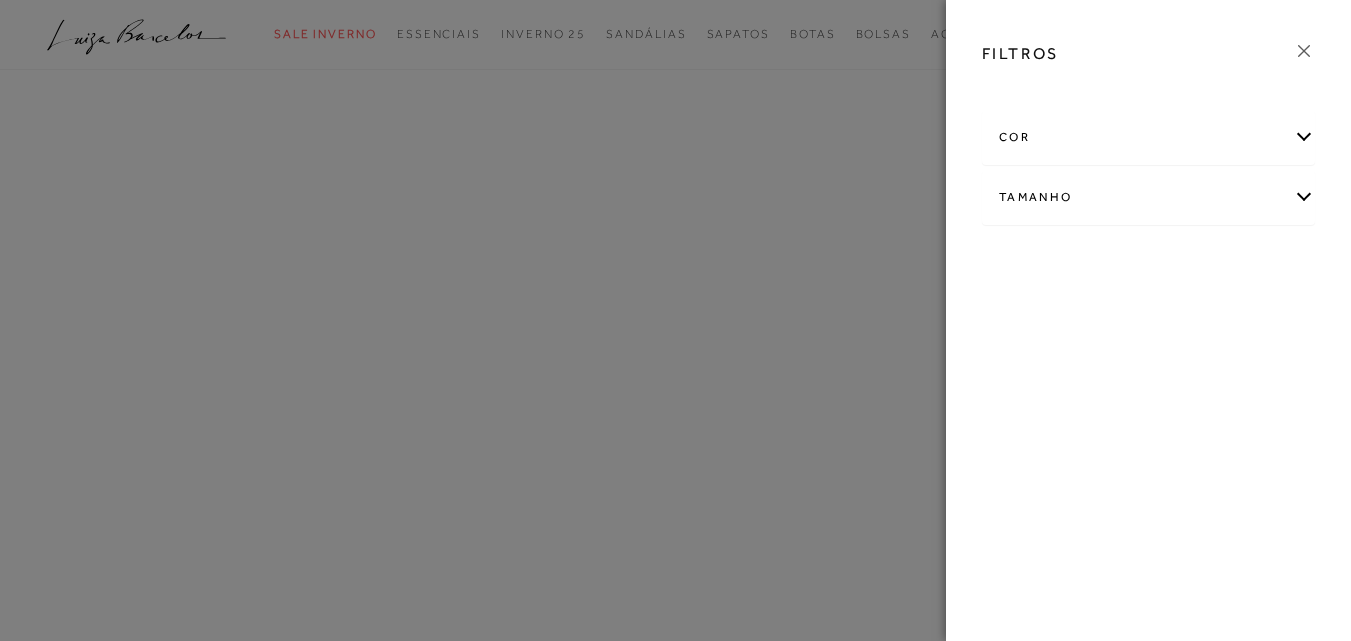 click on "cor" at bounding box center [1148, 137] 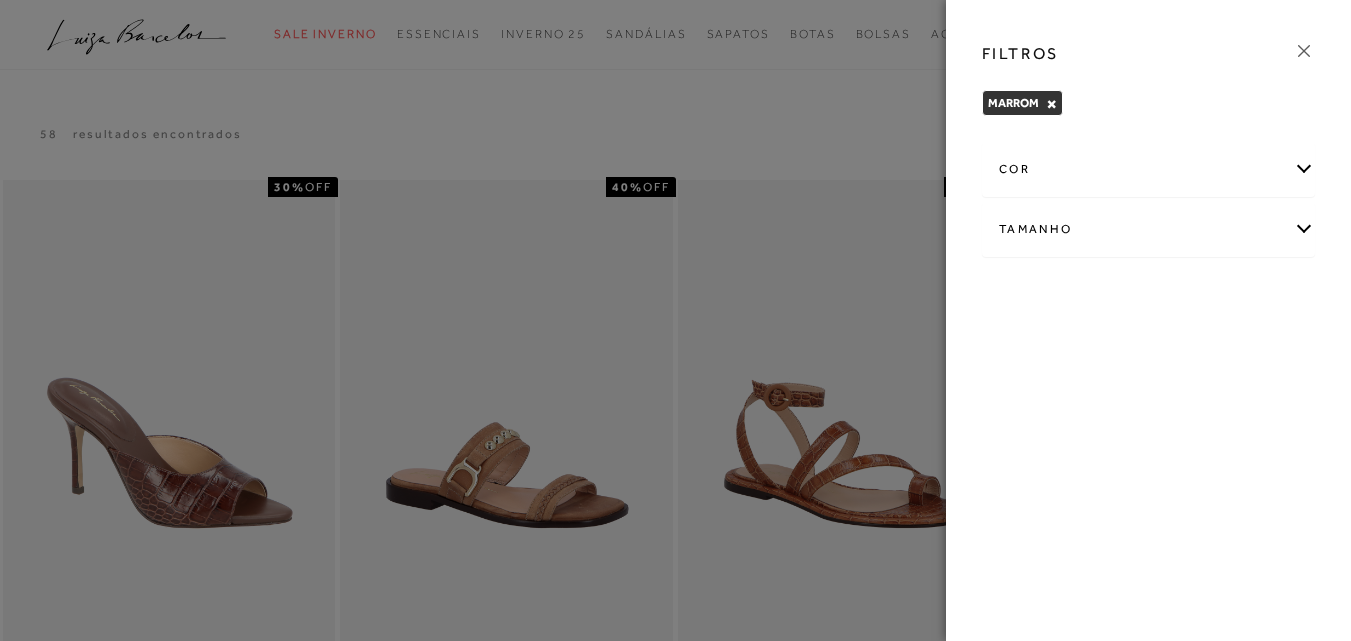click at bounding box center (675, 320) 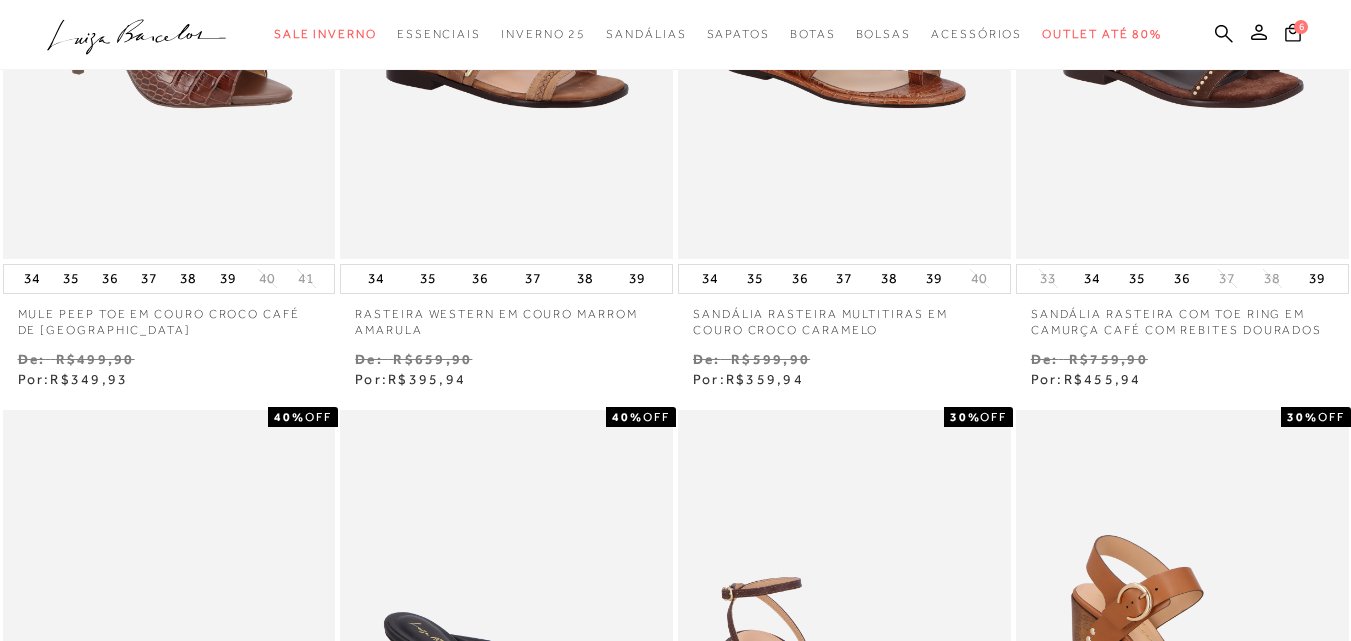 scroll, scrollTop: 0, scrollLeft: 0, axis: both 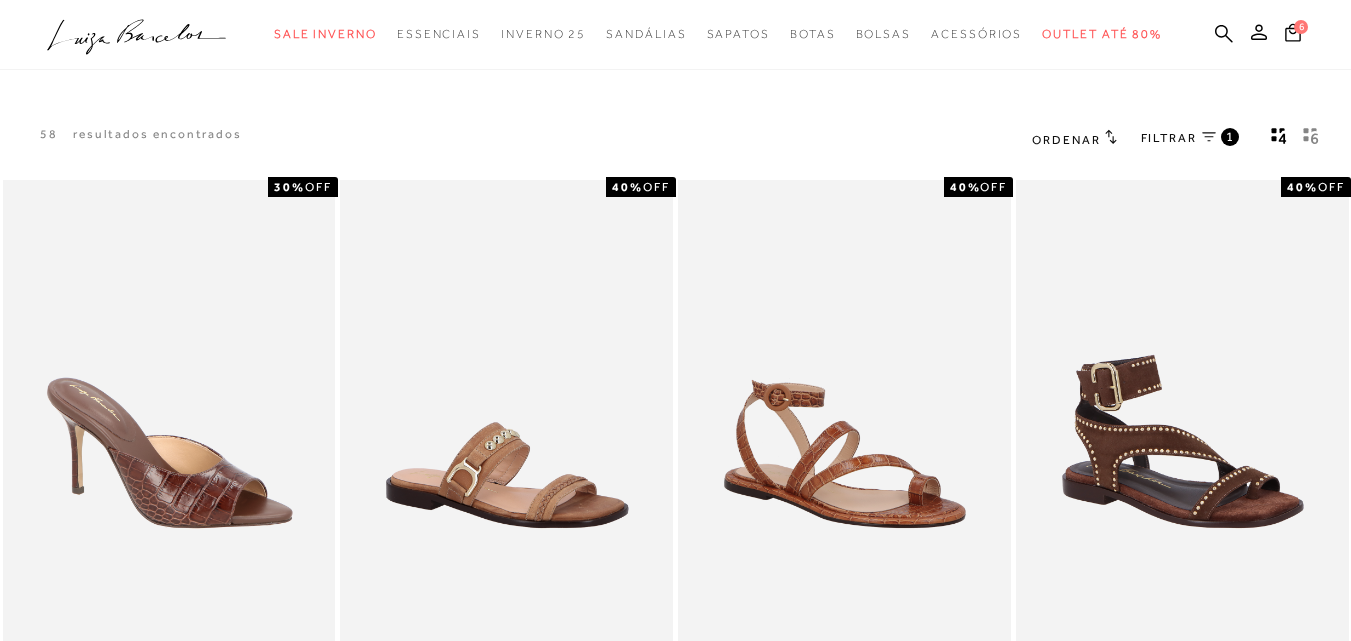click on "FILTRAR" at bounding box center [1169, 138] 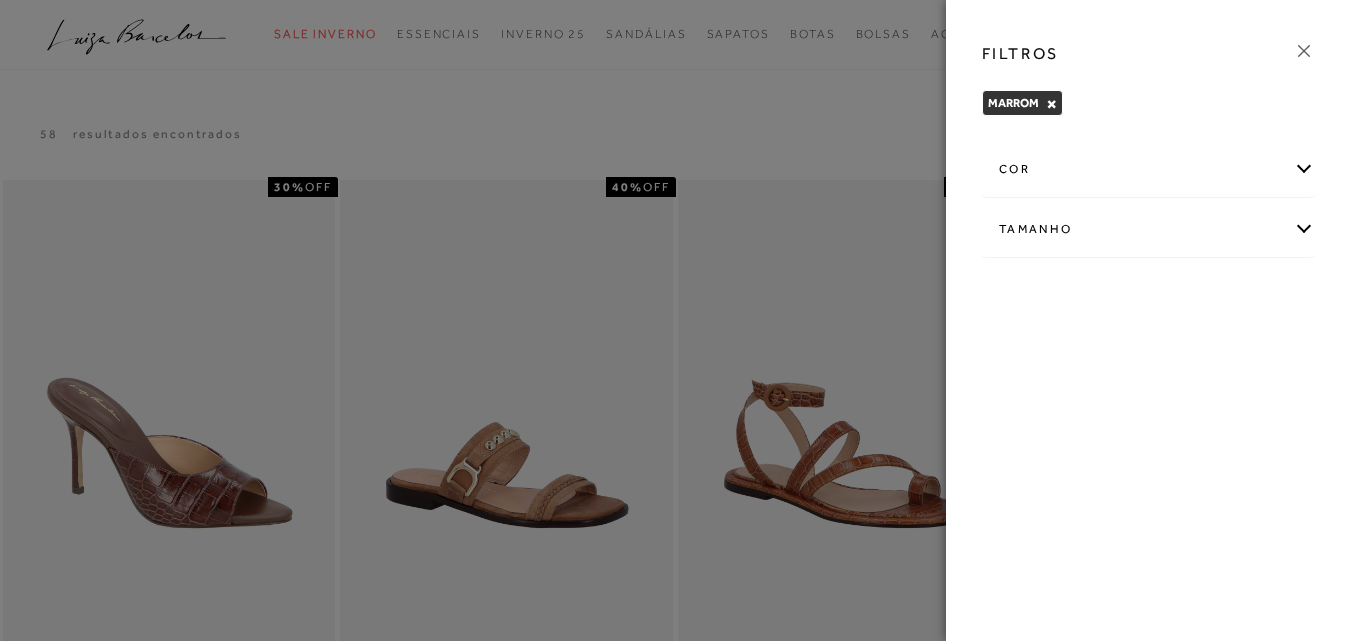click on "Tamanho" at bounding box center (1148, 229) 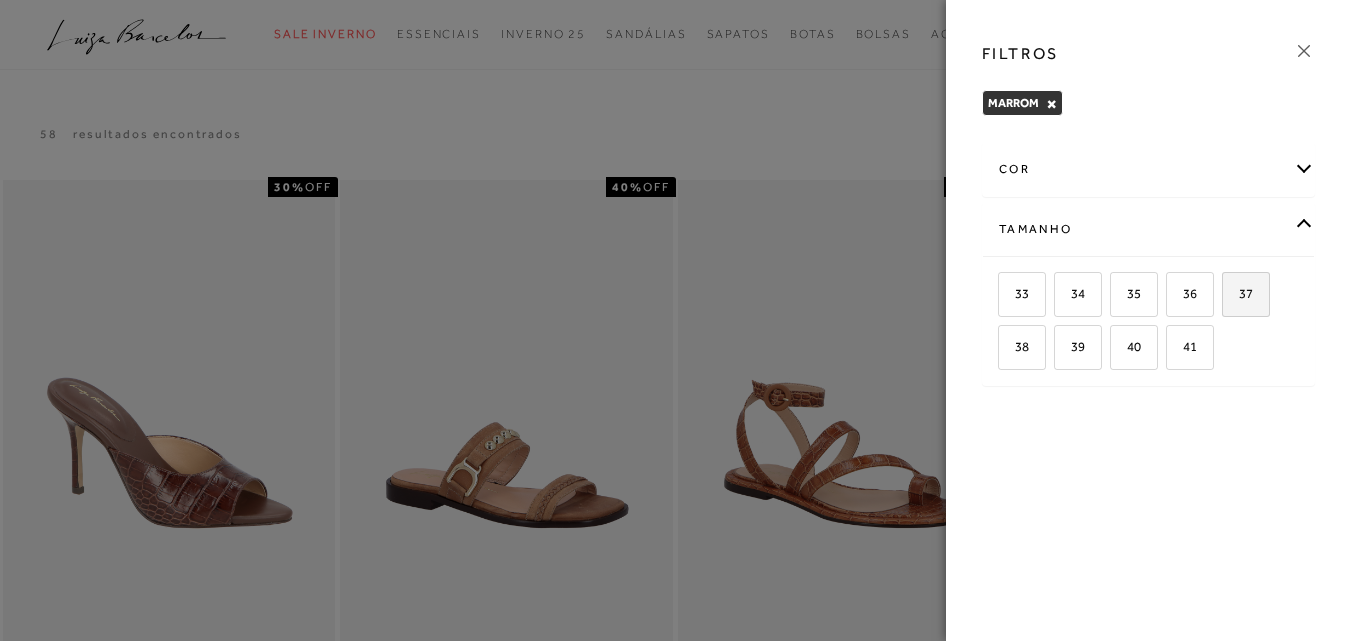 click on "37" at bounding box center (1238, 293) 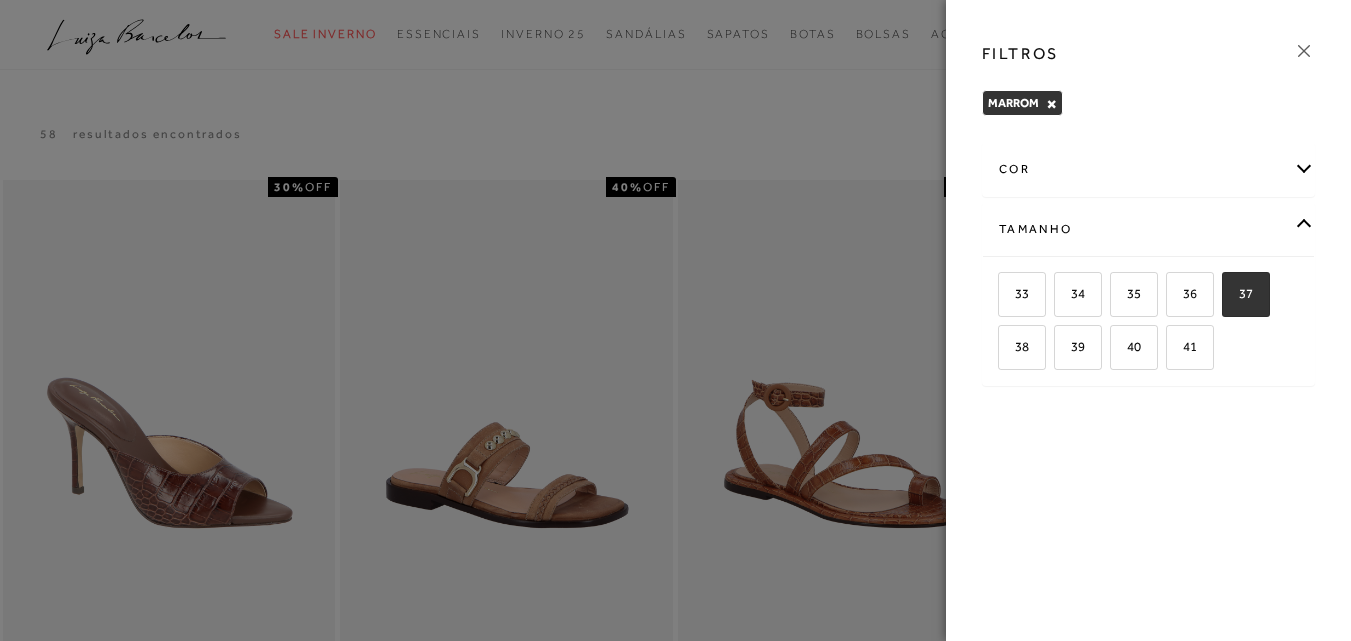 checkbox on "true" 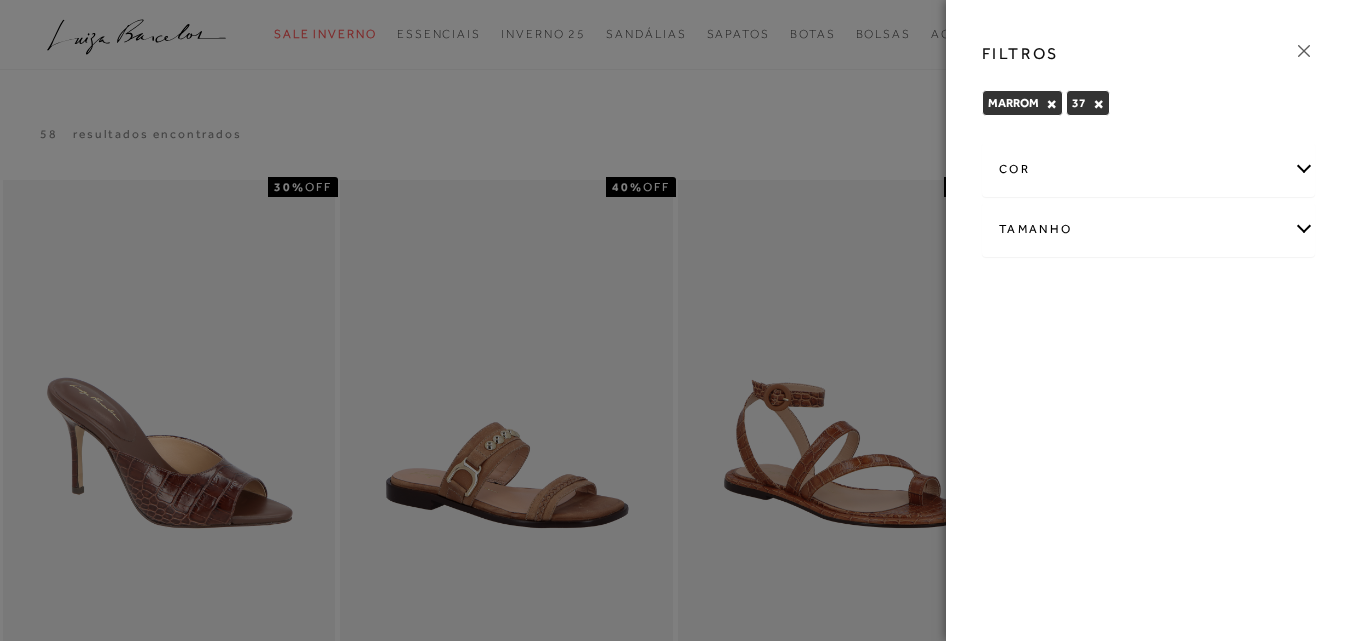 click at bounding box center (675, 320) 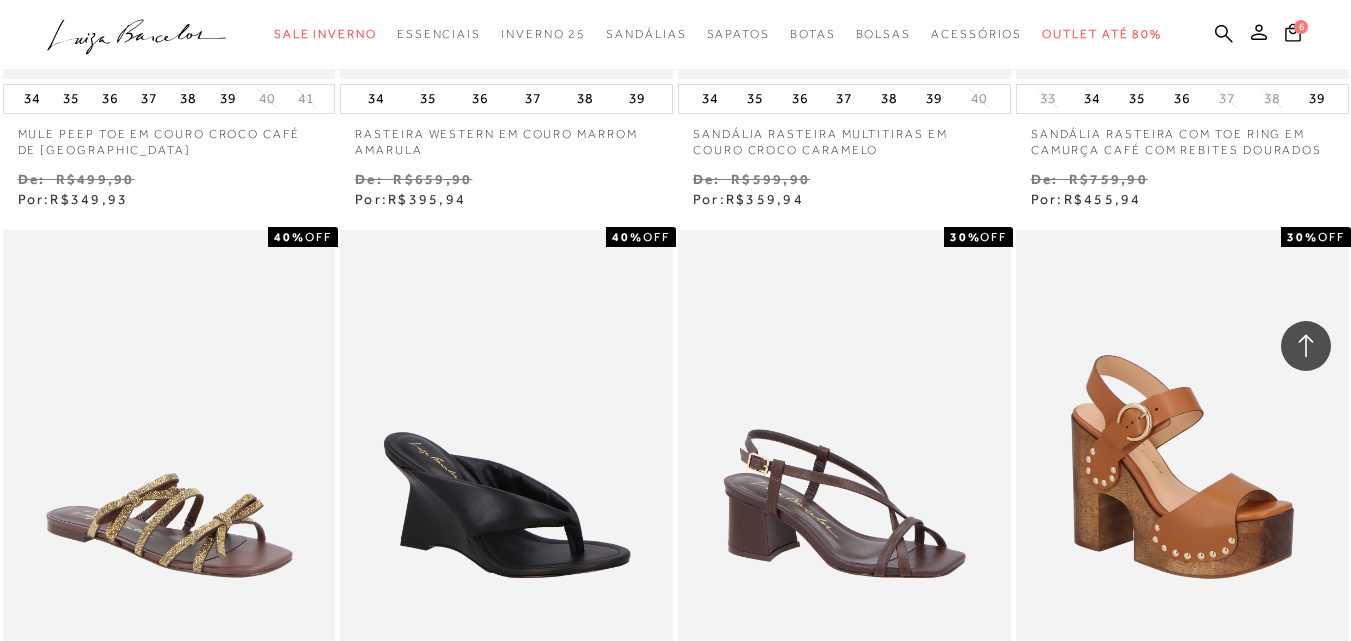 scroll, scrollTop: 1400, scrollLeft: 0, axis: vertical 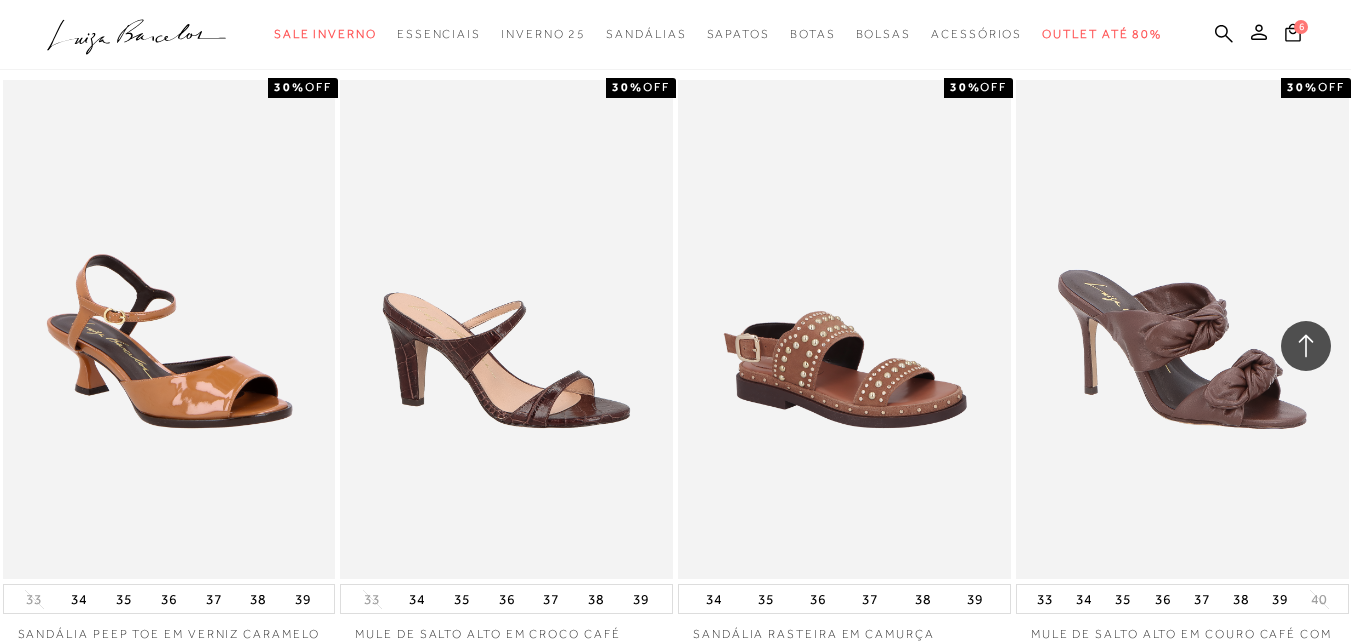 click on "MOSTRAR MAIS" at bounding box center [675, 849] 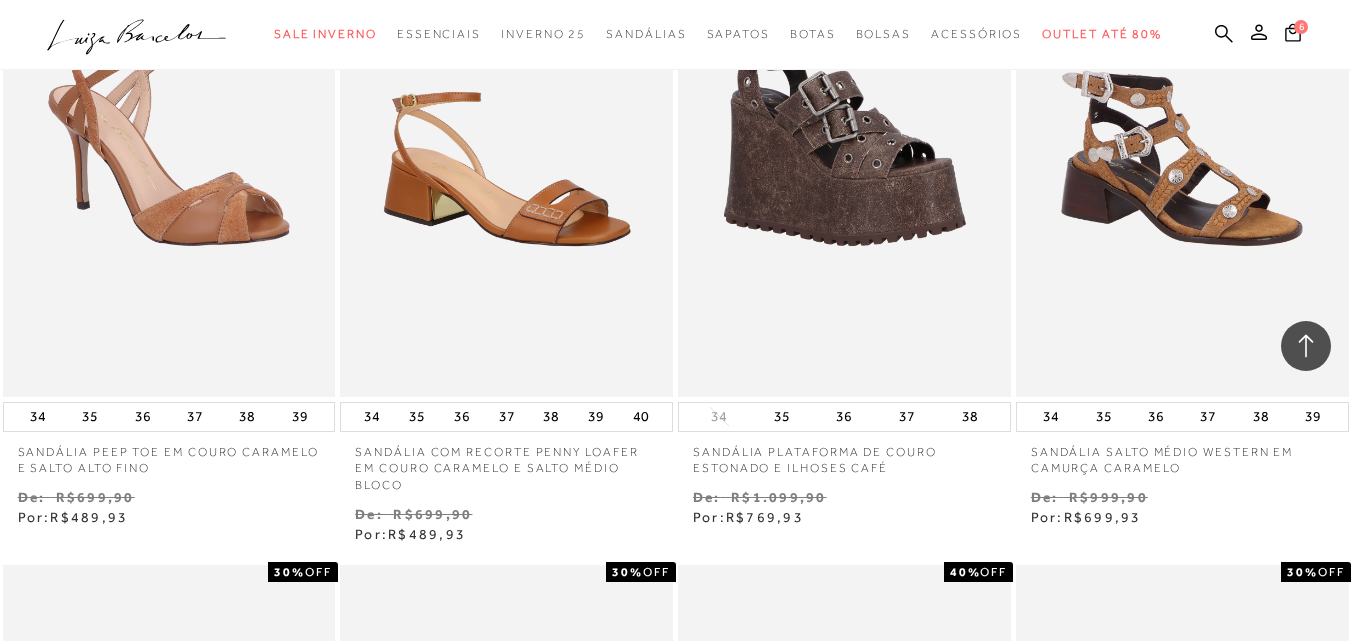 scroll, scrollTop: 3800, scrollLeft: 0, axis: vertical 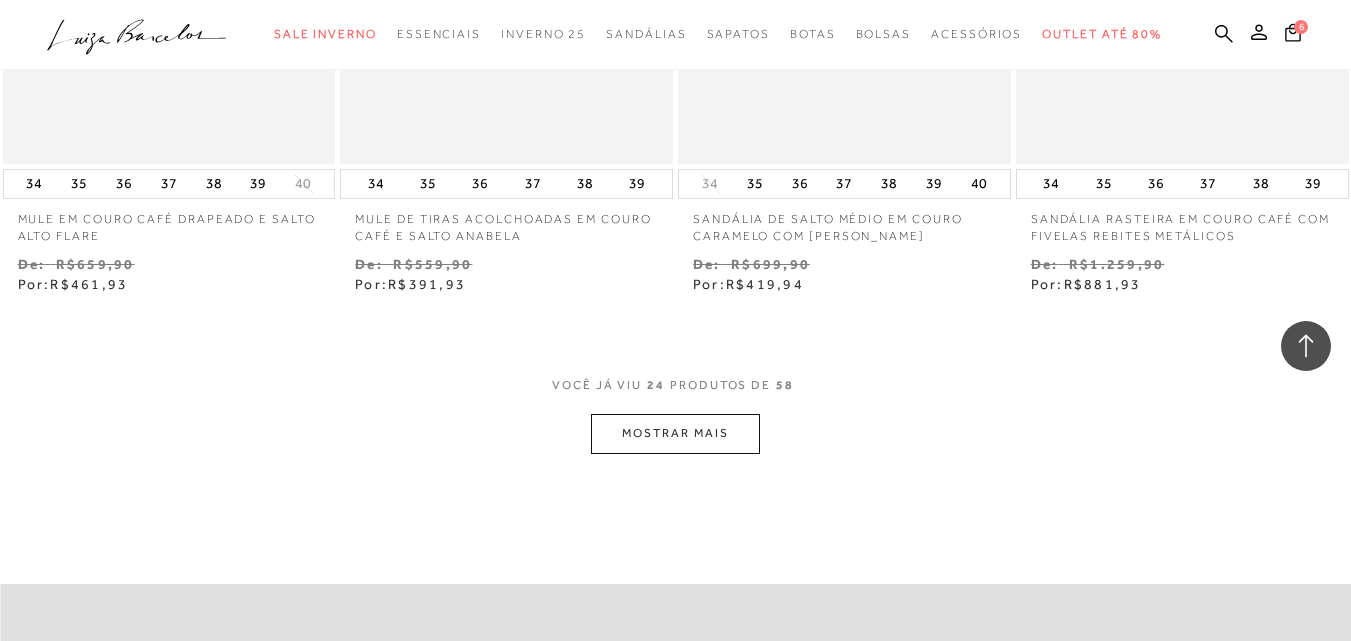 click on "MOSTRAR MAIS" at bounding box center (675, 433) 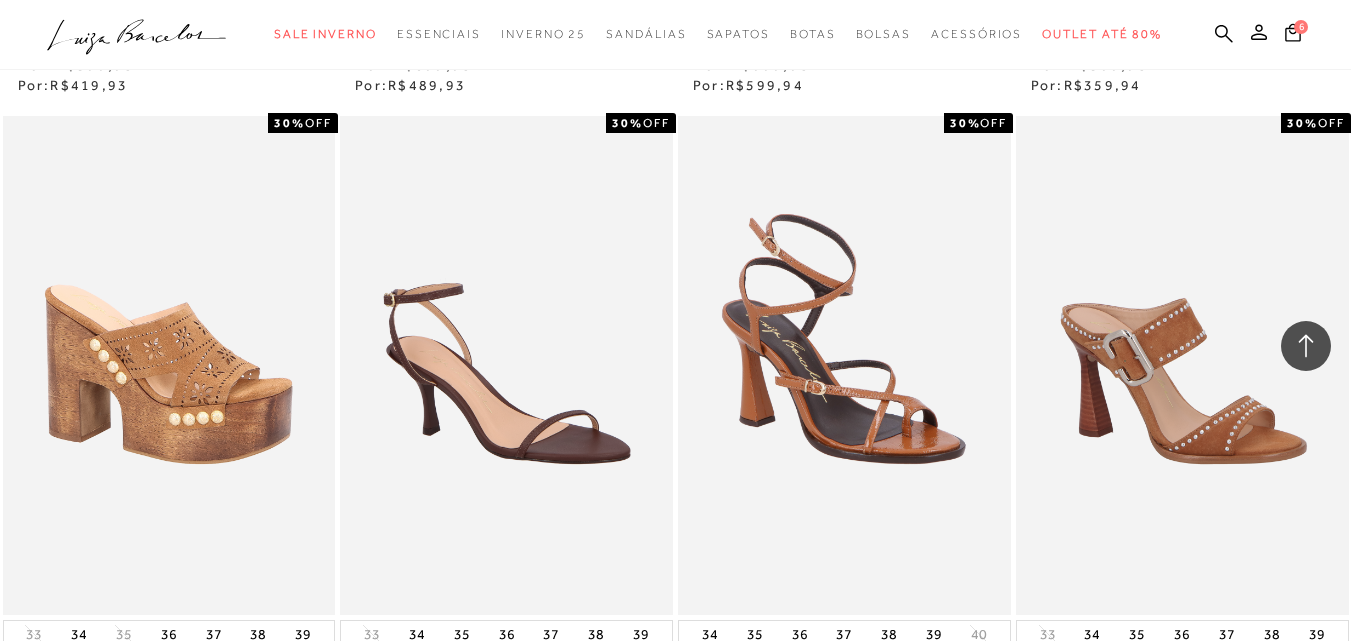 scroll, scrollTop: 5789, scrollLeft: 0, axis: vertical 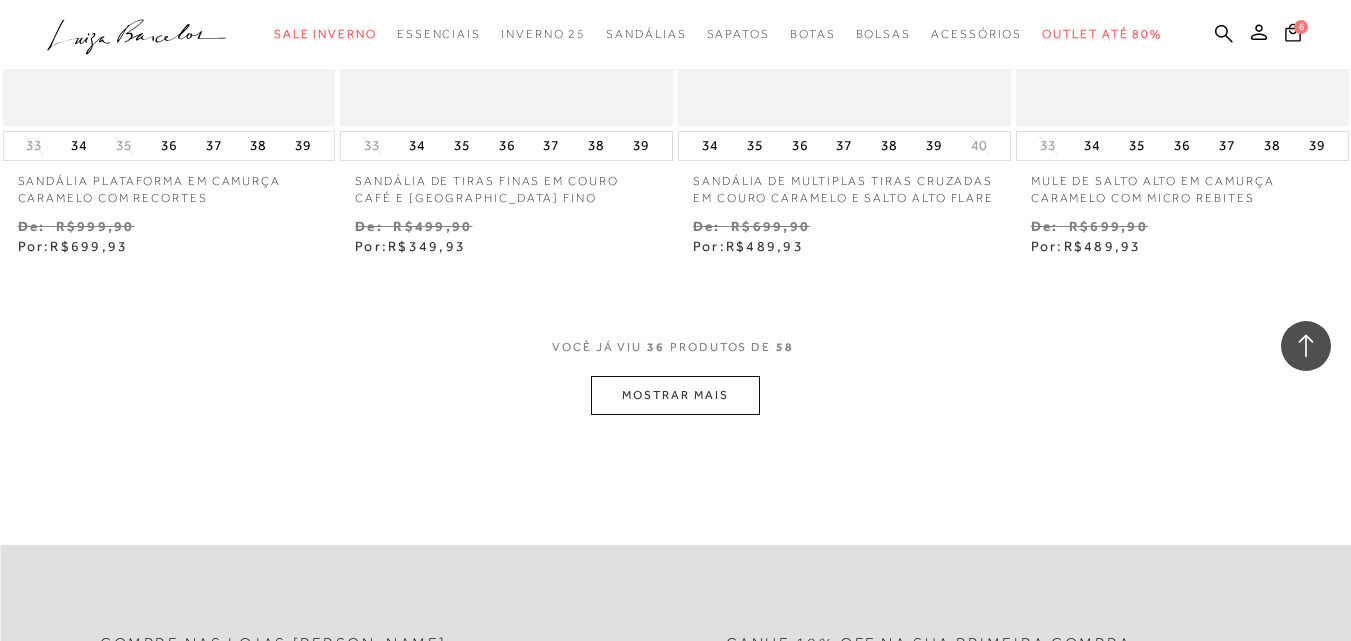 click on "MOSTRAR MAIS" at bounding box center [675, 395] 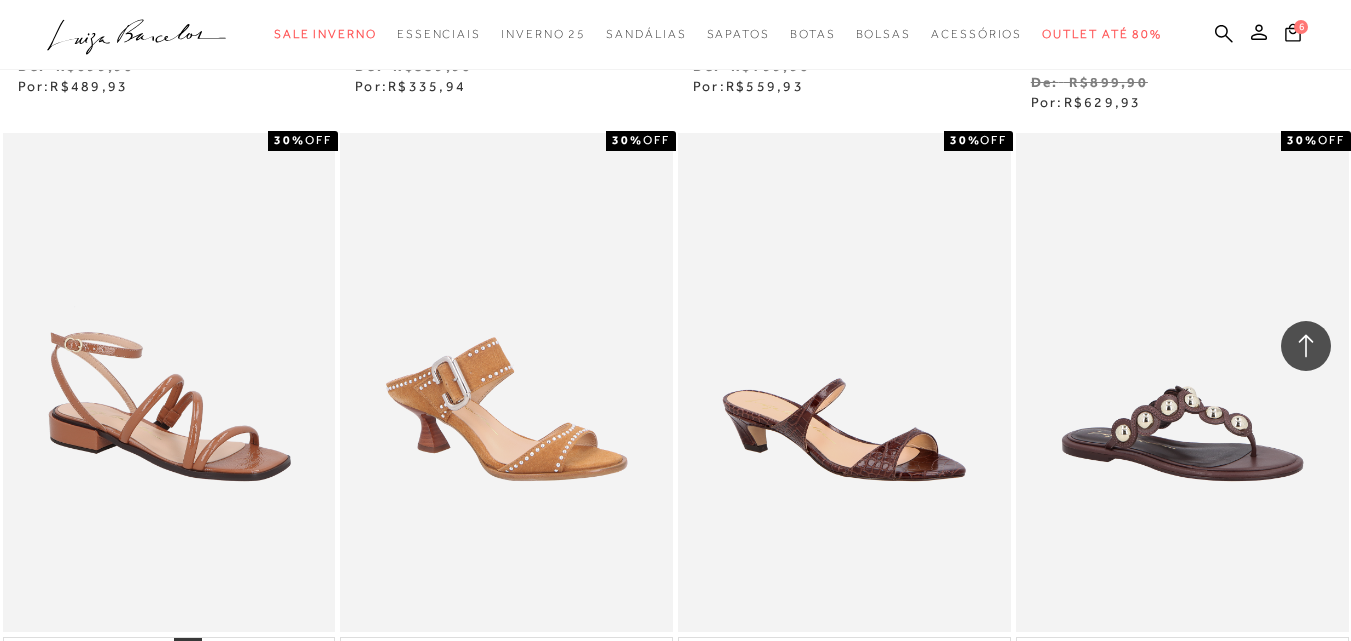 scroll, scrollTop: 6800, scrollLeft: 0, axis: vertical 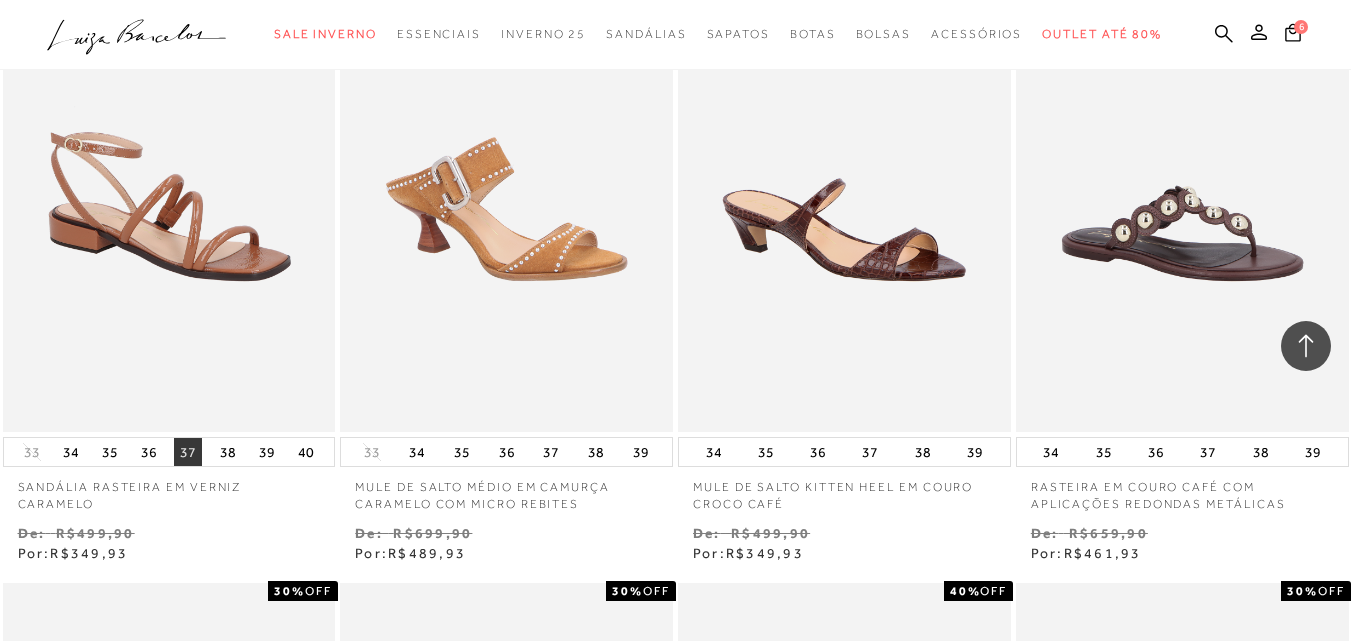 click on "37" at bounding box center [188, 452] 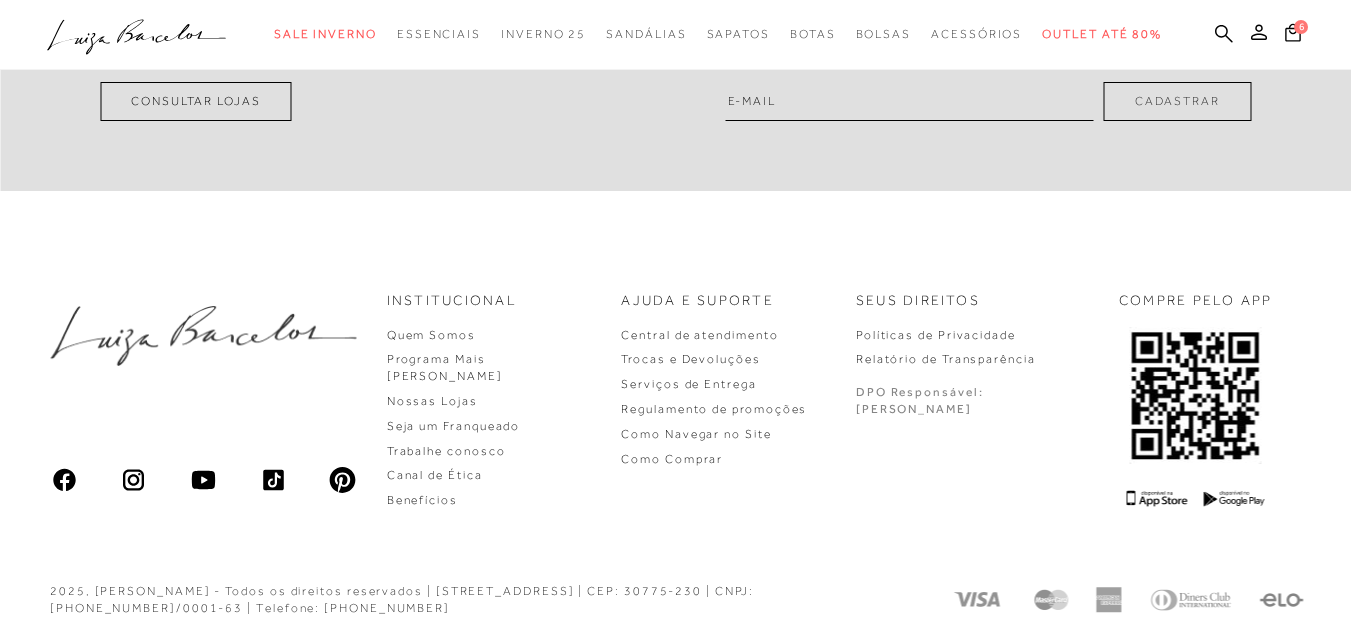 scroll, scrollTop: 0, scrollLeft: 0, axis: both 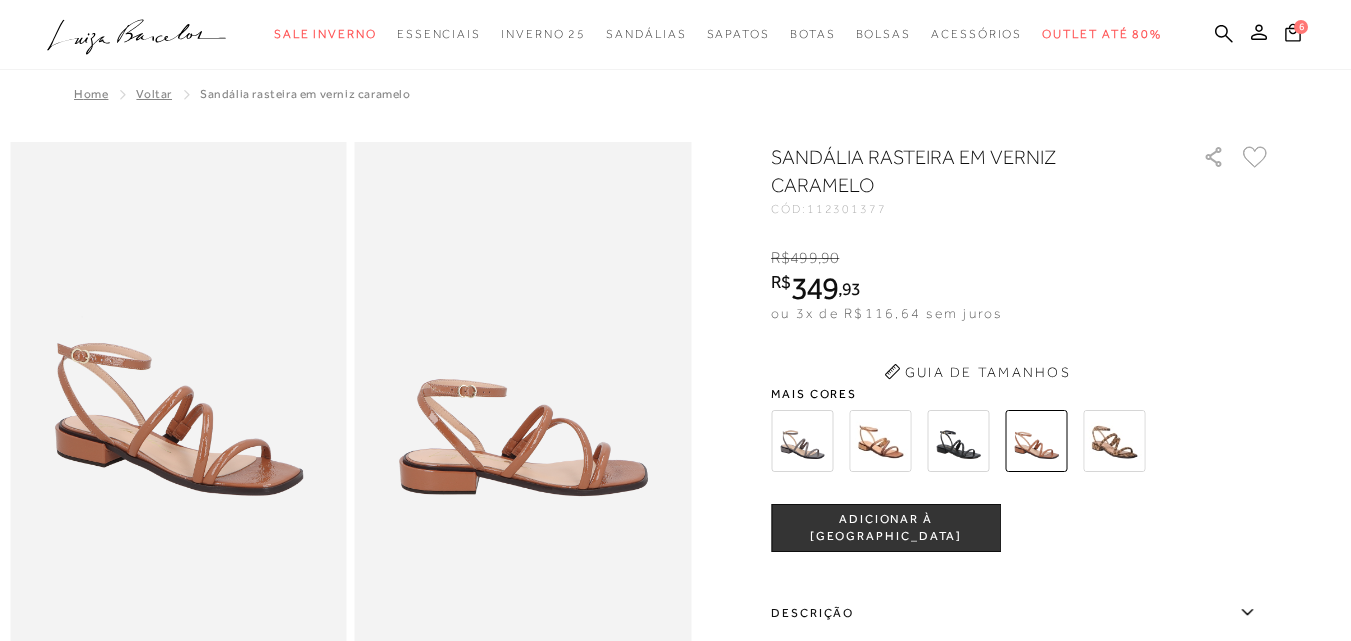 click at bounding box center [958, 441] 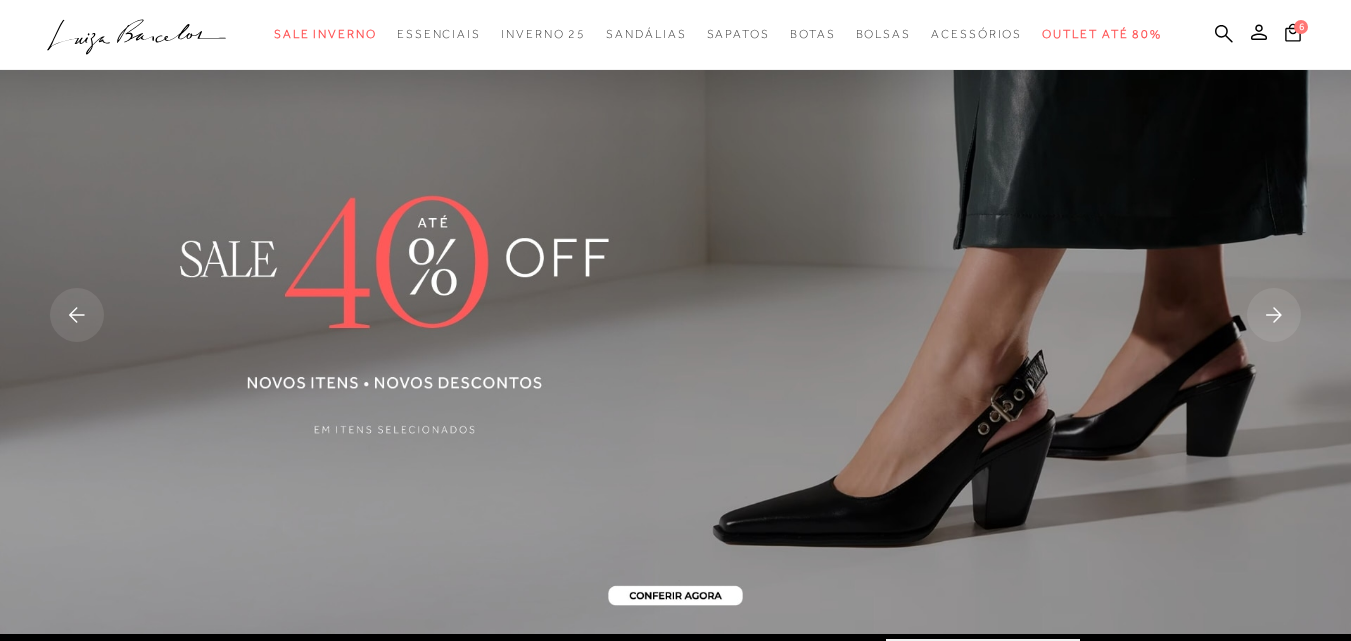 scroll, scrollTop: 0, scrollLeft: 0, axis: both 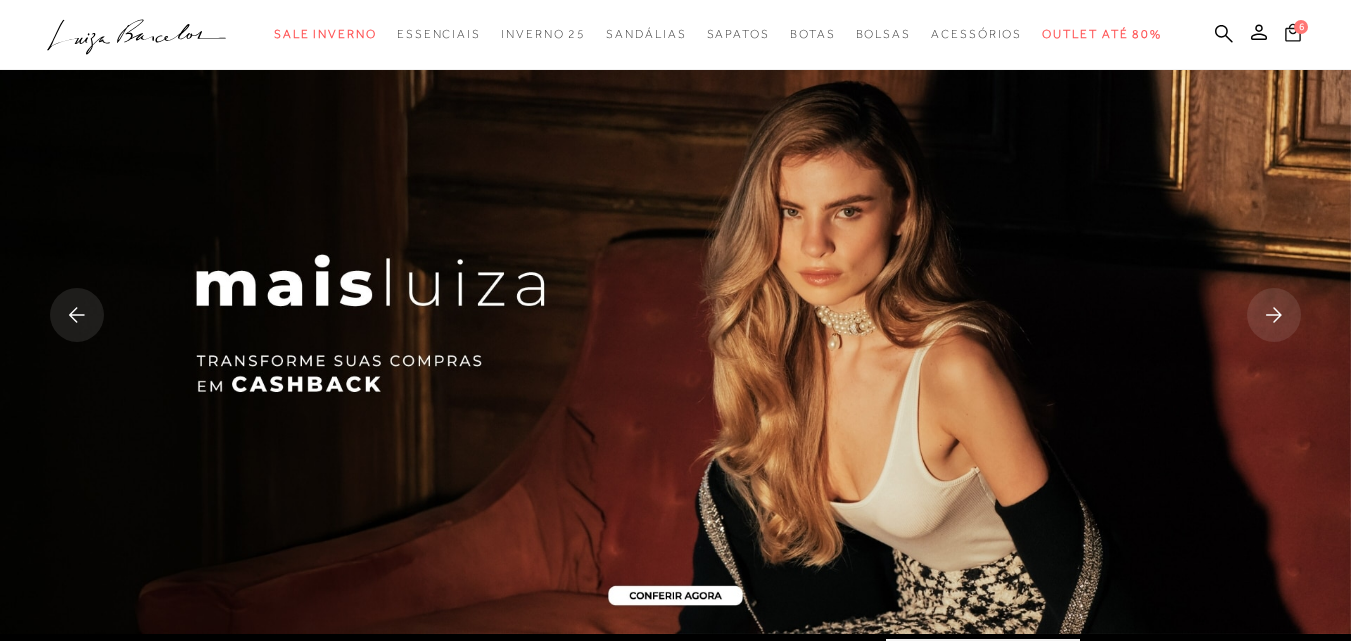 click 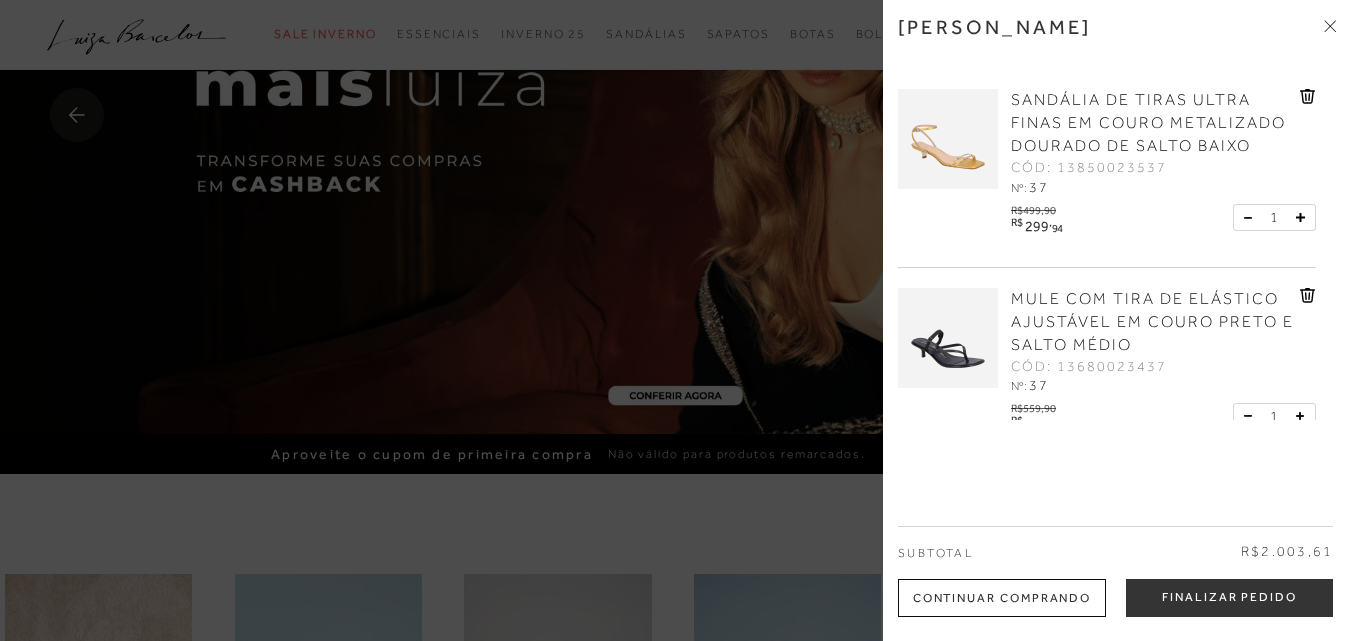 scroll, scrollTop: 500, scrollLeft: 0, axis: vertical 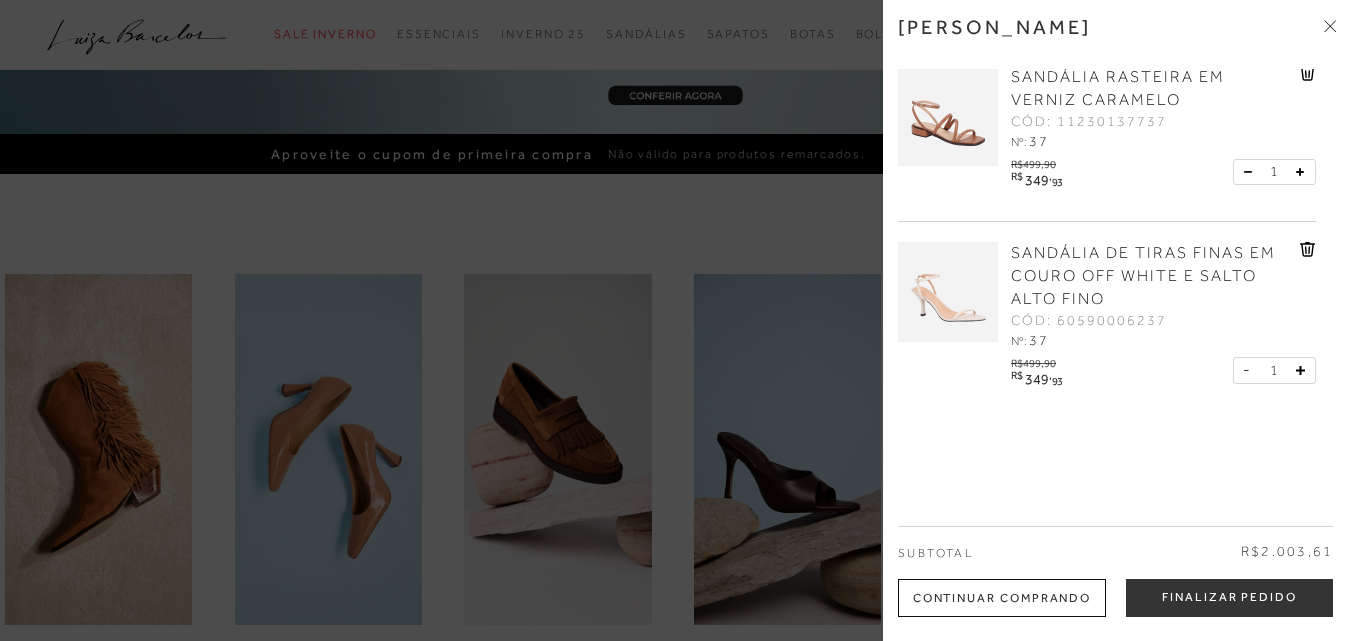 click at bounding box center (675, 320) 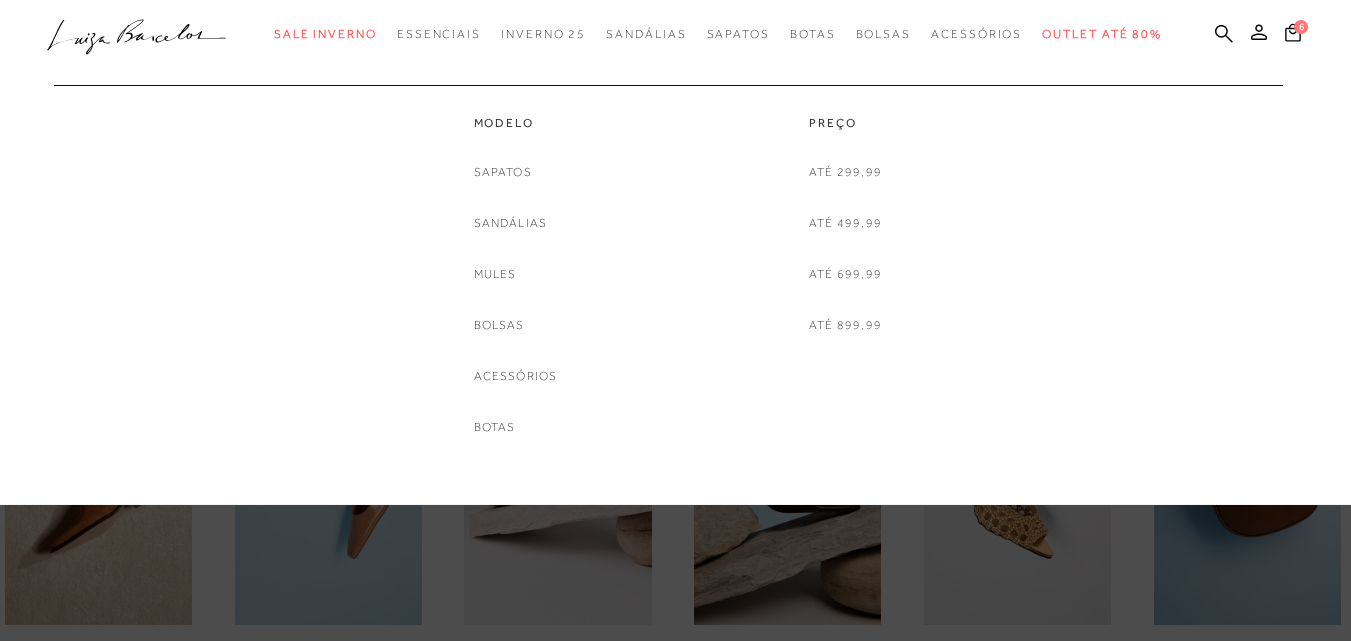 click on "Sandálias" at bounding box center [511, 223] 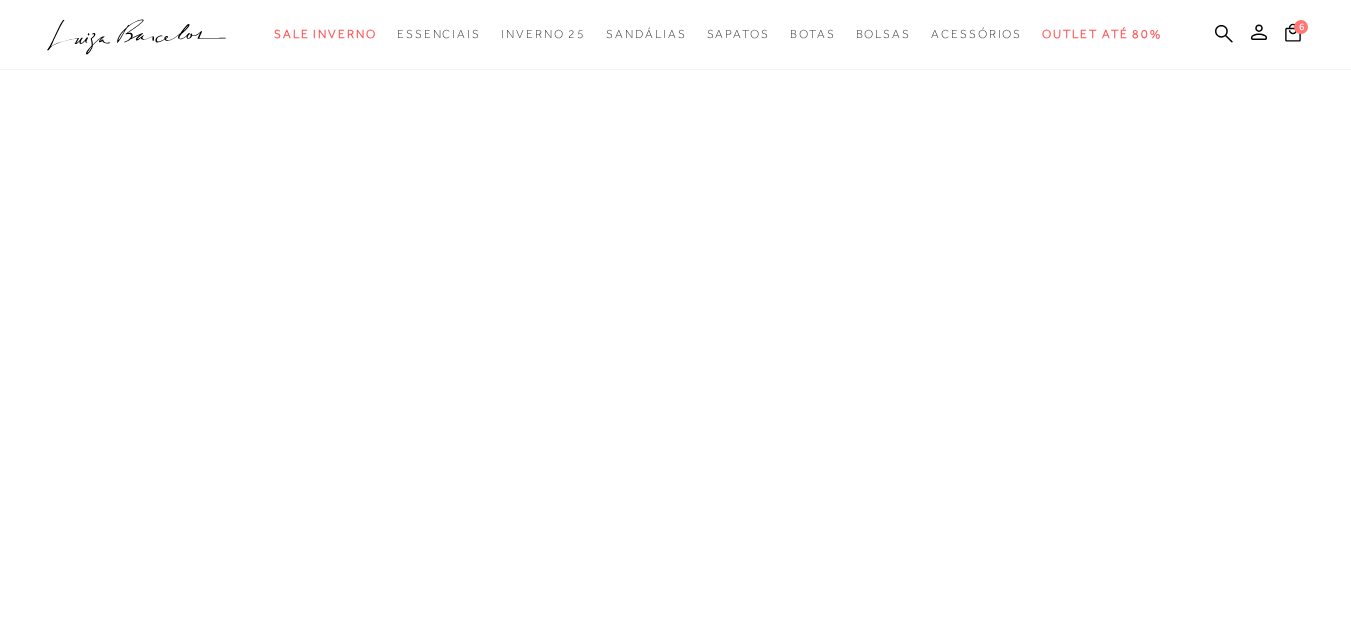 scroll, scrollTop: 0, scrollLeft: 0, axis: both 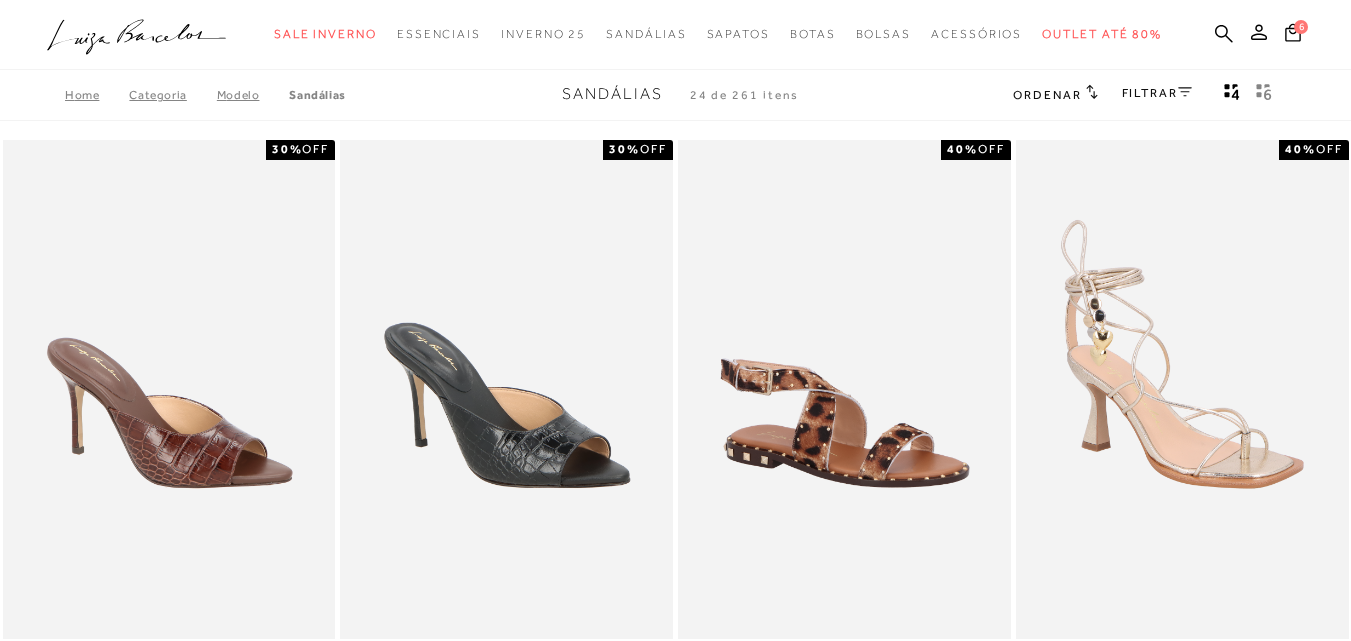 click on "FILTRAR" at bounding box center [1157, 93] 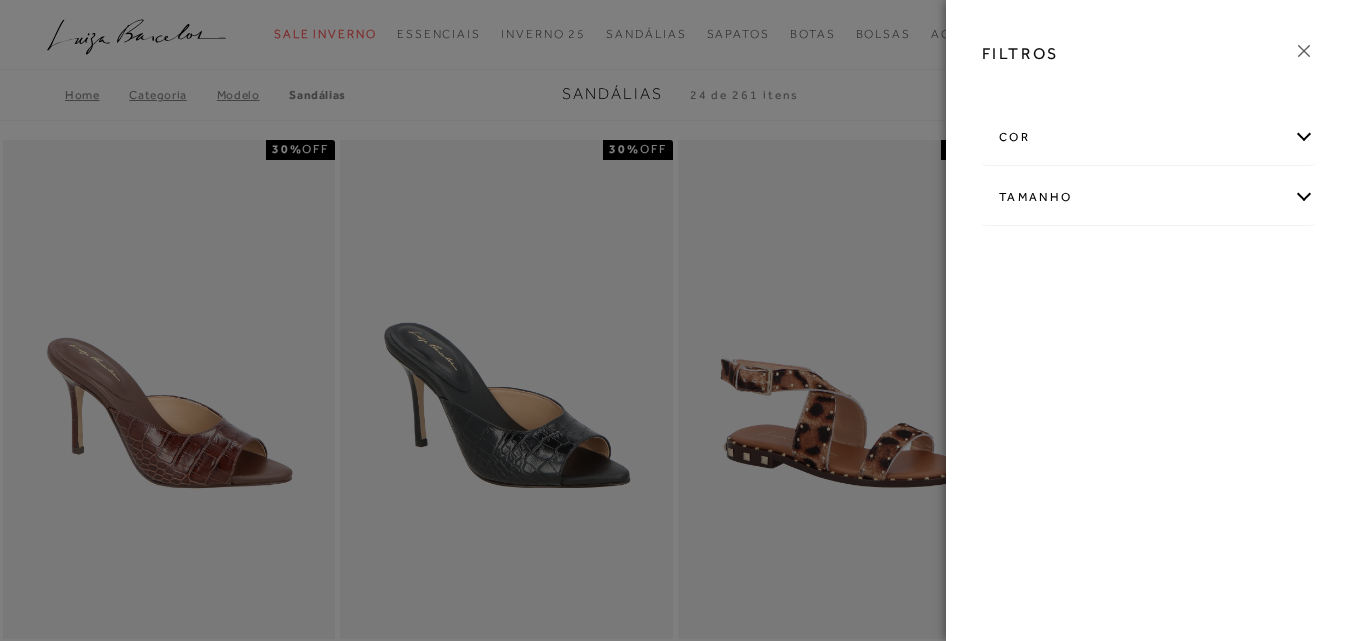 click on "cor" at bounding box center (1148, 137) 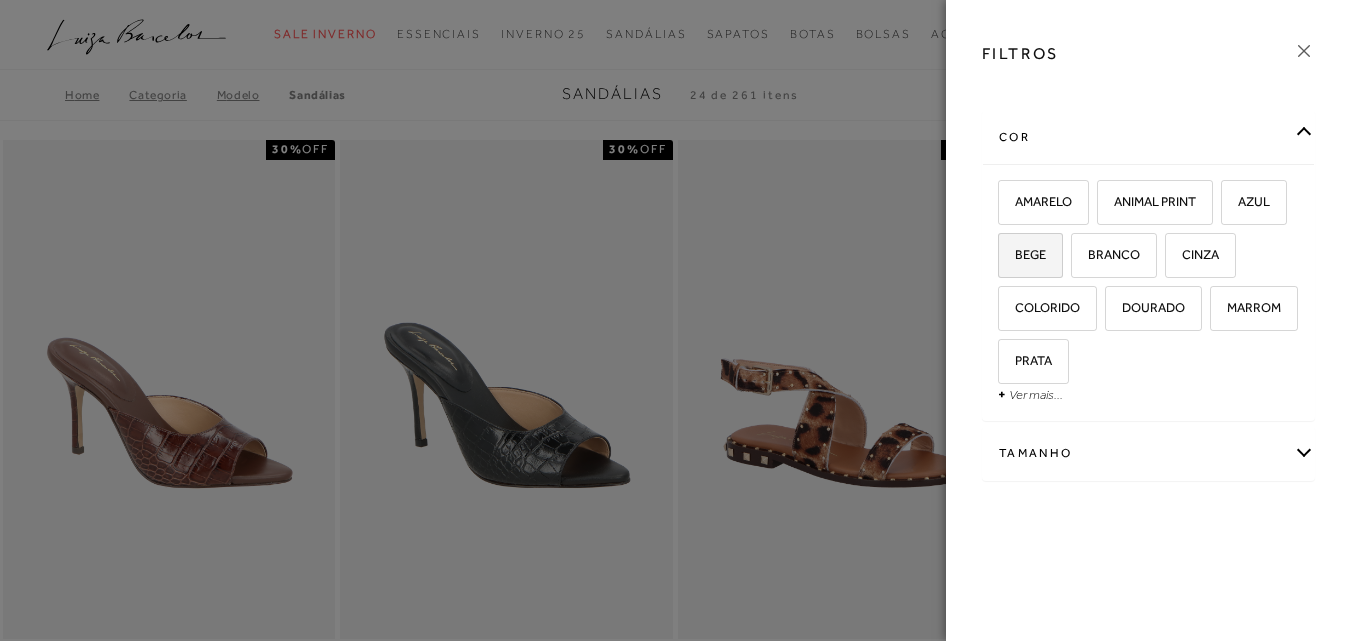 click on "BEGE" at bounding box center [1023, 254] 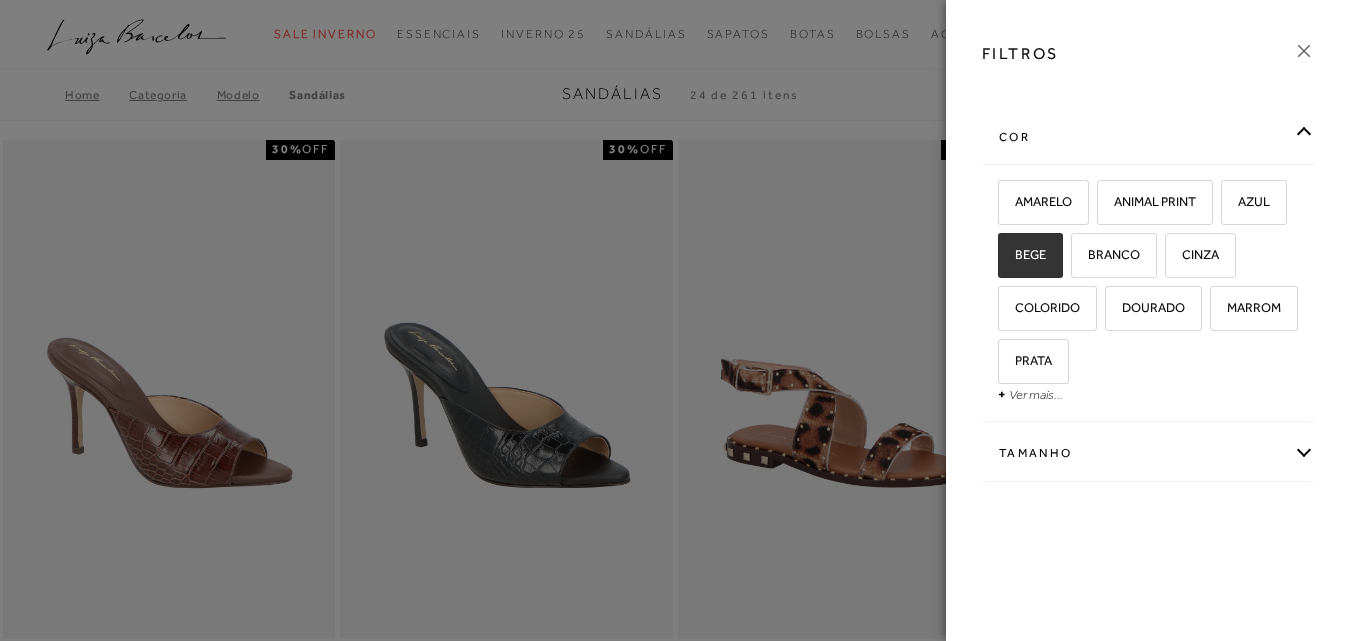 checkbox on "true" 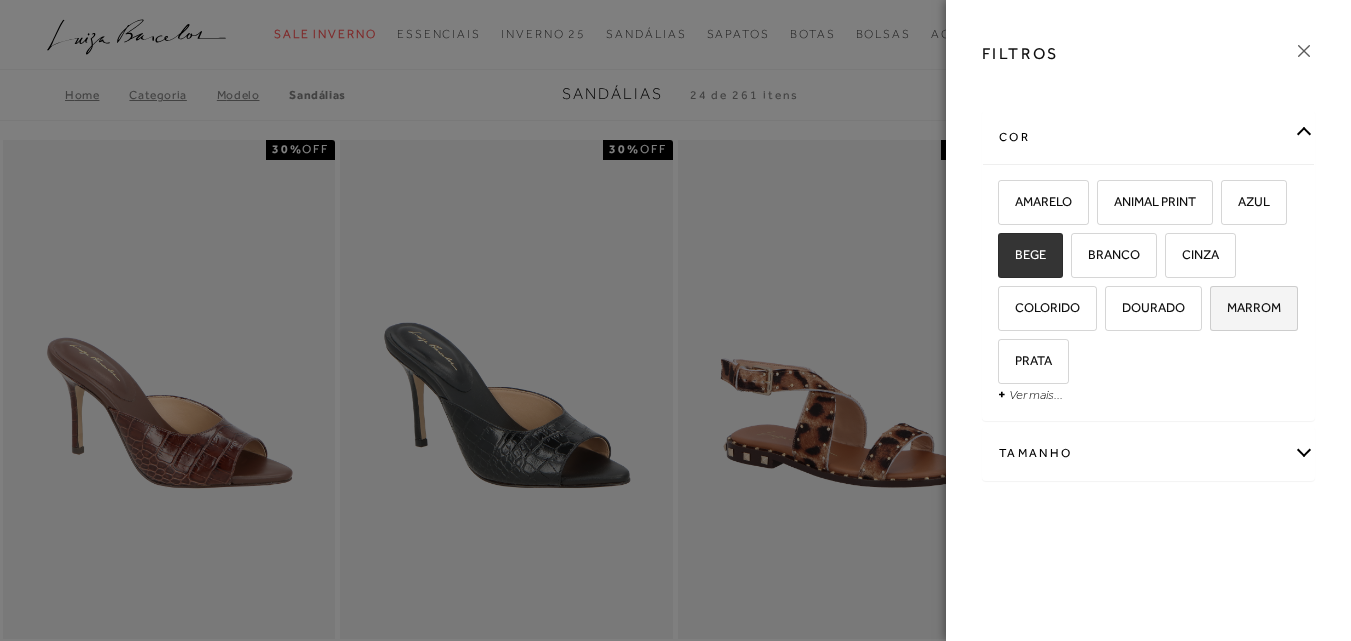 click on "MARROM" at bounding box center (1254, 308) 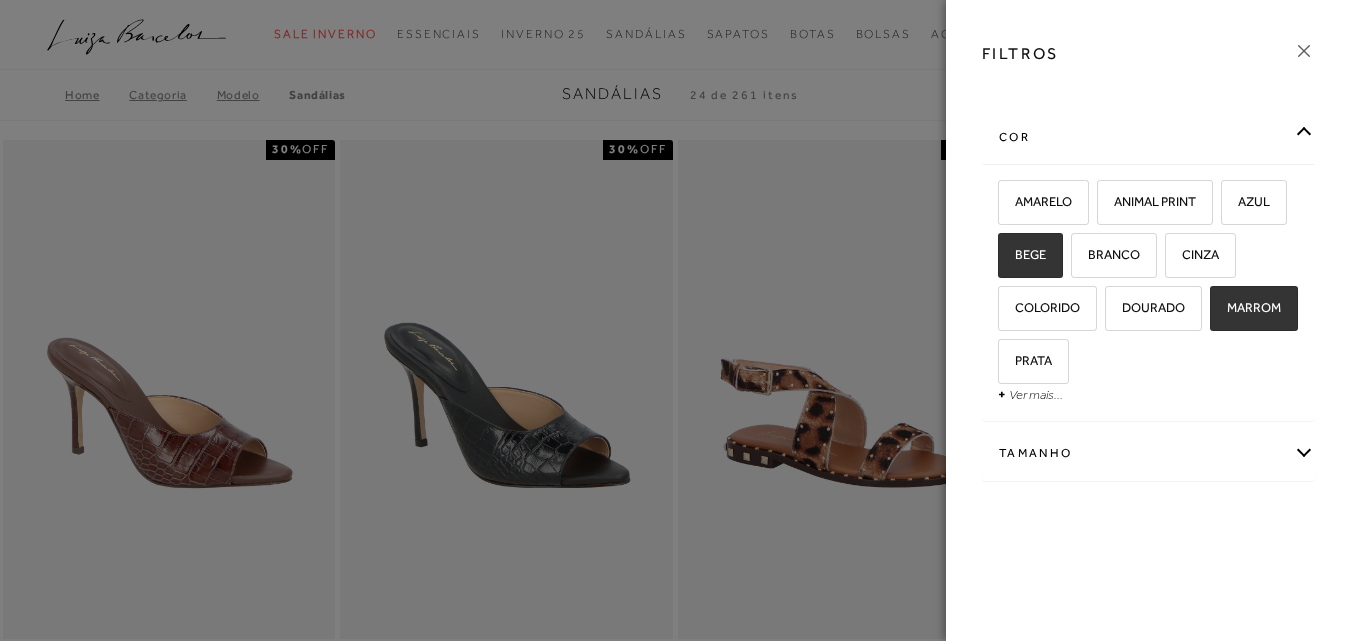 checkbox on "true" 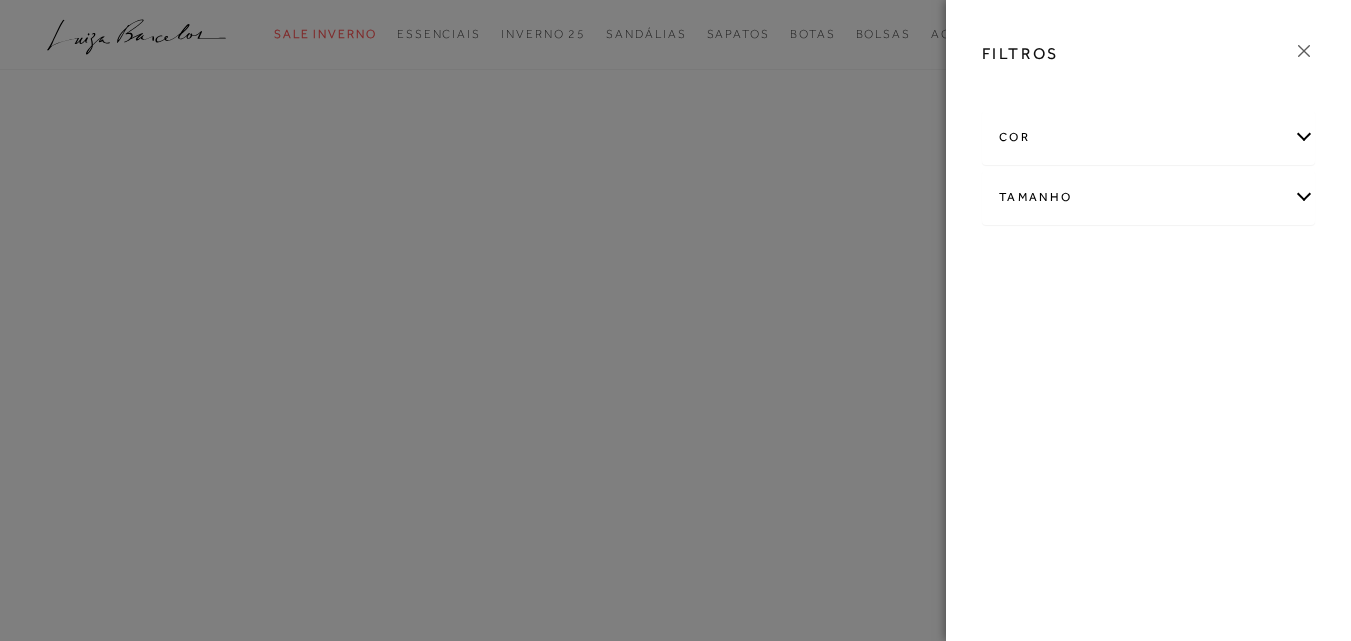 click on "cor" at bounding box center (1148, 137) 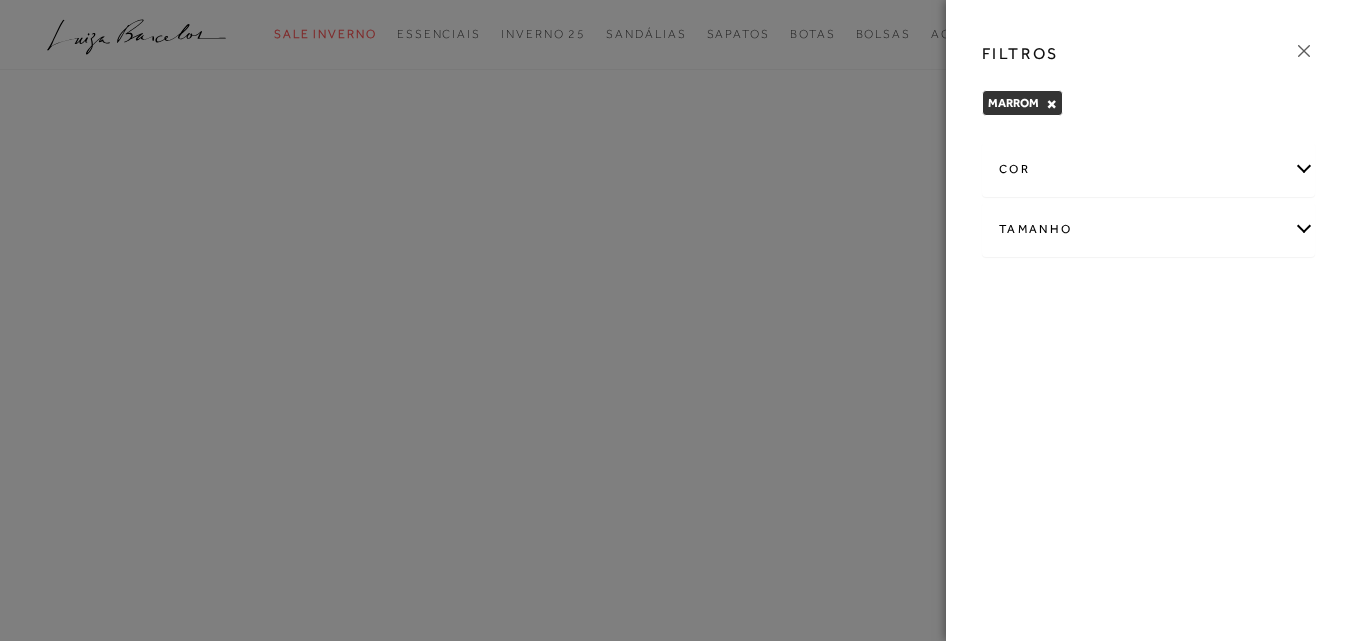 click on "Tamanho" at bounding box center [1148, 229] 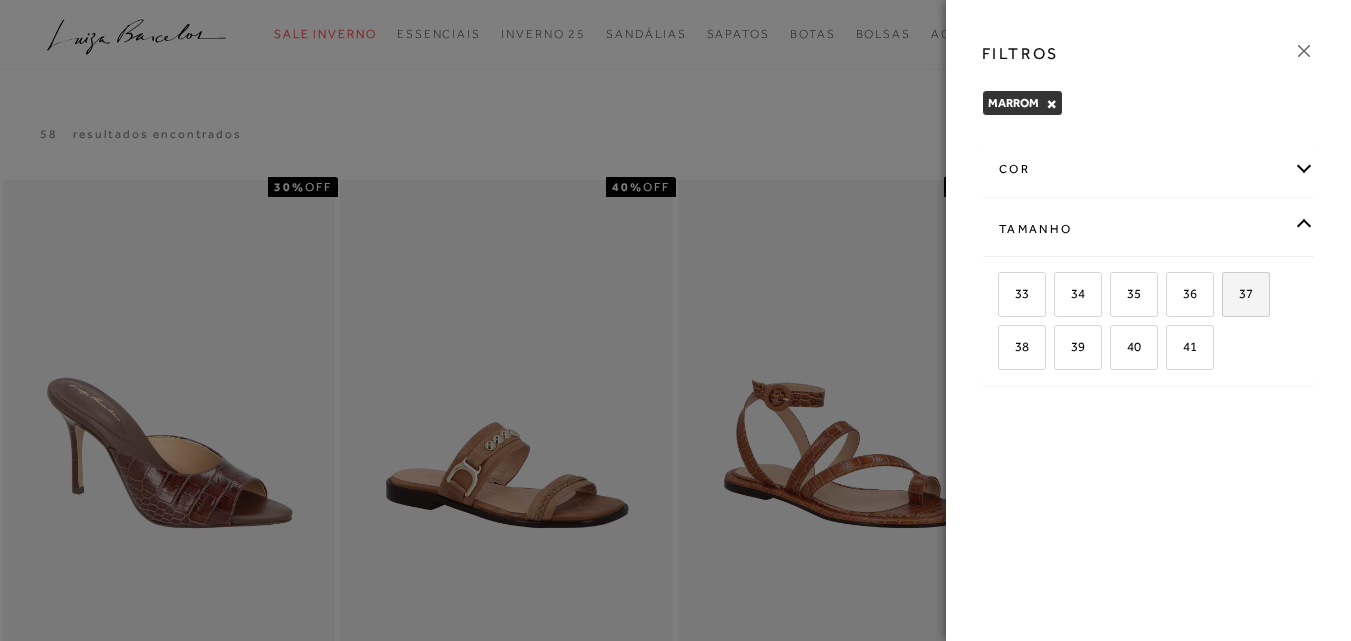 click on "37" at bounding box center (1238, 293) 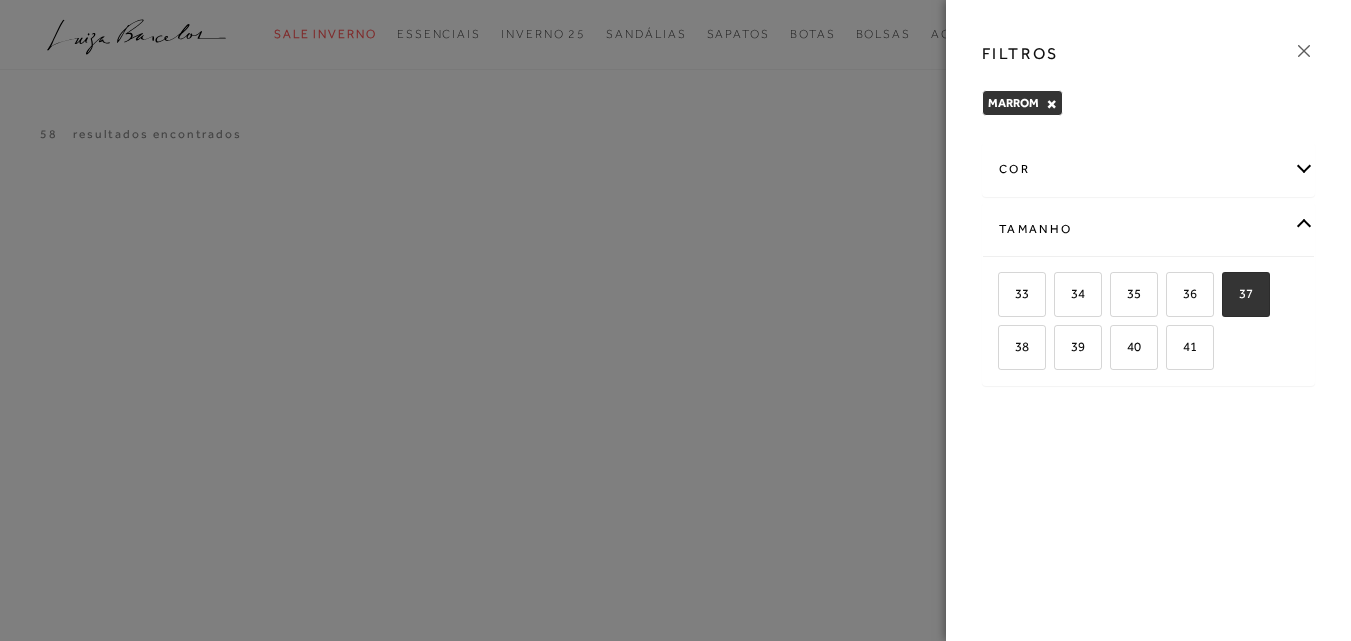 click at bounding box center (675, 320) 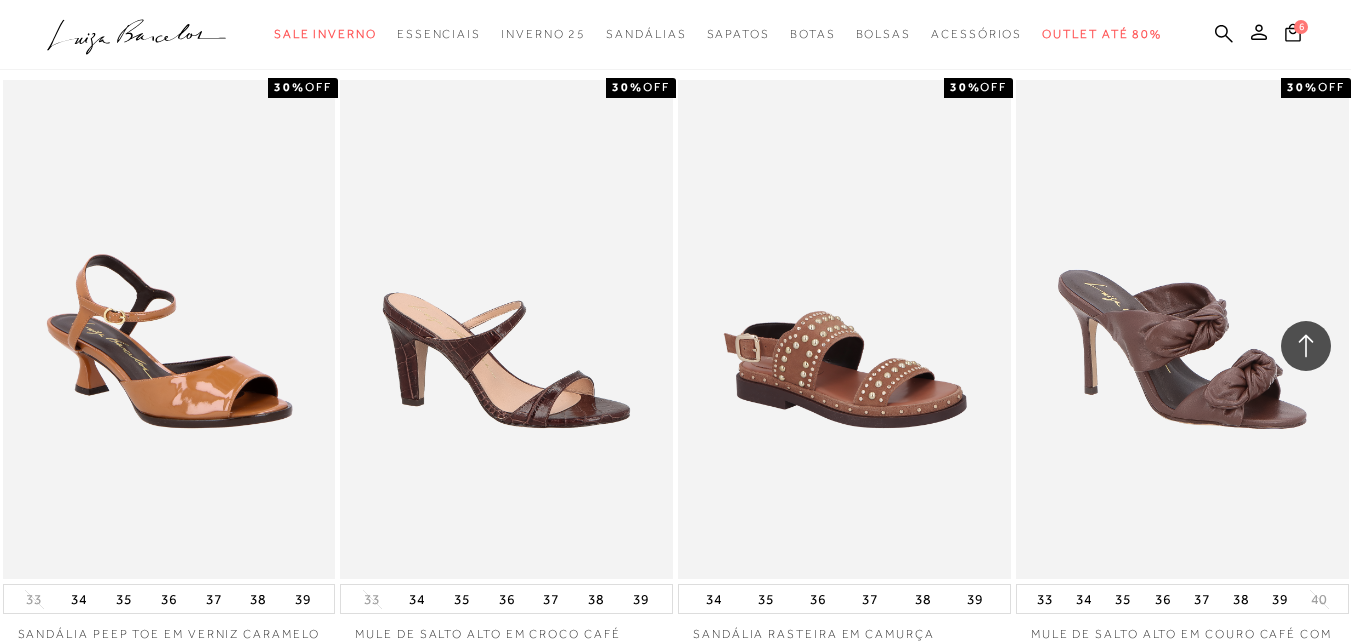 scroll, scrollTop: 2000, scrollLeft: 0, axis: vertical 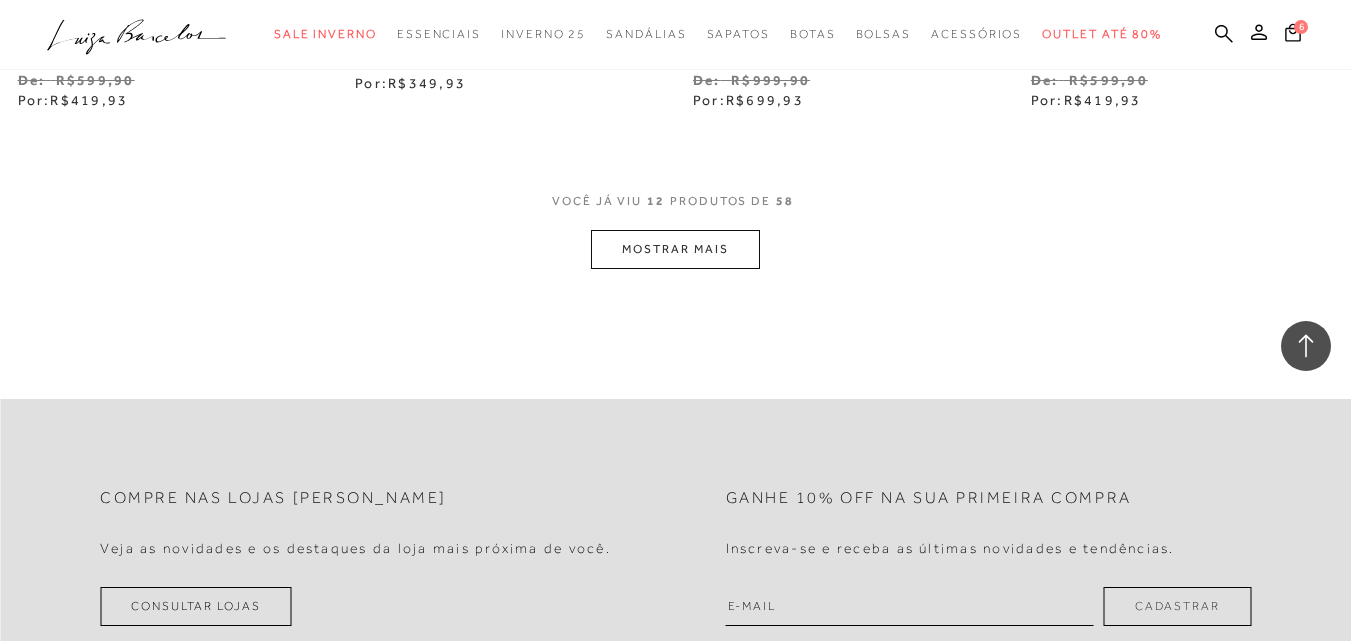 click on "MOSTRAR MAIS" at bounding box center [675, 249] 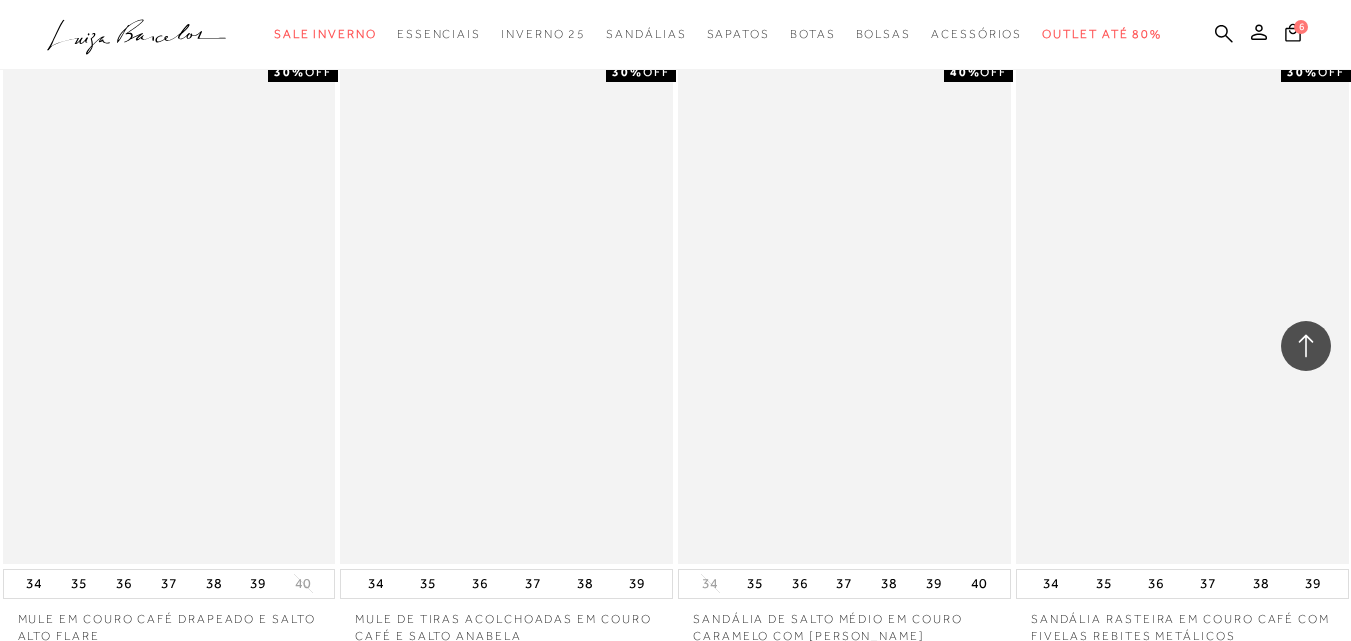 scroll, scrollTop: 3499, scrollLeft: 0, axis: vertical 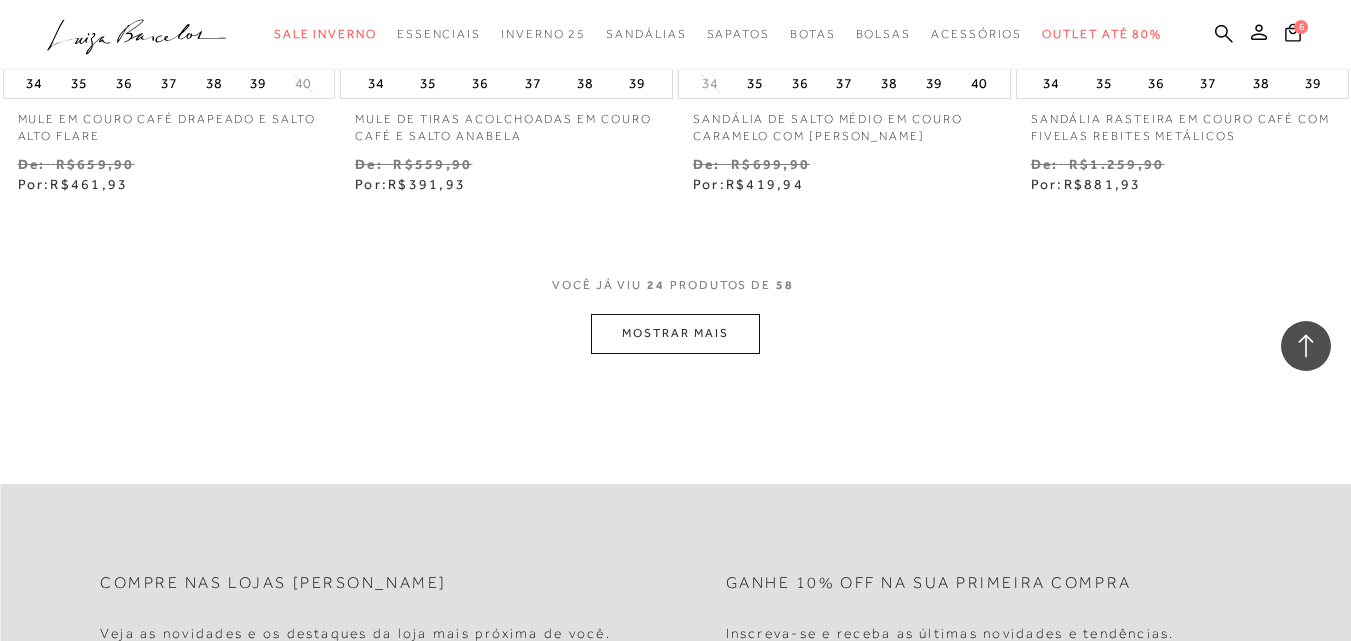 click on "MOSTRAR MAIS" at bounding box center (675, 333) 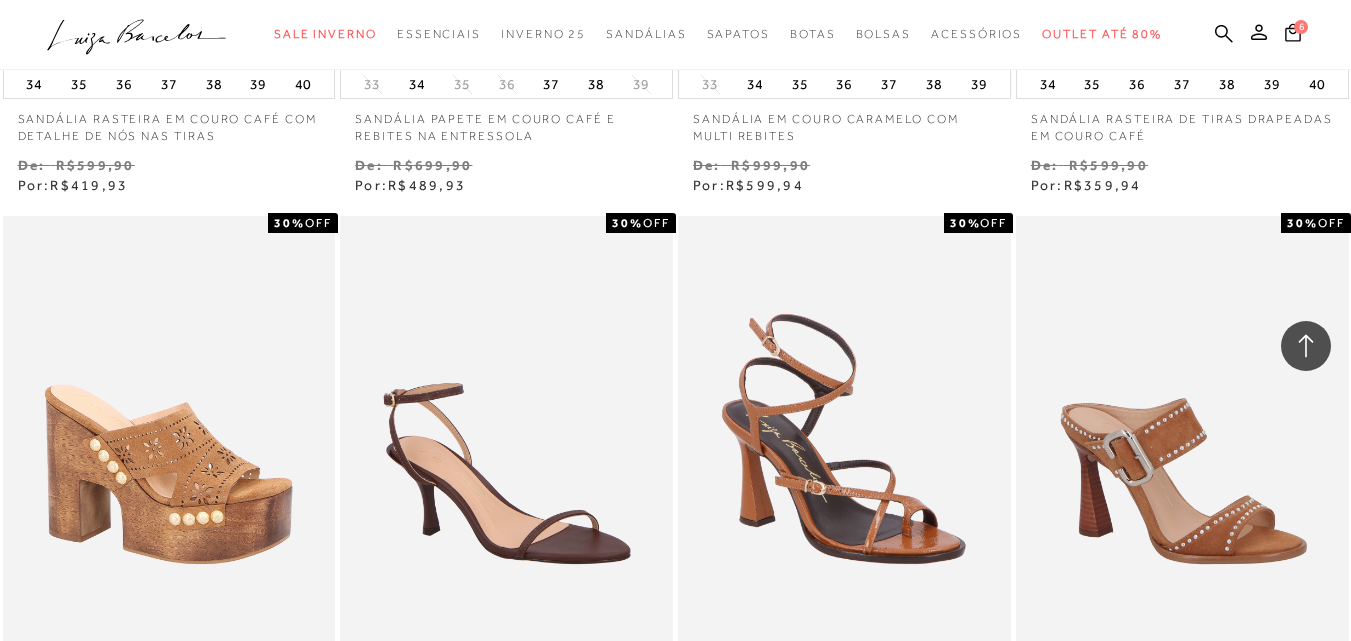 scroll, scrollTop: 5400, scrollLeft: 0, axis: vertical 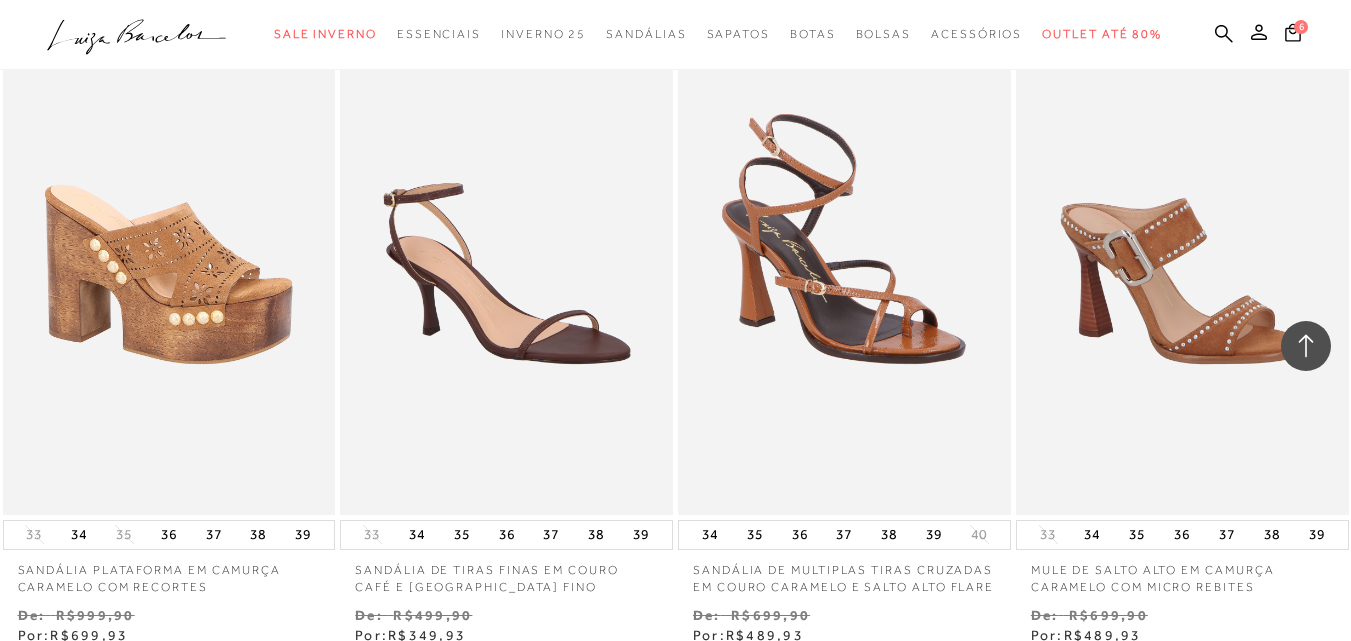 click on "MOSTRAR MAIS" at bounding box center (675, 784) 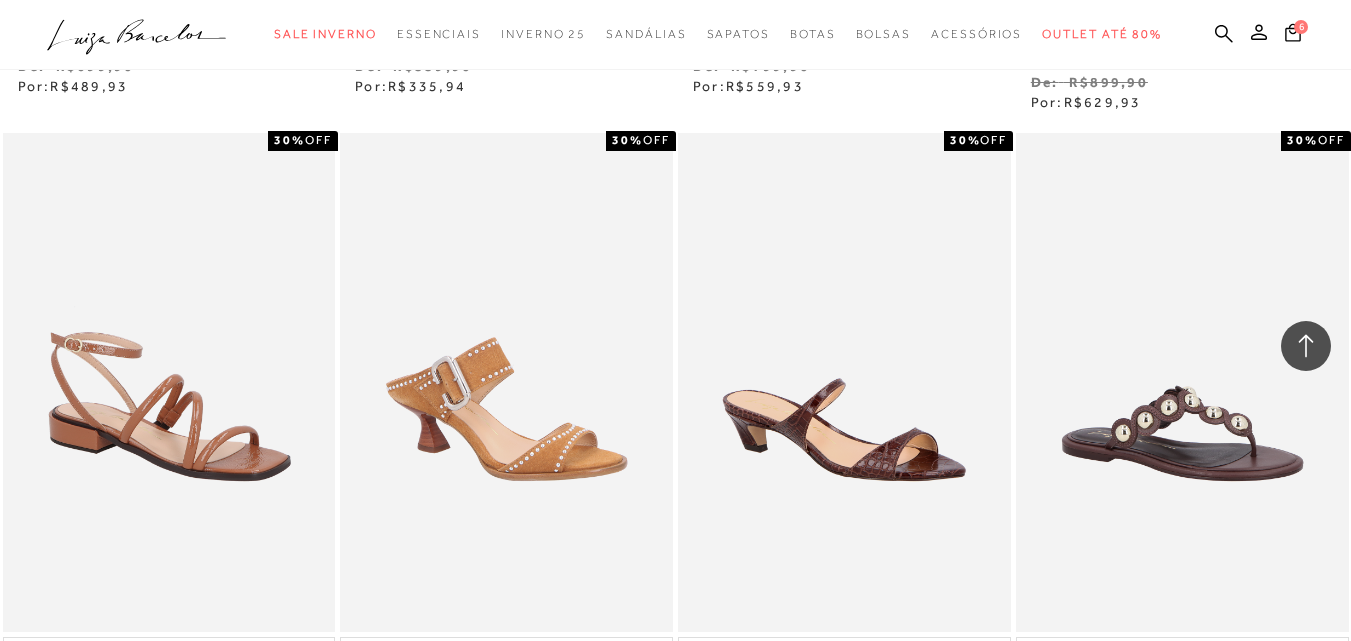 scroll, scrollTop: 7000, scrollLeft: 0, axis: vertical 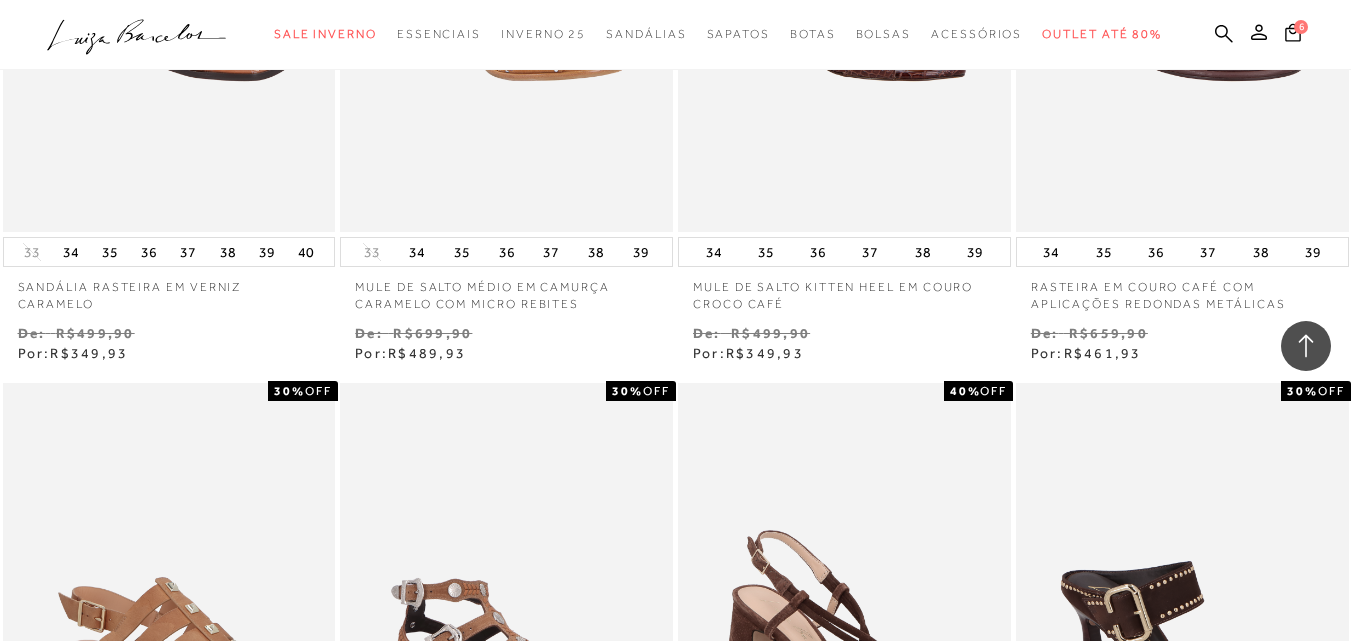 click on "MOSTRAR MAIS" at bounding box center [675, 1152] 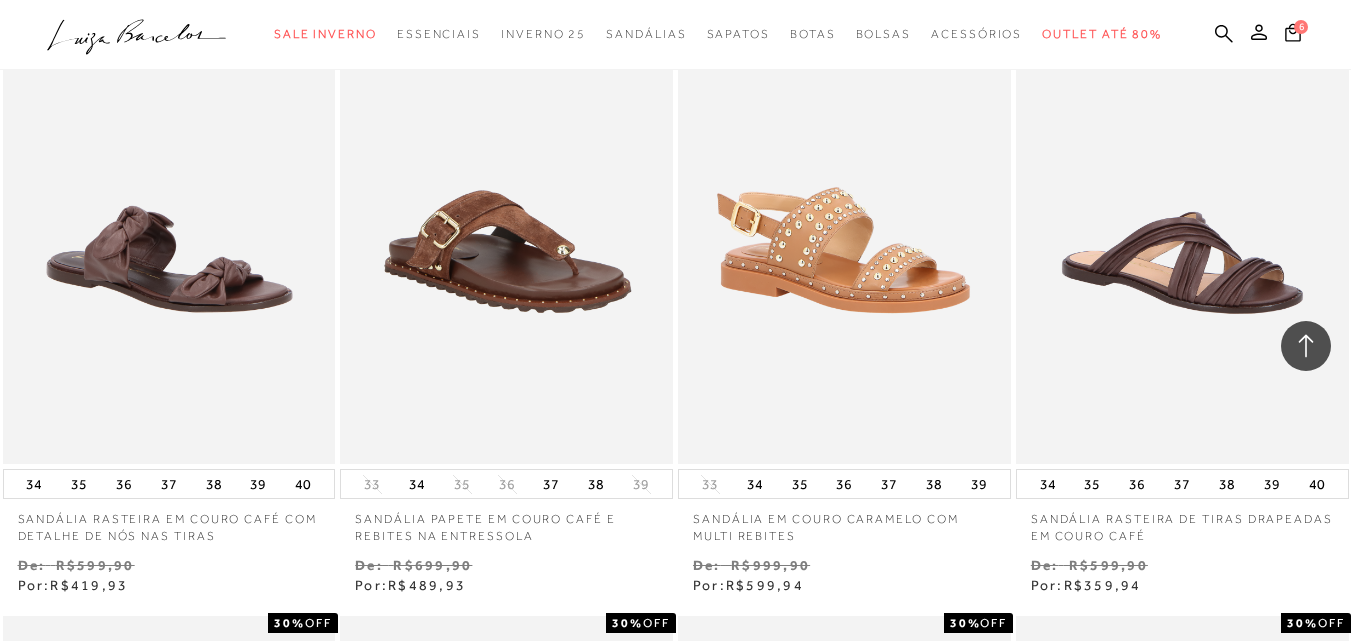 scroll, scrollTop: 2100, scrollLeft: 0, axis: vertical 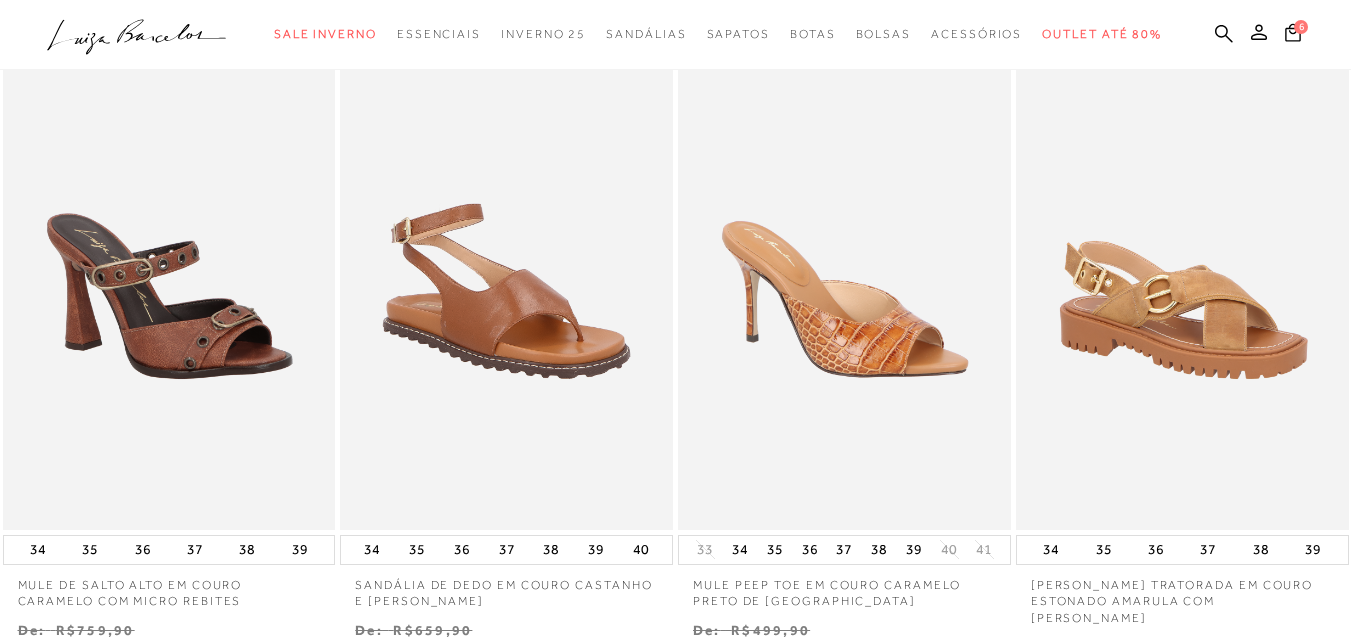 click on "FILTRAR" at bounding box center [1169, -1962] 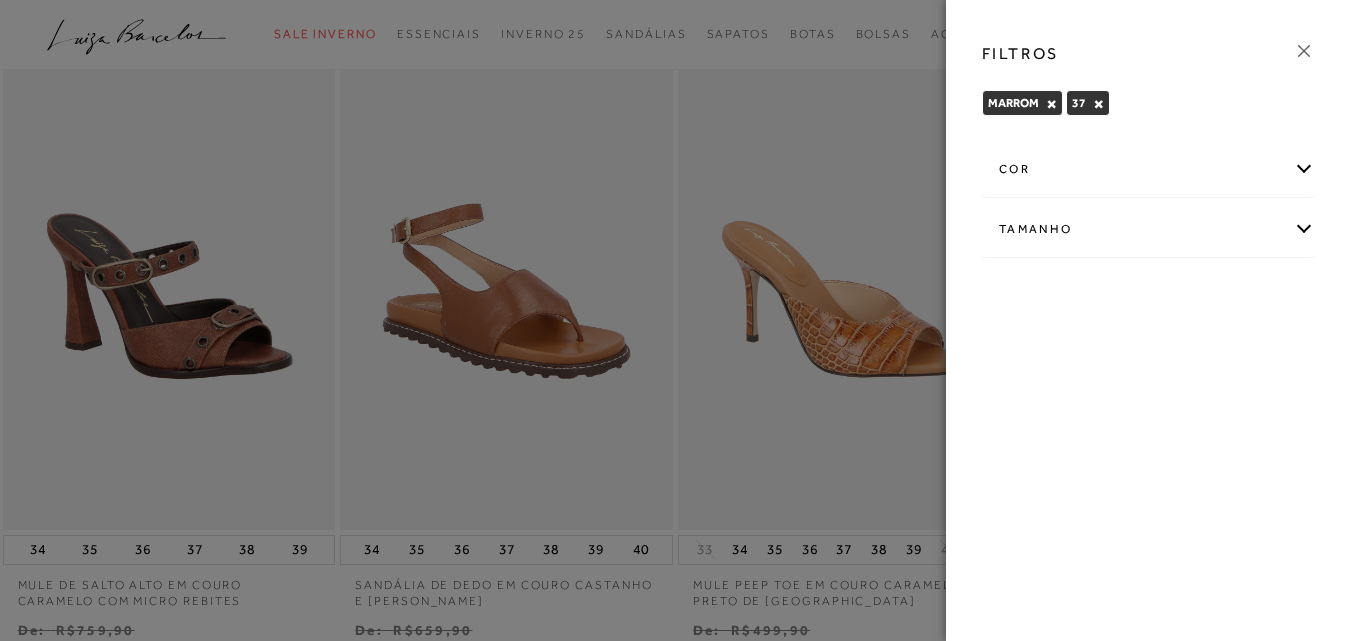 click on "cor" at bounding box center (1148, 169) 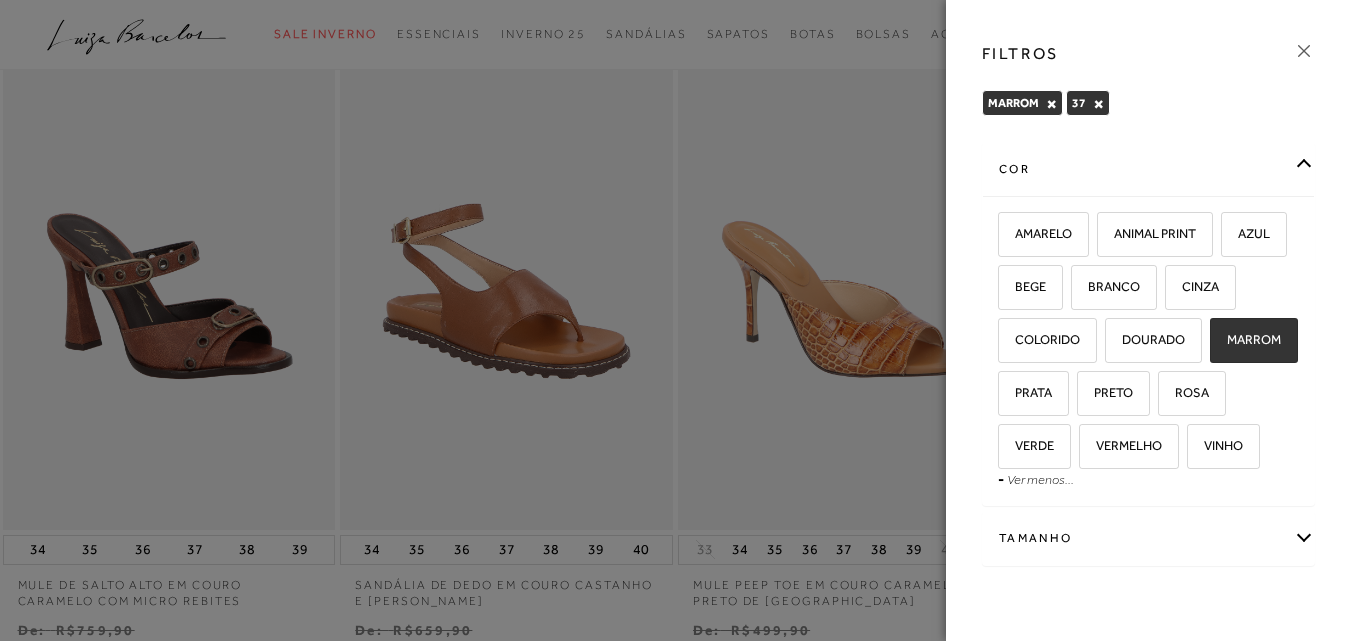 scroll, scrollTop: 0, scrollLeft: 0, axis: both 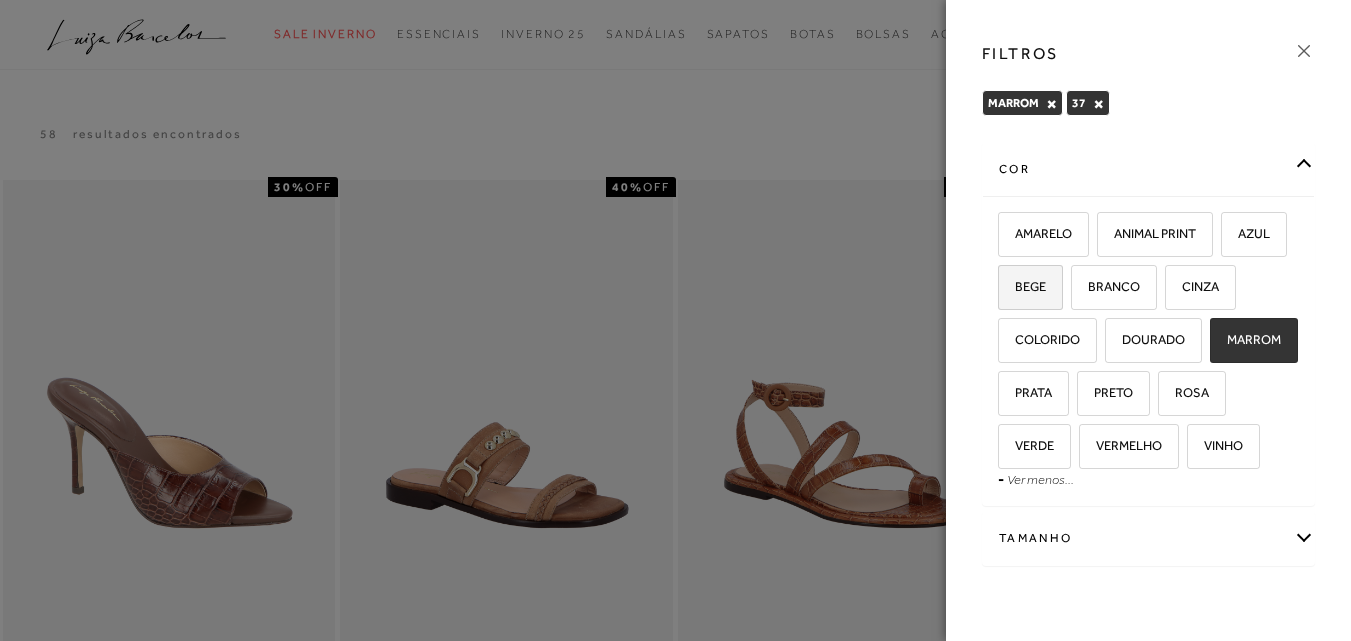 click on "BEGE" at bounding box center (1023, 286) 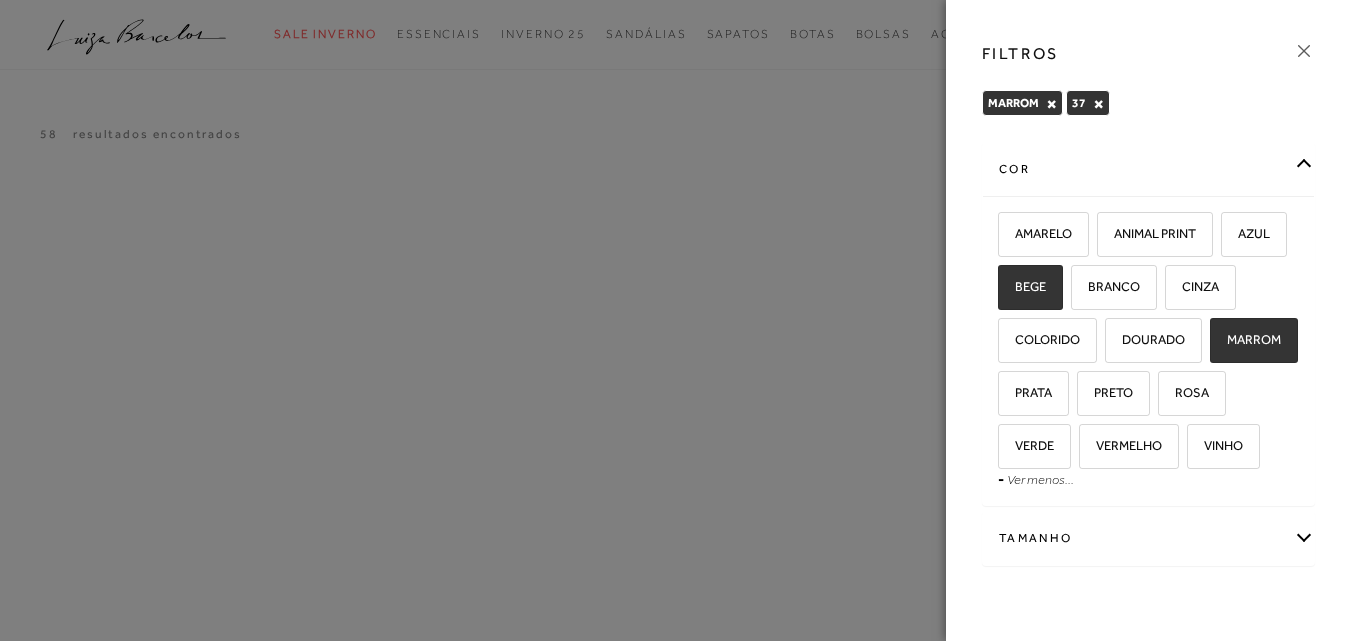 click on "×" at bounding box center [1051, 104] 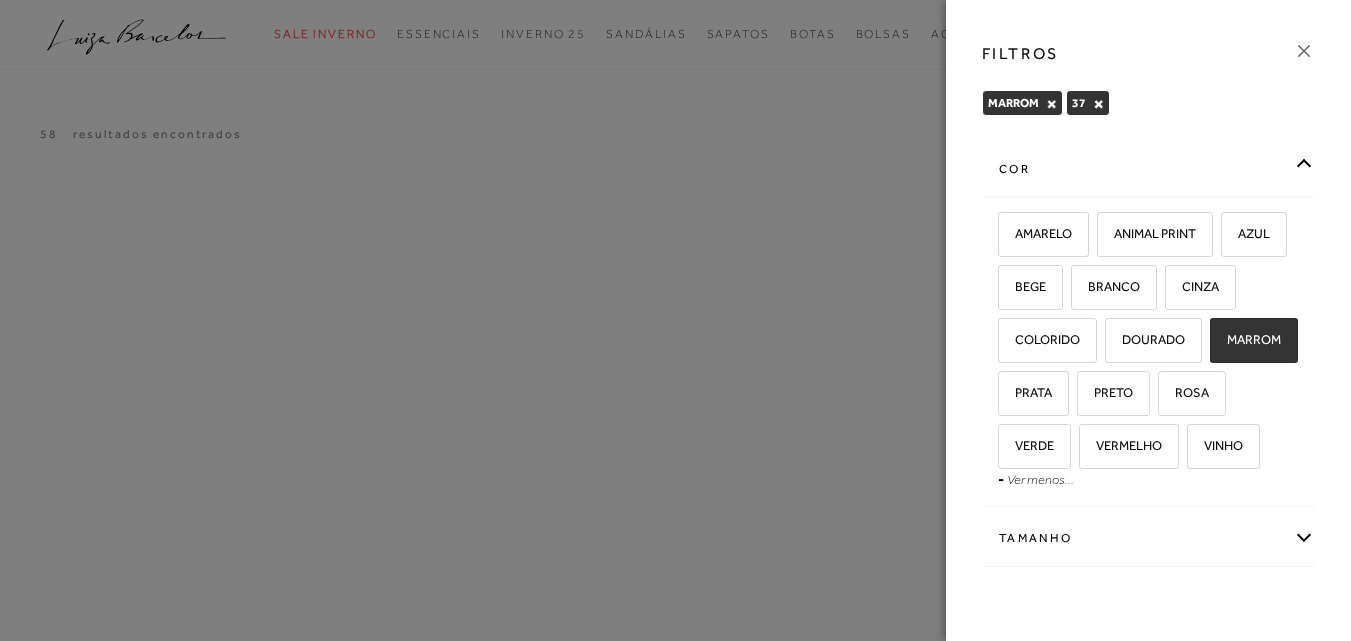 click on "×" at bounding box center [1051, 104] 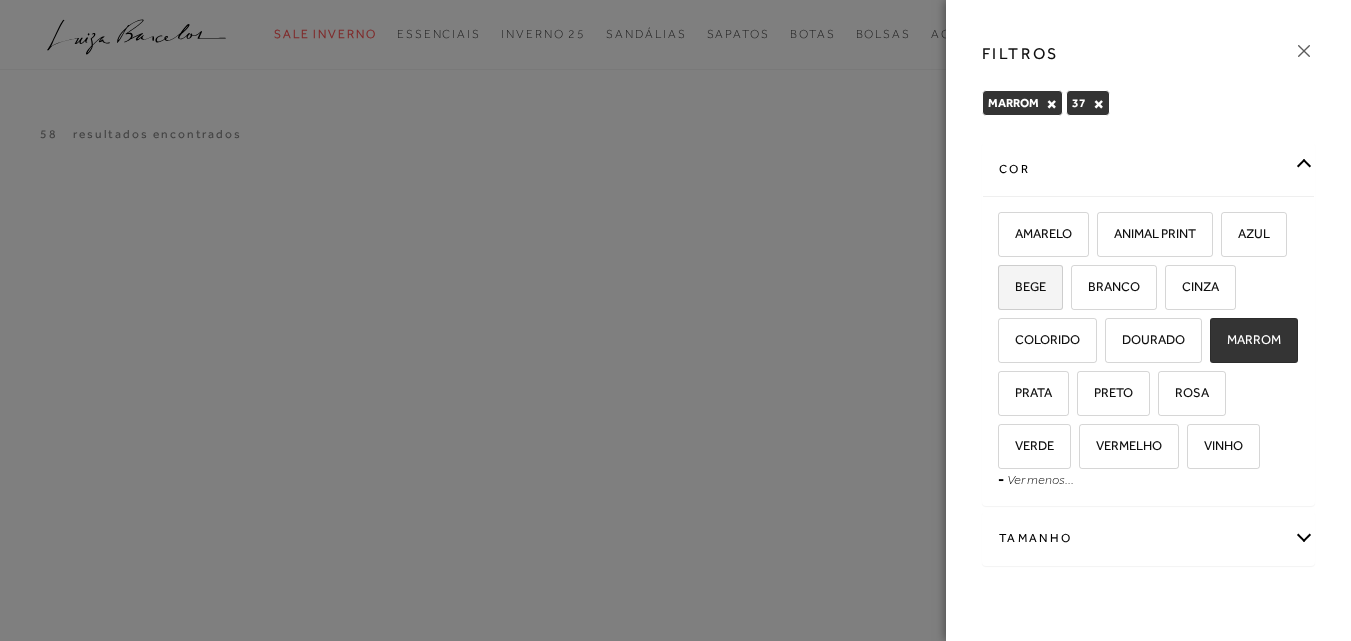 click on "BEGE" at bounding box center [1030, 287] 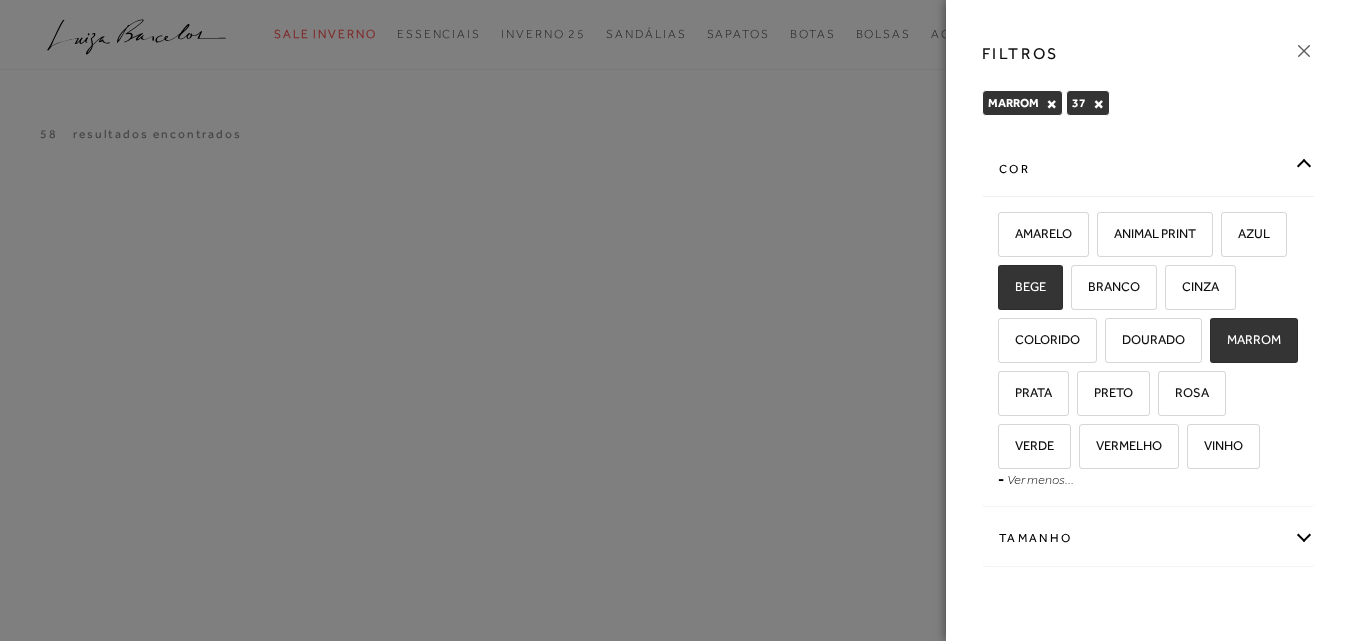click on "MARROM" at bounding box center [1254, 340] 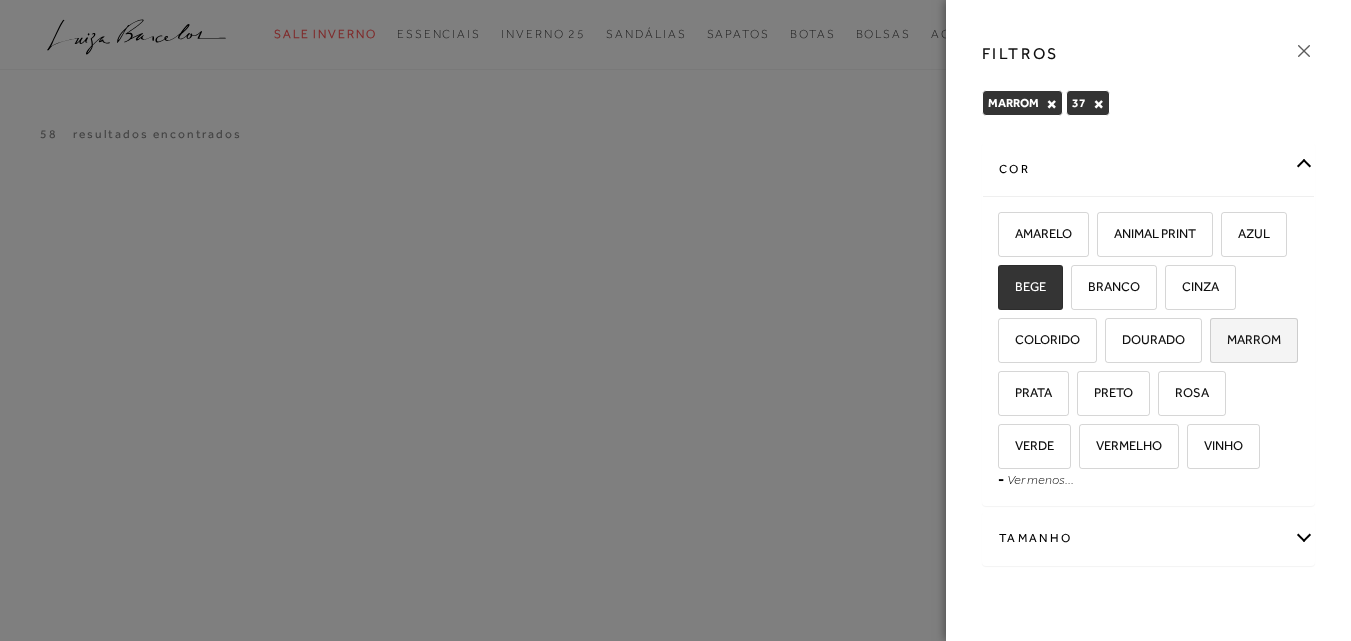 checkbox on "false" 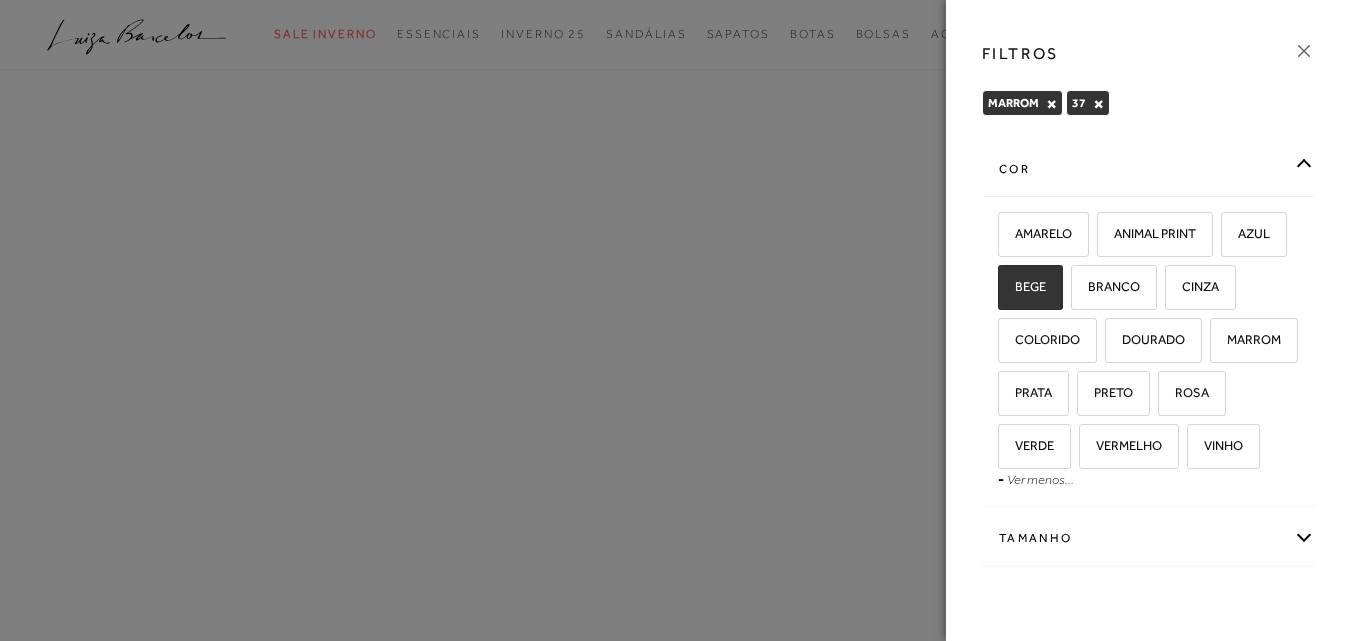 scroll, scrollTop: 76, scrollLeft: 0, axis: vertical 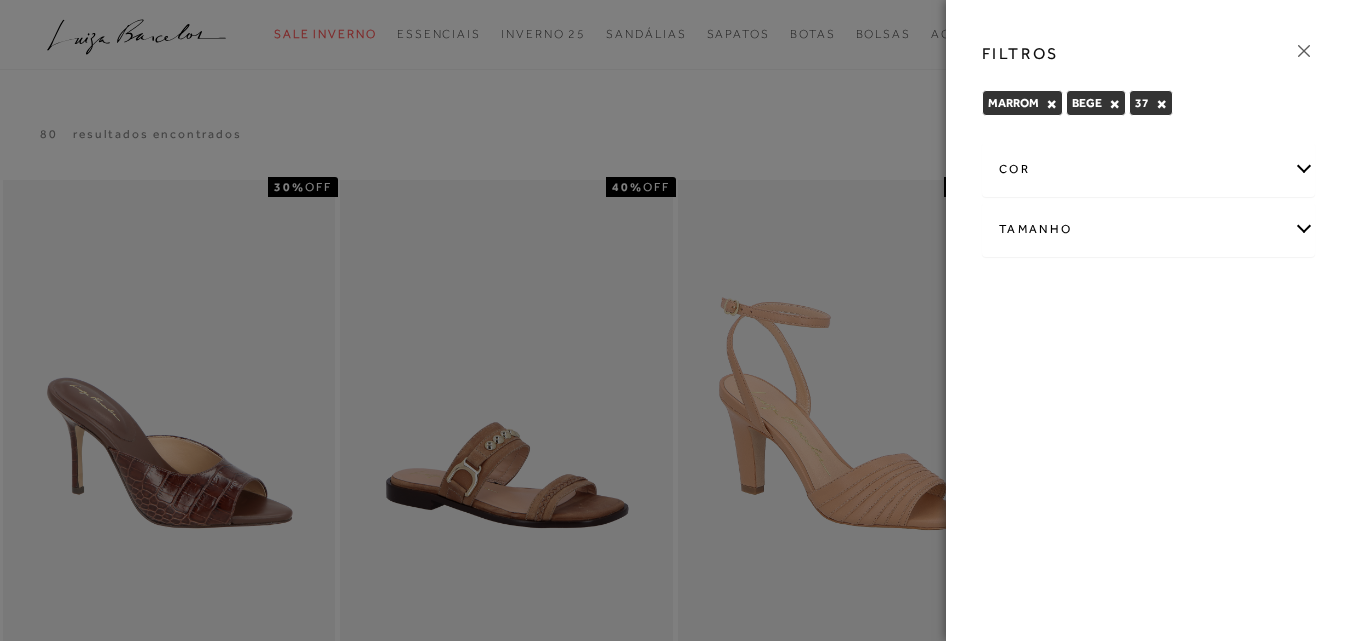 click at bounding box center (675, 320) 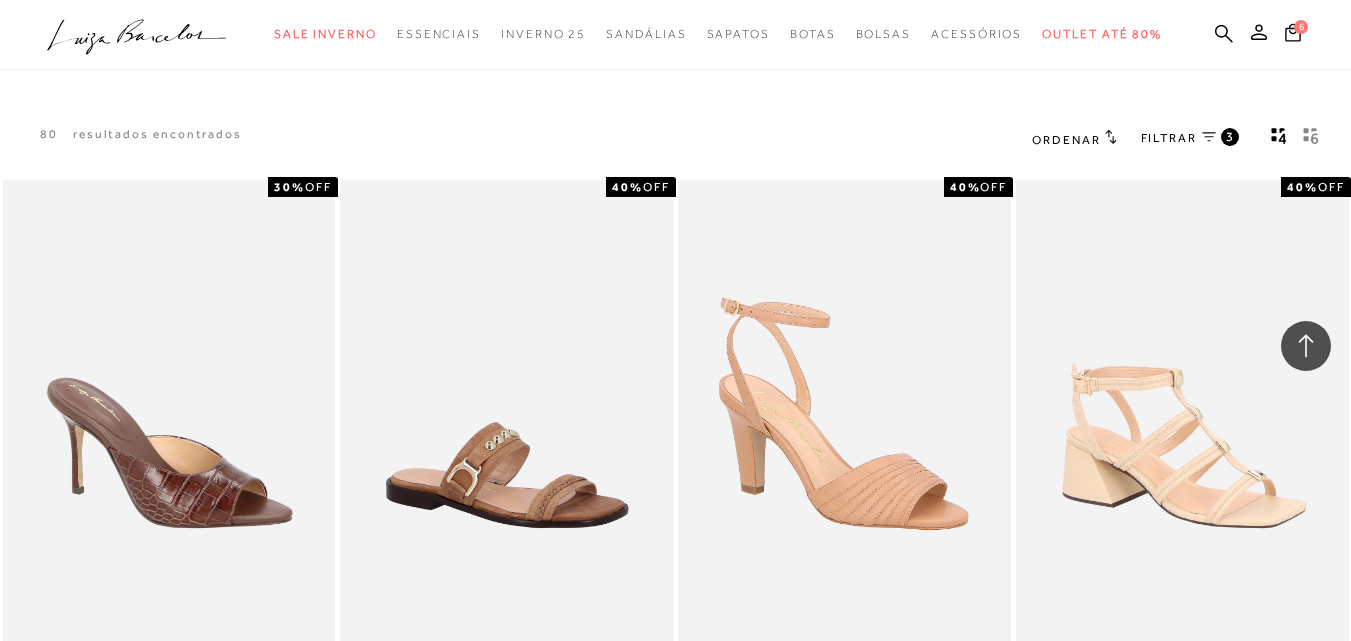click on "MOSTRAR MAIS" at bounding box center (675, 2022) 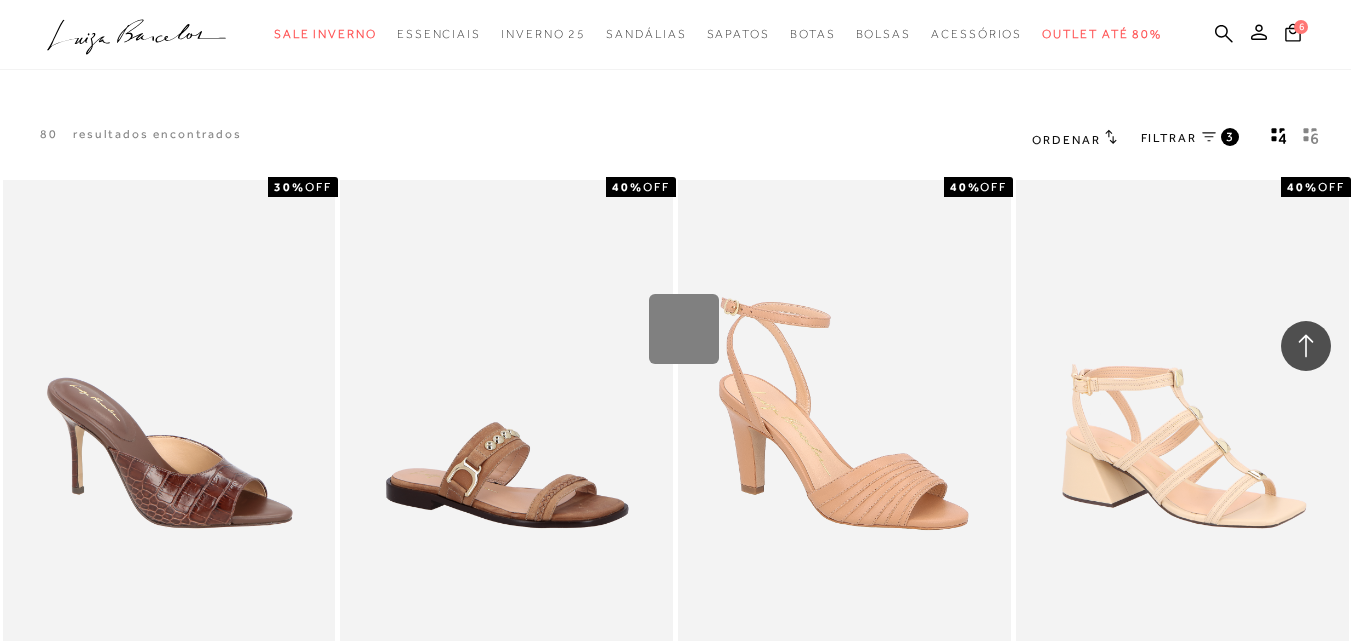 click on "Loading..." at bounding box center [675, 320] 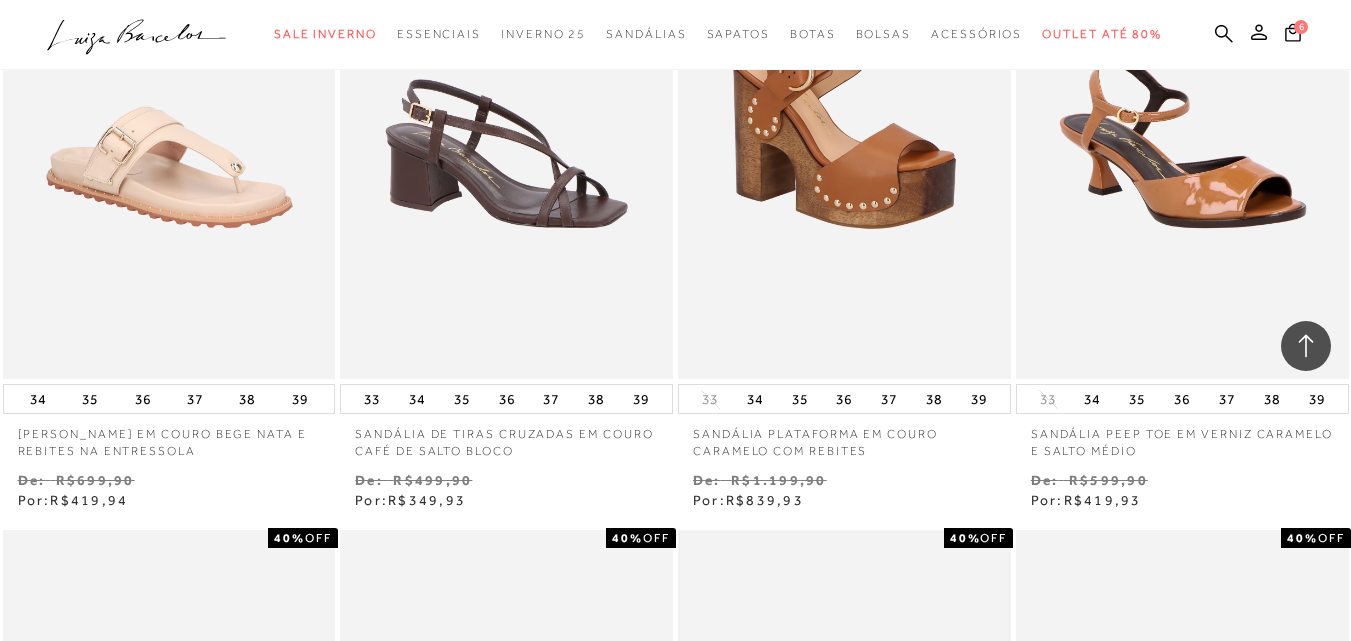 scroll, scrollTop: 3051, scrollLeft: 0, axis: vertical 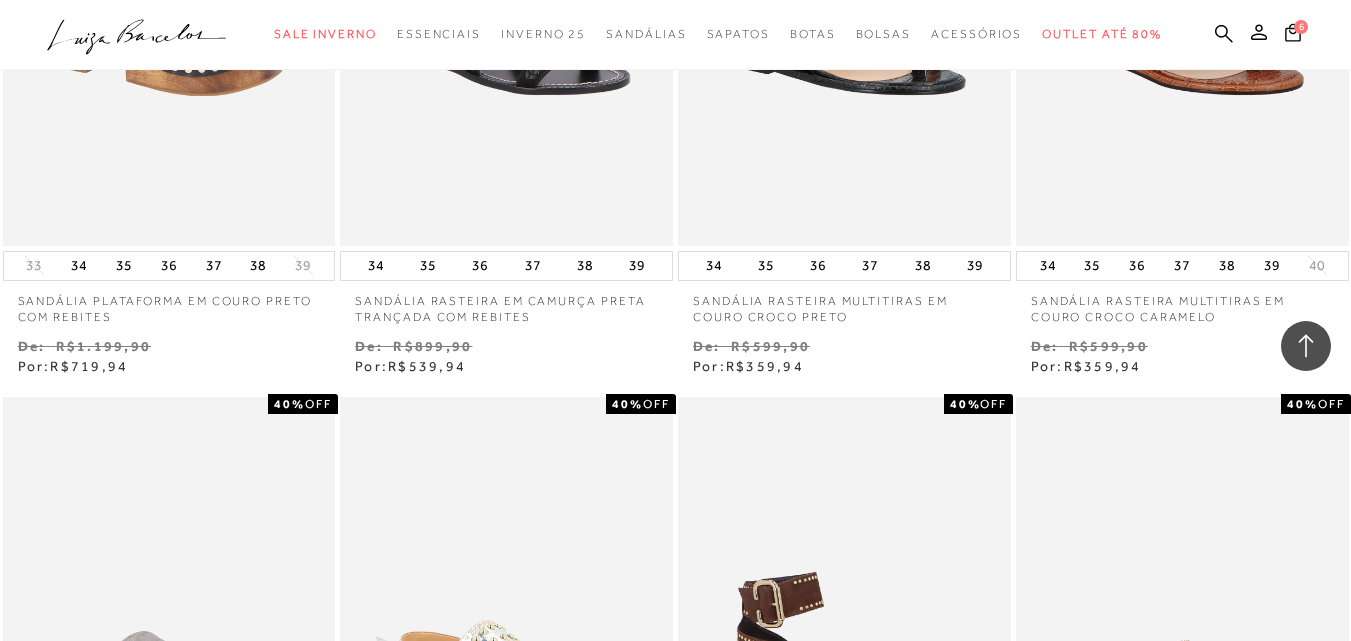 click on "Resultados da pesquisa
Sandálias
Resultados: 13 - 24 (de 261)
Opções de exibição
261
resultados encontrados
Ordenar Padrão Estoque 1" at bounding box center [675, -882] 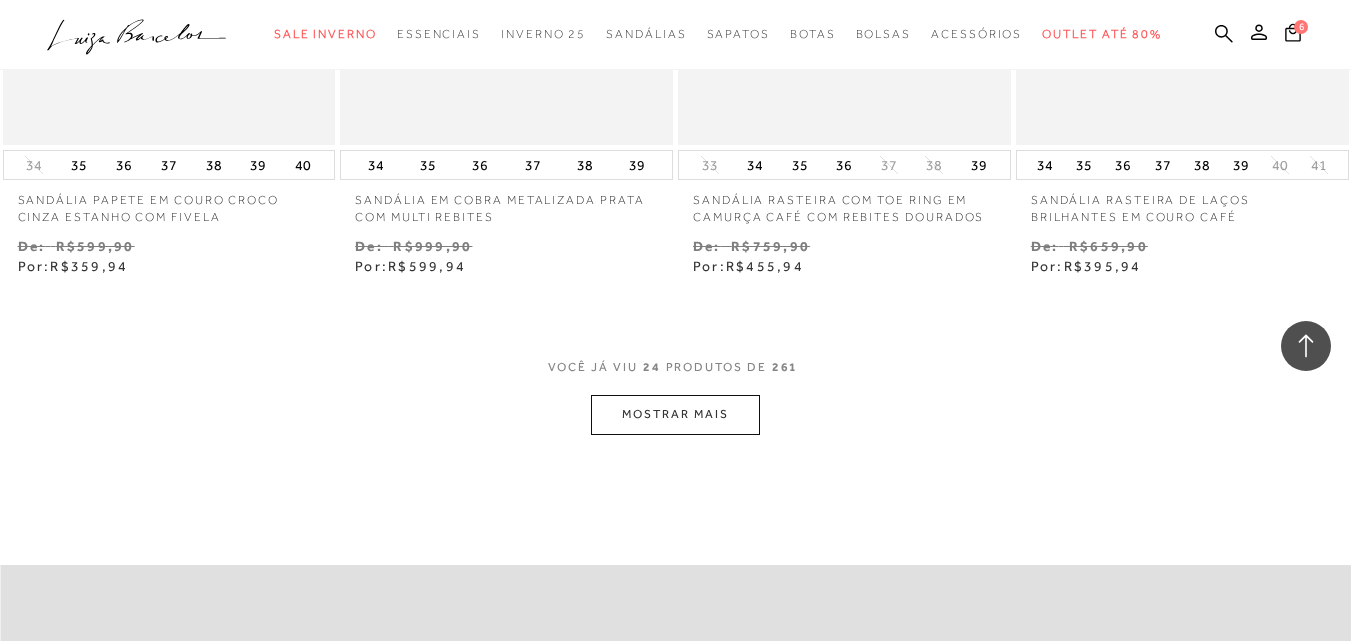 click on "MOSTRAR MAIS" at bounding box center [675, 414] 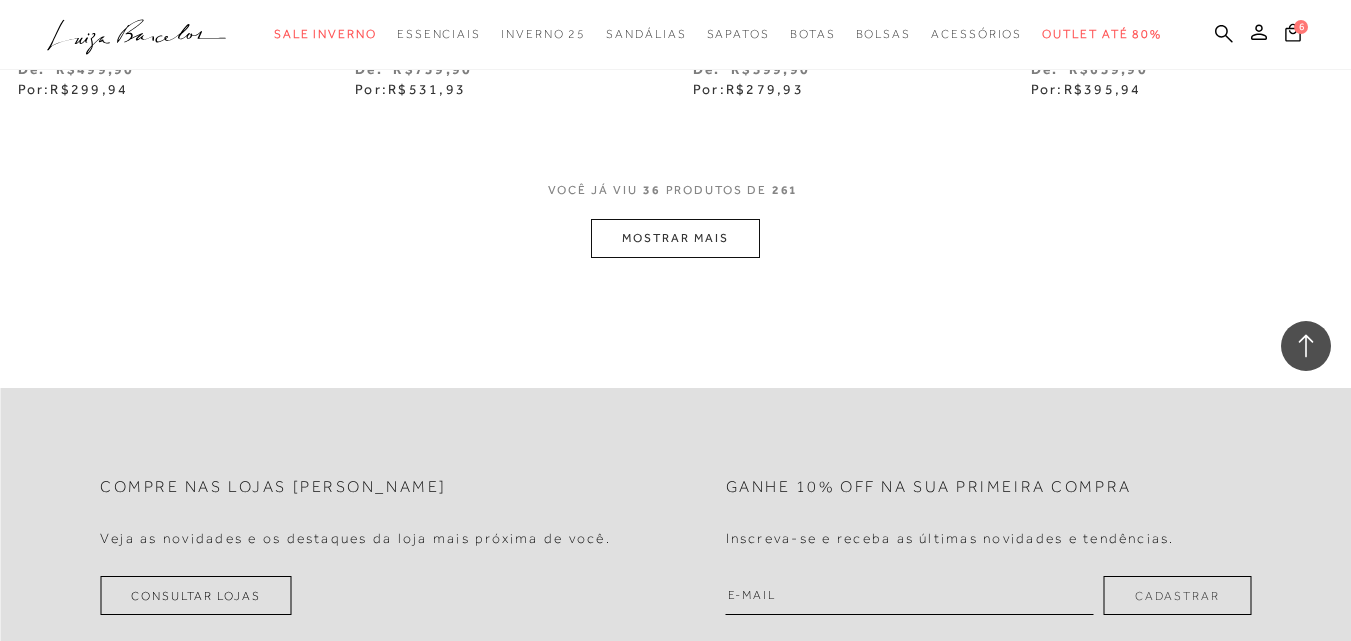 scroll, scrollTop: 5702, scrollLeft: 0, axis: vertical 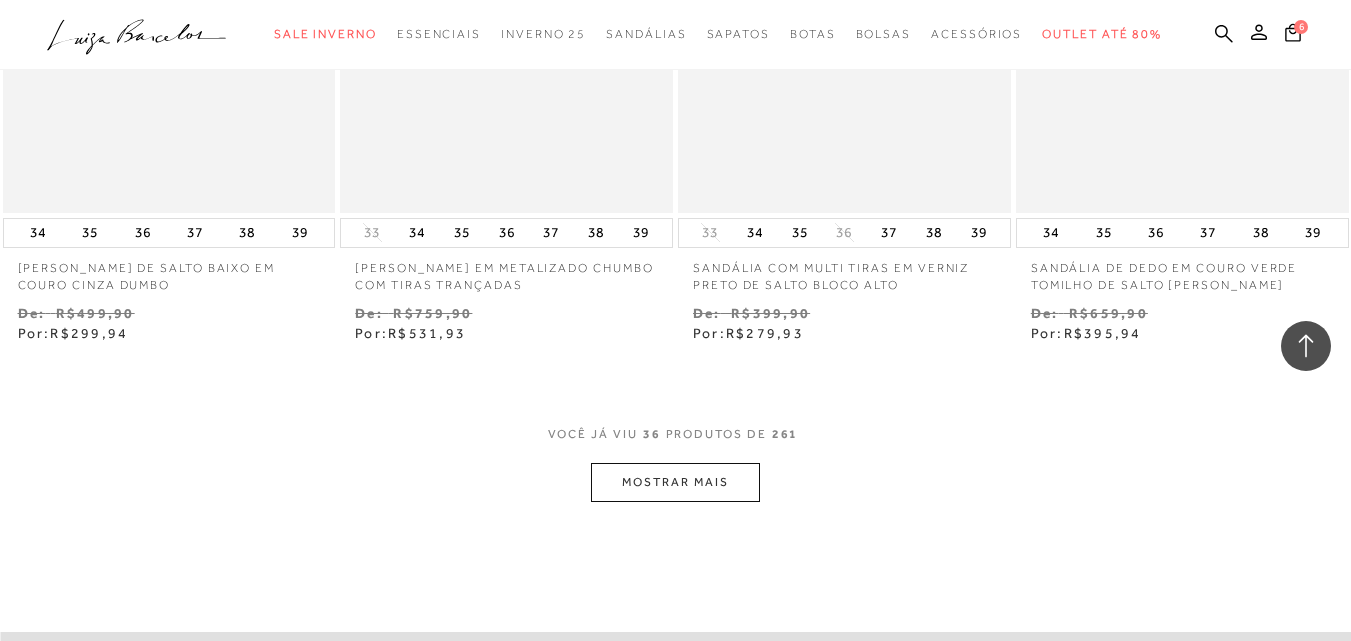 click on "MOSTRAR MAIS" at bounding box center [675, 482] 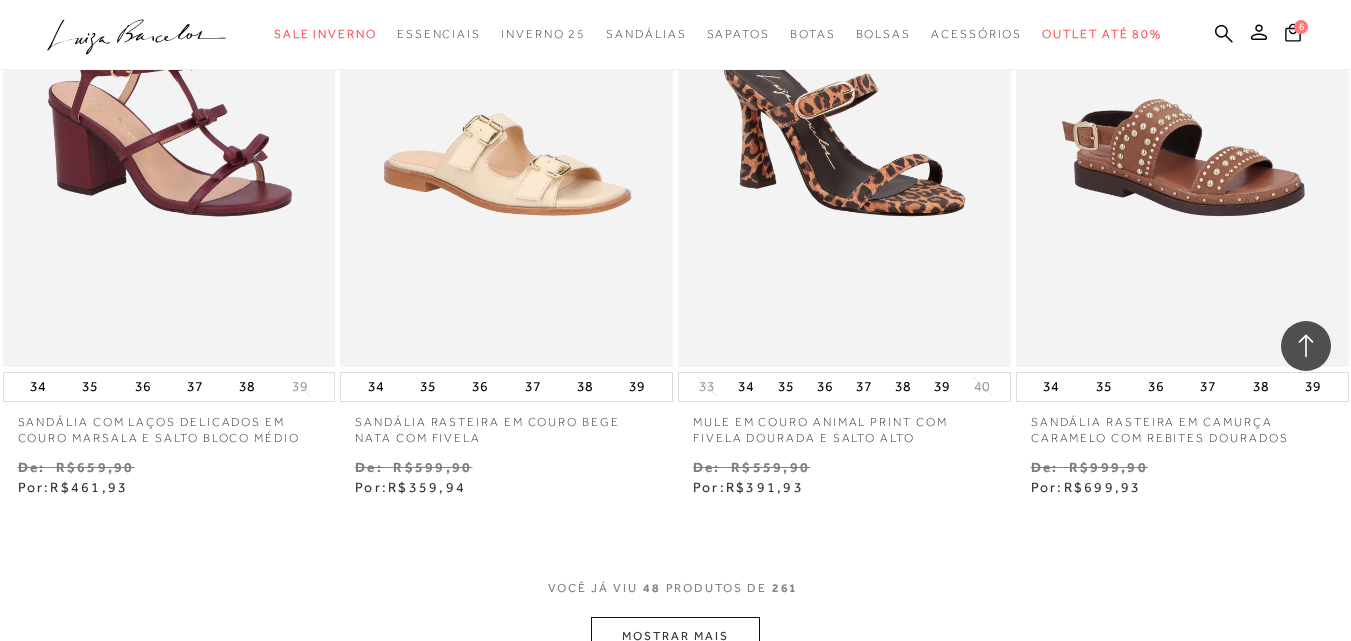 scroll, scrollTop: 7802, scrollLeft: 0, axis: vertical 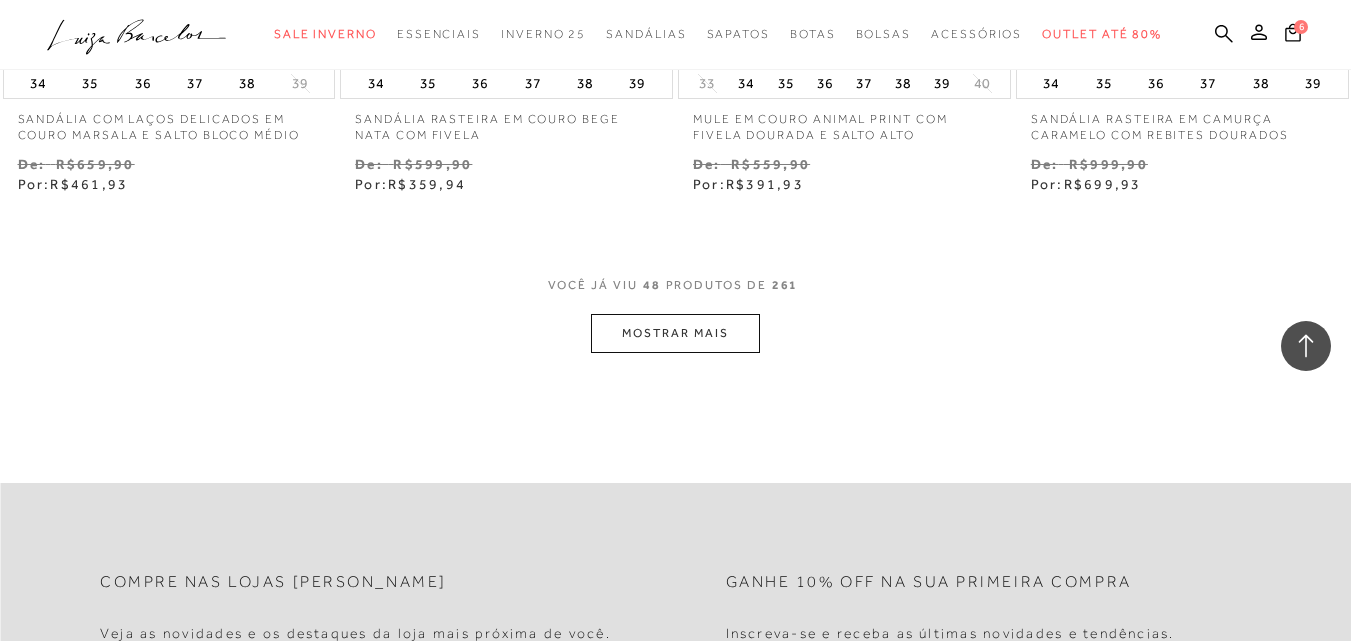 click on "MOSTRAR MAIS" at bounding box center [675, 333] 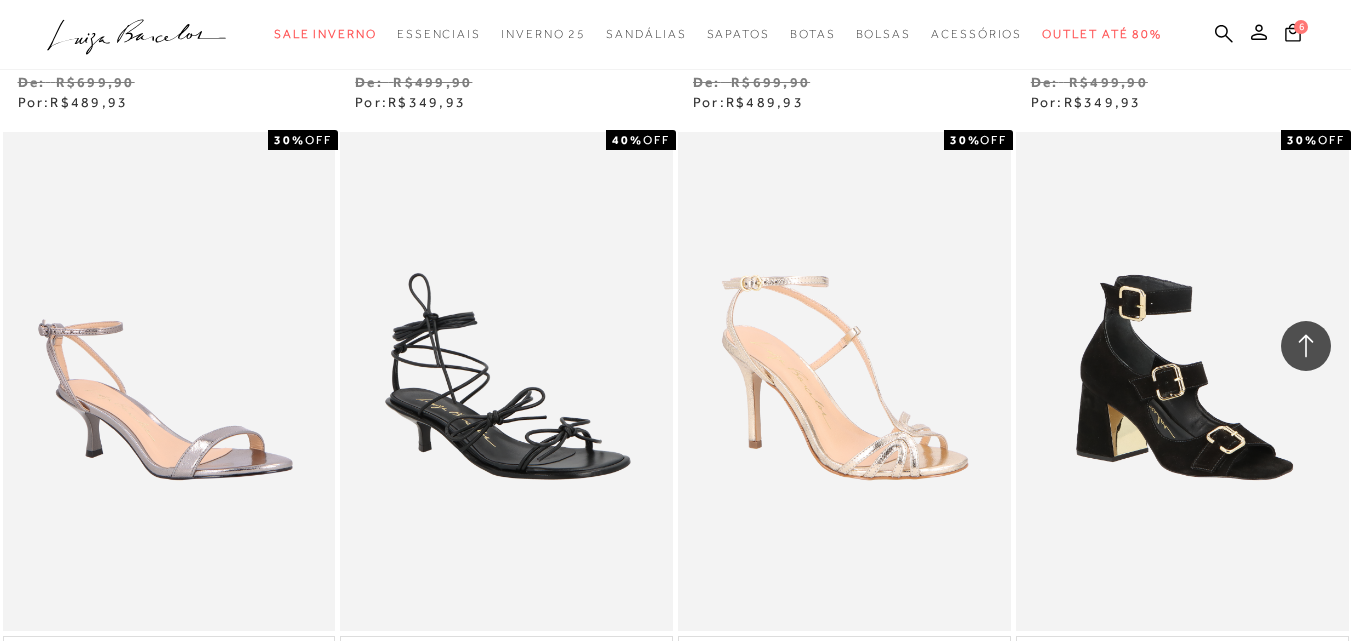 scroll, scrollTop: 9802, scrollLeft: 0, axis: vertical 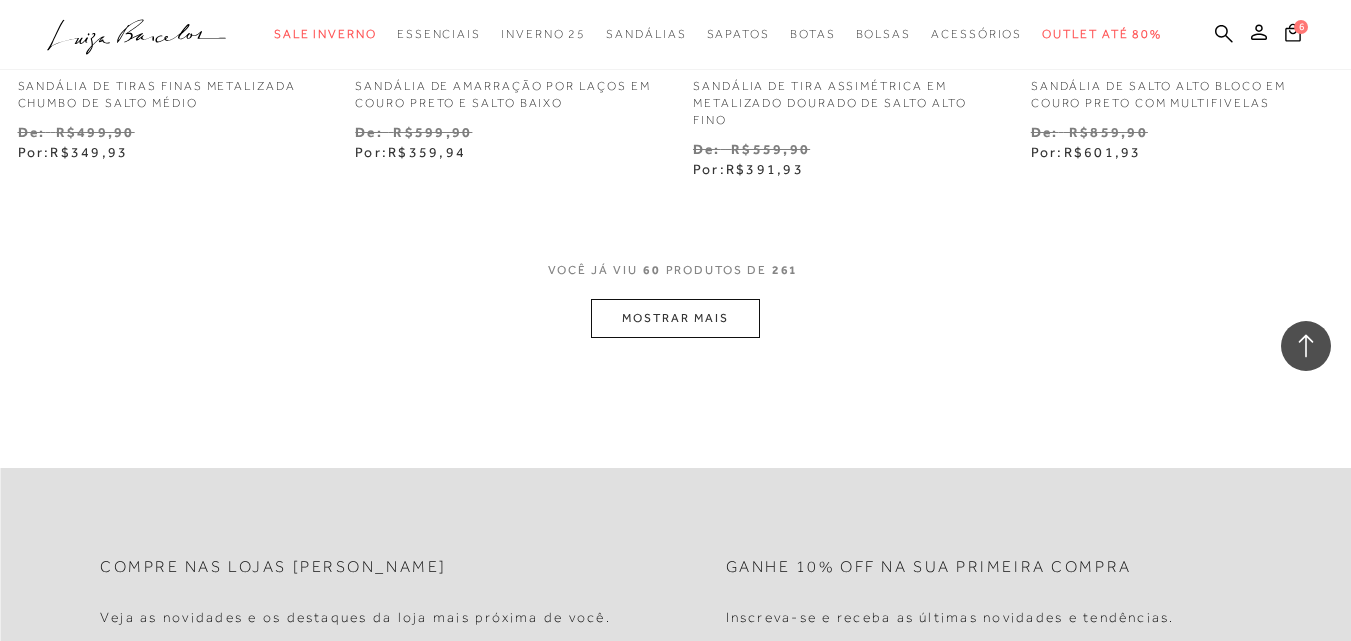 click on "MOSTRAR MAIS" at bounding box center [675, 318] 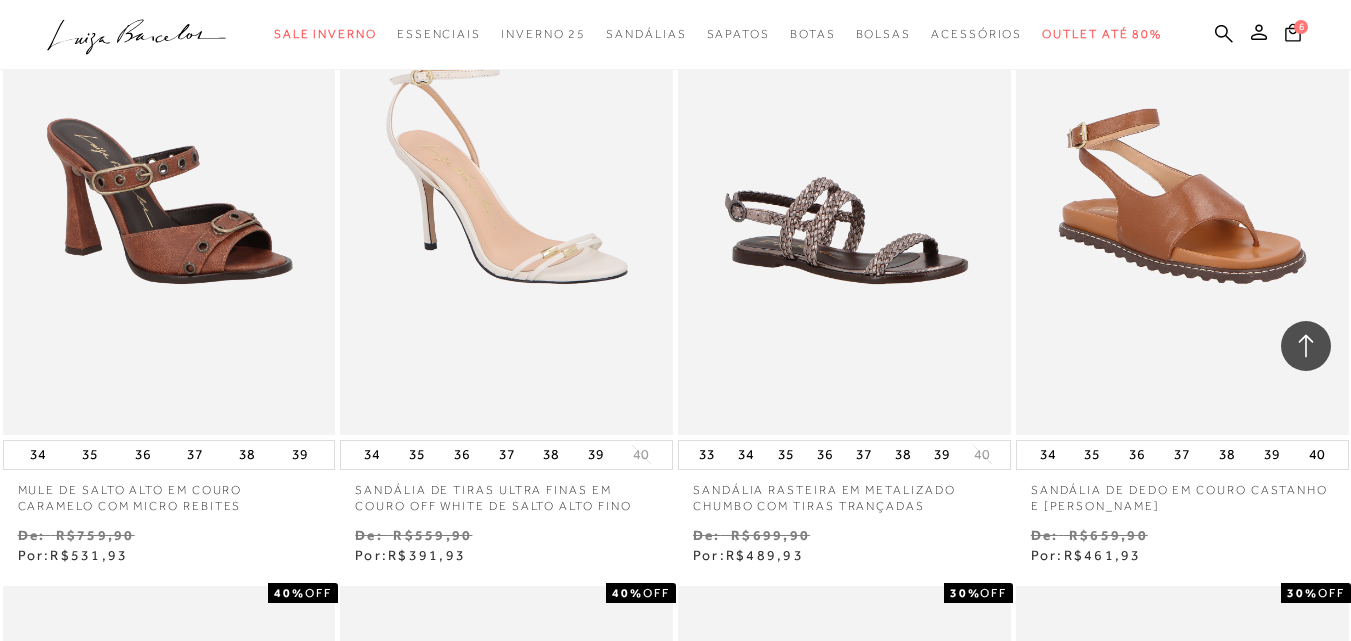 scroll, scrollTop: 10102, scrollLeft: 0, axis: vertical 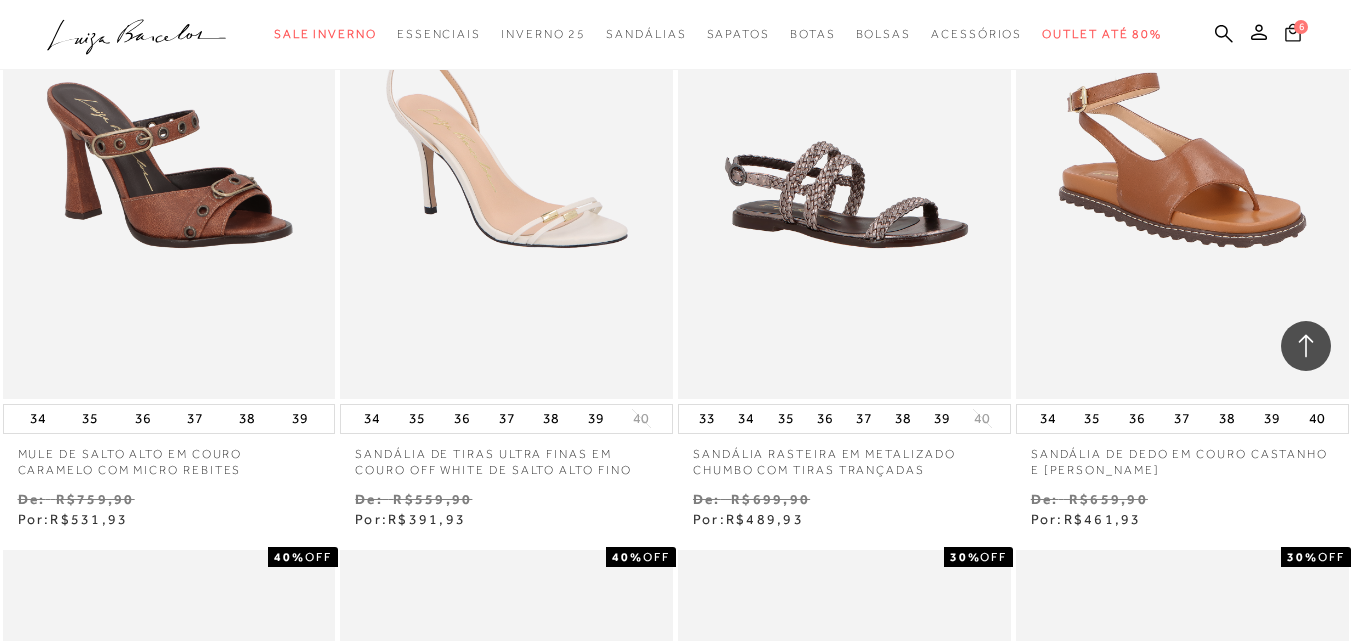 click 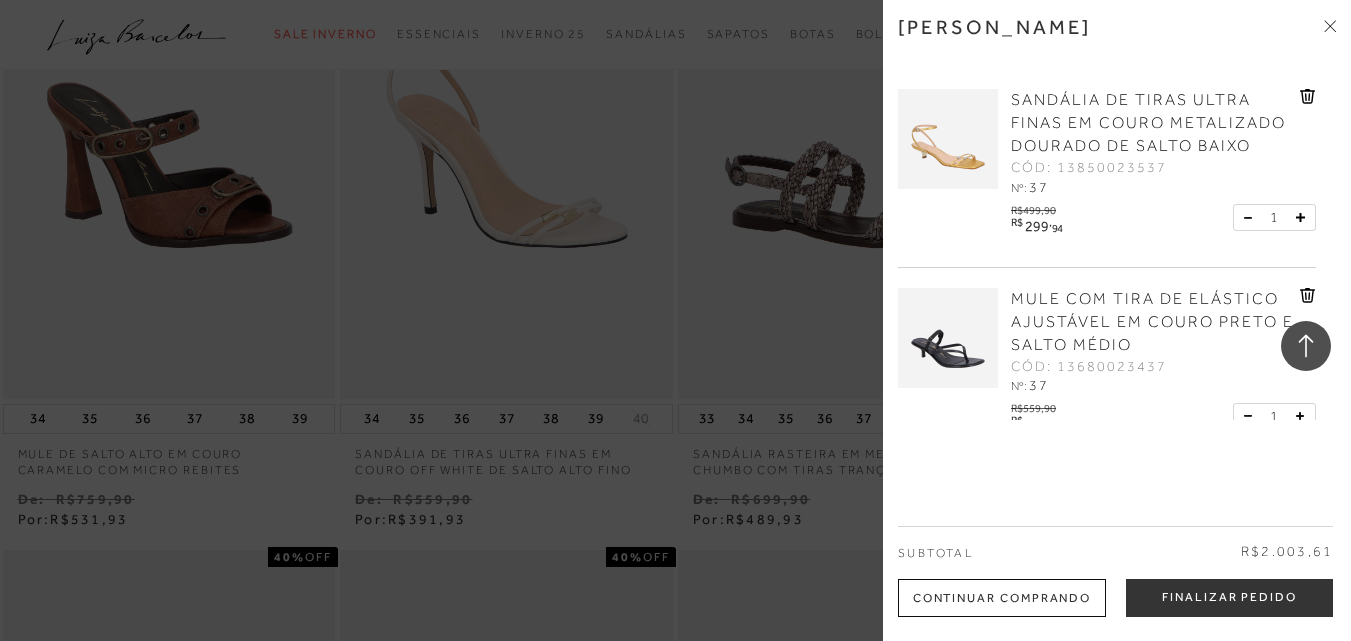 scroll, scrollTop: 200, scrollLeft: 0, axis: vertical 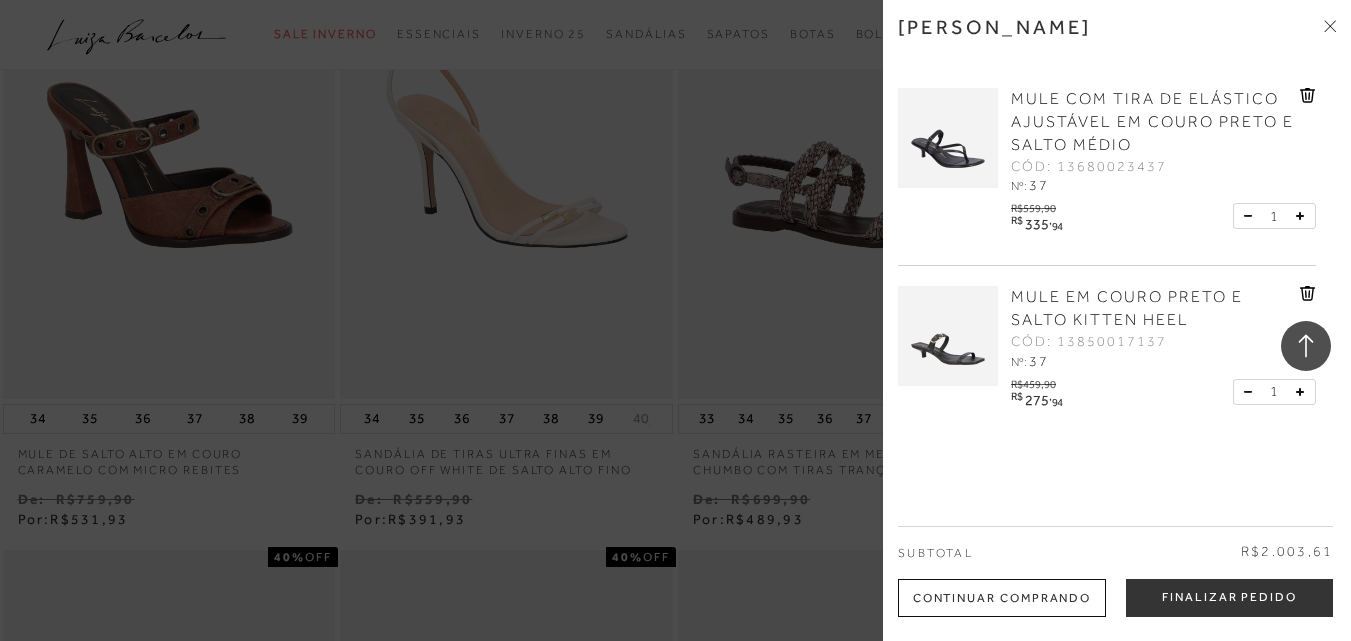 click 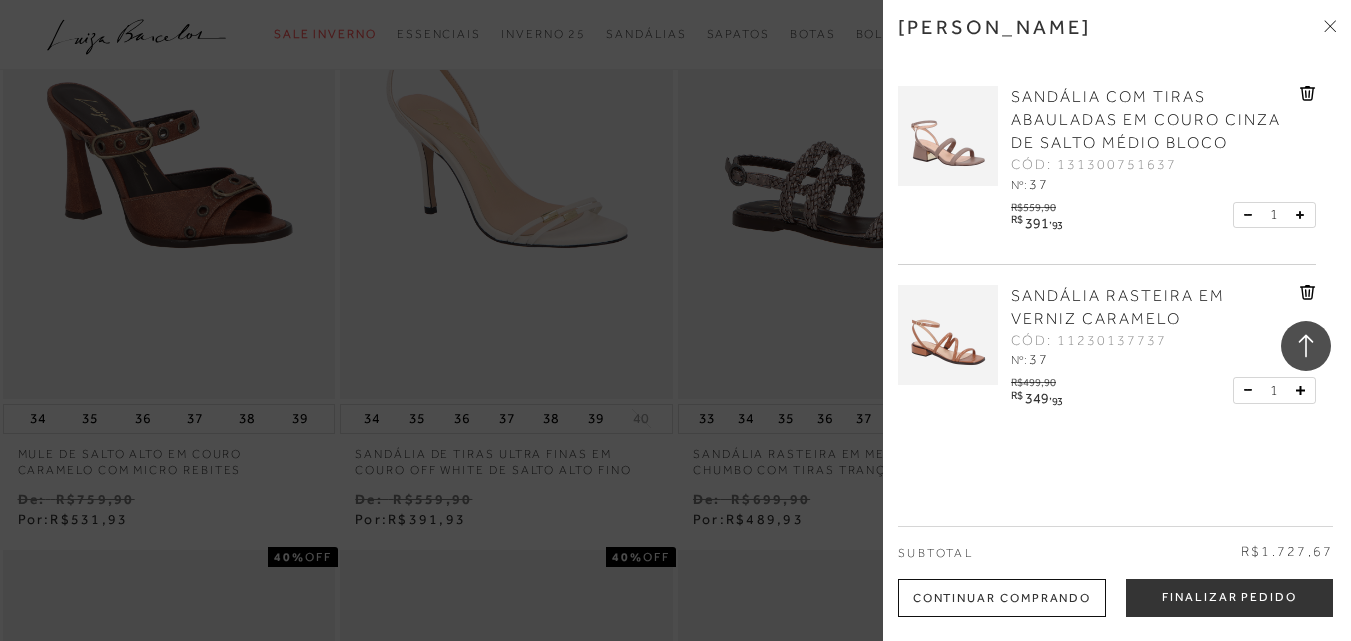 scroll, scrollTop: 617, scrollLeft: 0, axis: vertical 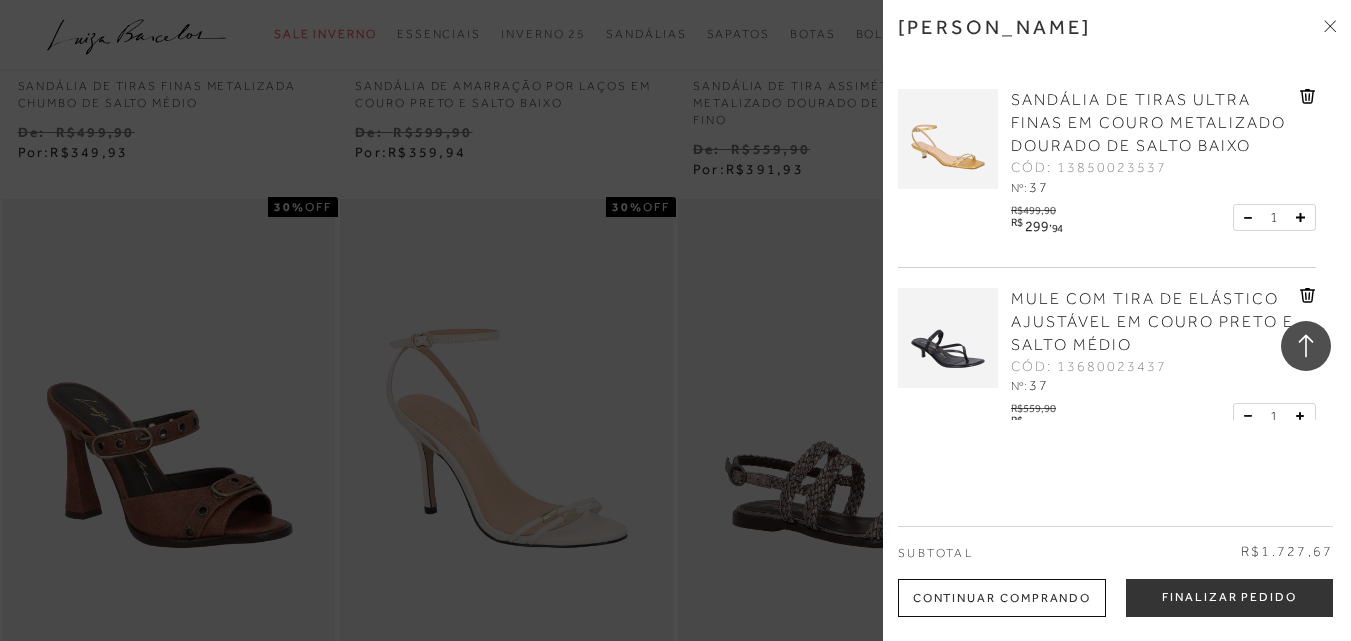click 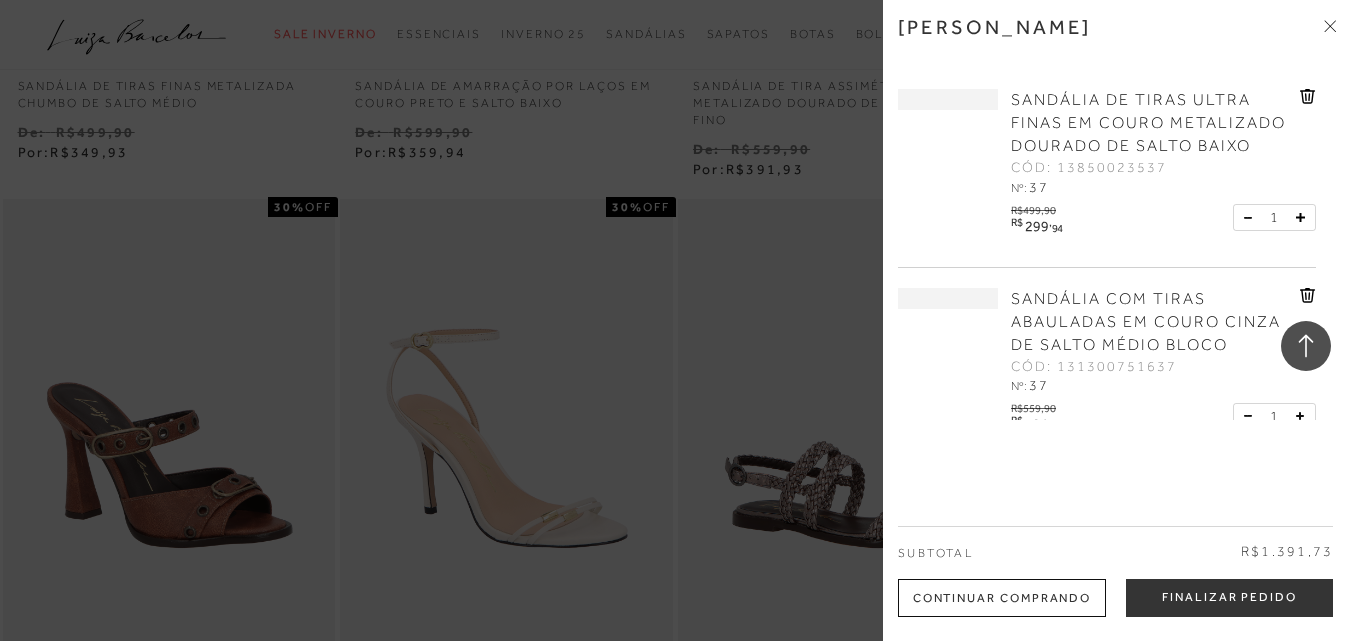 scroll, scrollTop: 9602, scrollLeft: 0, axis: vertical 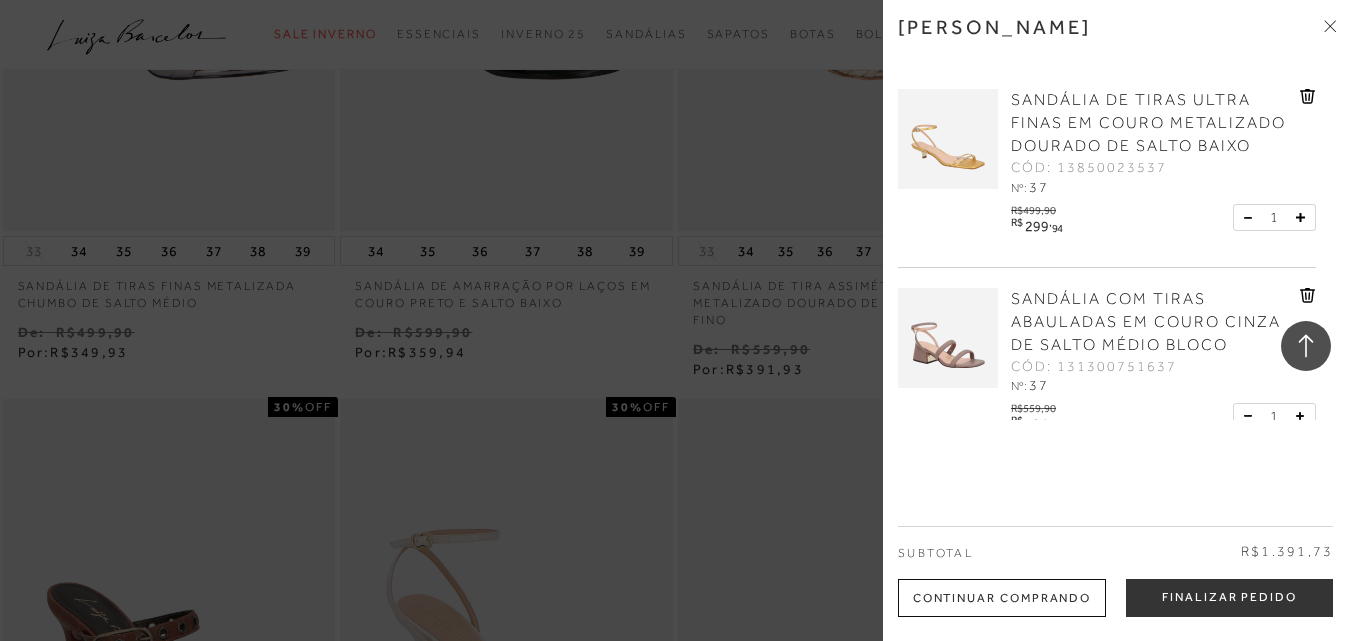 click 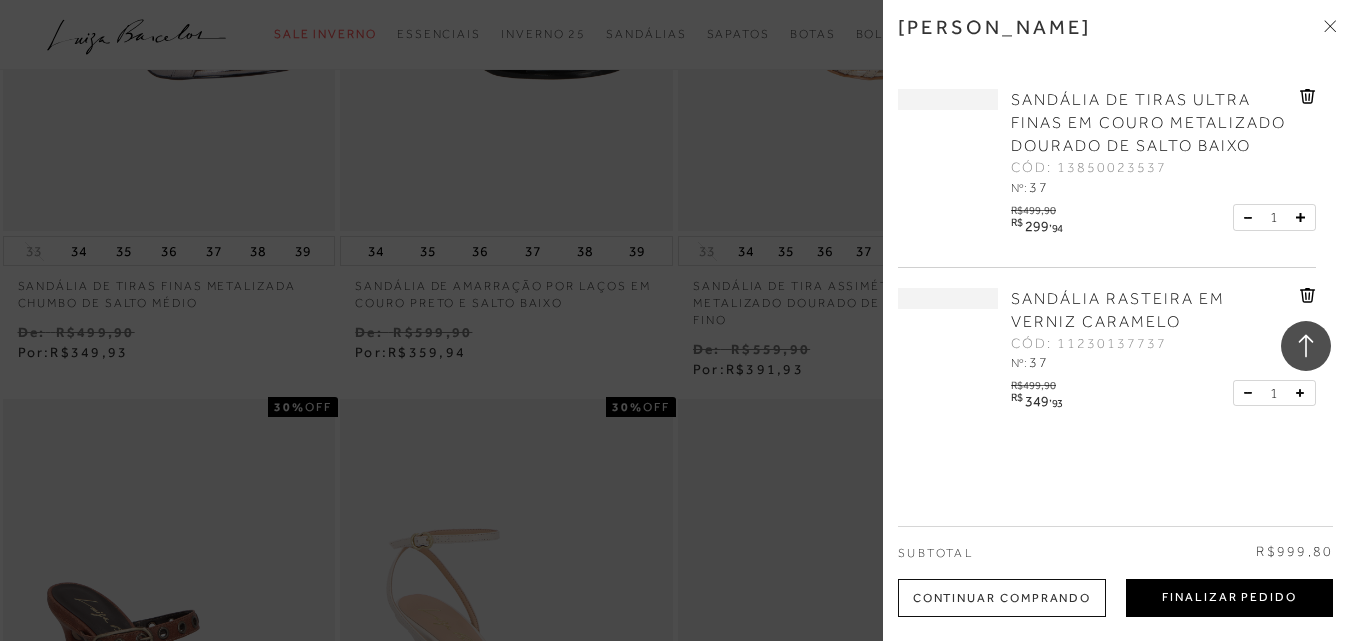 scroll, scrollTop: 9402, scrollLeft: 0, axis: vertical 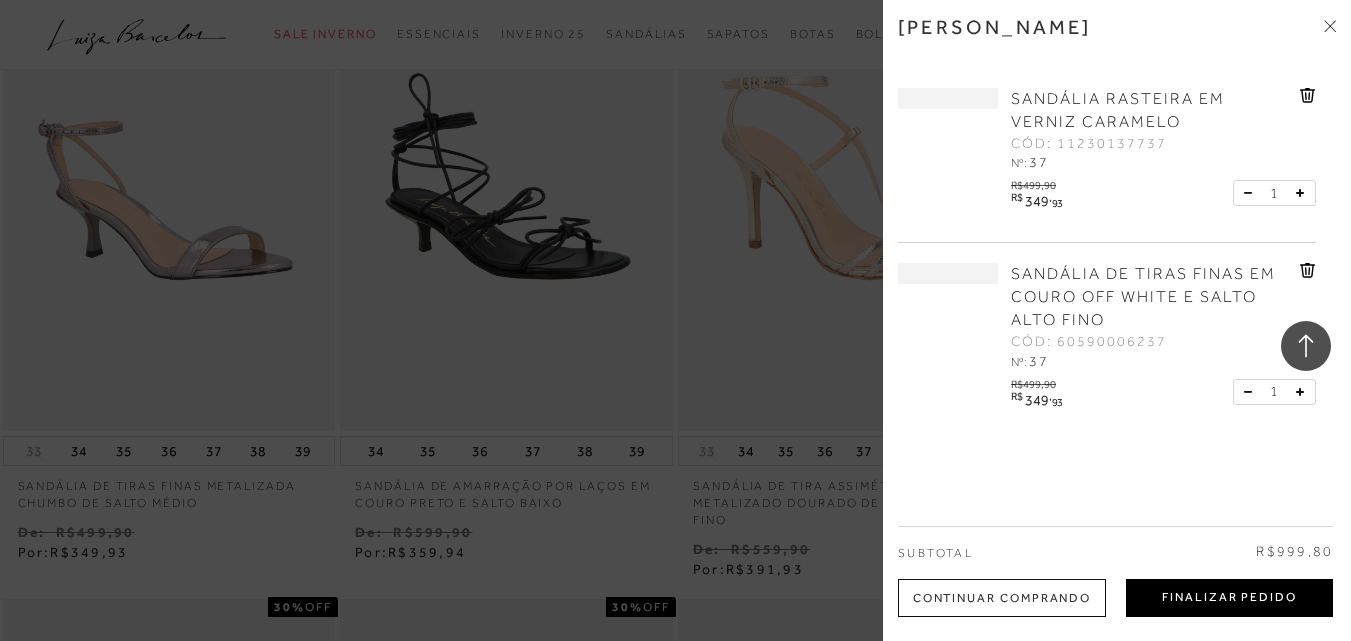 click on "Finalizar Pedido" 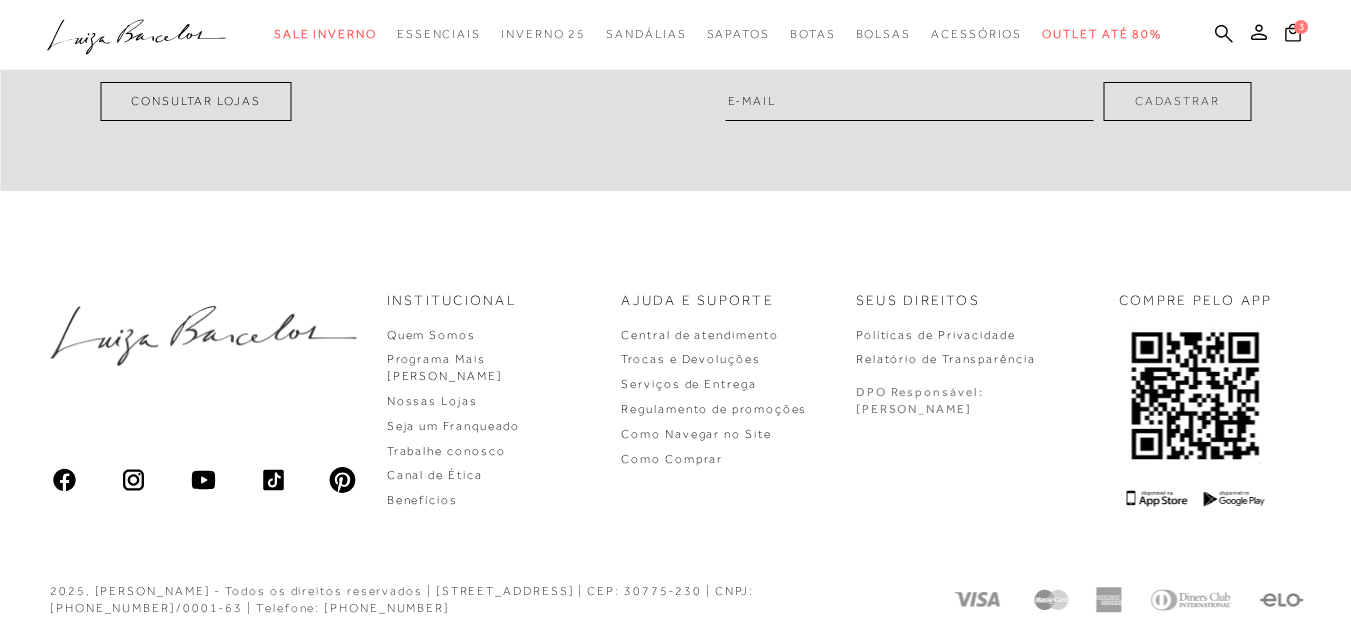 scroll, scrollTop: 0, scrollLeft: 0, axis: both 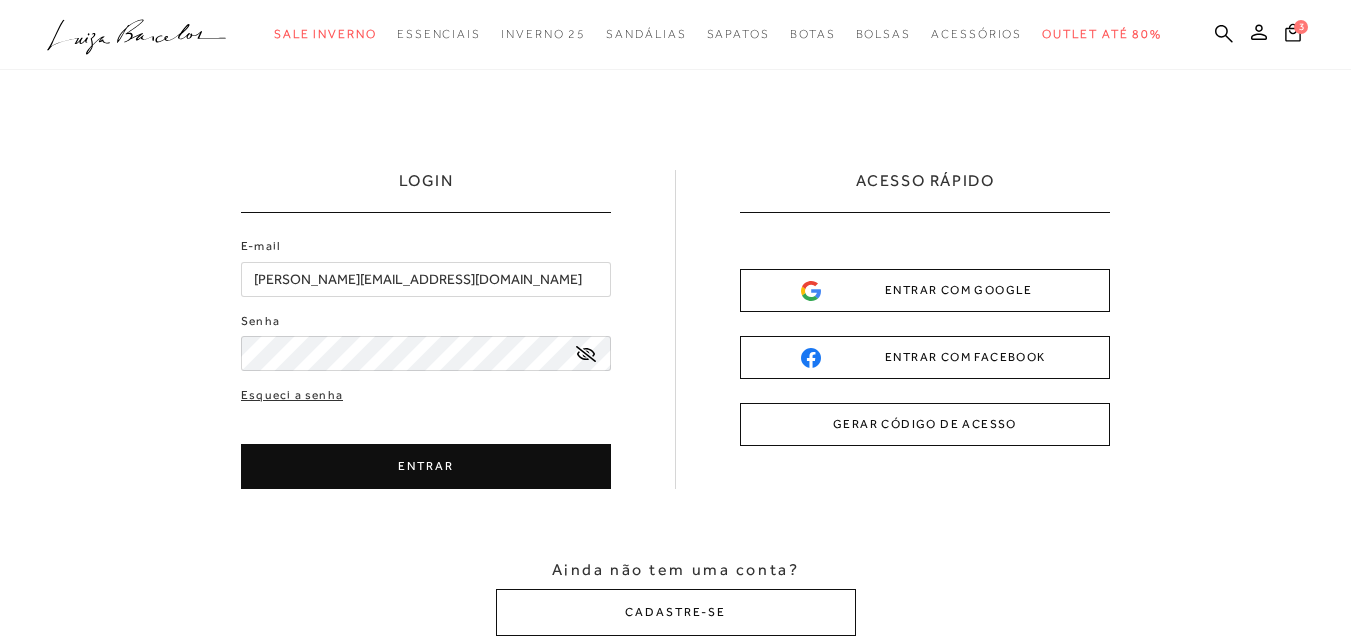 click 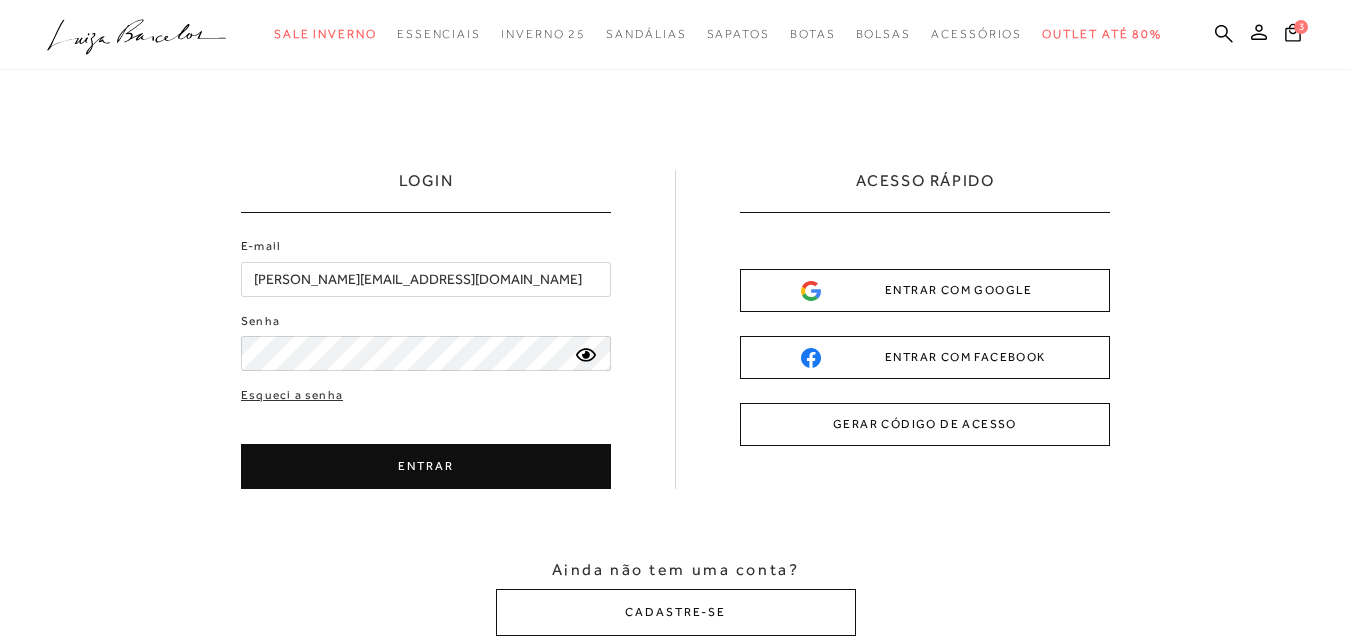 click on "LOGIN
E-mail
maria@rogesesi.com.br
Senha
ENTRAR" 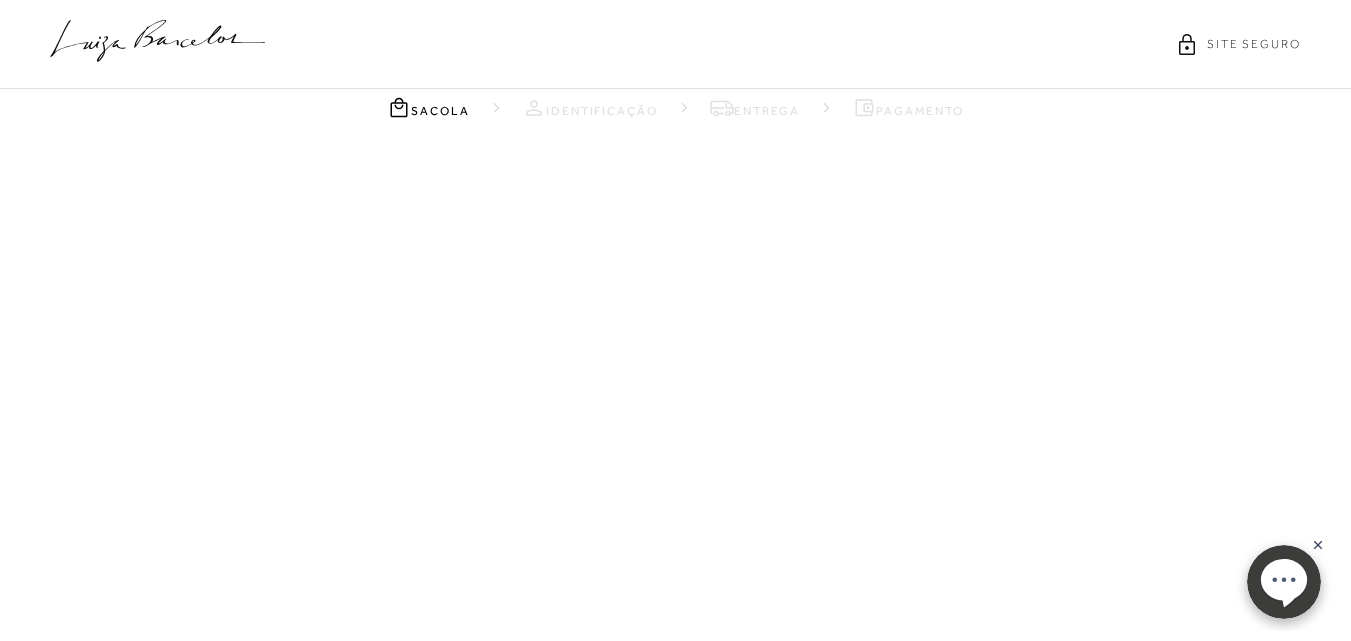scroll, scrollTop: 0, scrollLeft: 0, axis: both 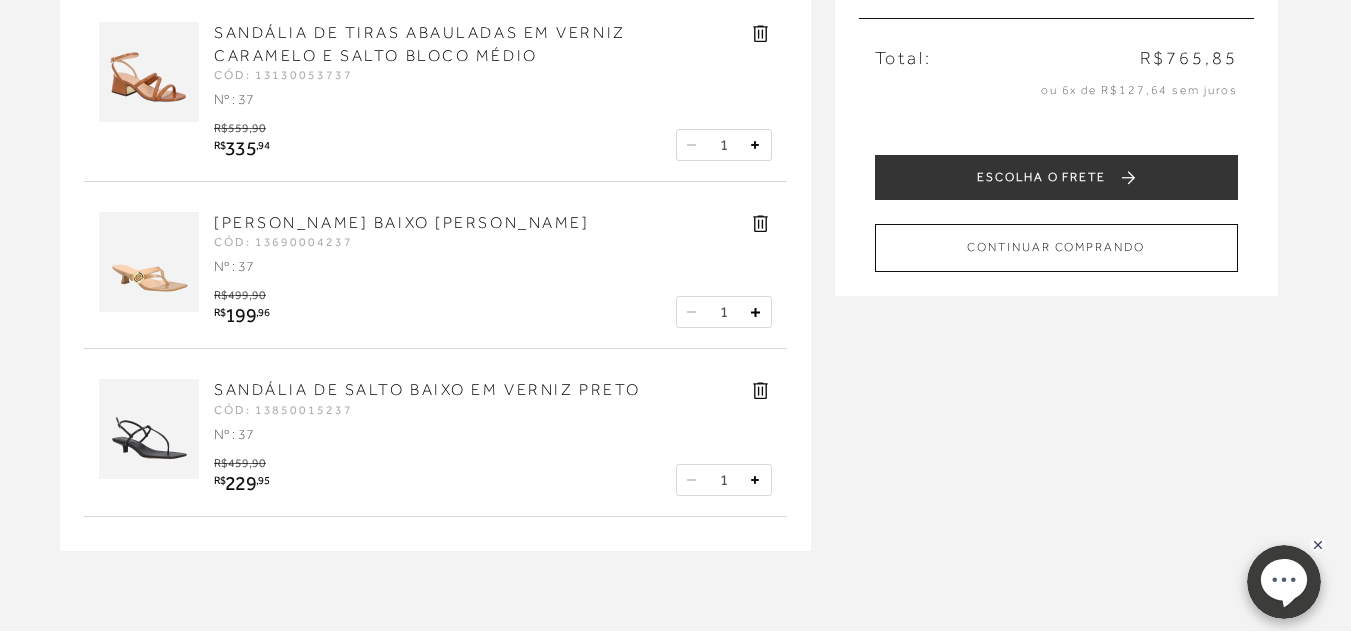 click 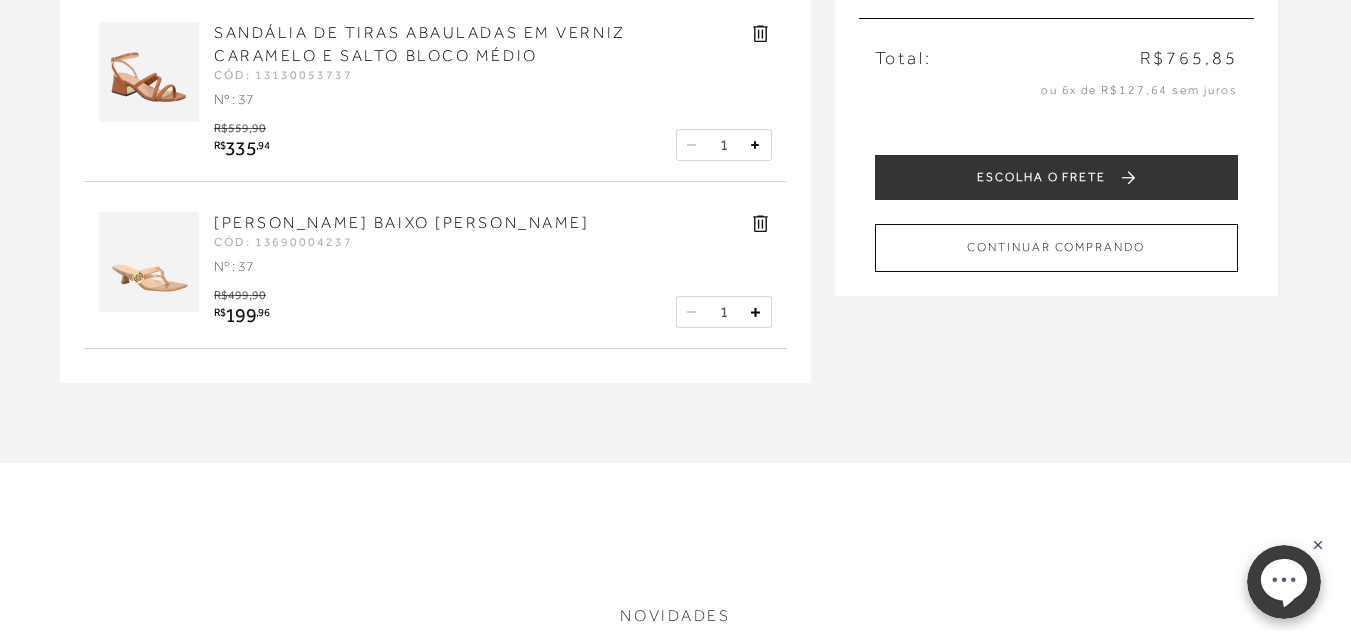 click 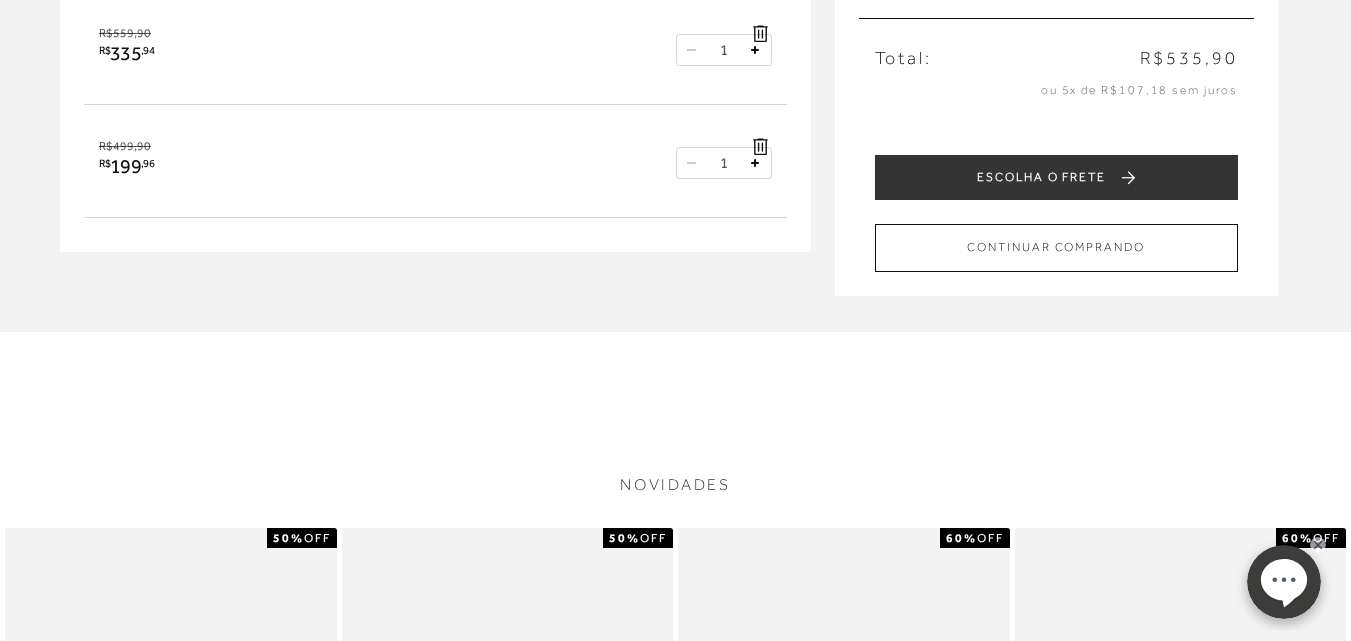 scroll, scrollTop: 0, scrollLeft: 0, axis: both 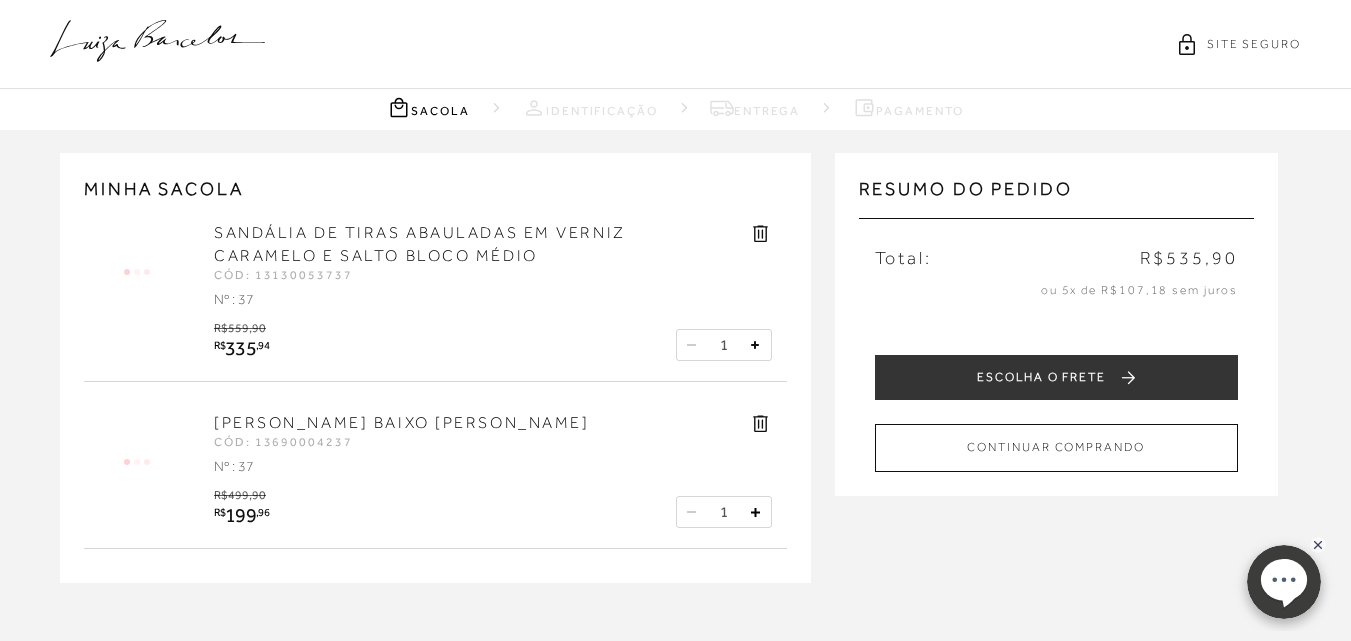 click 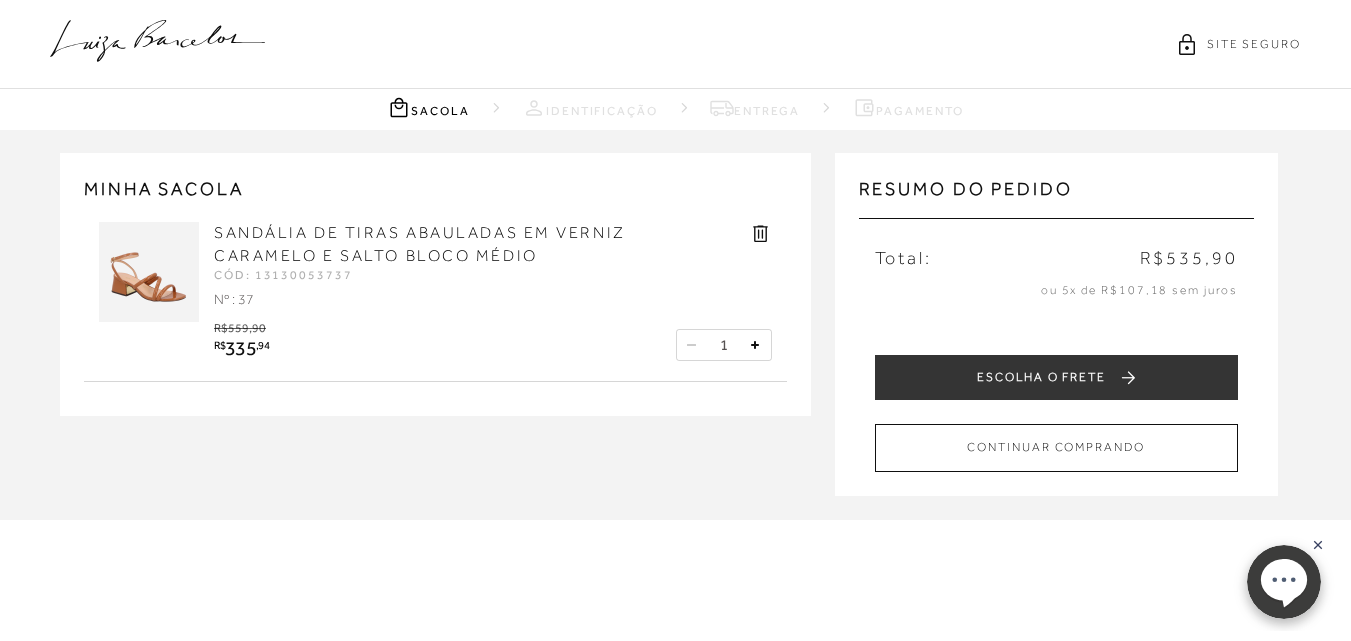 click 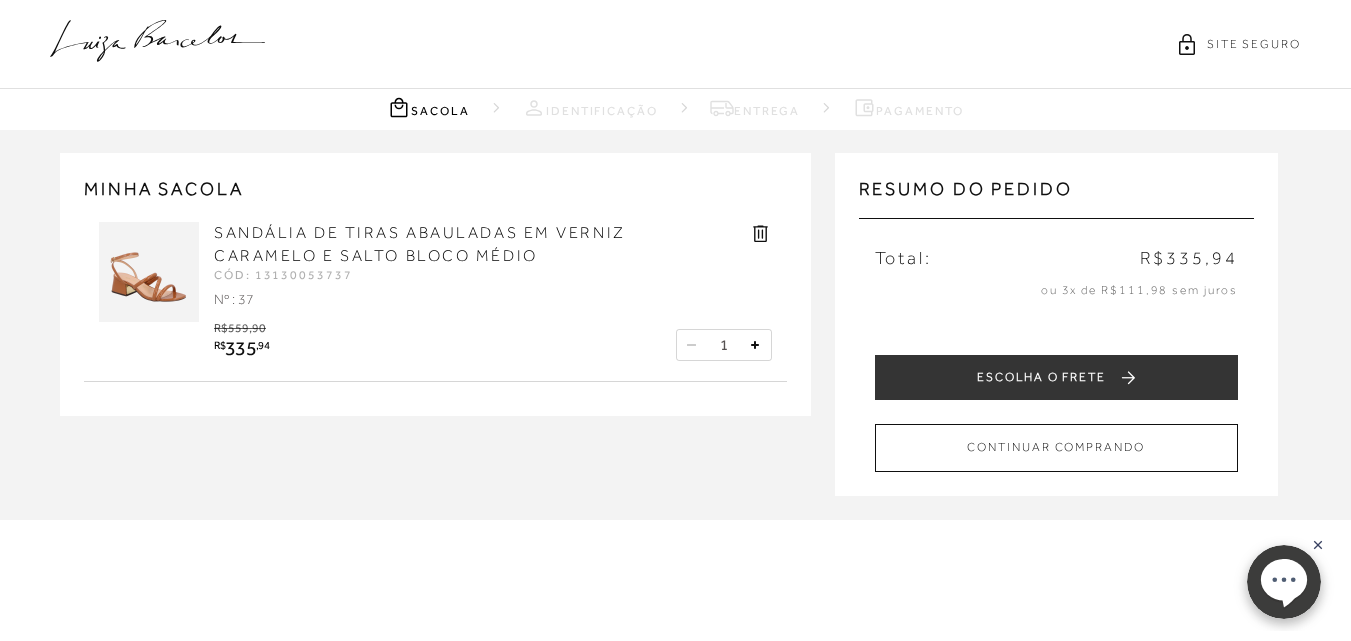click 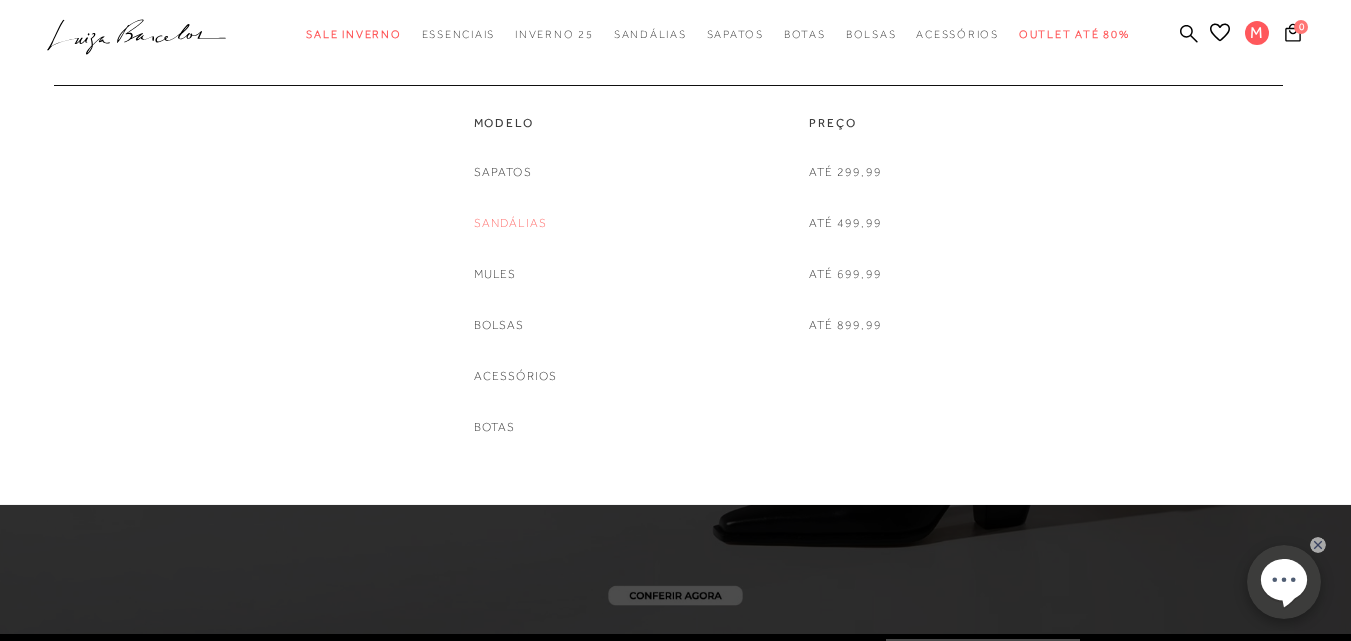click on "Sandálias" 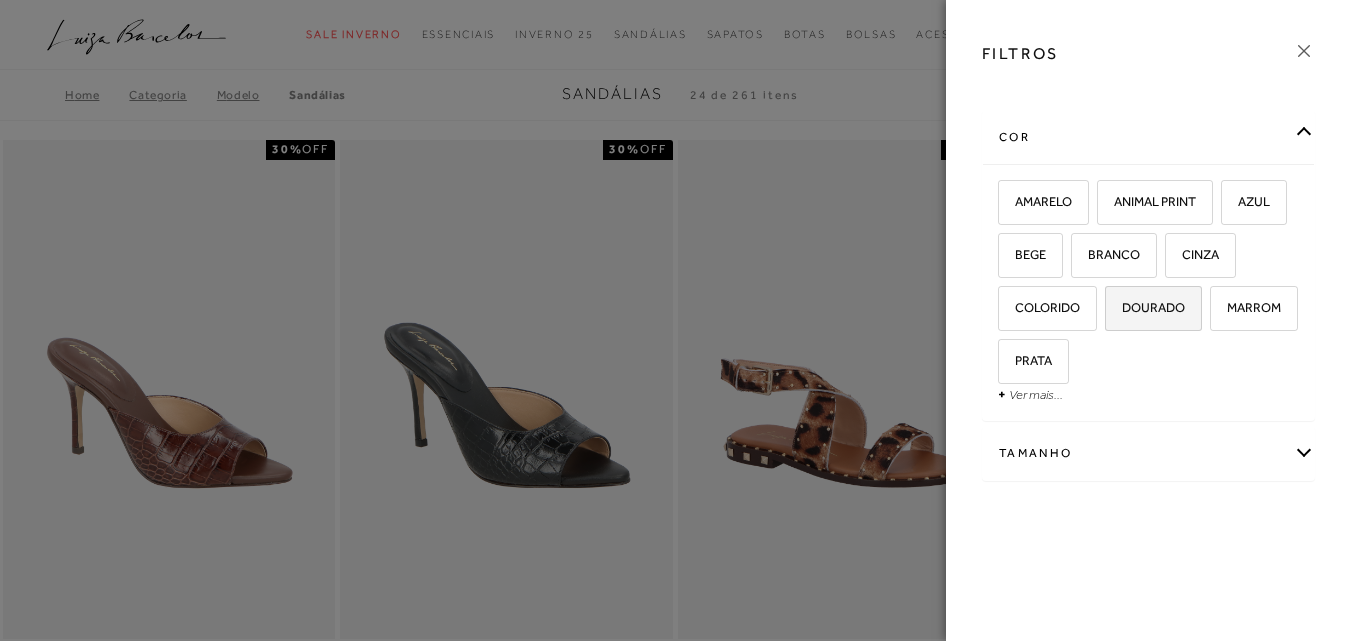 scroll, scrollTop: 0, scrollLeft: 0, axis: both 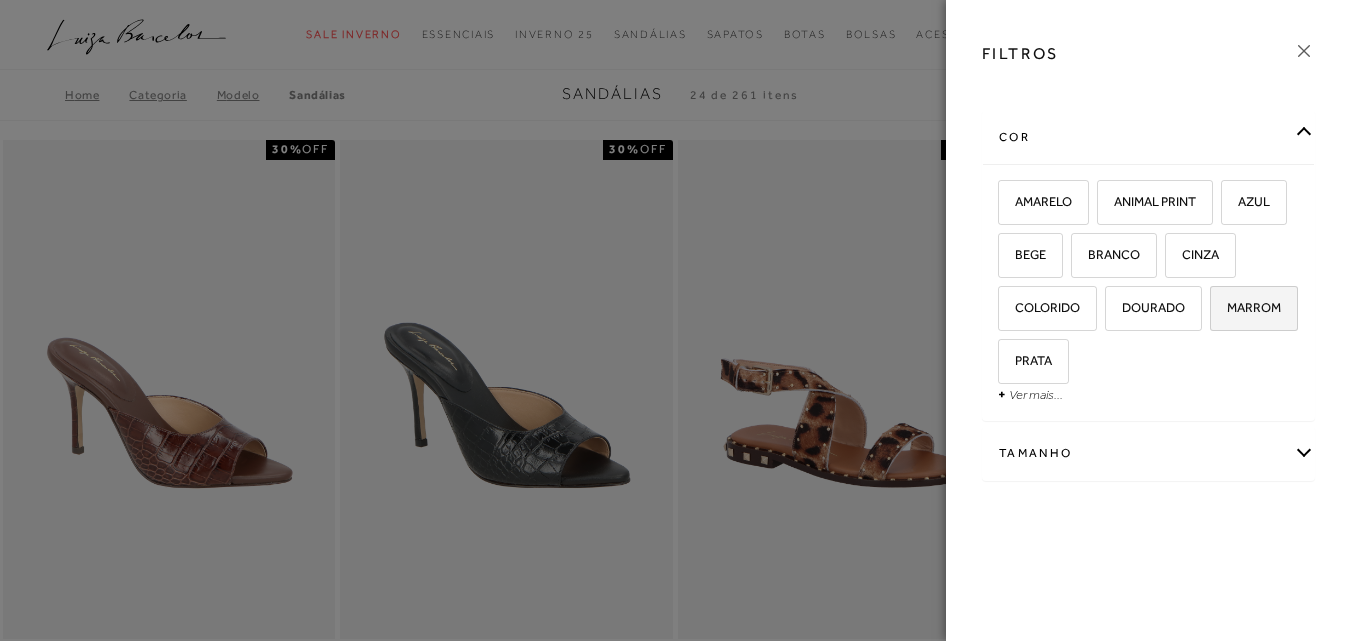 click on "MARROM" at bounding box center [1246, 307] 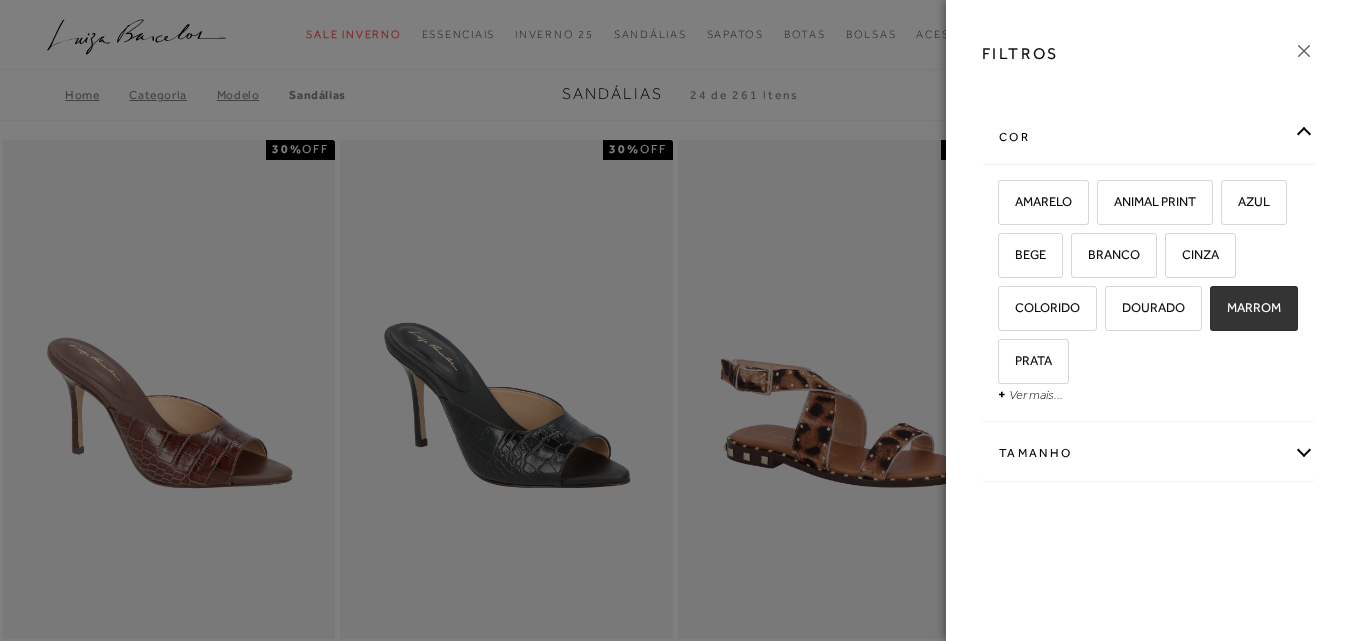 checkbox on "true" 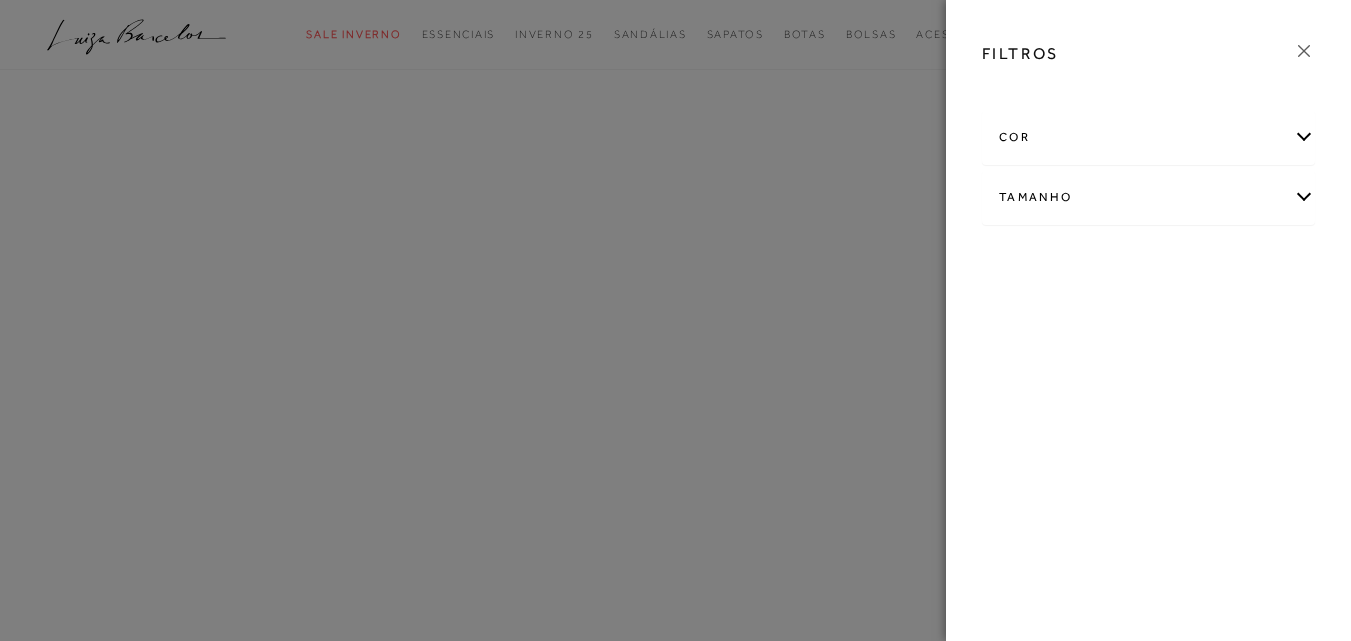 scroll, scrollTop: 0, scrollLeft: 0, axis: both 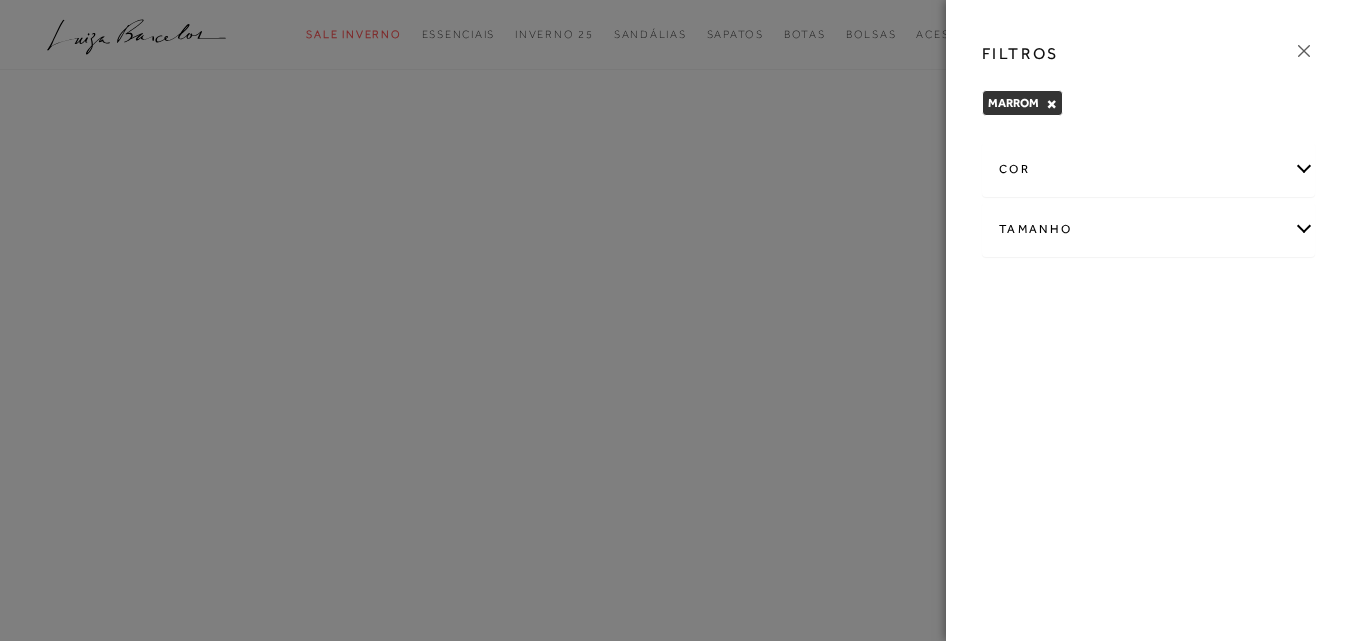 click on "Tamanho" at bounding box center [1148, 229] 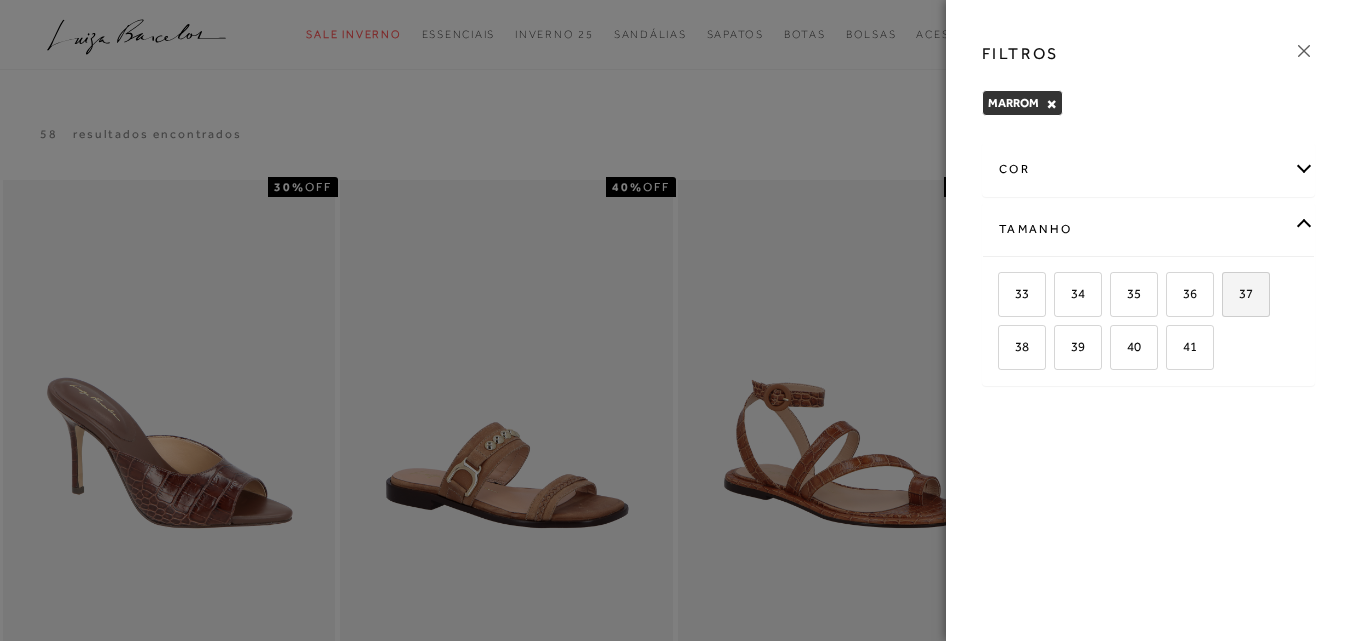 click on "37" at bounding box center (1238, 293) 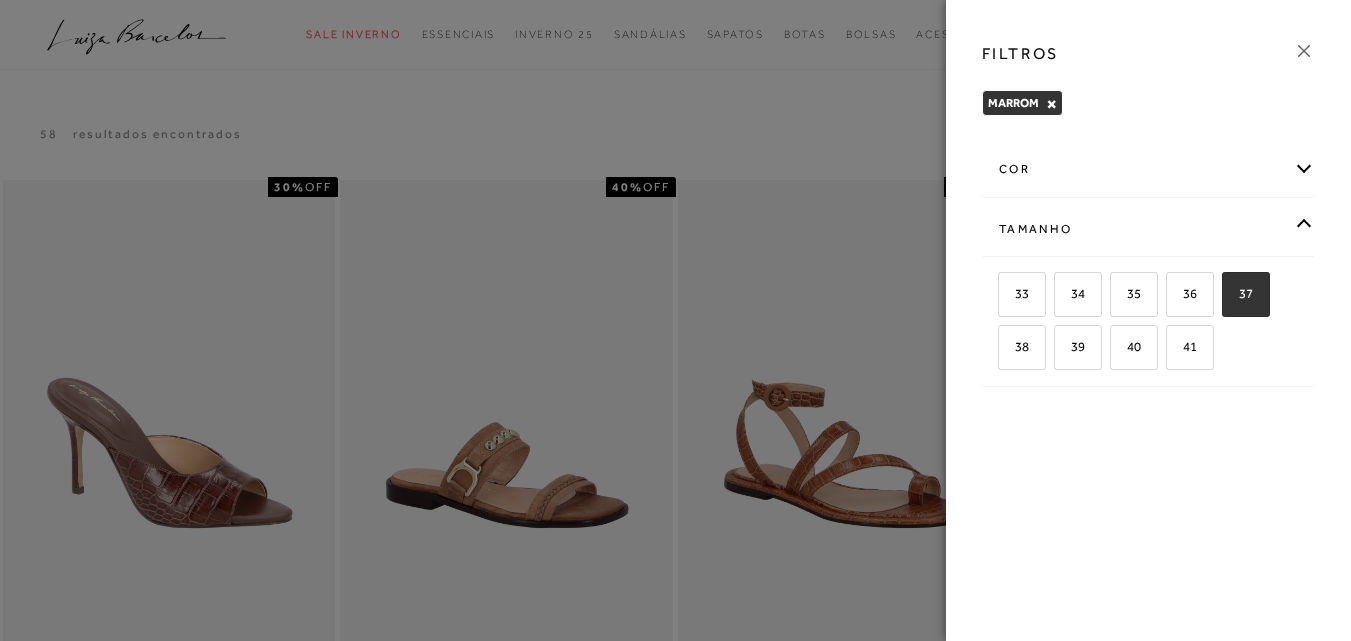 checkbox on "true" 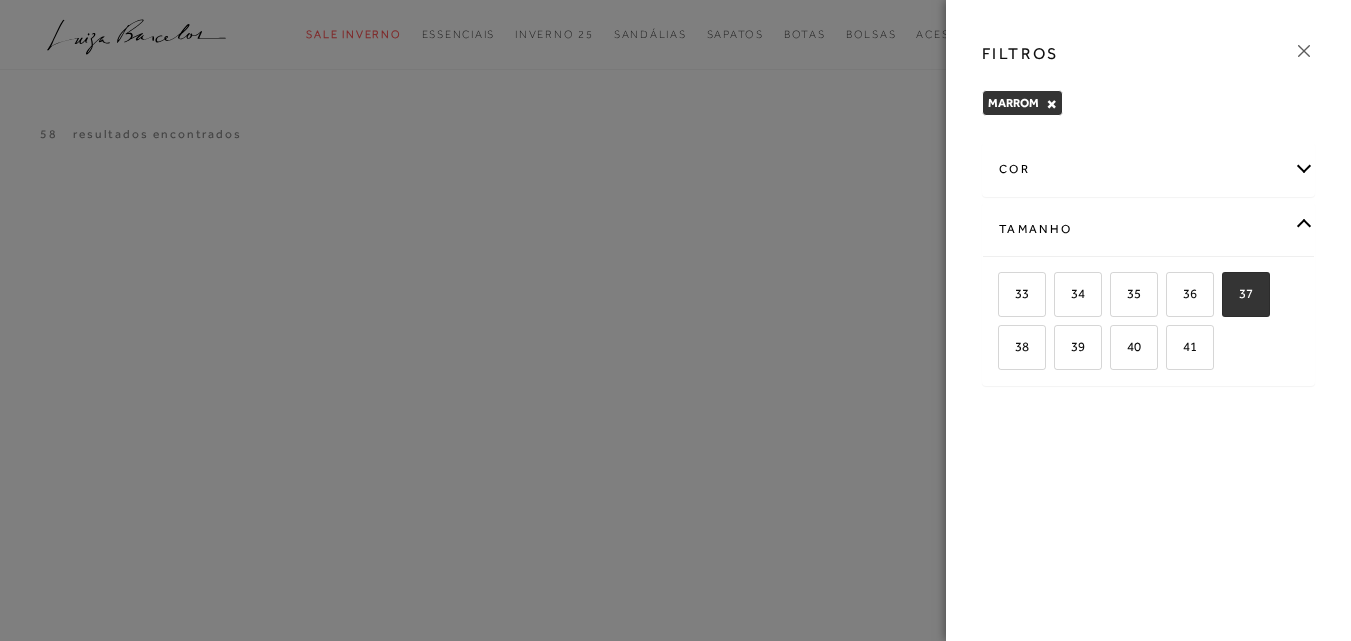 click on "cor" at bounding box center (1148, 169) 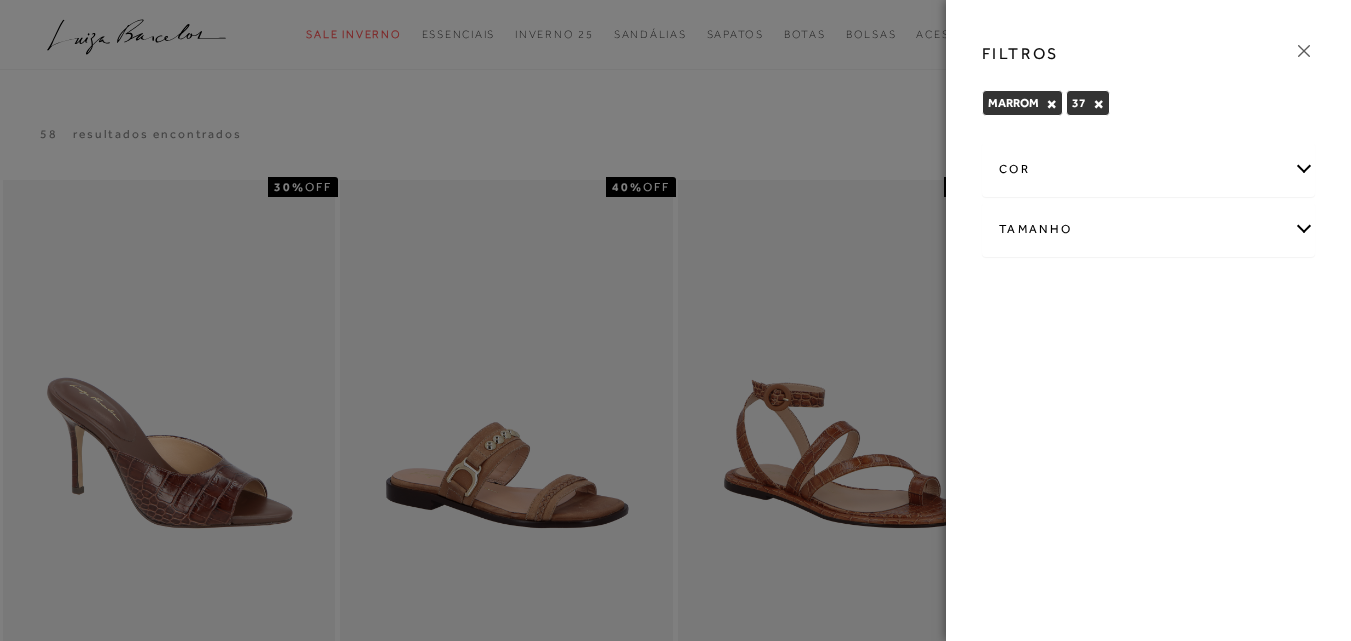 click at bounding box center [675, 320] 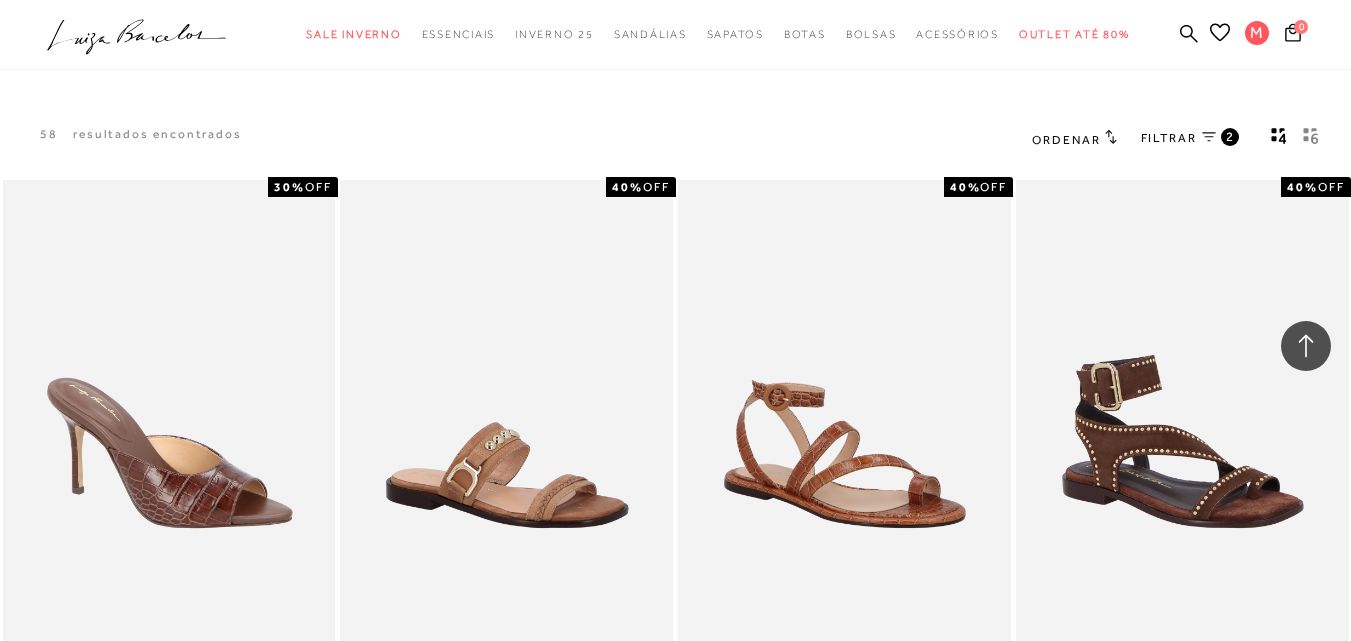 click on "MOSTRAR MAIS" at bounding box center [675, 2249] 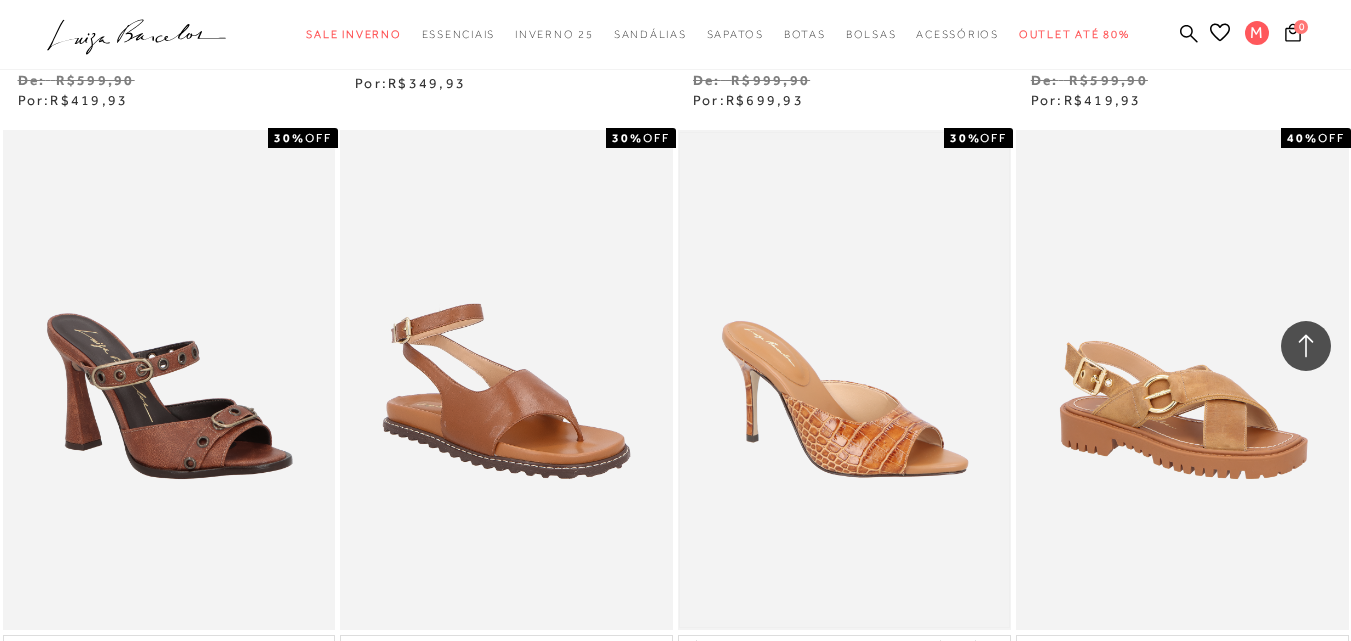 scroll, scrollTop: 2775, scrollLeft: 0, axis: vertical 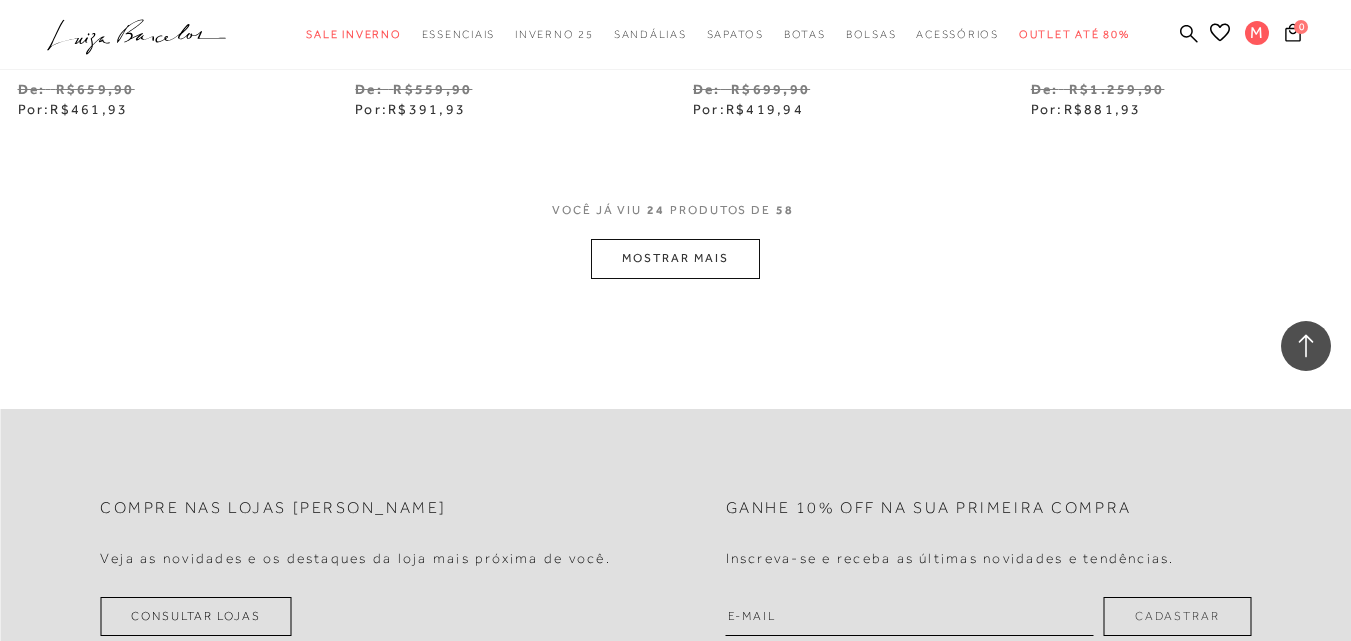 click on "MOSTRAR MAIS" at bounding box center [675, 258] 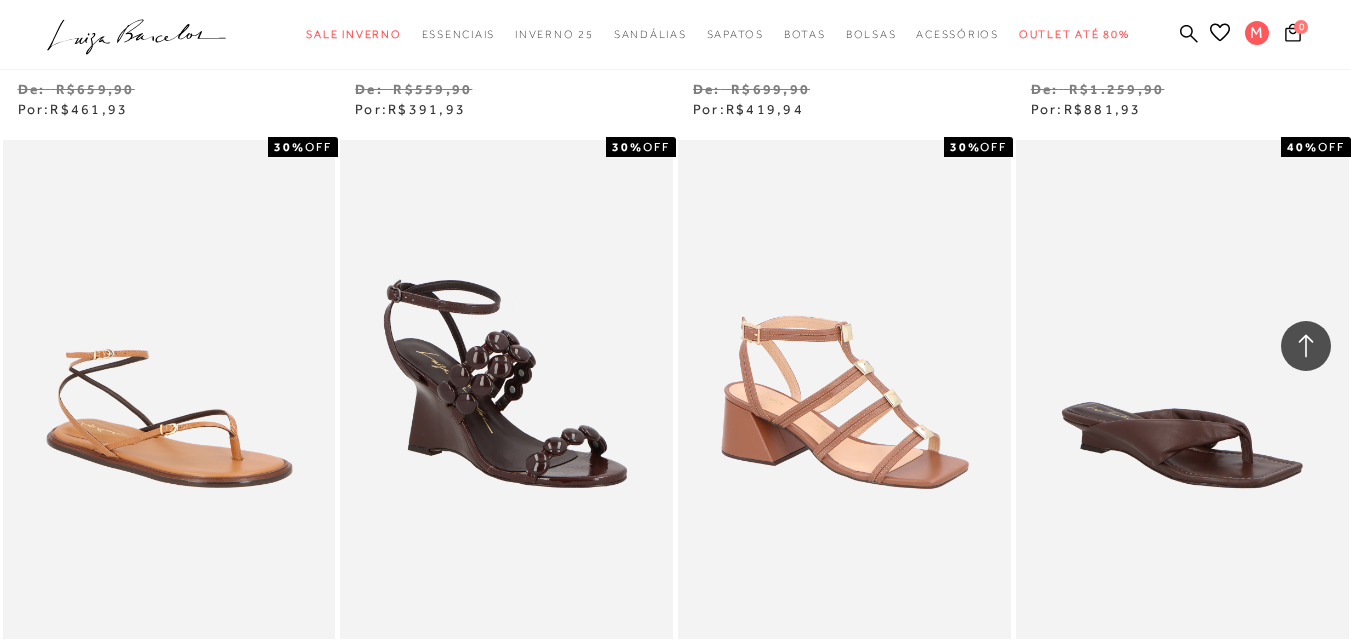 click on "Resultados da pesquisa
Sandálias
Resultados: 25 - 36 (de 58)
Opções de exibição
58
resultados encontrados
Ordenar Padrão Estoque 2" at bounding box center (675, -936) 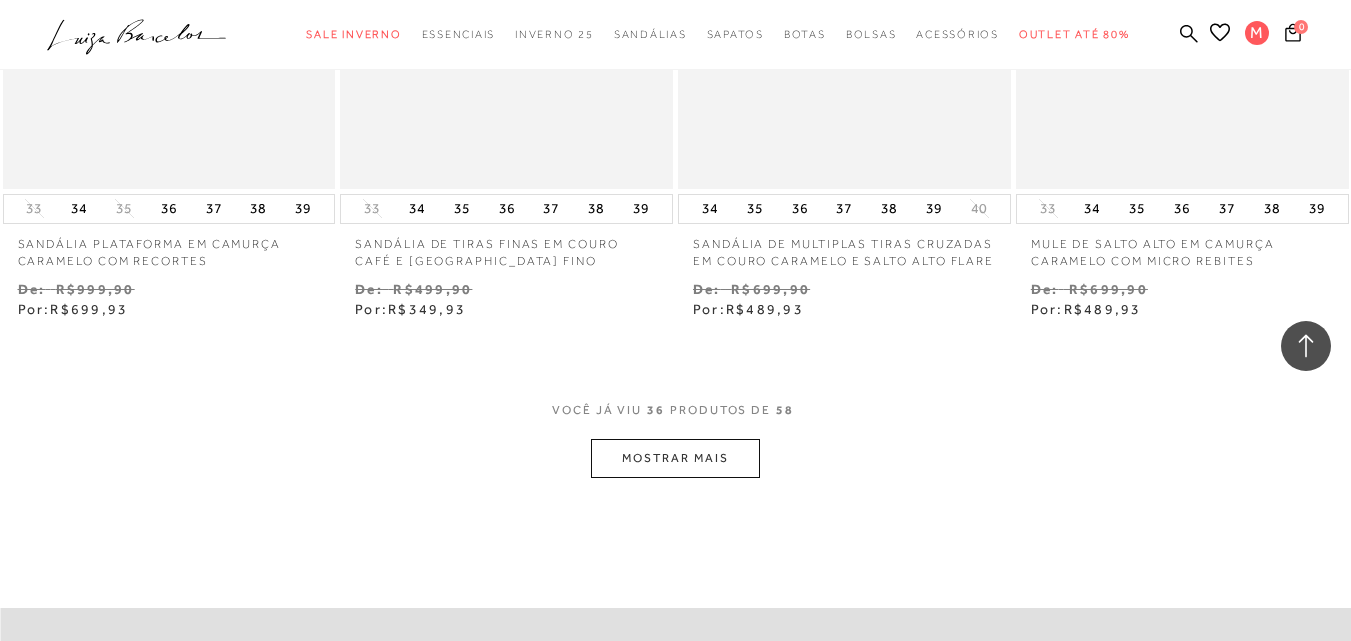 scroll, scrollTop: 5452, scrollLeft: 0, axis: vertical 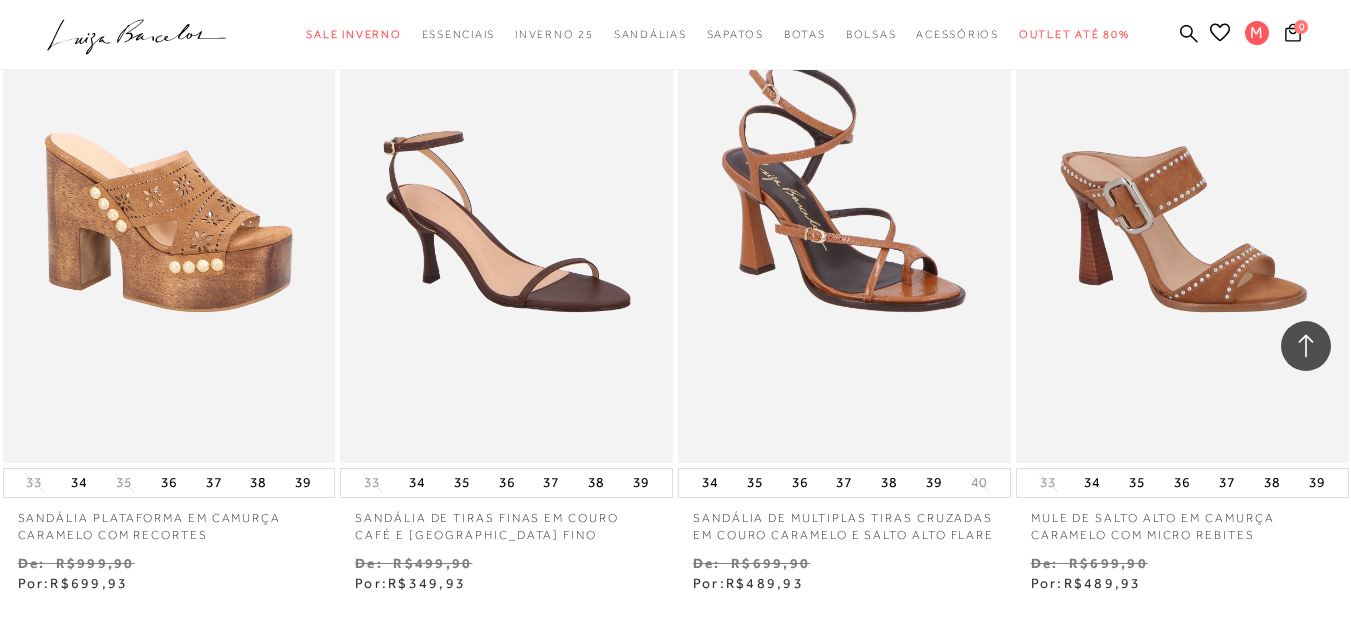 click on "MOSTRAR MAIS" at bounding box center [675, 732] 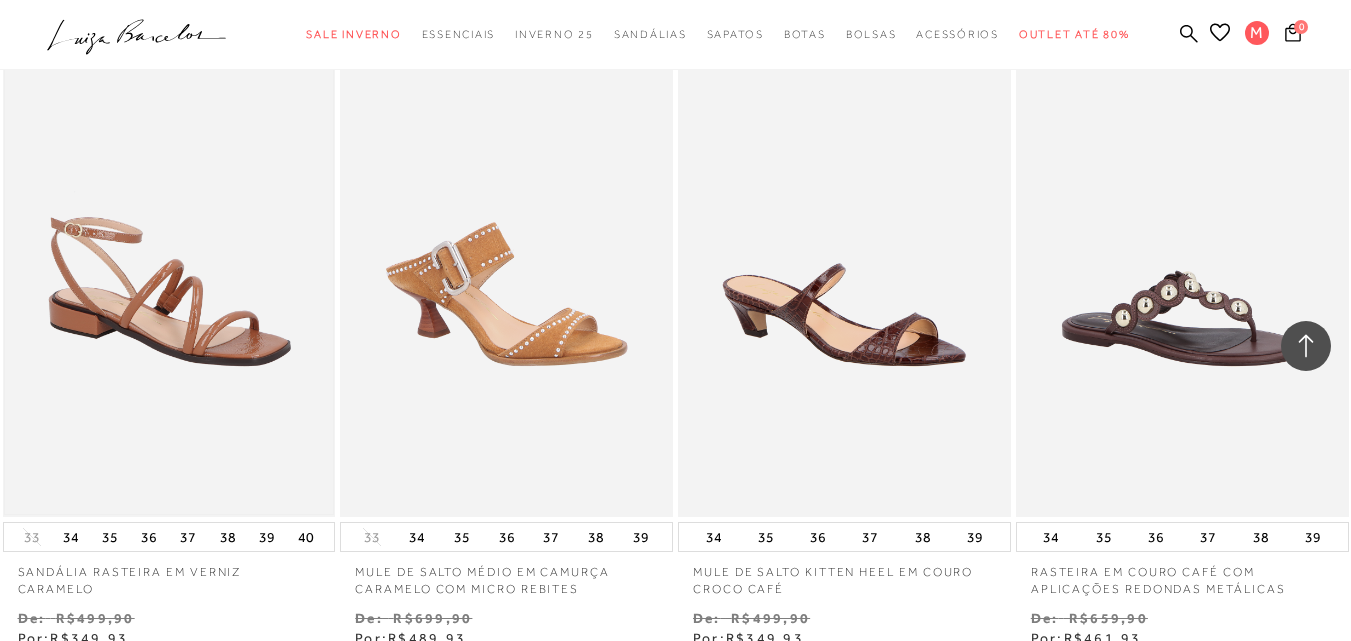 scroll, scrollTop: 6826, scrollLeft: 0, axis: vertical 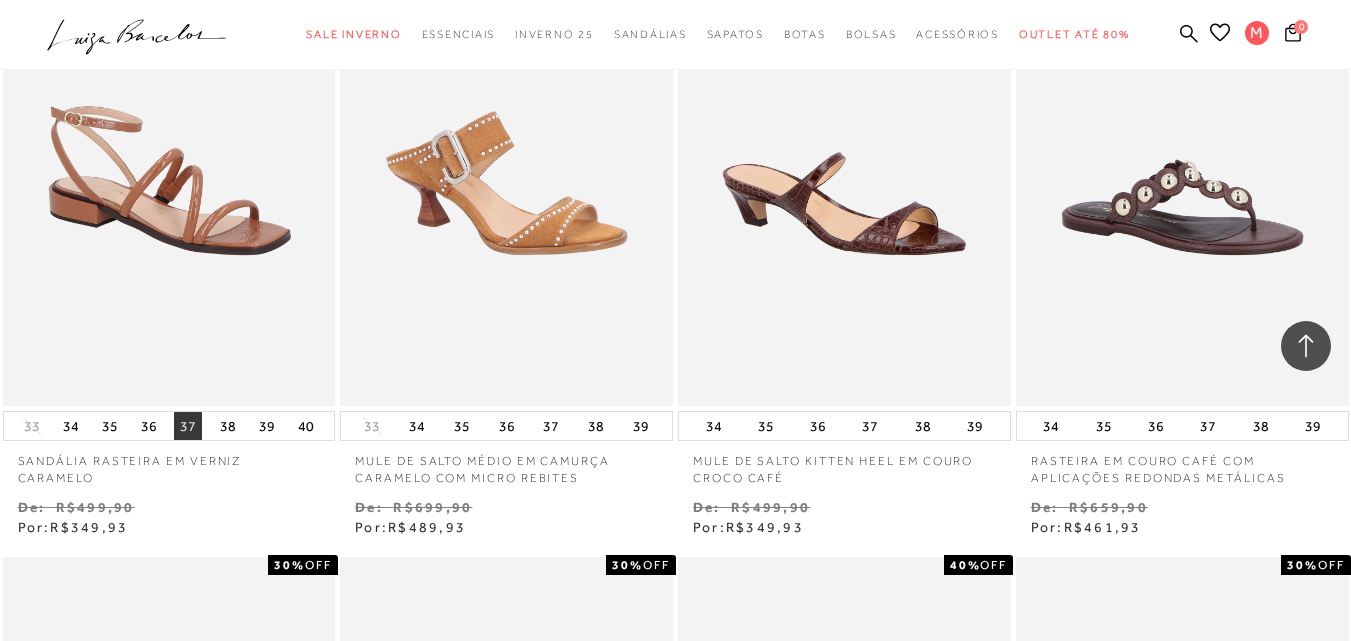 click on "37" at bounding box center (188, 426) 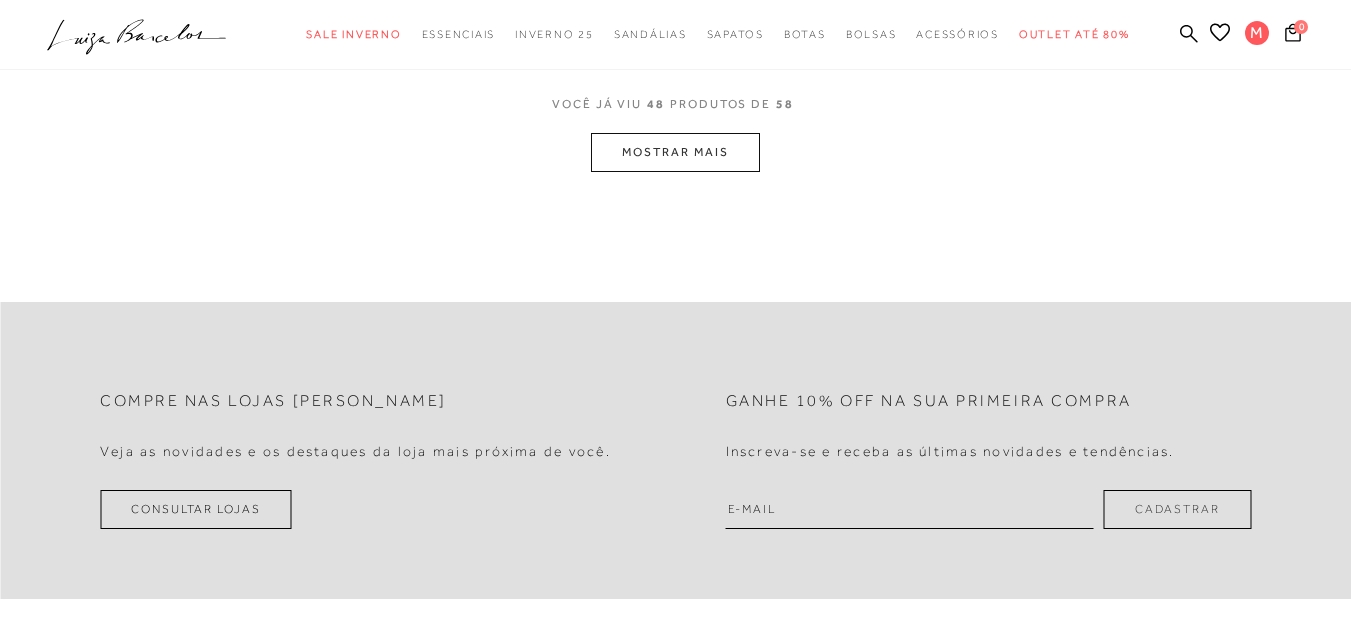 scroll, scrollTop: 0, scrollLeft: 0, axis: both 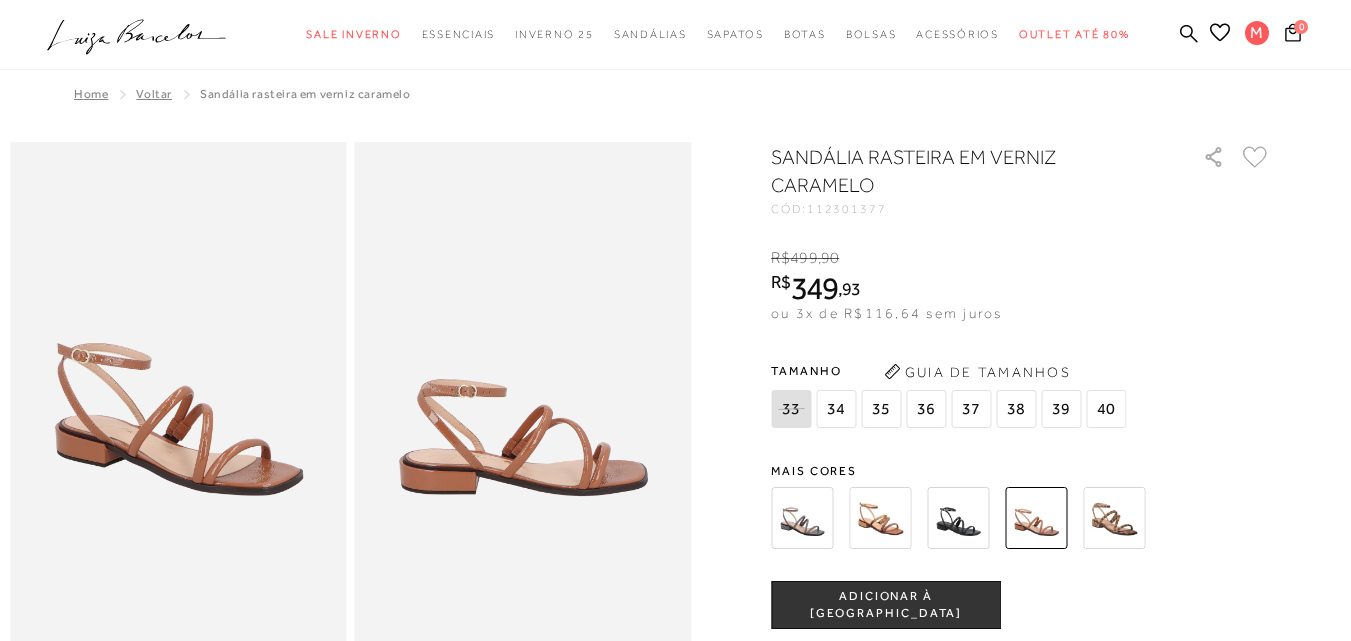 click at bounding box center [880, 518] 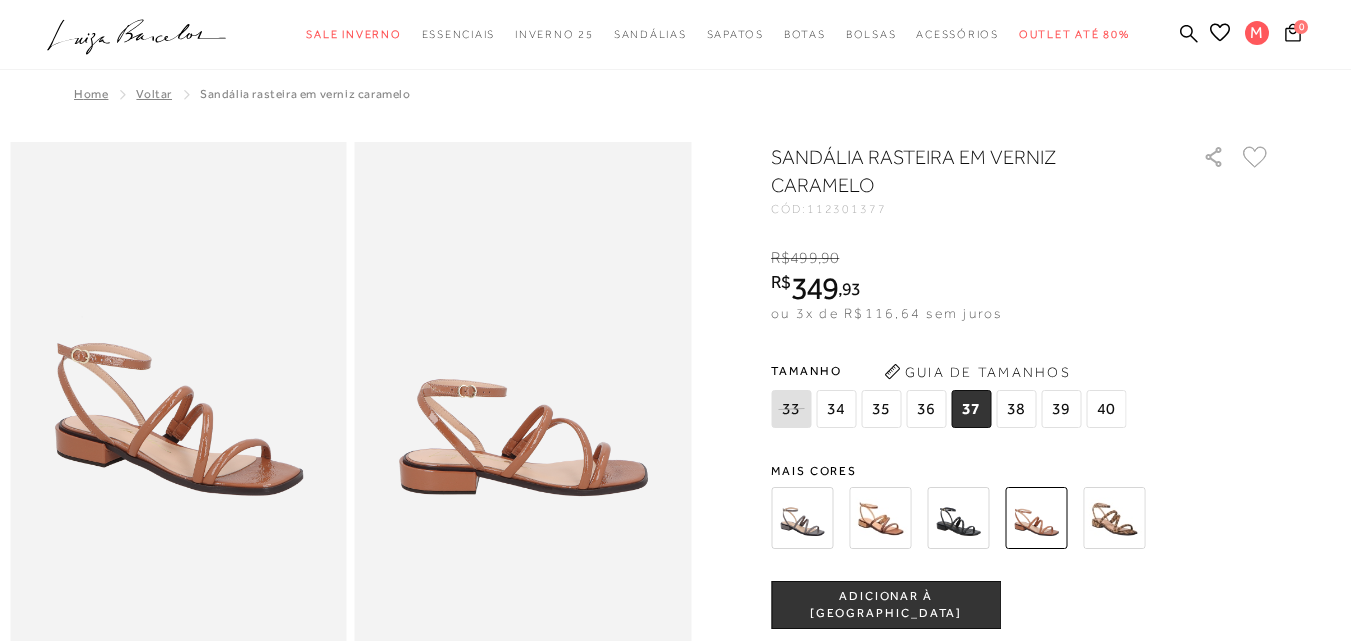 click on "37" at bounding box center [971, 409] 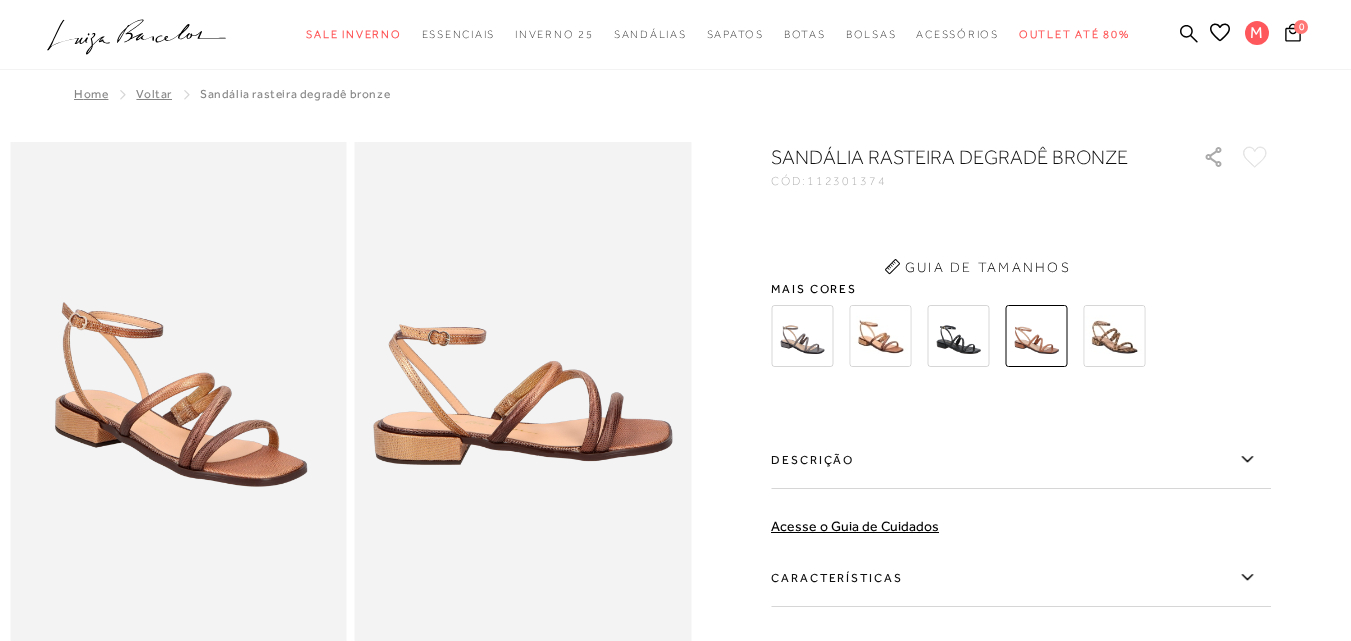 click on "Características" at bounding box center (1021, 578) 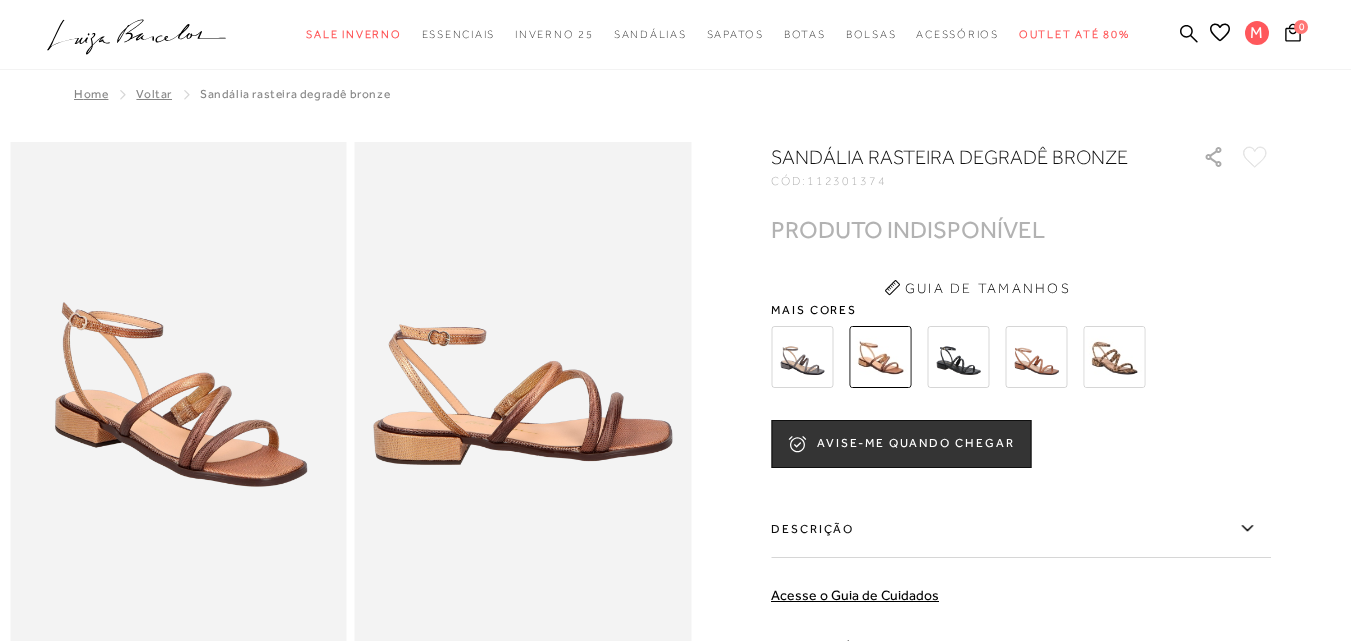 scroll, scrollTop: 0, scrollLeft: 0, axis: both 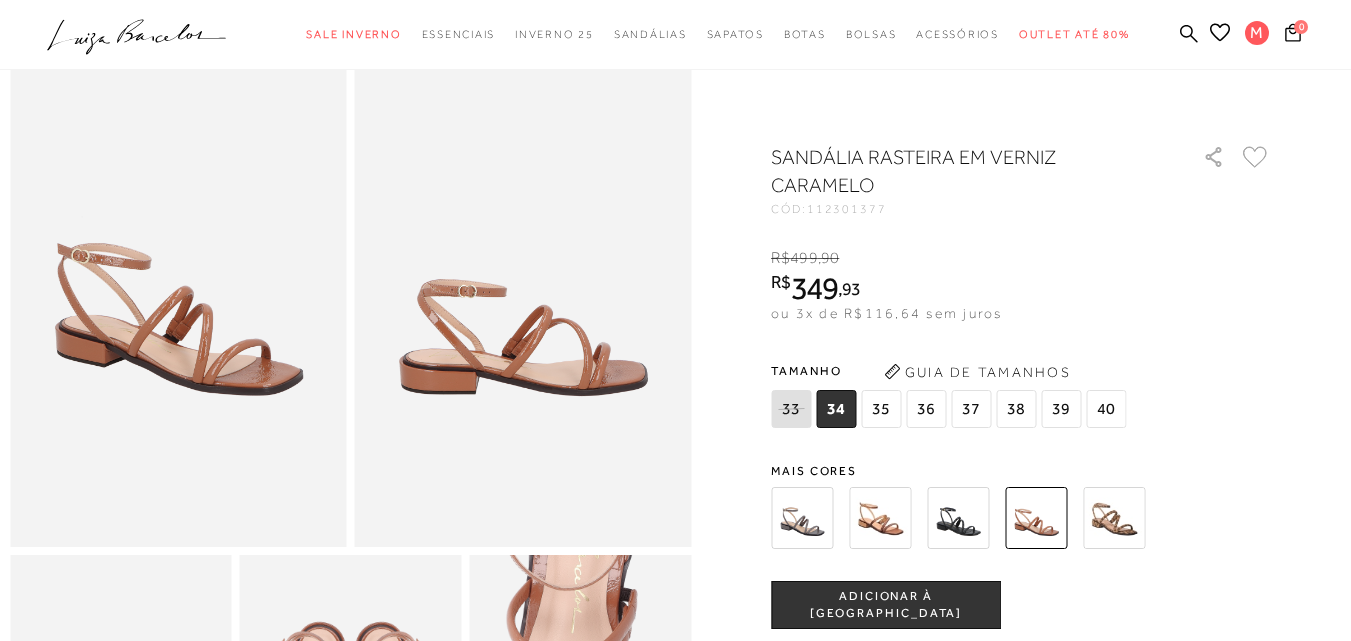 click on "37" at bounding box center (971, 409) 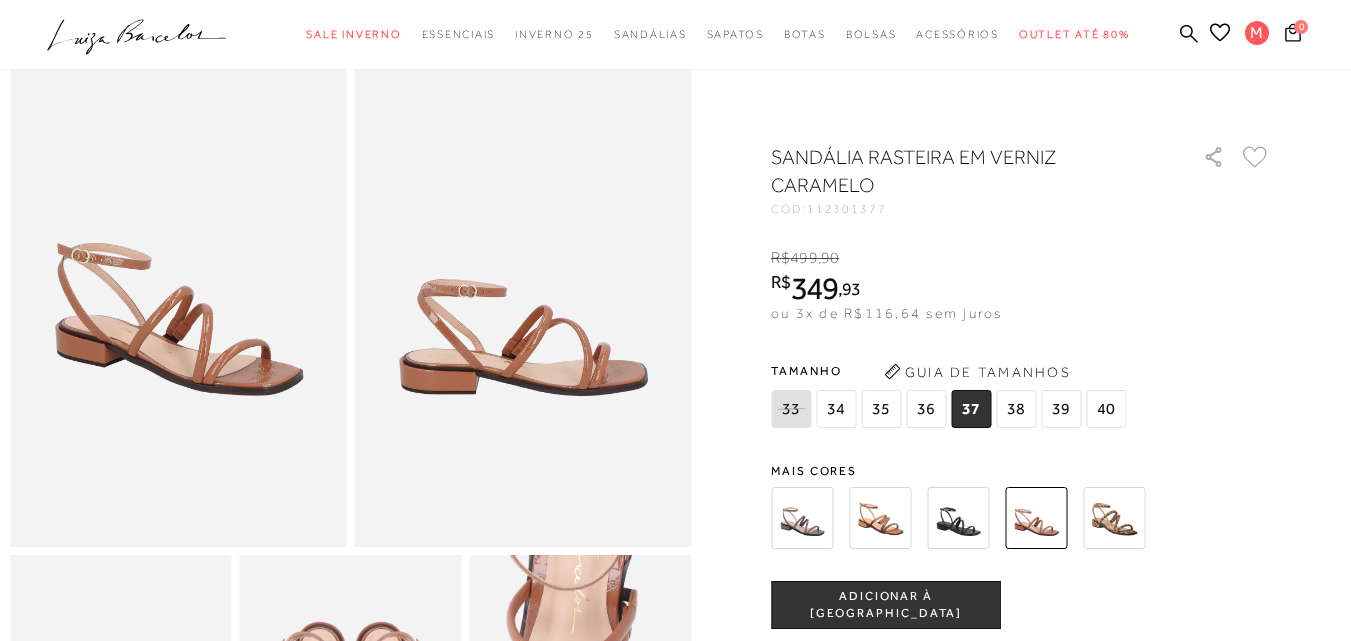 scroll, scrollTop: 0, scrollLeft: 0, axis: both 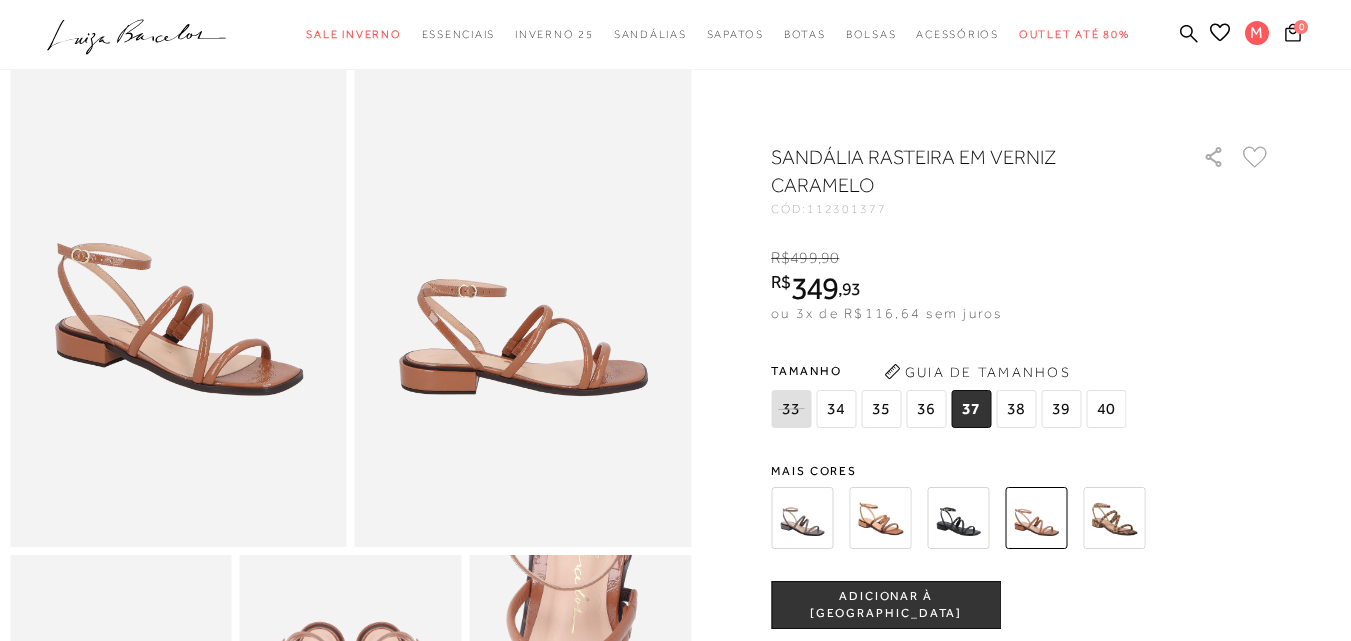 click on "ADICIONAR À [GEOGRAPHIC_DATA]" at bounding box center [886, 605] 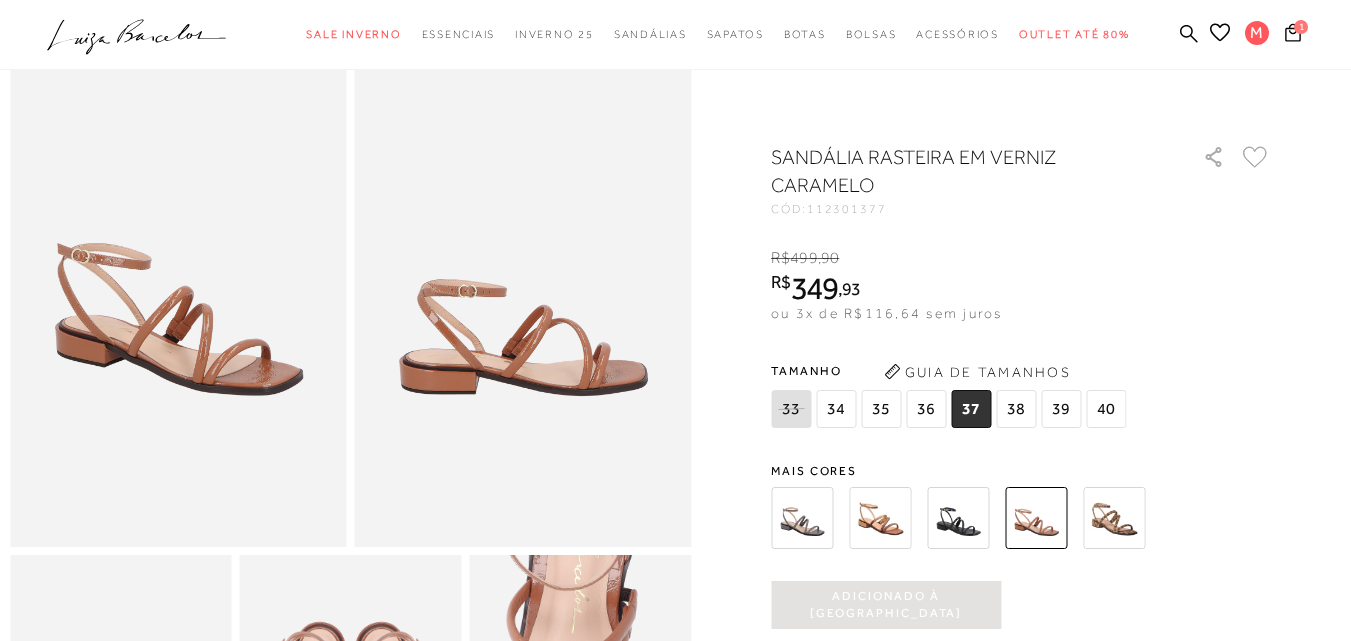 scroll, scrollTop: 0, scrollLeft: 0, axis: both 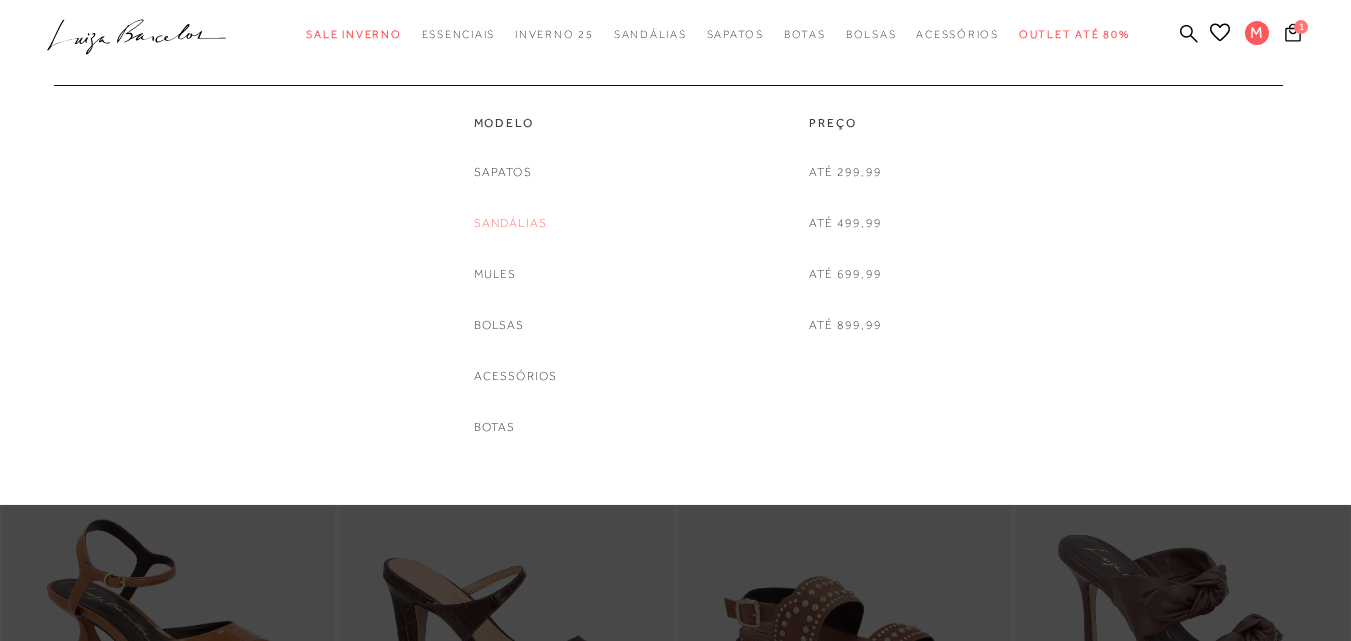 click on "Sandálias" at bounding box center [511, 223] 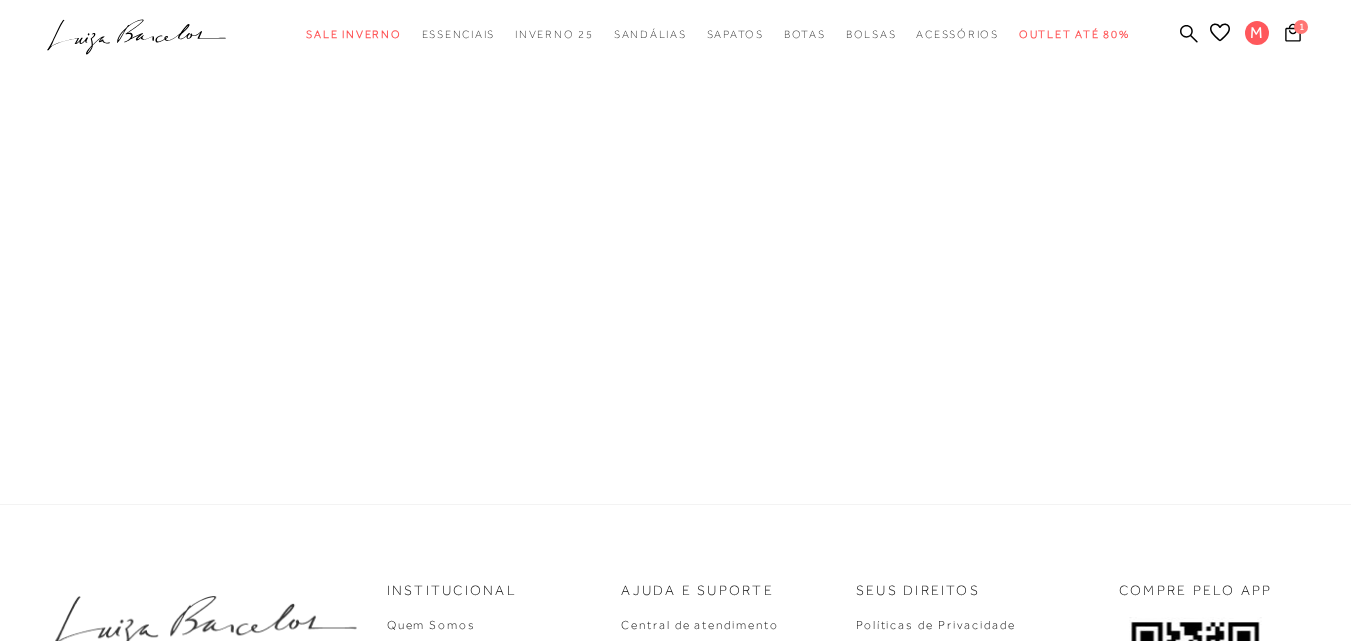 scroll, scrollTop: 0, scrollLeft: 0, axis: both 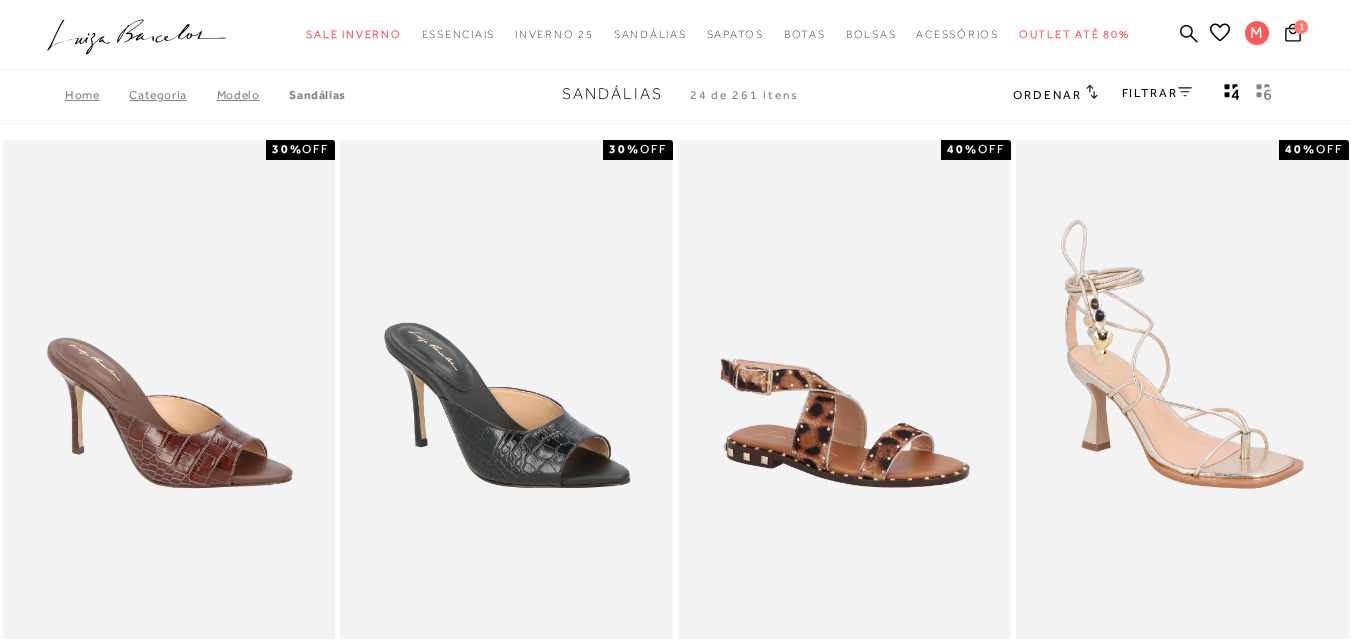 click on "FILTRAR" at bounding box center [1157, 93] 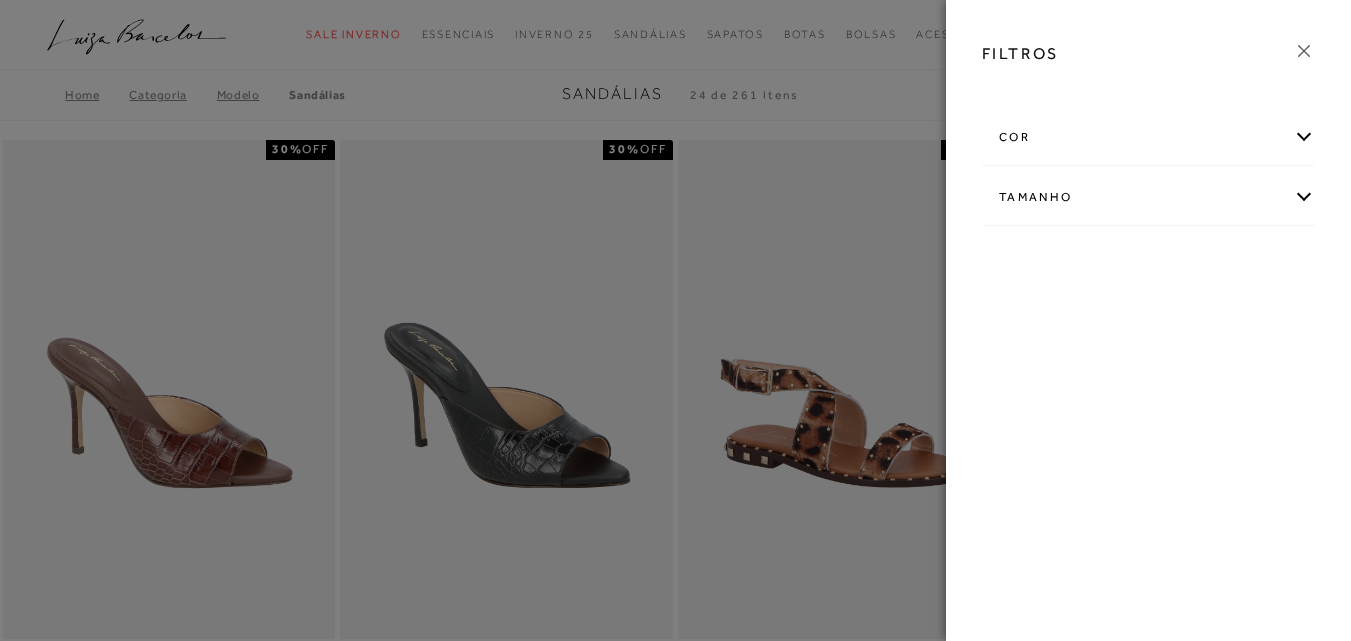 click on "cor" at bounding box center [1148, 137] 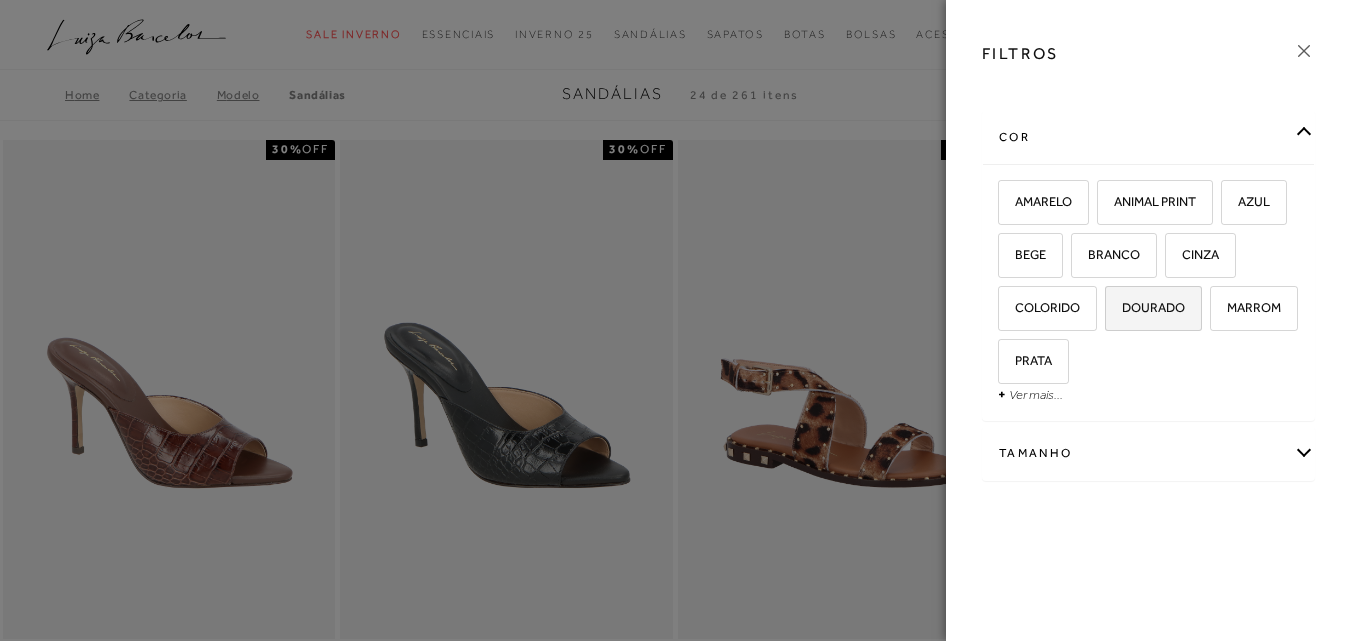 click on "DOURADO" at bounding box center [1146, 307] 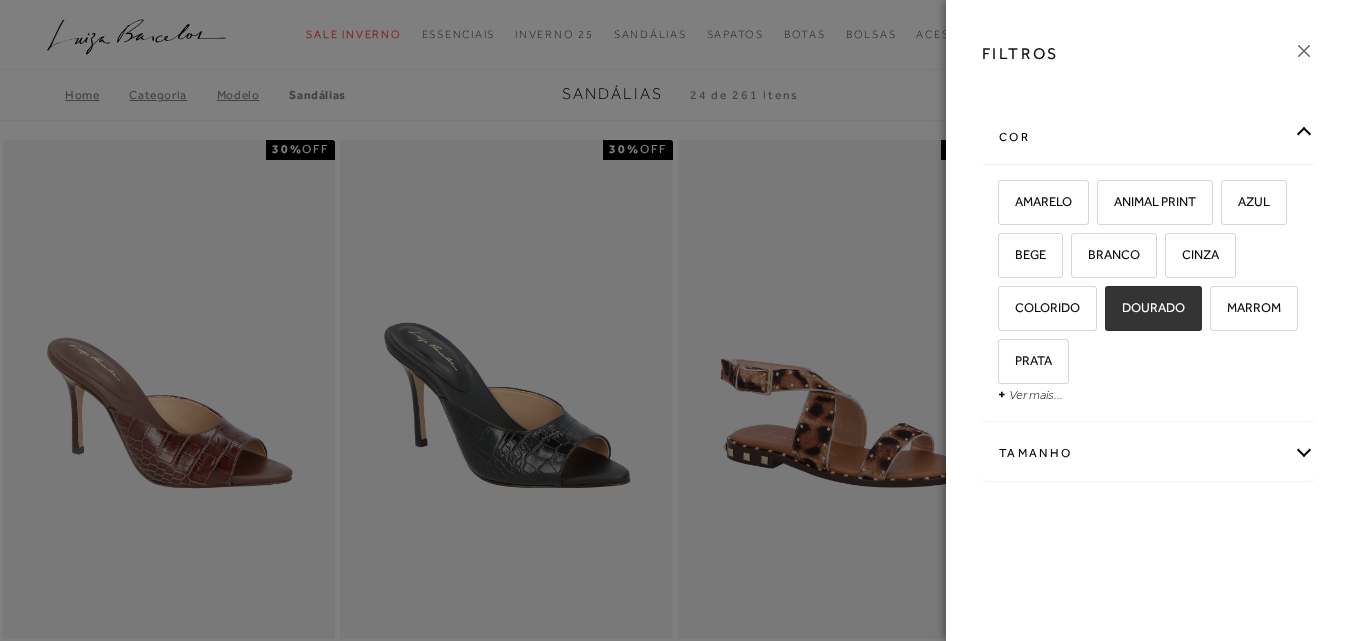 checkbox on "true" 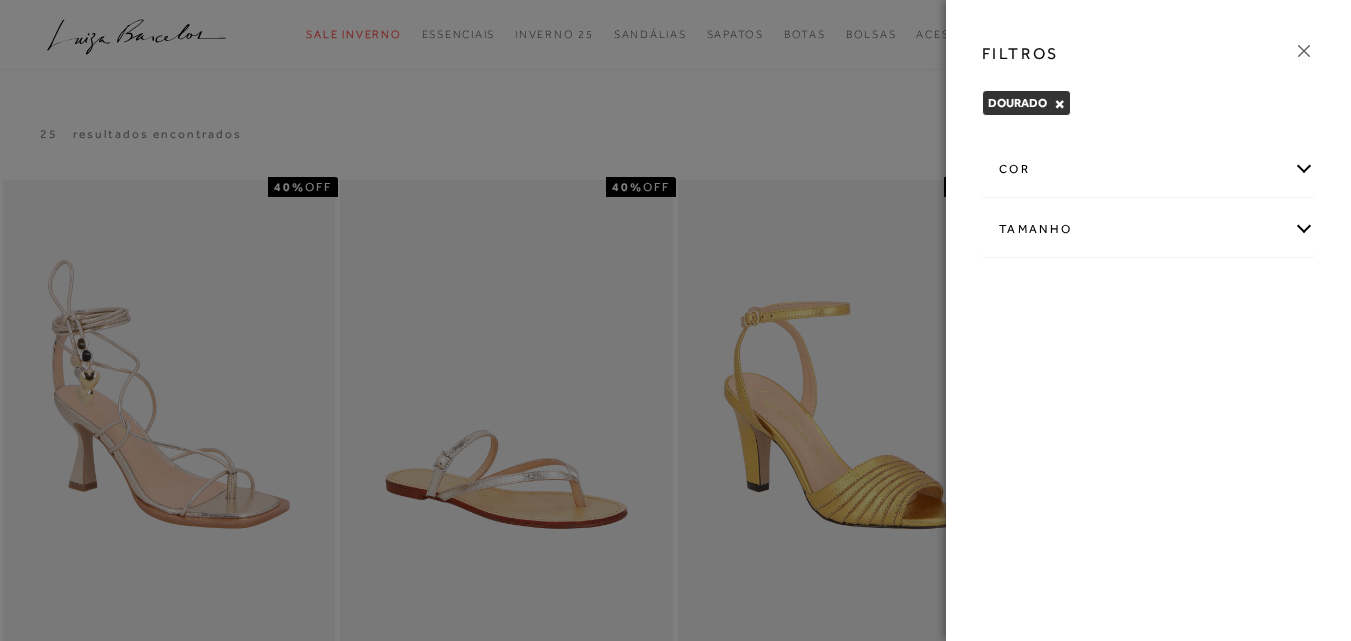 click at bounding box center [675, 320] 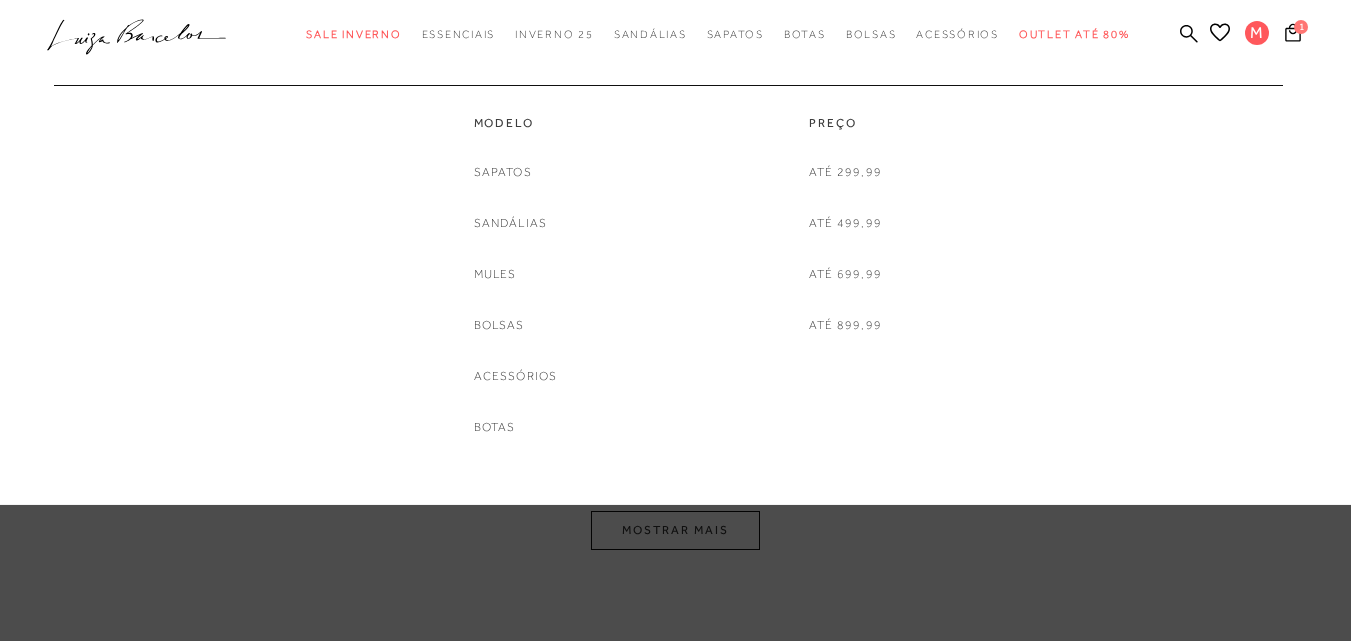 scroll, scrollTop: 300, scrollLeft: 0, axis: vertical 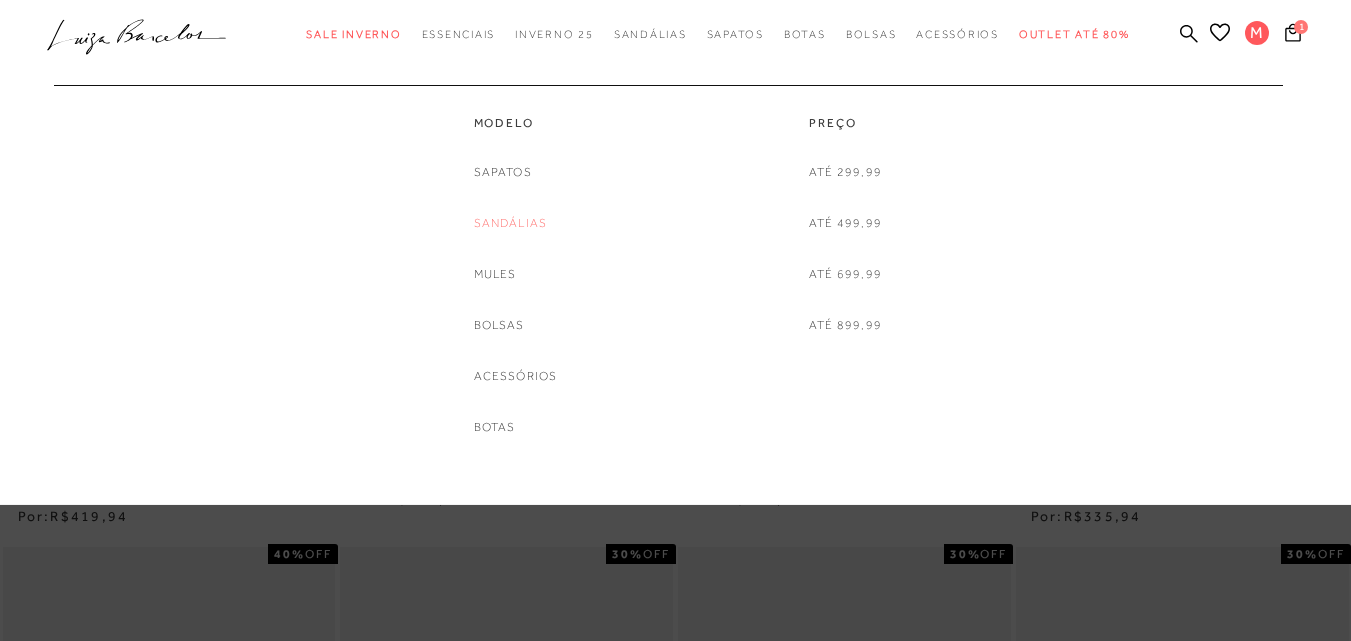 click on "Sandálias" at bounding box center [511, 223] 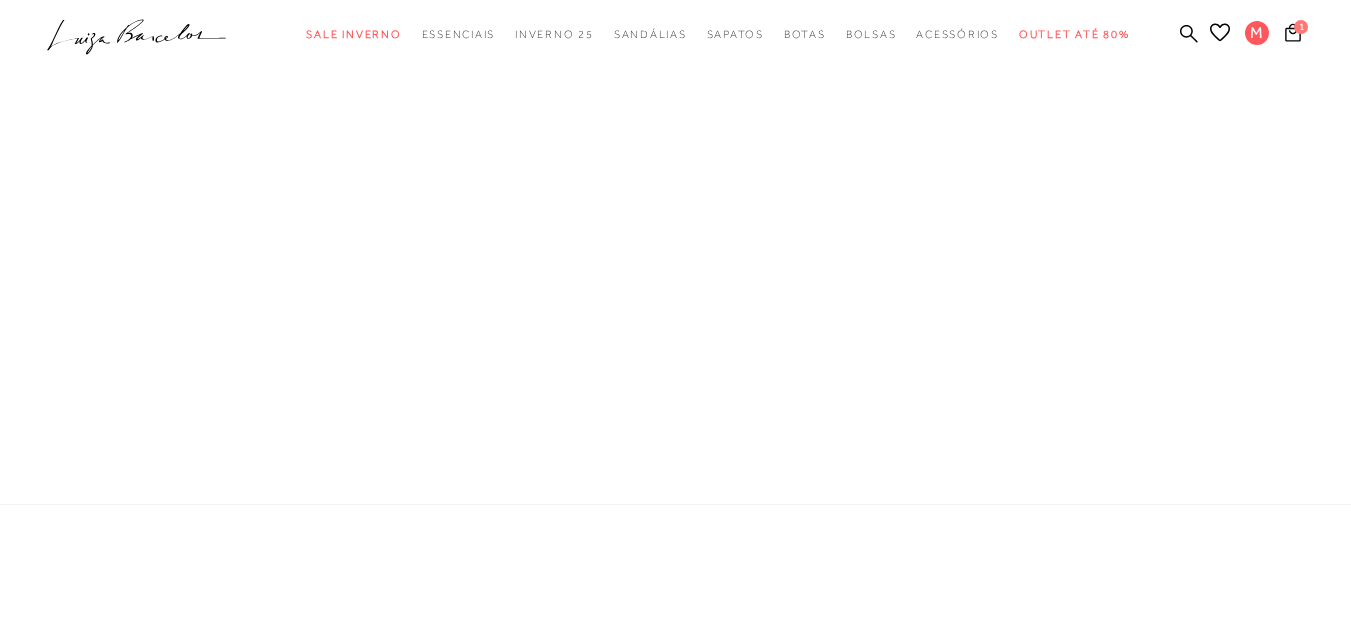 scroll, scrollTop: 0, scrollLeft: 0, axis: both 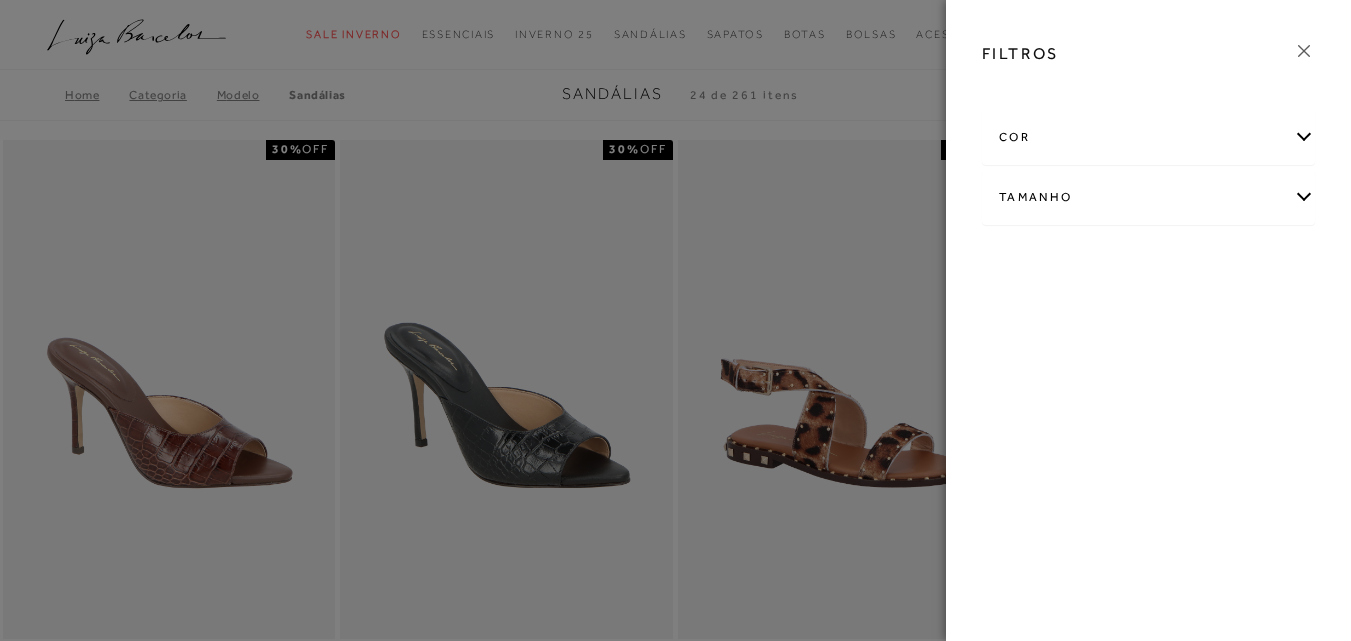 click on "cor" at bounding box center (1148, 137) 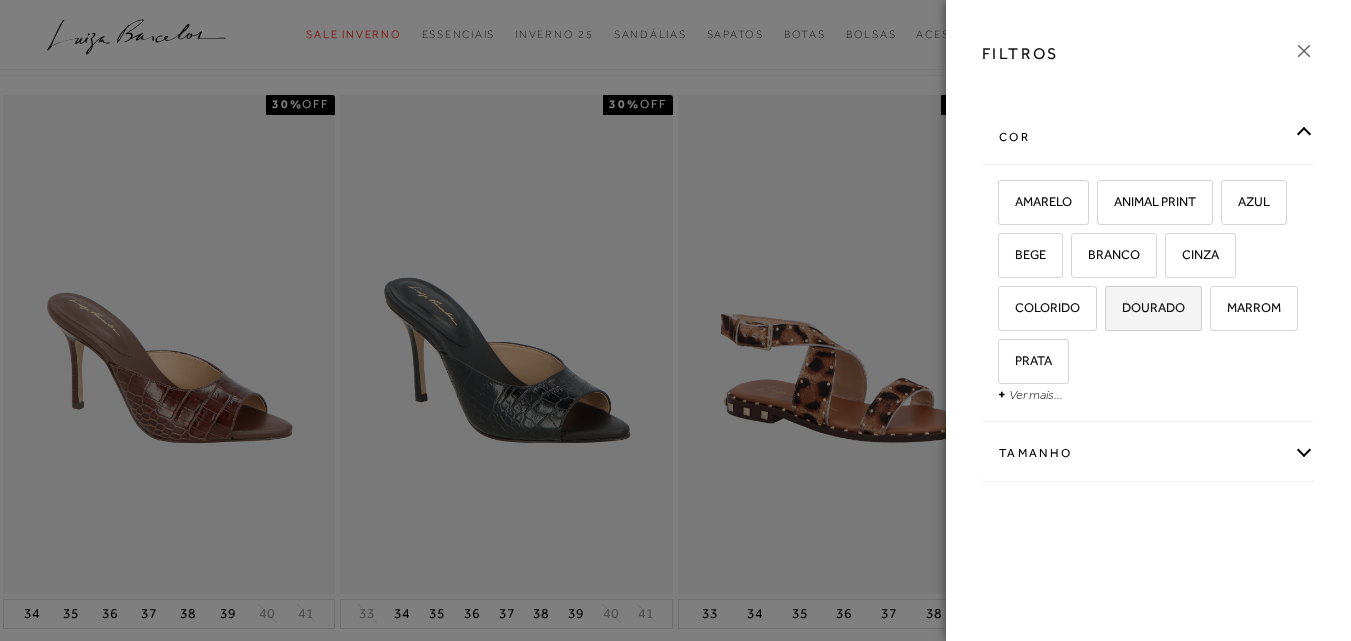 scroll, scrollTop: 0, scrollLeft: 0, axis: both 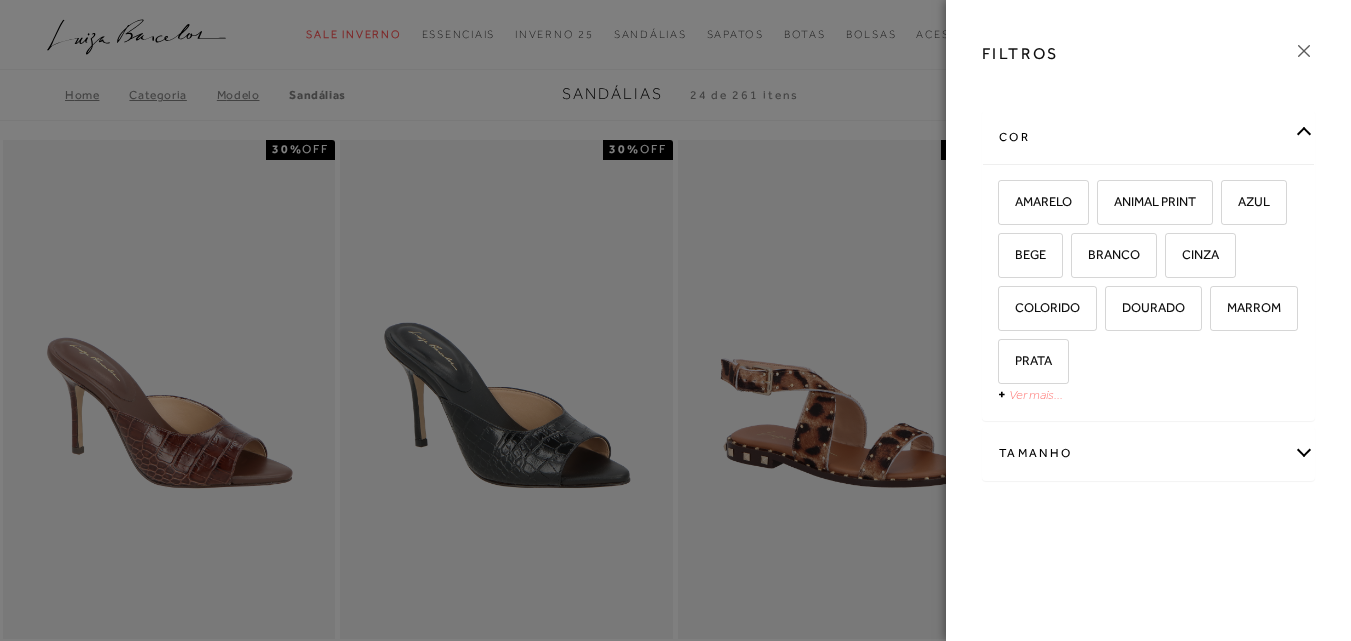click on "Ver mais..." at bounding box center [1036, 394] 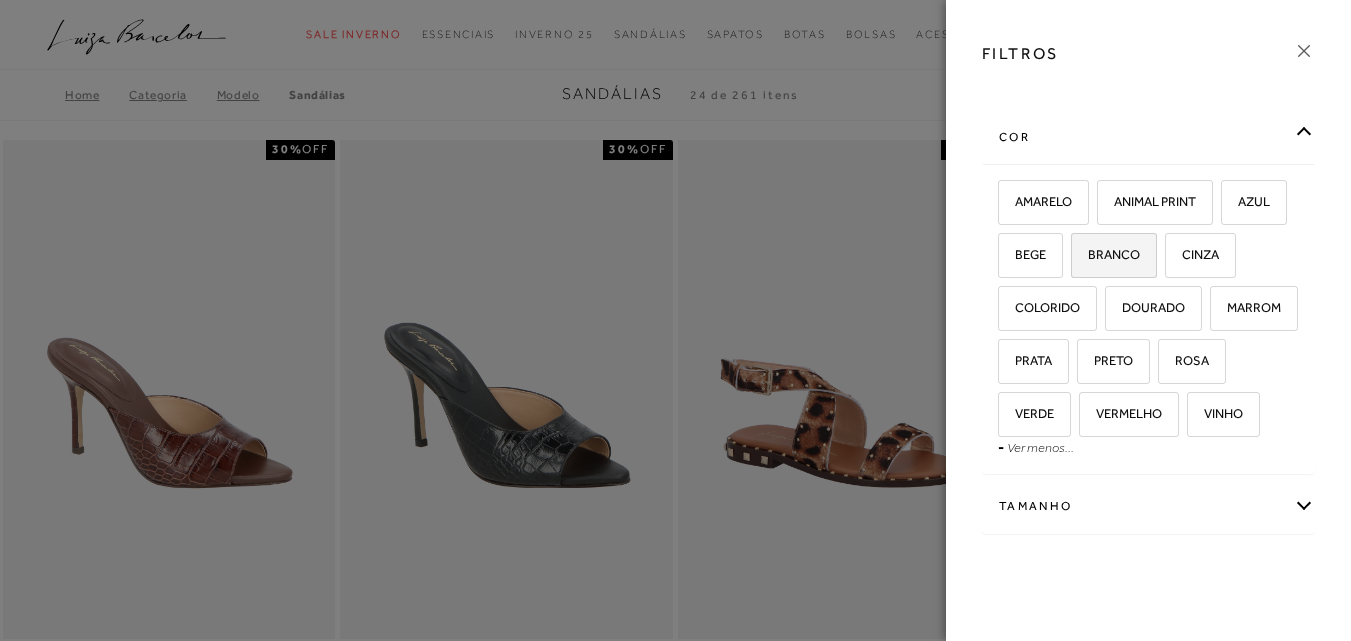 click on "BRANCO" at bounding box center [1106, 254] 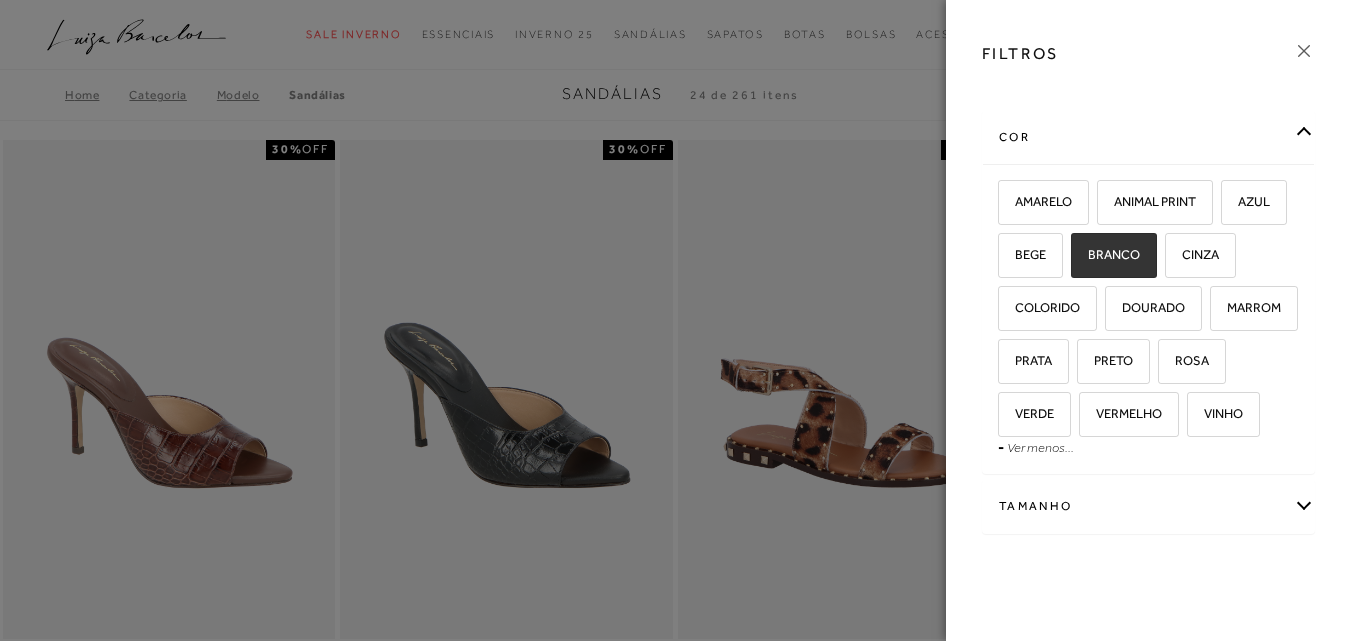 checkbox on "true" 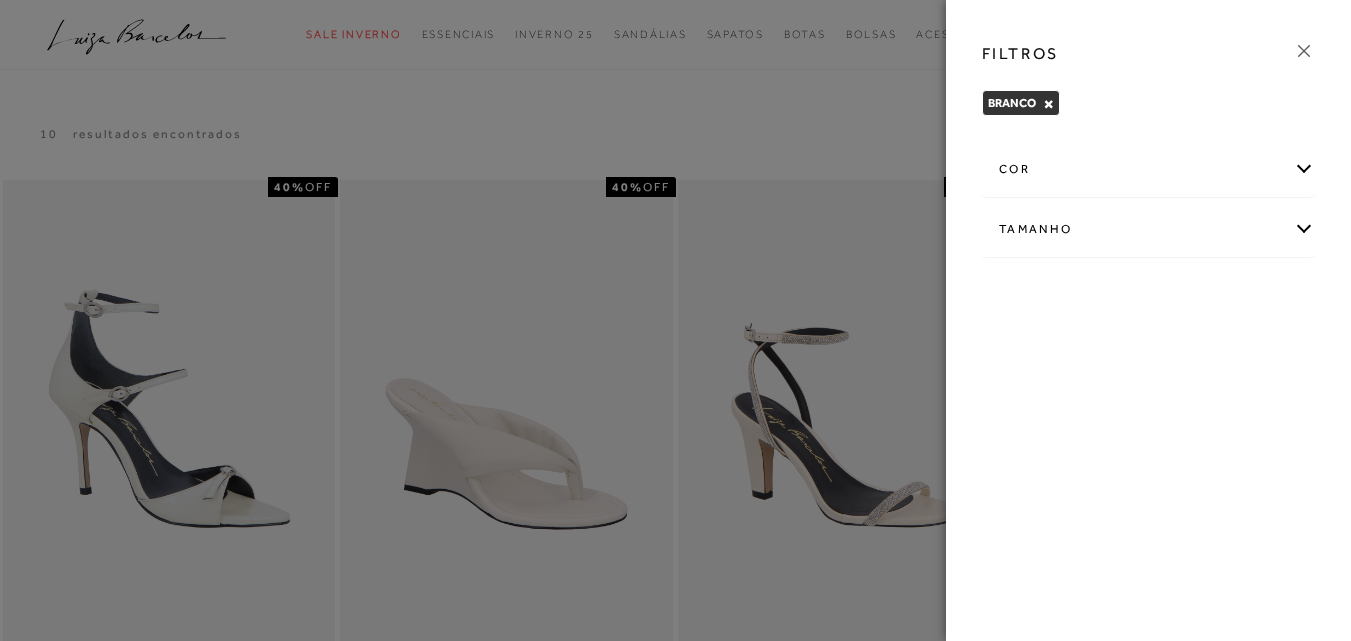 scroll, scrollTop: 200, scrollLeft: 0, axis: vertical 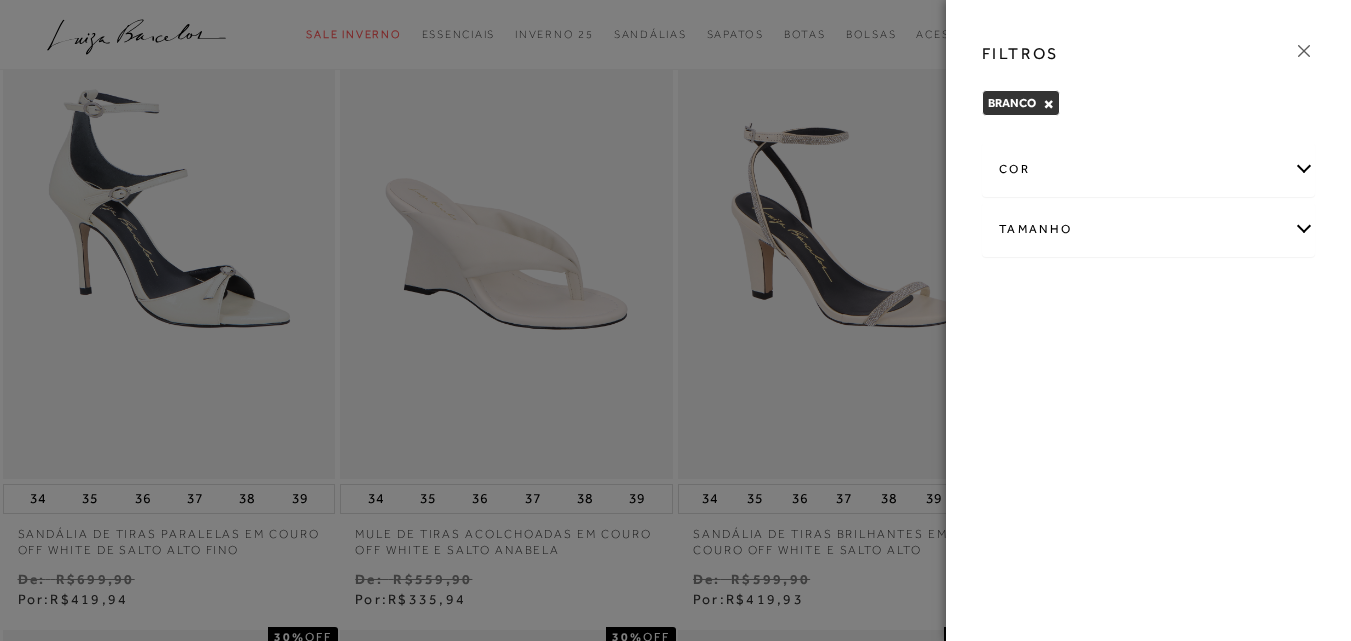 click 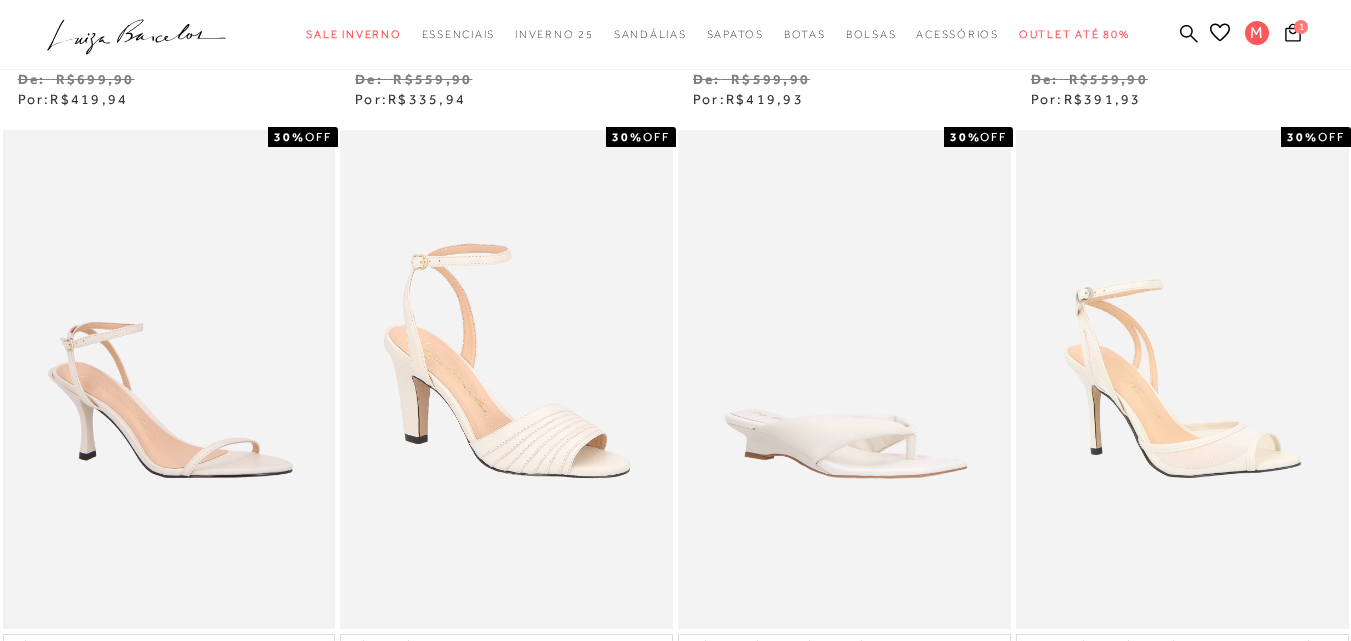 scroll, scrollTop: 900, scrollLeft: 0, axis: vertical 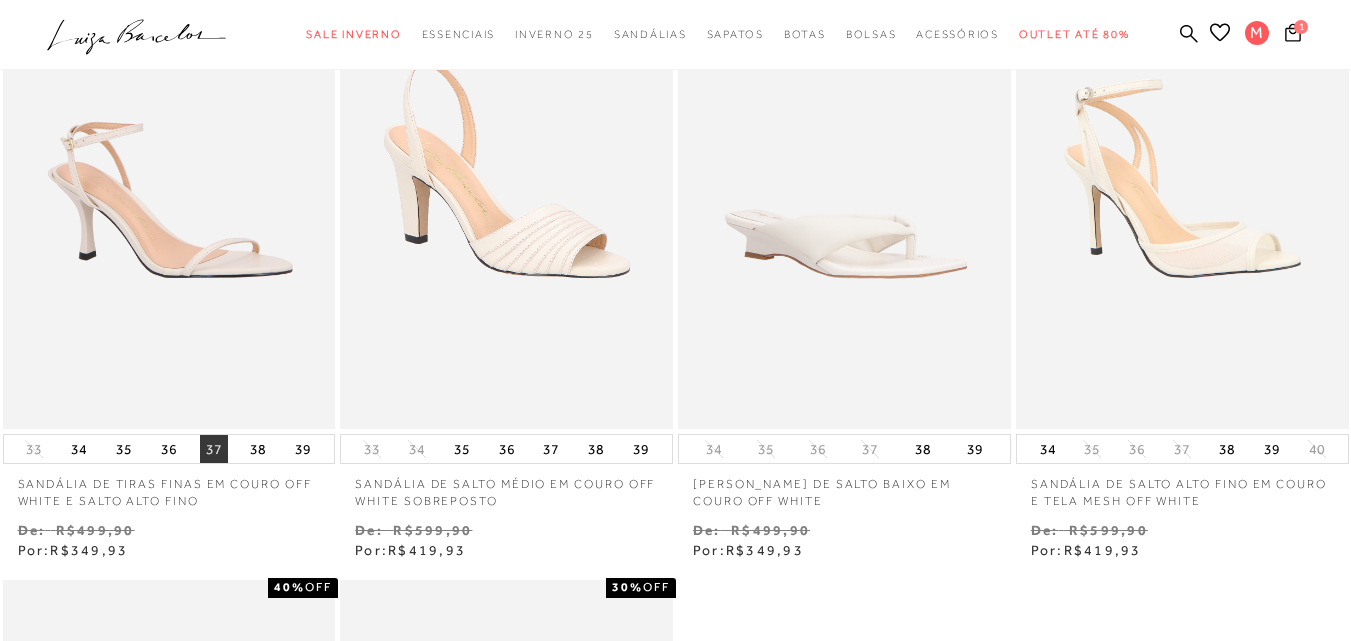 click on "37" at bounding box center (214, 449) 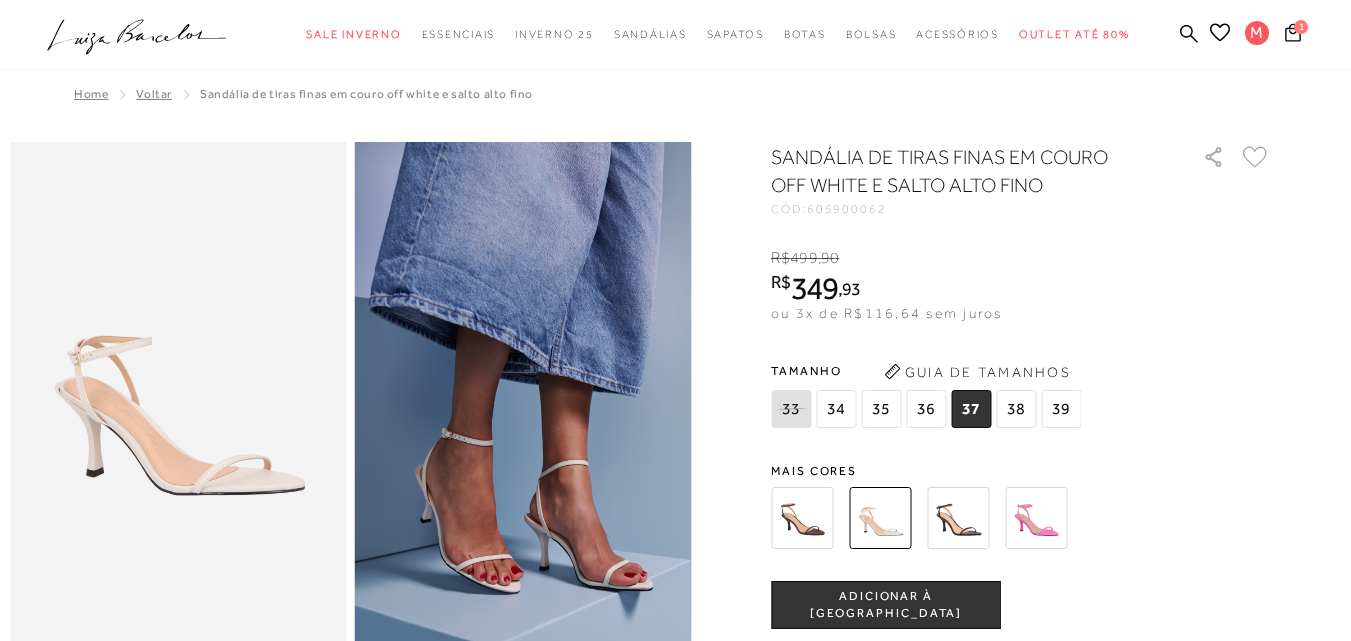 scroll, scrollTop: 200, scrollLeft: 0, axis: vertical 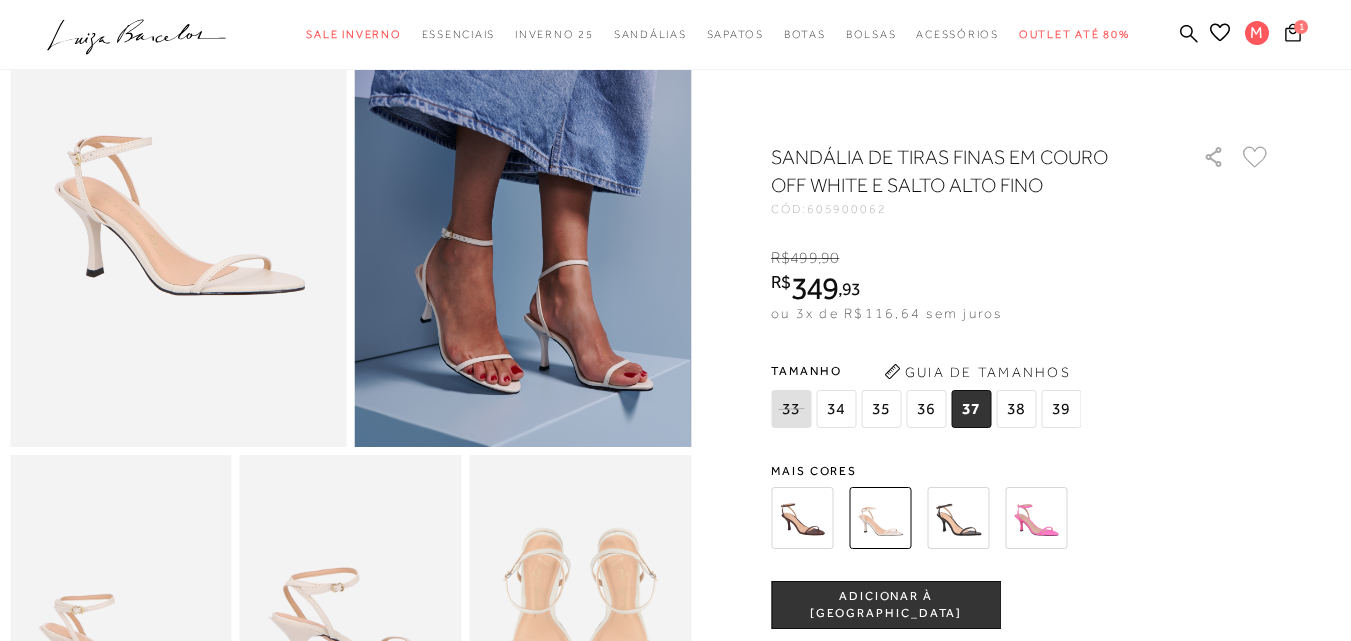 click on "ADICIONAR À [GEOGRAPHIC_DATA]" at bounding box center (886, 605) 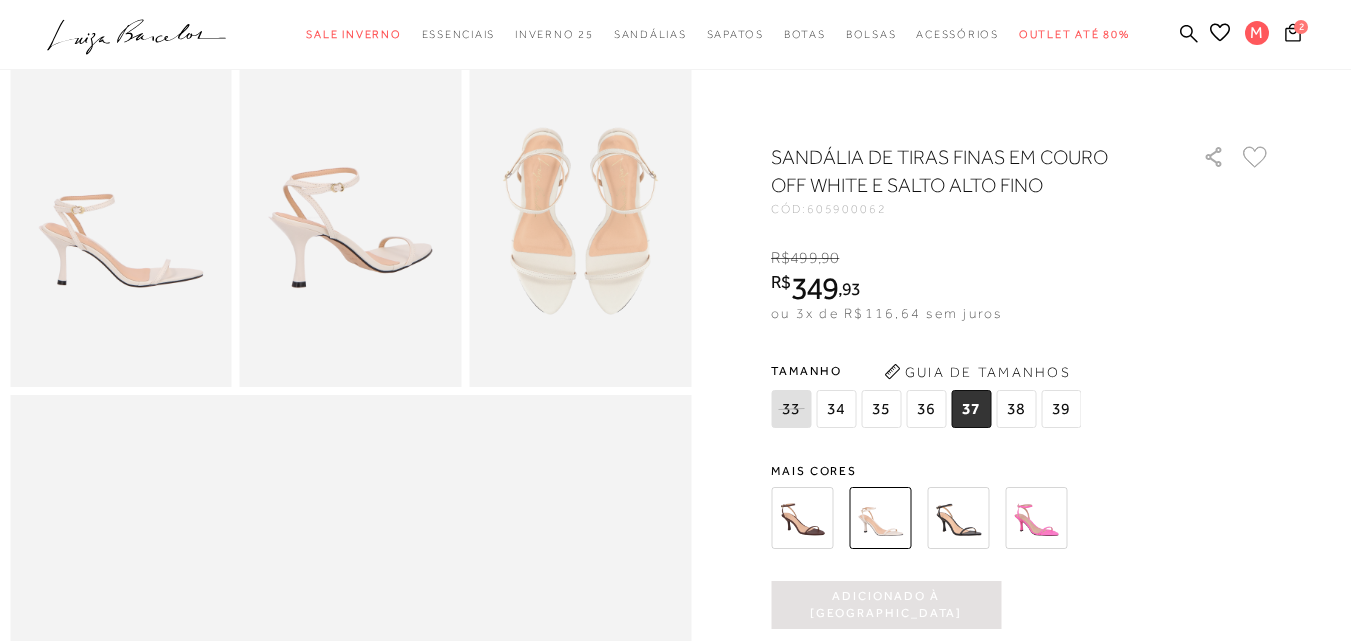 scroll, scrollTop: 700, scrollLeft: 0, axis: vertical 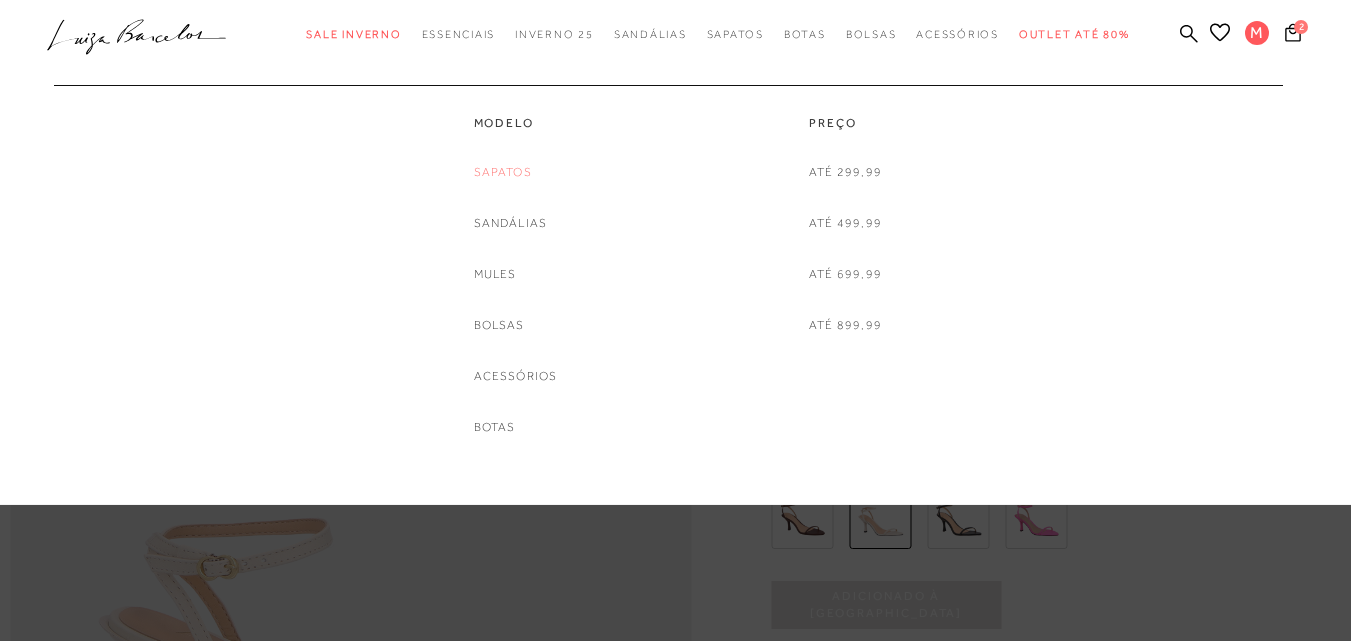 click on "Sapatos" at bounding box center [503, 172] 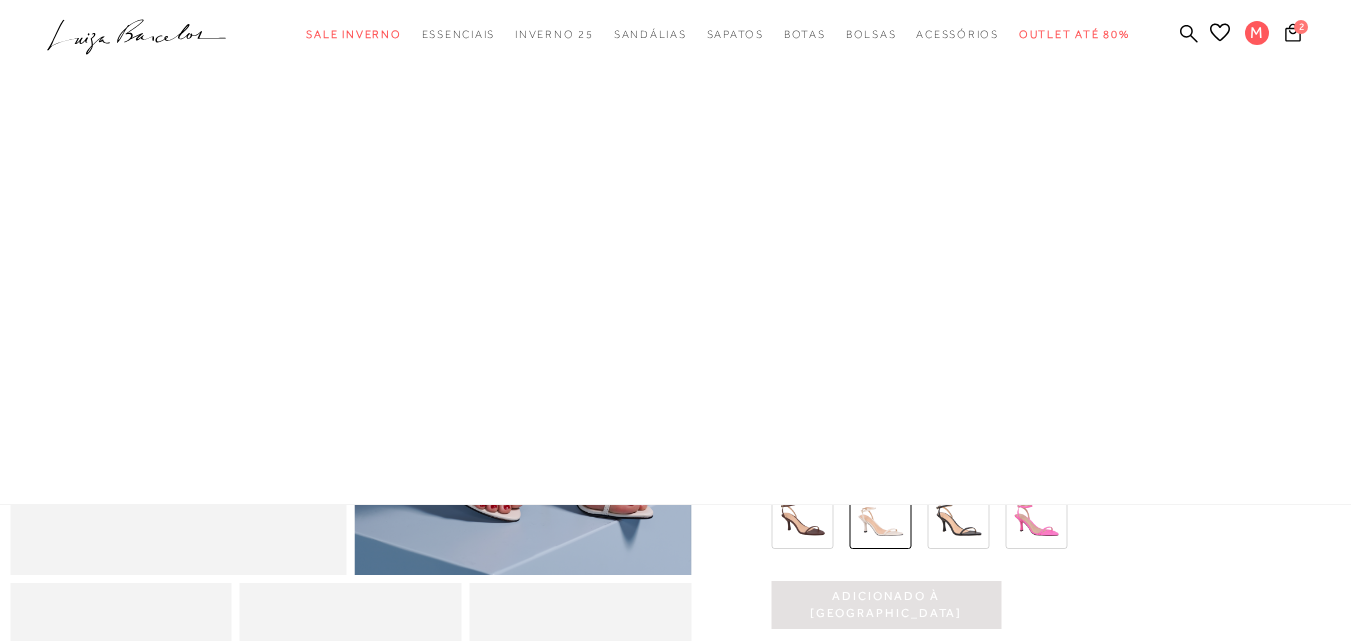 scroll, scrollTop: 0, scrollLeft: 0, axis: both 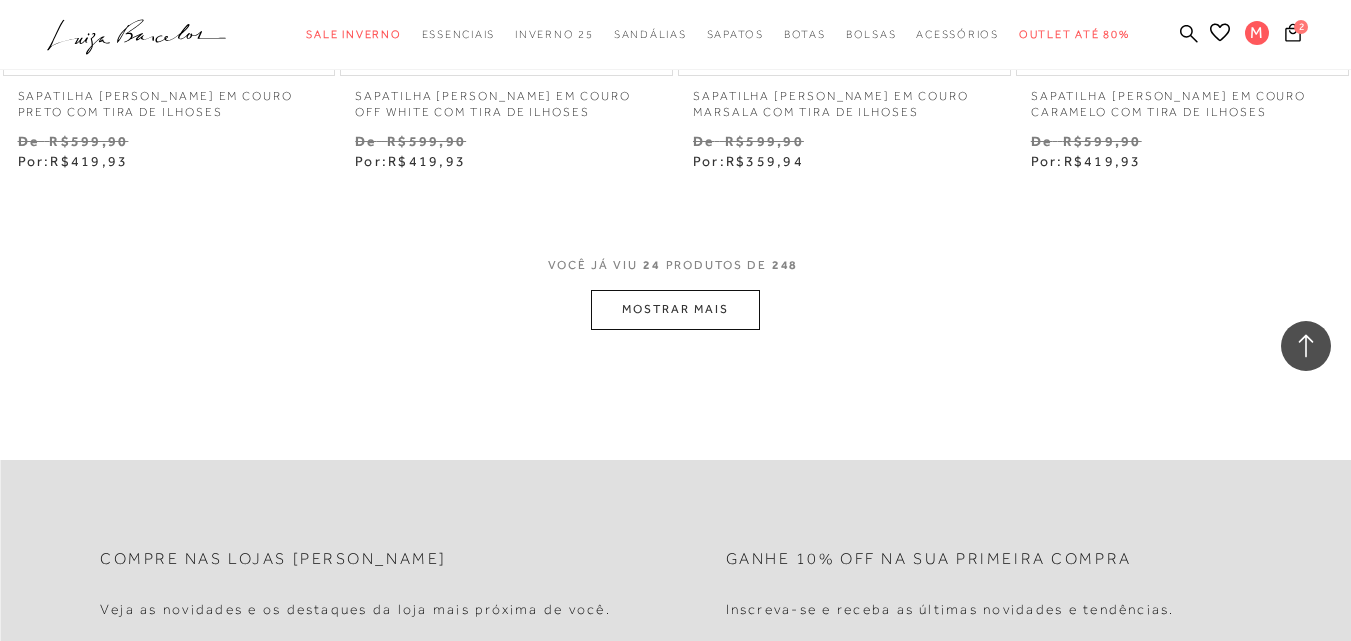 click on "MOSTRAR MAIS" at bounding box center [675, 309] 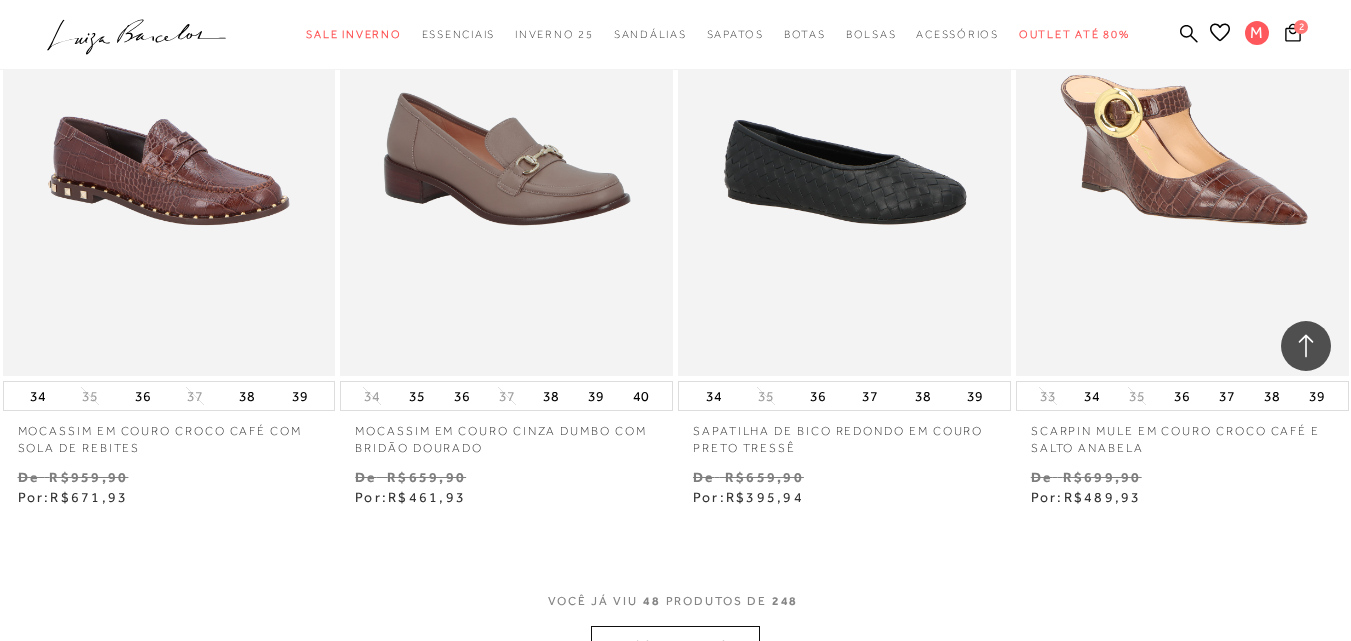 scroll, scrollTop: 7800, scrollLeft: 0, axis: vertical 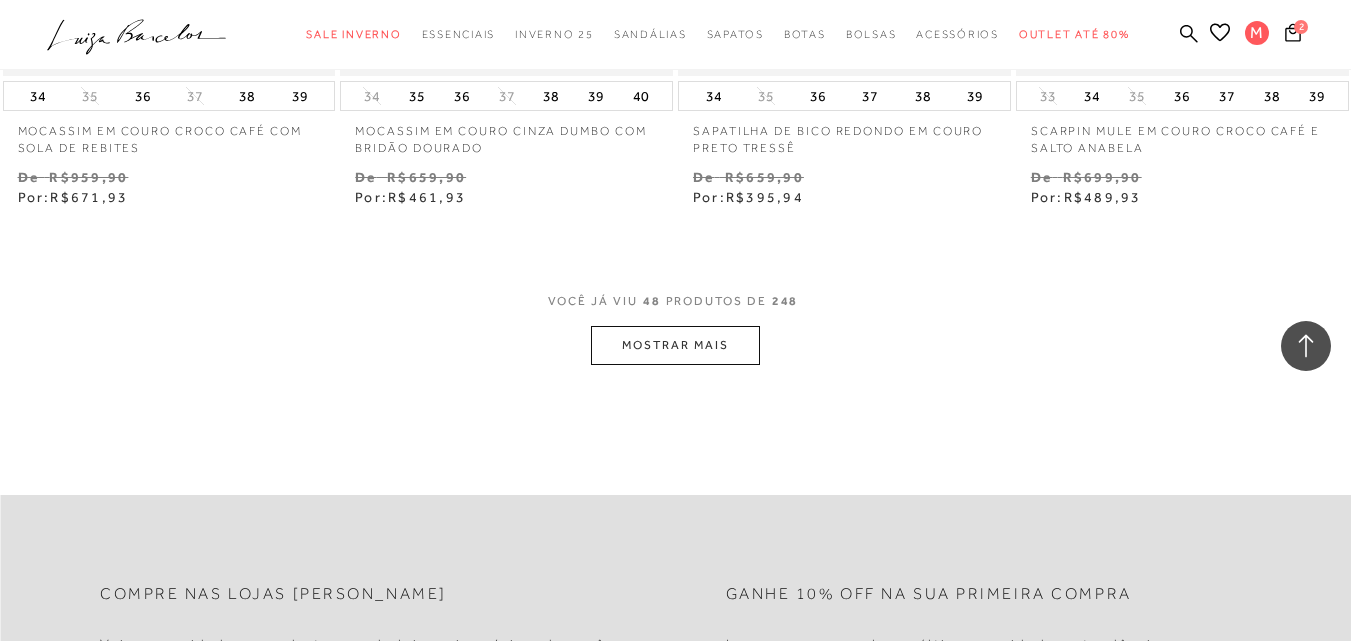 click on "MOSTRAR MAIS" at bounding box center (675, 345) 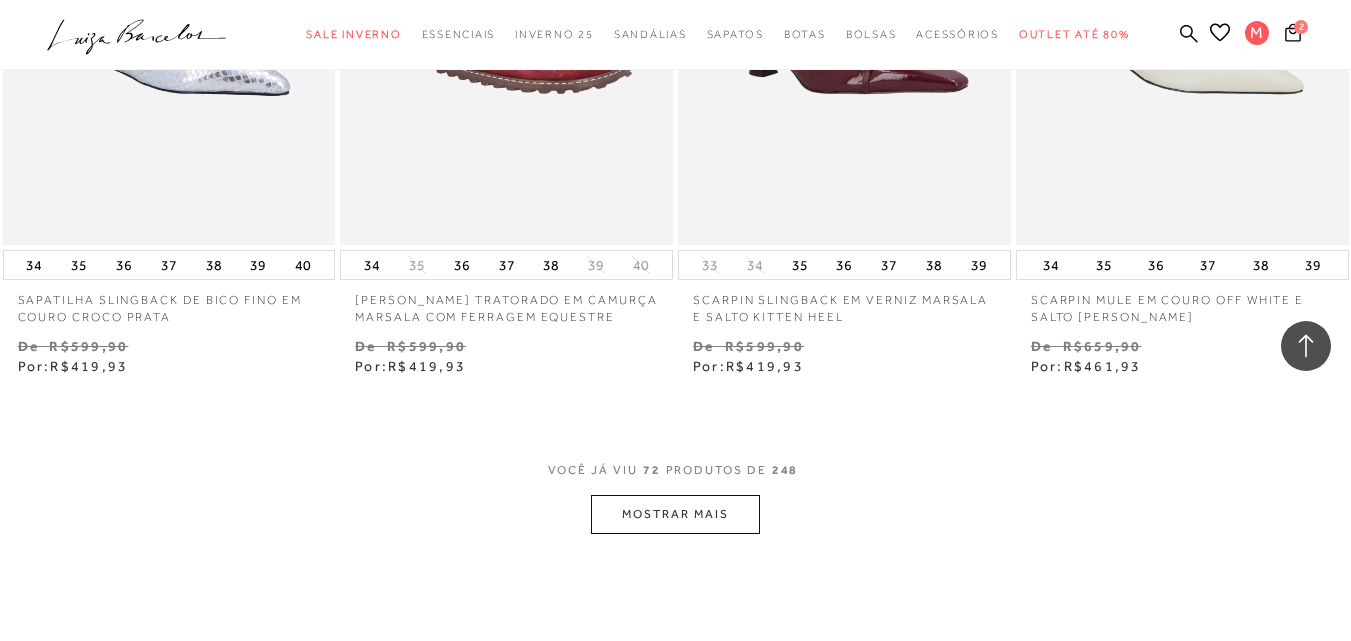 scroll, scrollTop: 11700, scrollLeft: 0, axis: vertical 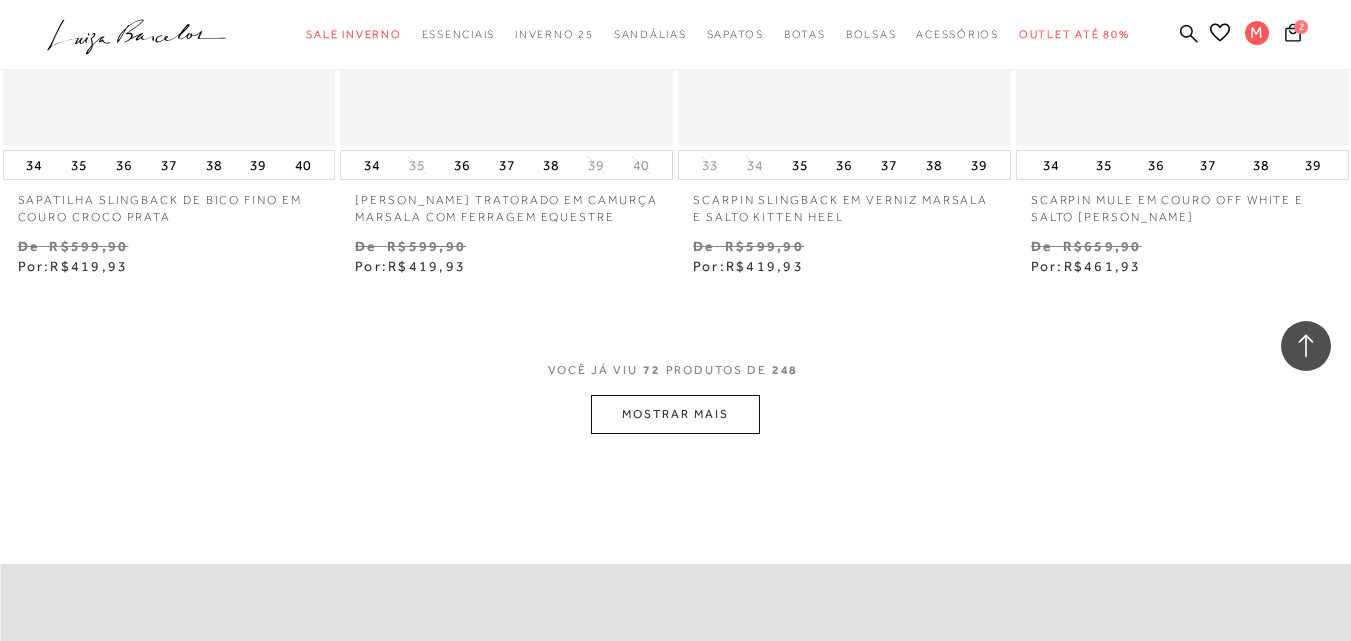 click on "MOSTRAR MAIS" at bounding box center [675, 414] 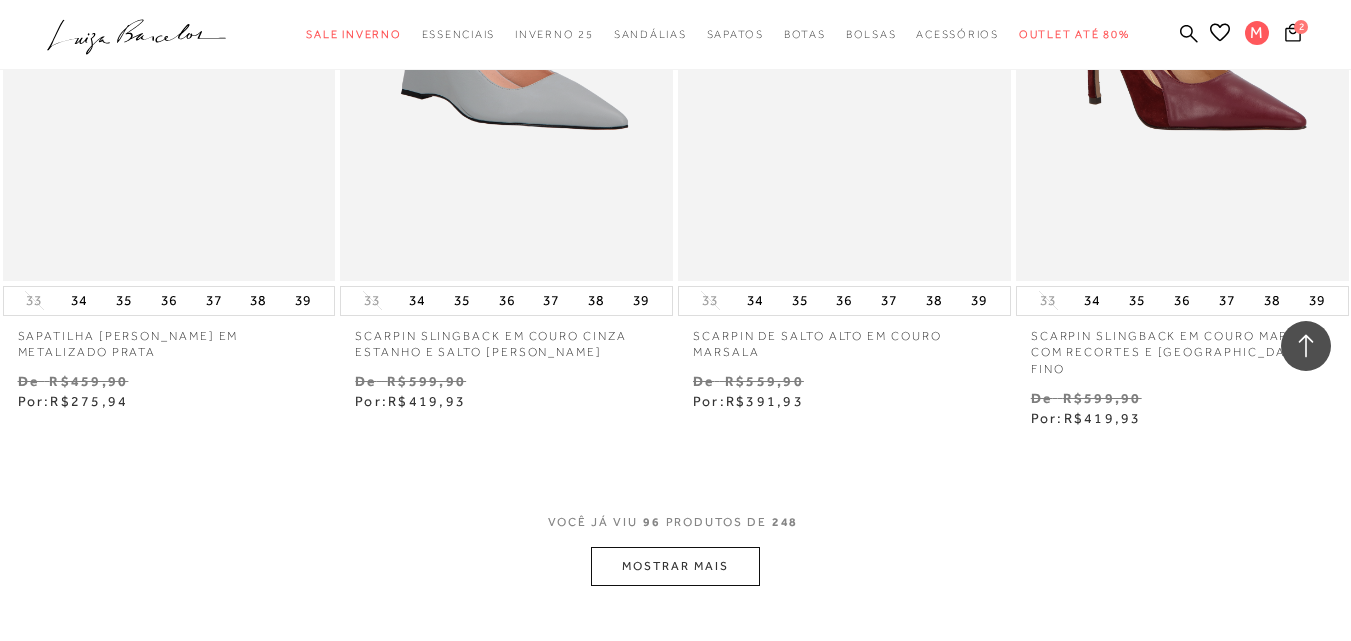 scroll, scrollTop: 15800, scrollLeft: 0, axis: vertical 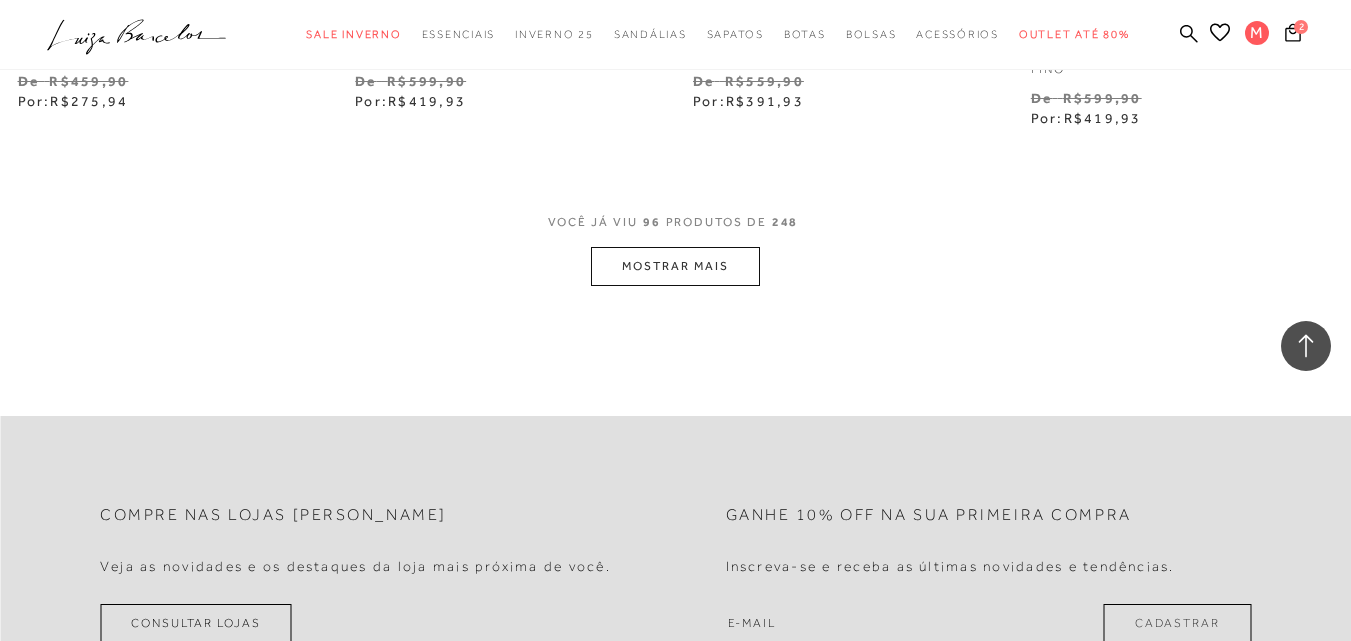 click on "MOSTRAR MAIS" at bounding box center (675, 266) 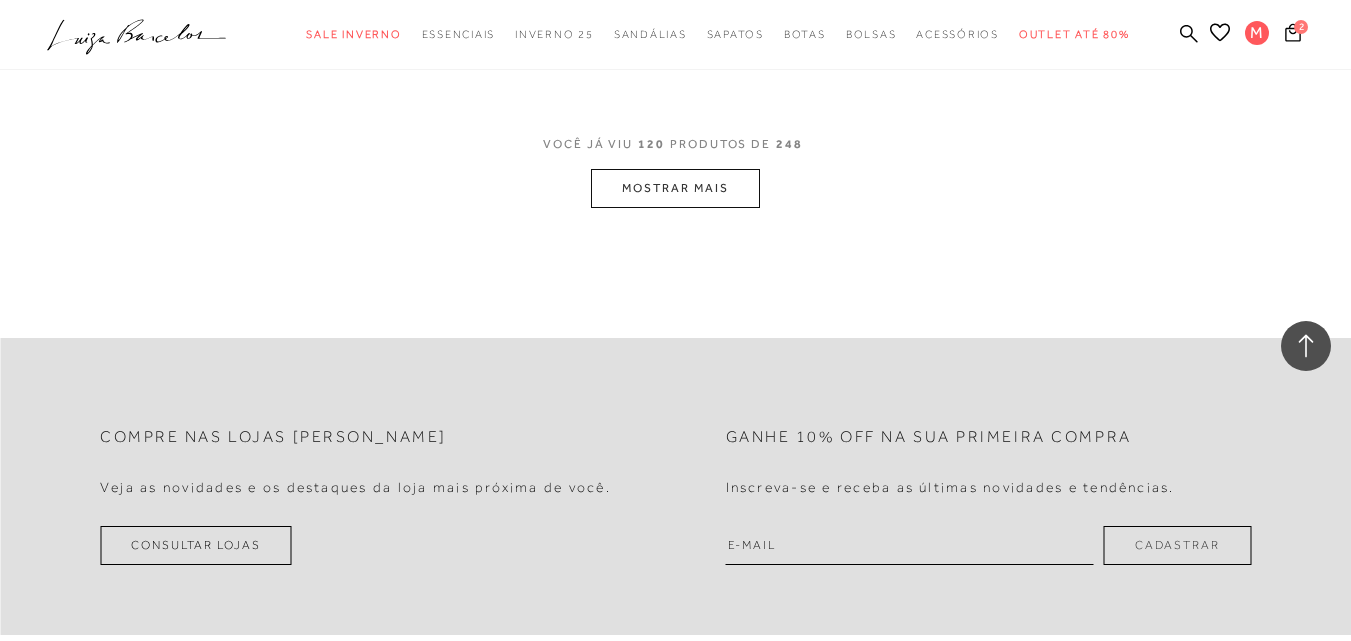 scroll, scrollTop: 19800, scrollLeft: 0, axis: vertical 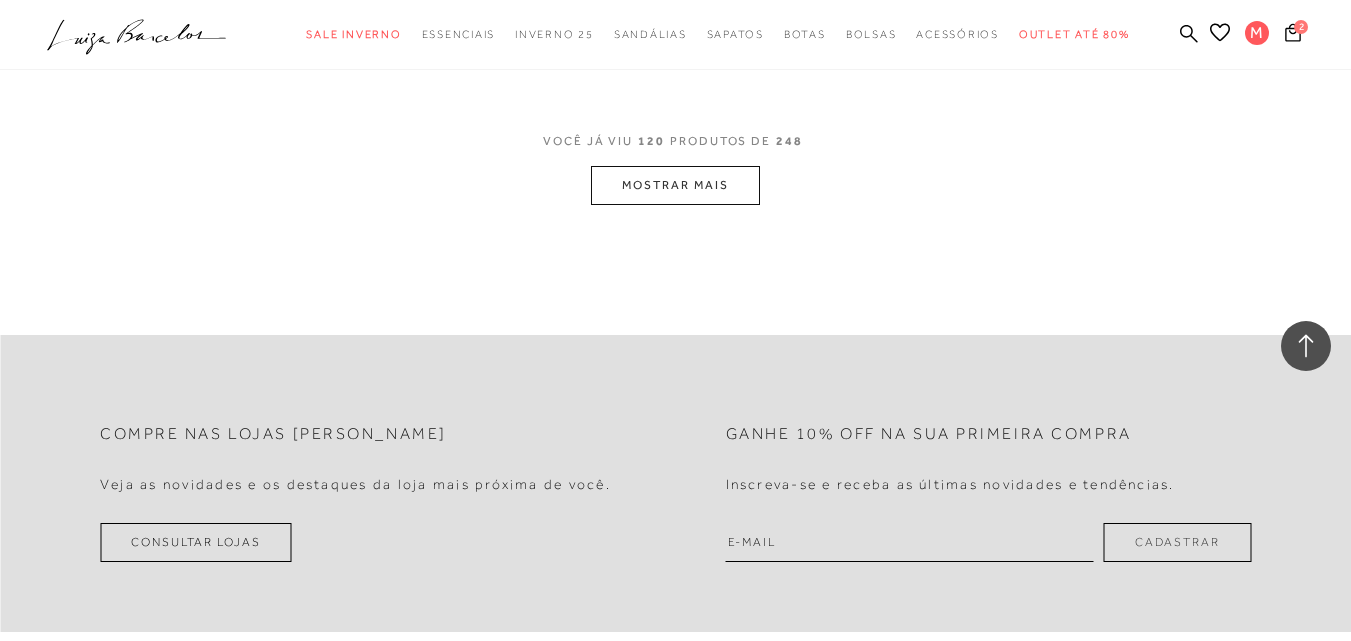 click on "MOSTRAR MAIS" at bounding box center [675, 185] 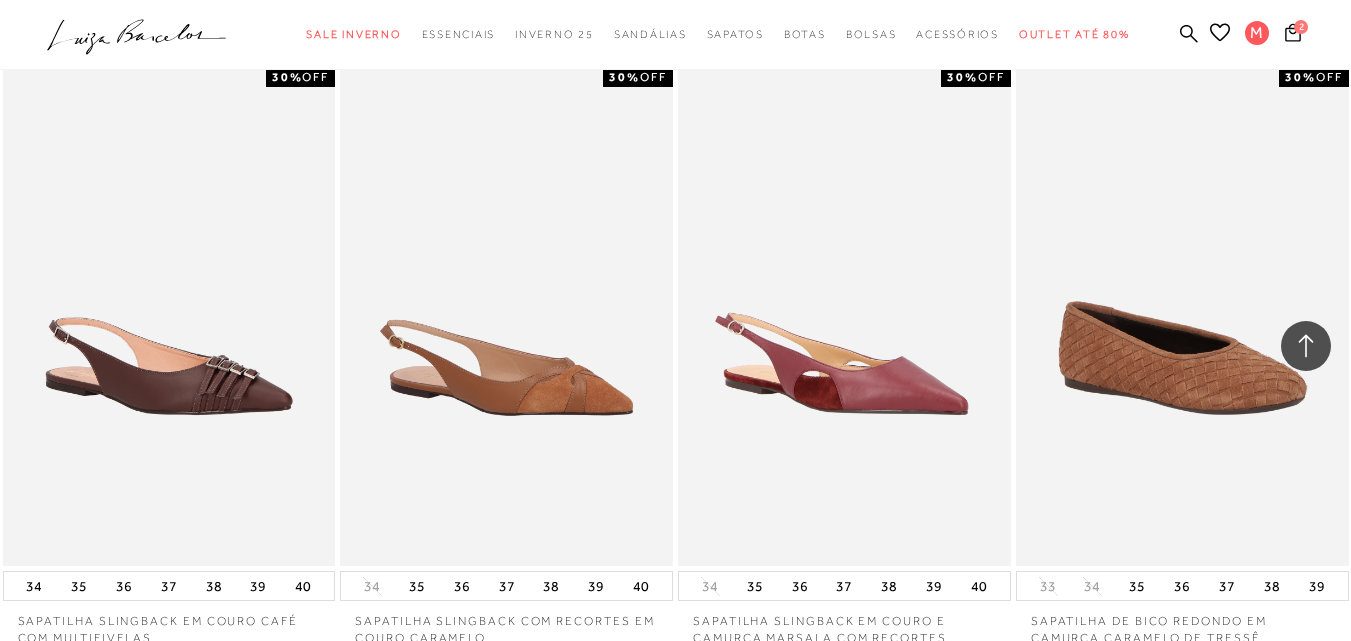 scroll, scrollTop: 23218, scrollLeft: 0, axis: vertical 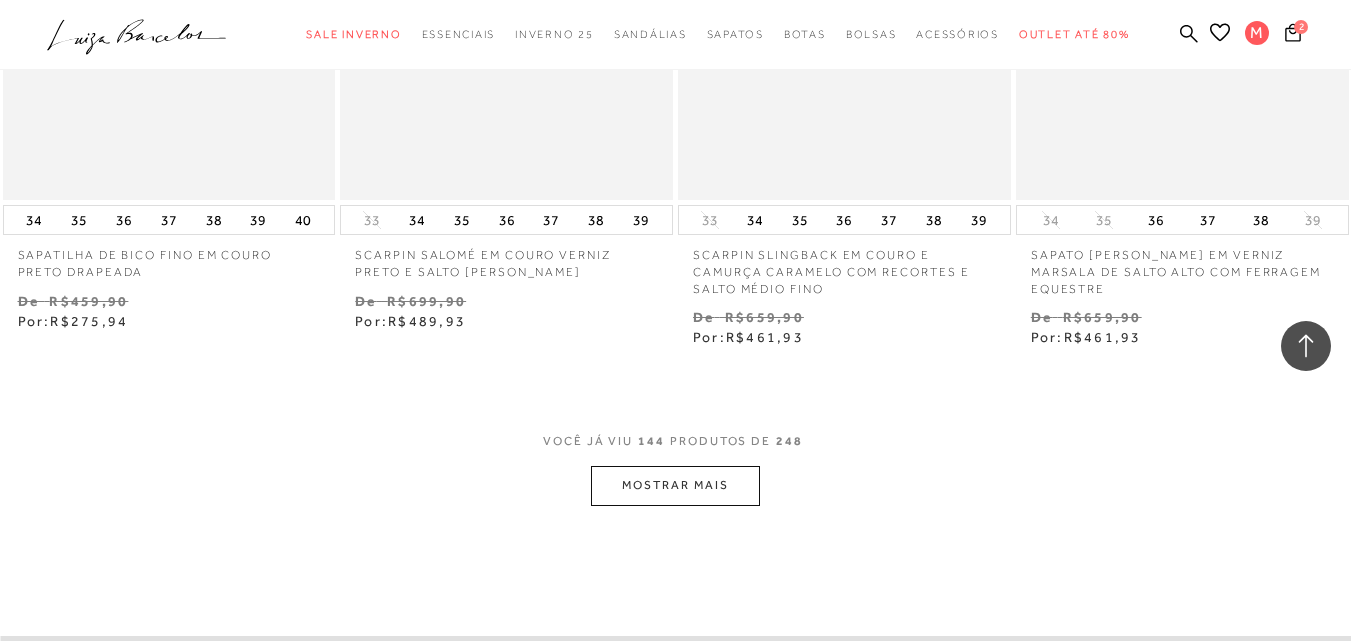 click on "MOSTRAR MAIS" at bounding box center [675, 485] 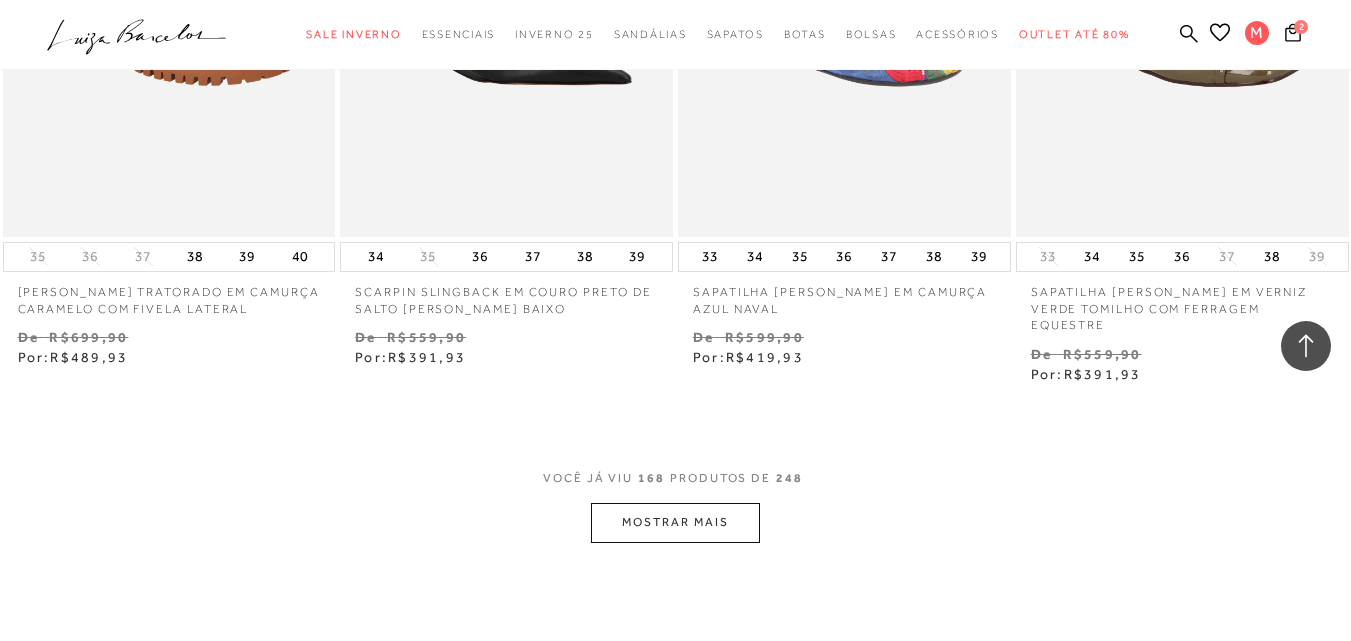 scroll, scrollTop: 27318, scrollLeft: 0, axis: vertical 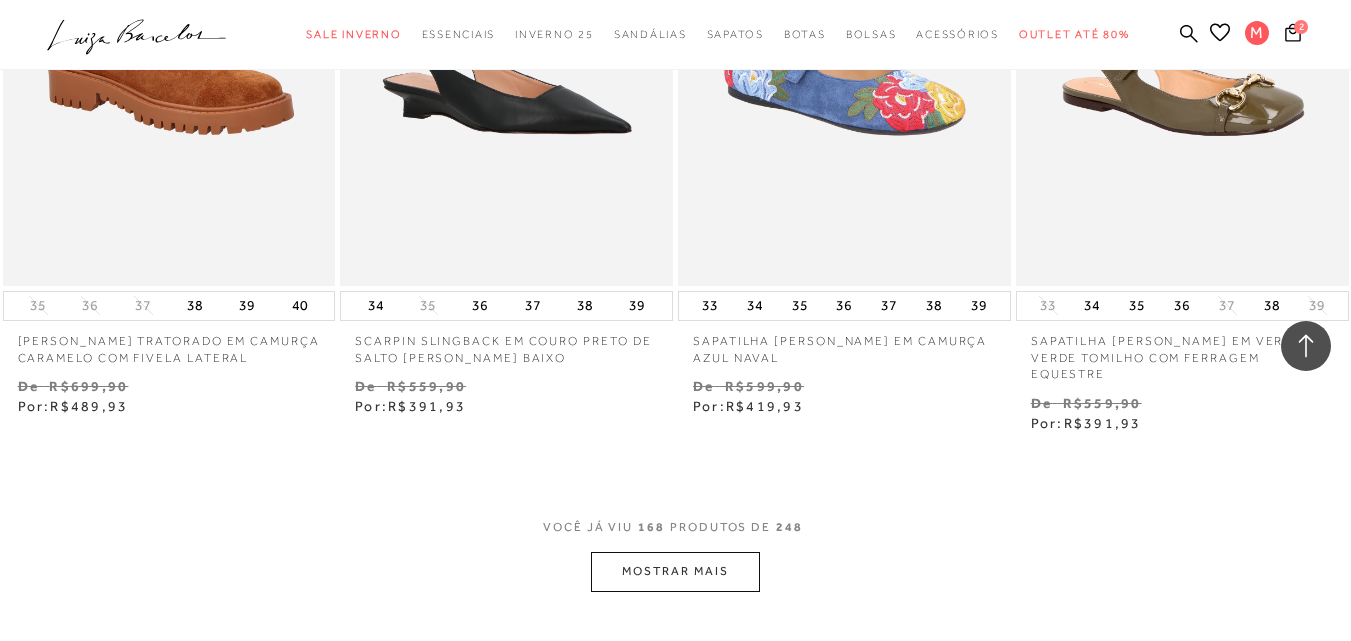 click on "MOSTRAR MAIS" at bounding box center (675, 571) 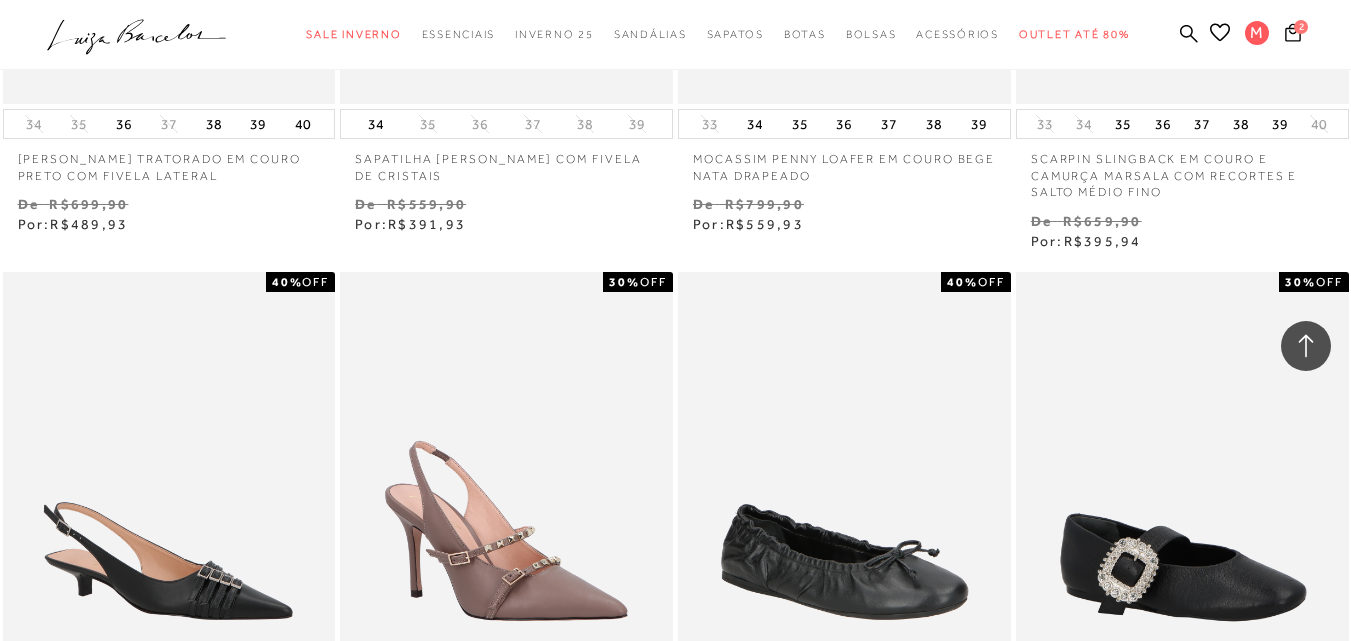scroll, scrollTop: 30618, scrollLeft: 0, axis: vertical 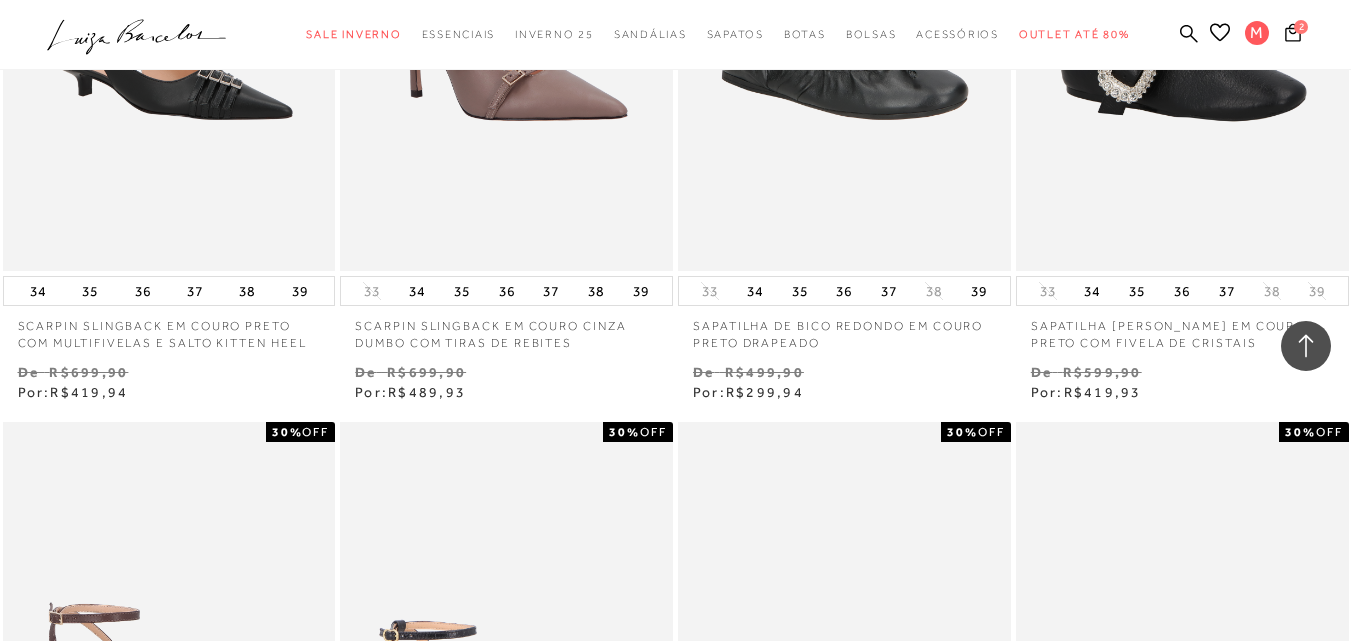 click on "SAPATILHA MARYJANE EM CAMURÇA VERDE TOMILHO COM FIVELA DUPLA" at bounding box center (844, 979) 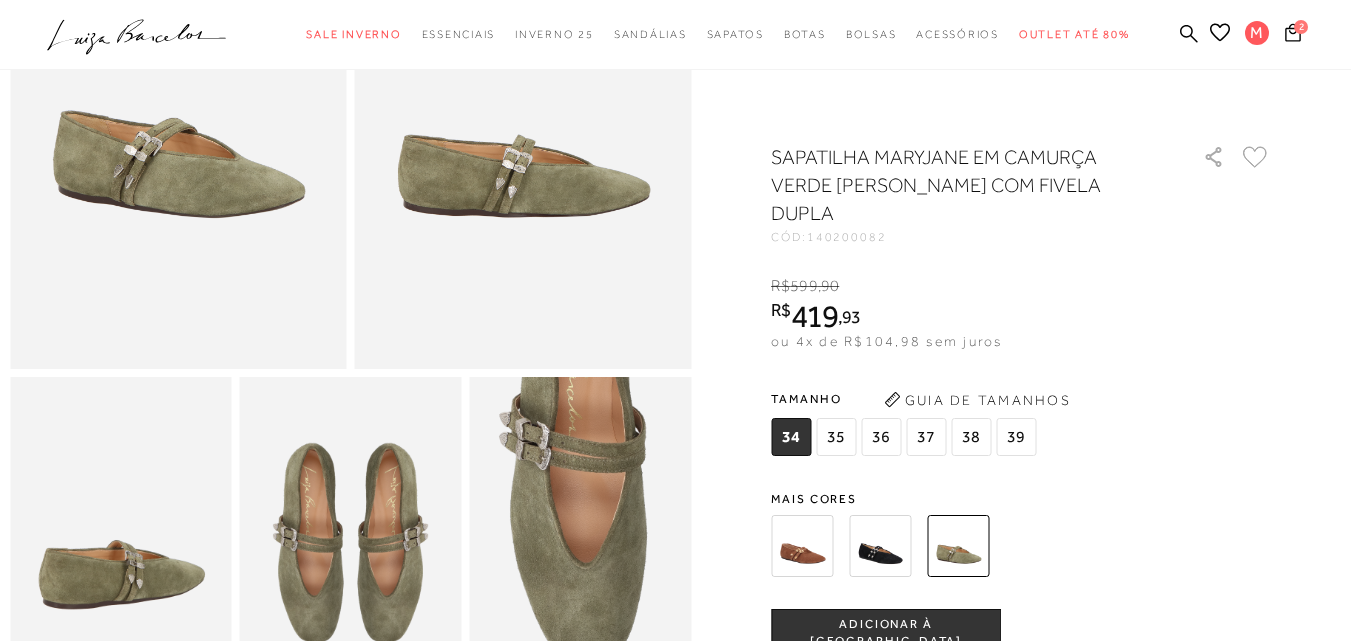 scroll, scrollTop: 500, scrollLeft: 0, axis: vertical 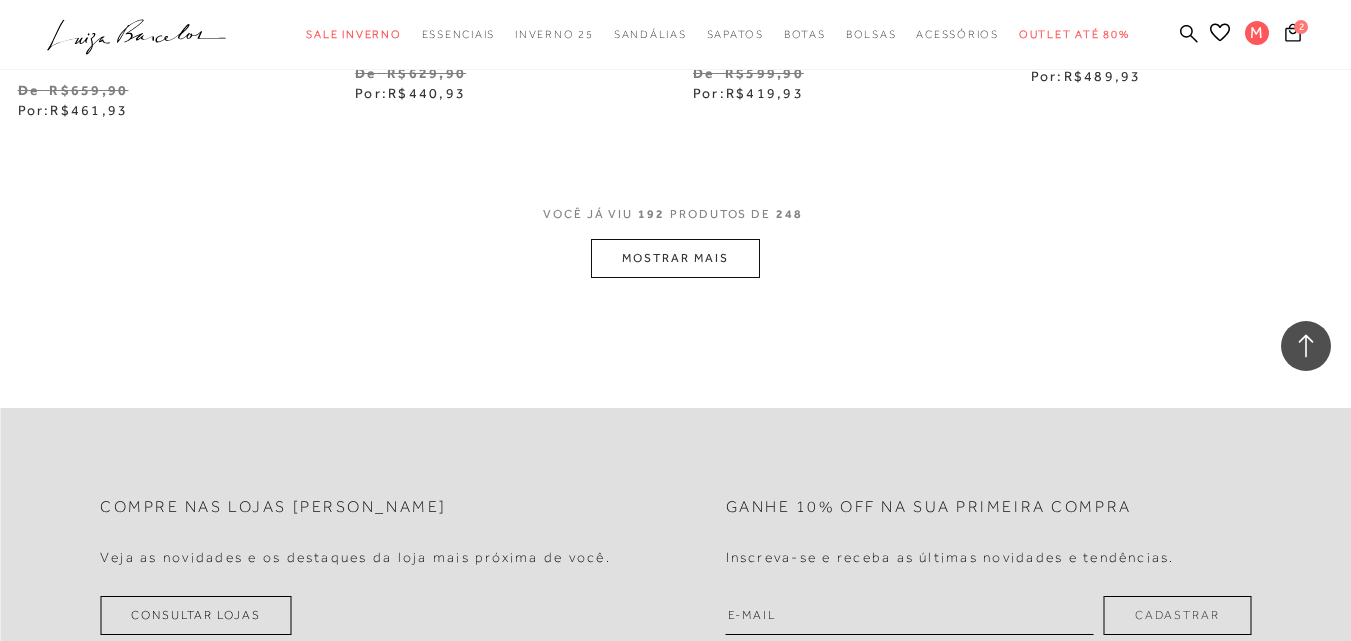 click on "MOSTRAR MAIS" at bounding box center (675, 258) 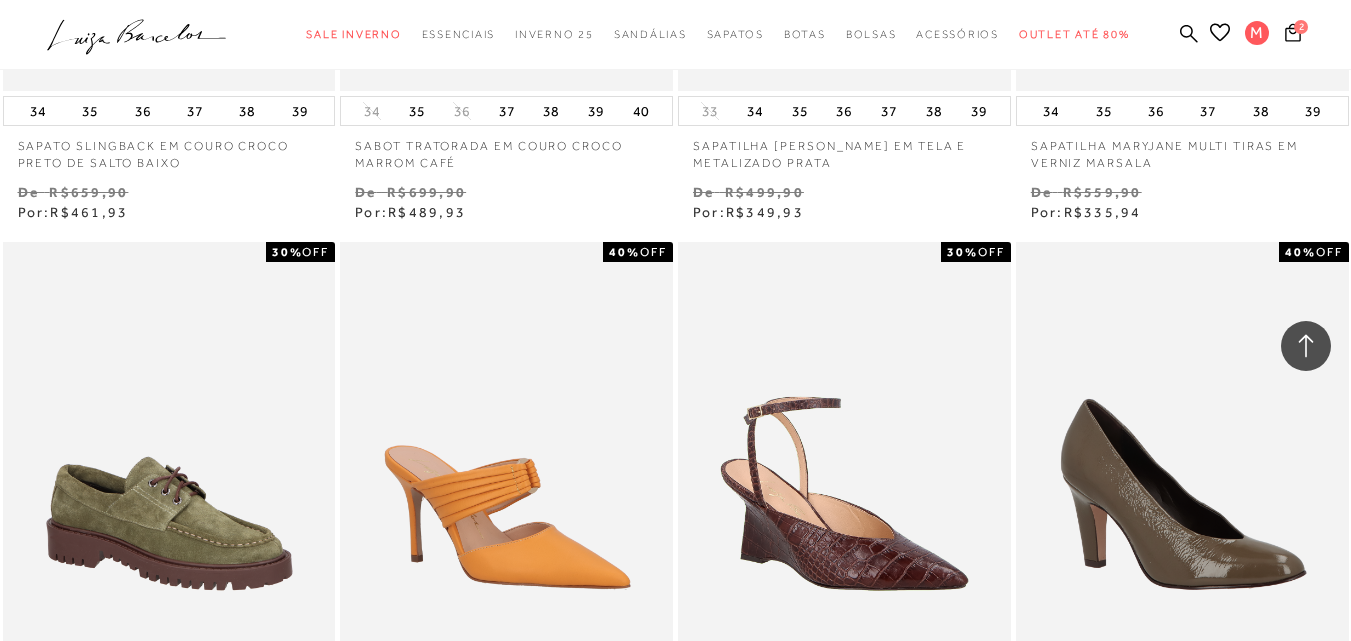 scroll, scrollTop: 35267, scrollLeft: 0, axis: vertical 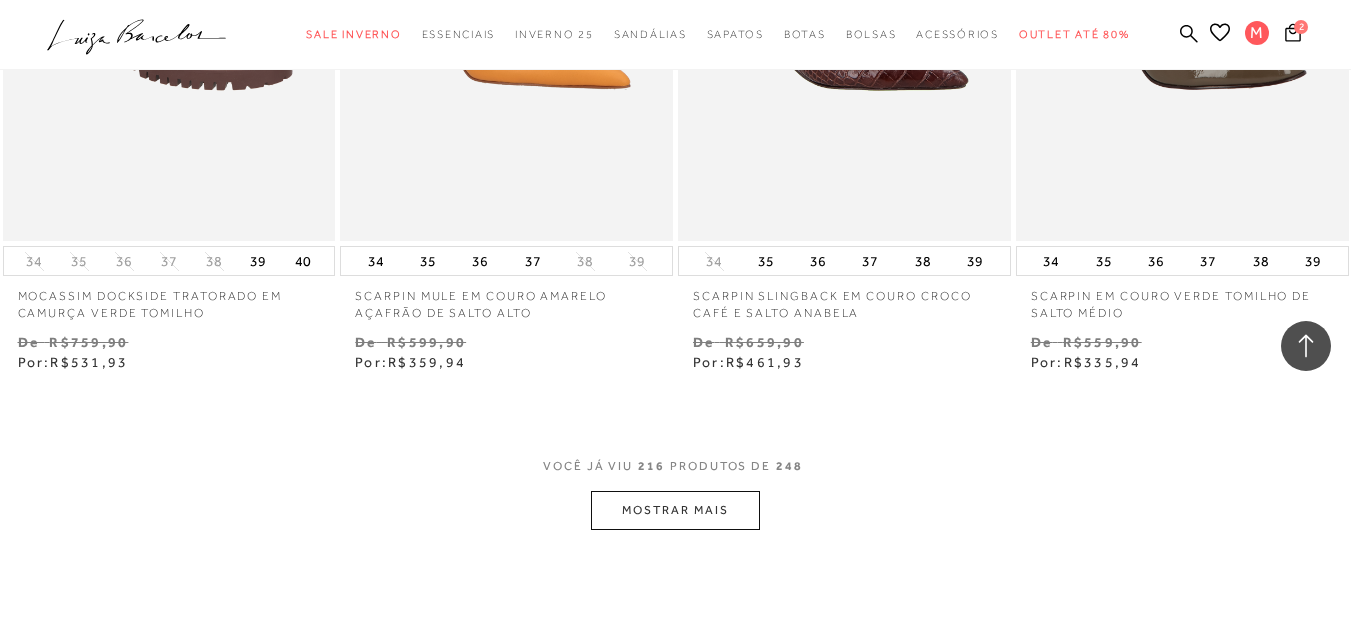 click on "MOSTRAR MAIS" at bounding box center (675, 510) 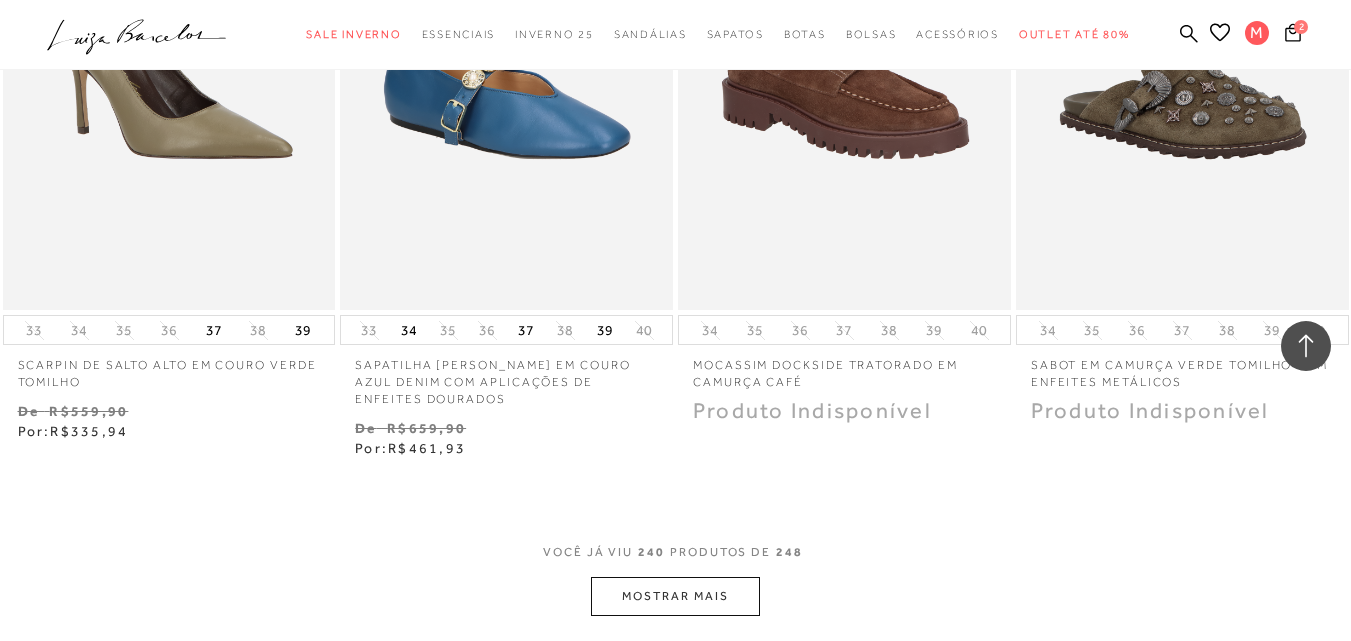 scroll, scrollTop: 39367, scrollLeft: 0, axis: vertical 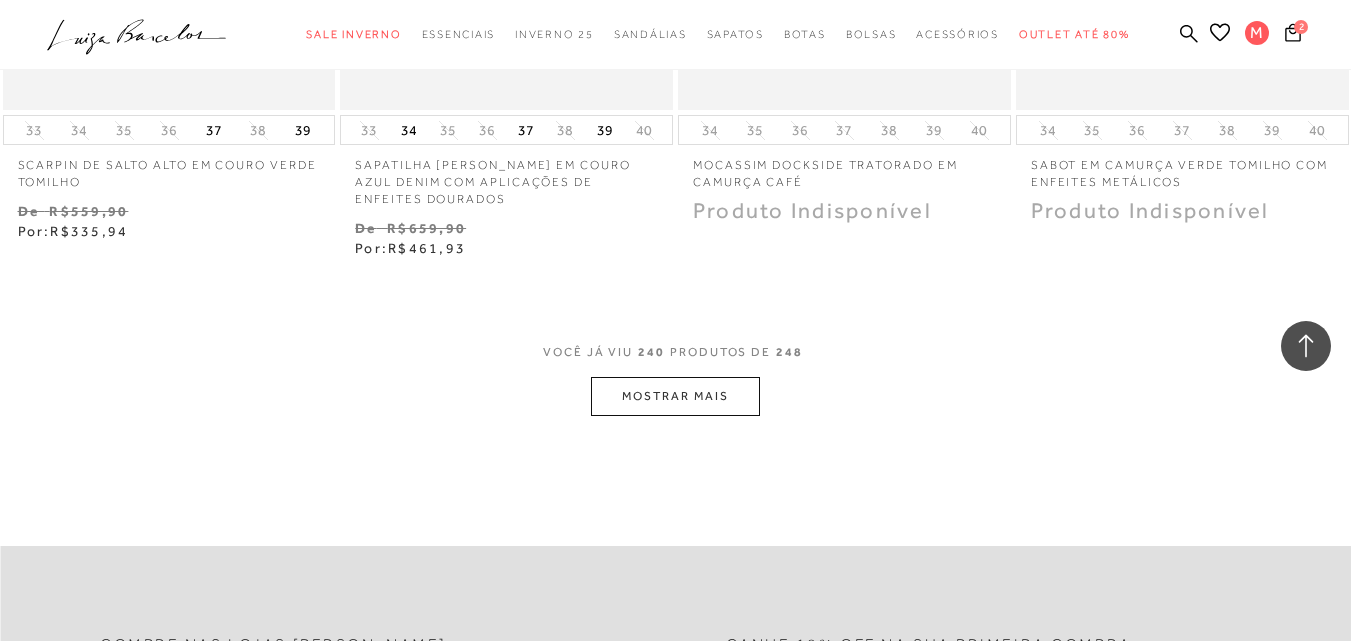 click on "MOSTRAR MAIS" at bounding box center (675, 396) 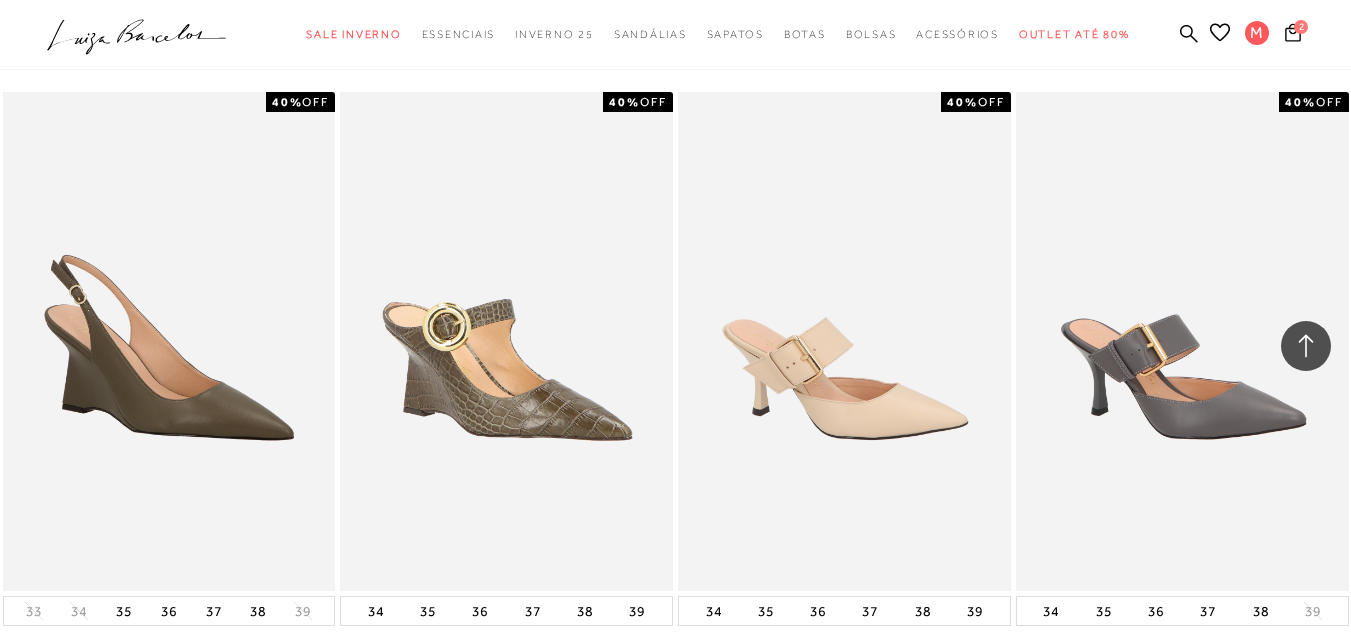 scroll, scrollTop: 0, scrollLeft: 0, axis: both 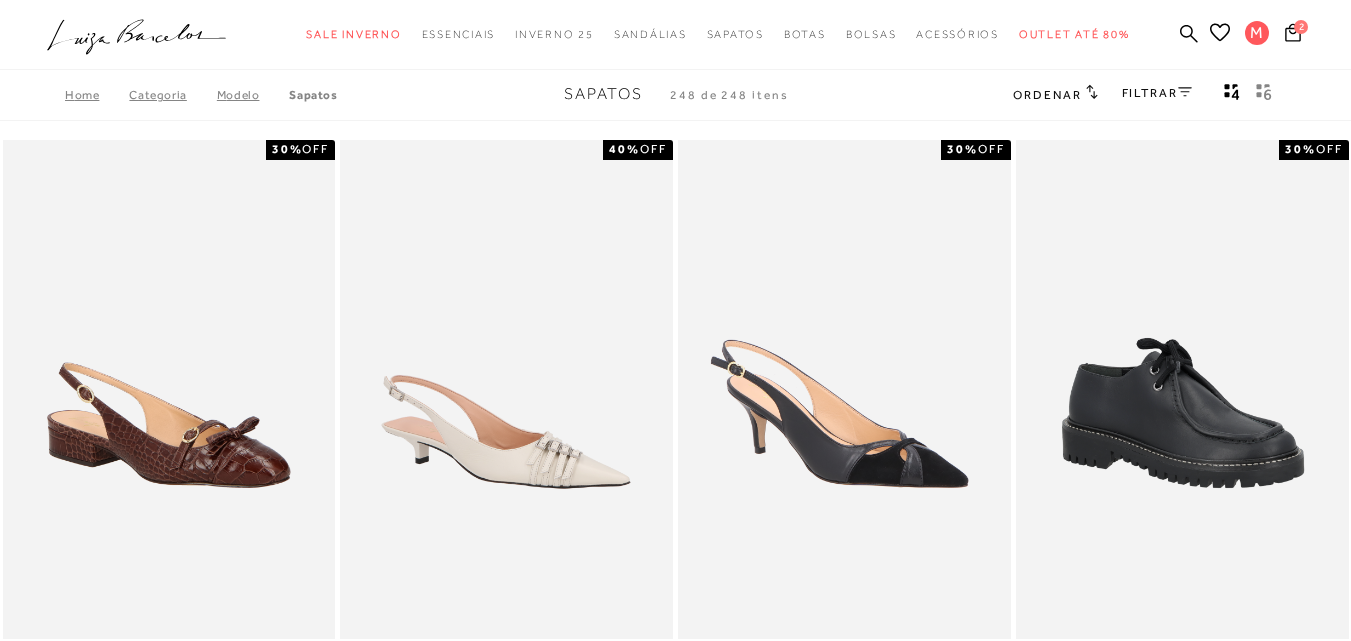 click on "FILTRAR" at bounding box center [1157, 93] 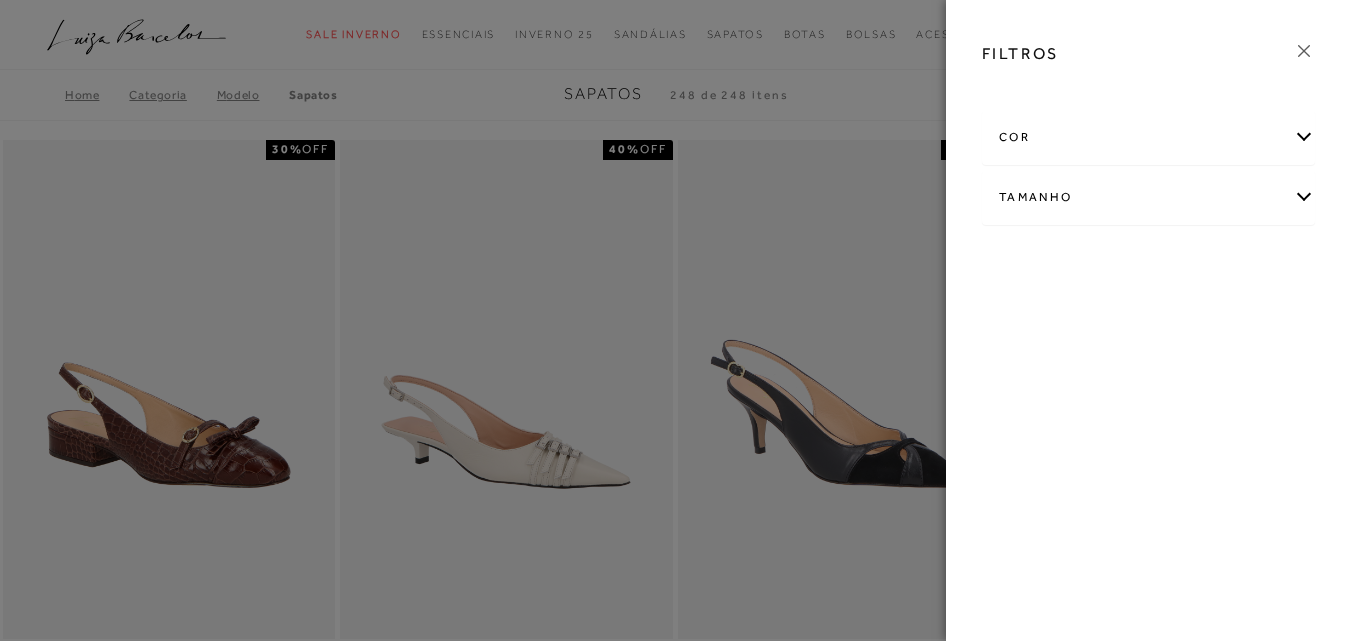 click on "cor" at bounding box center [1148, 137] 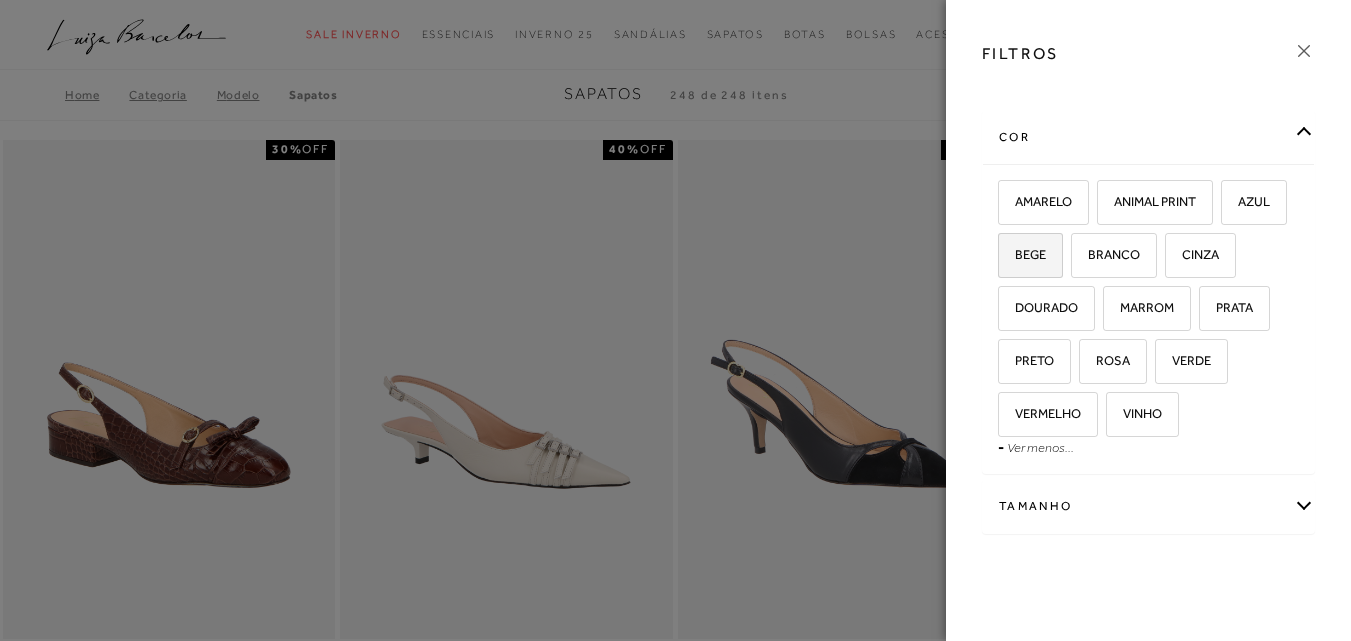 click on "BEGE" at bounding box center [1023, 254] 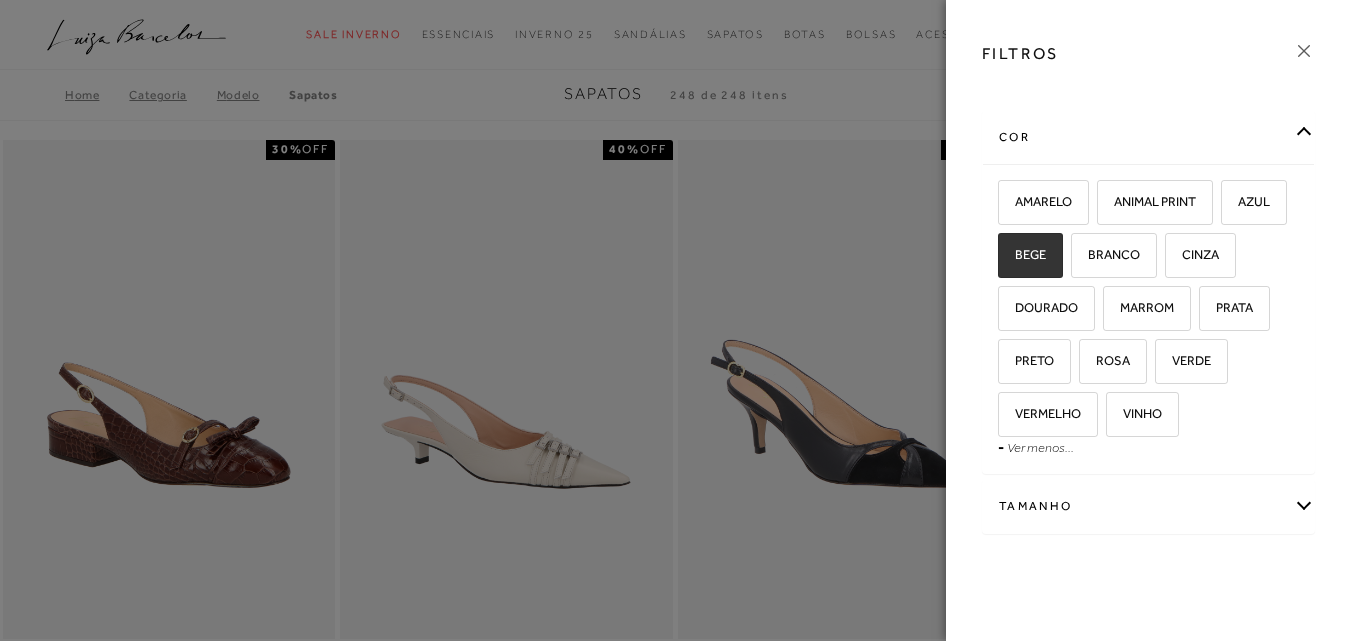 checkbox on "true" 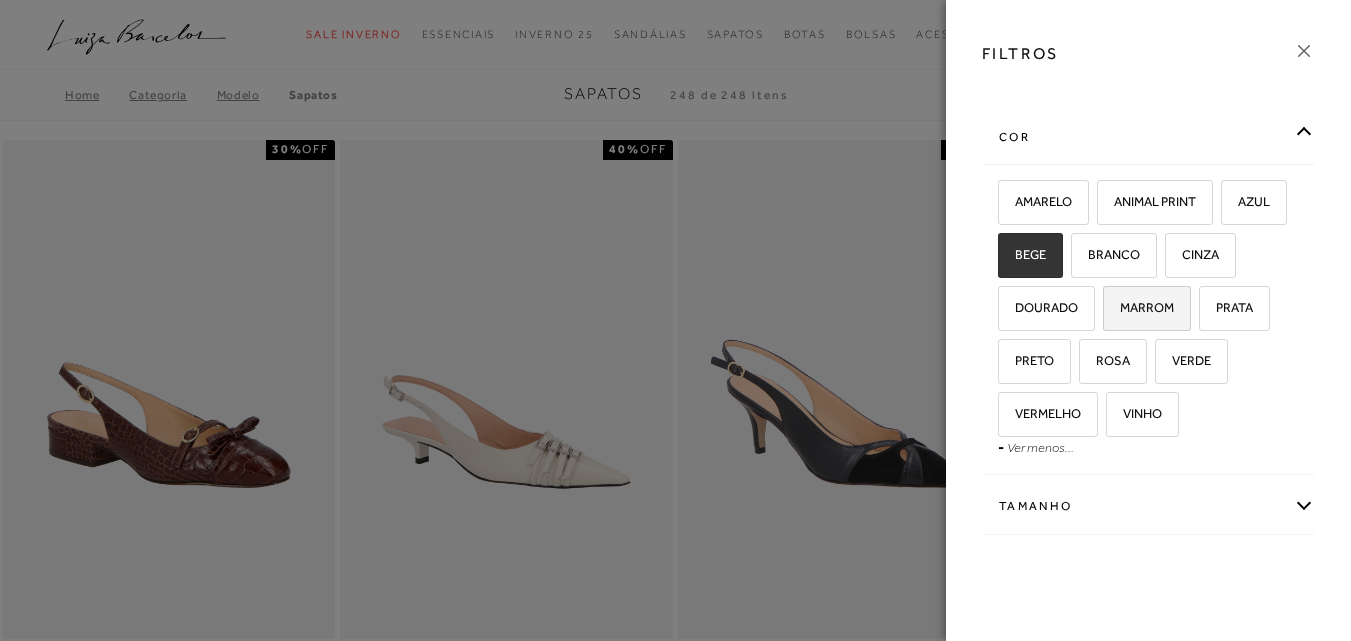 click on "MARROM" at bounding box center (1147, 308) 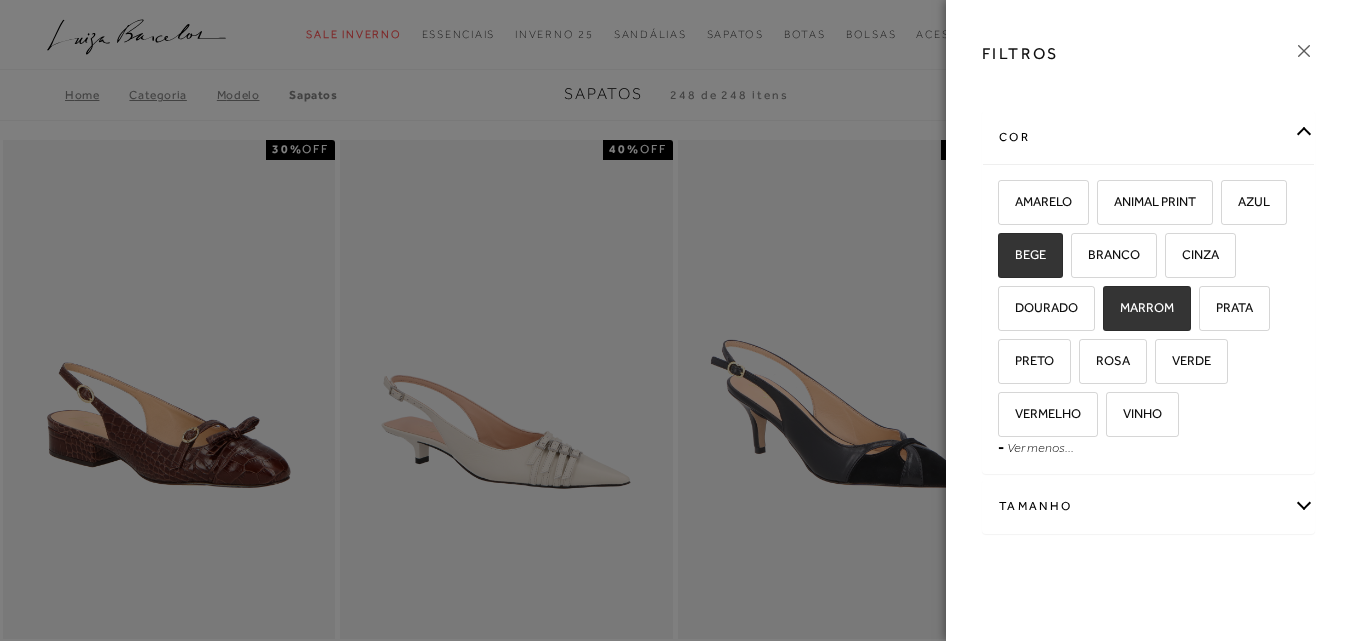 checkbox on "true" 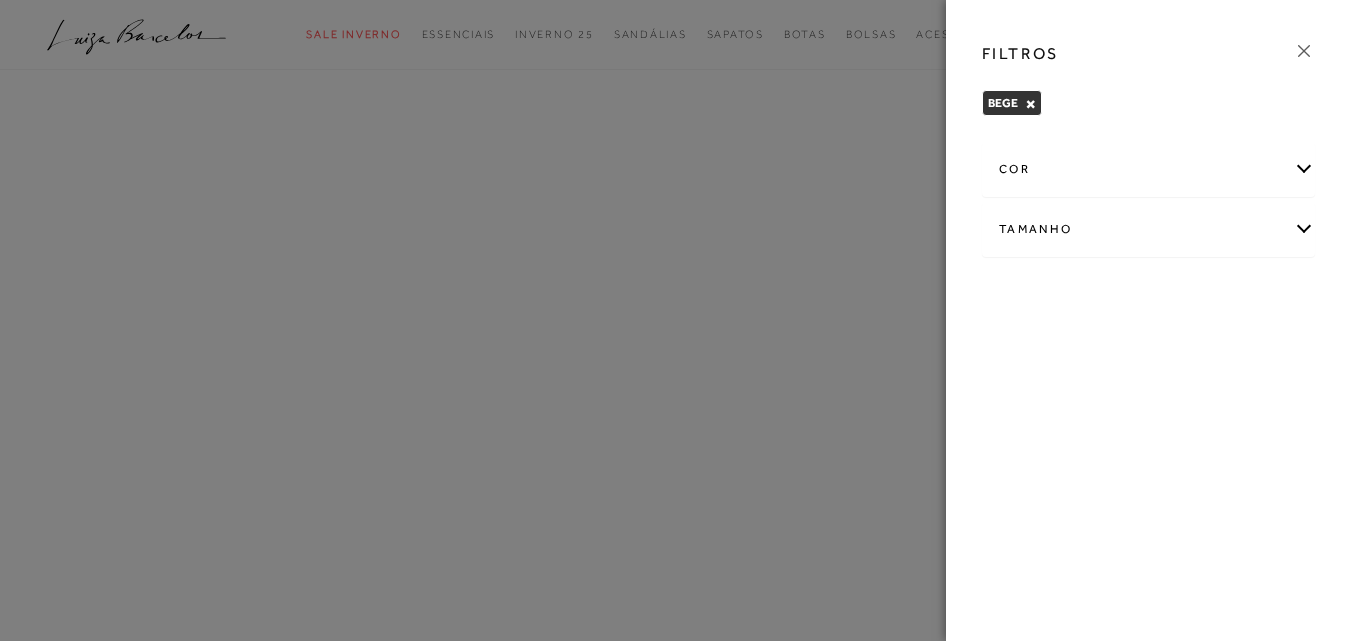 click at bounding box center [675, 320] 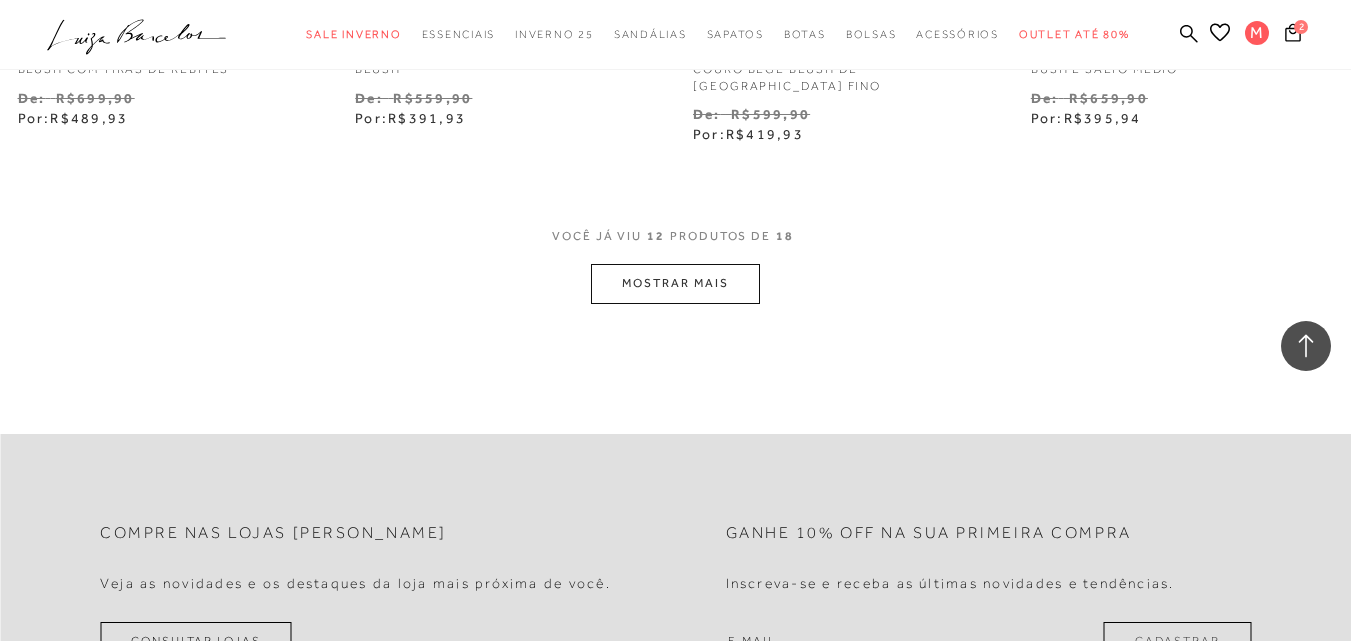 scroll, scrollTop: 2000, scrollLeft: 0, axis: vertical 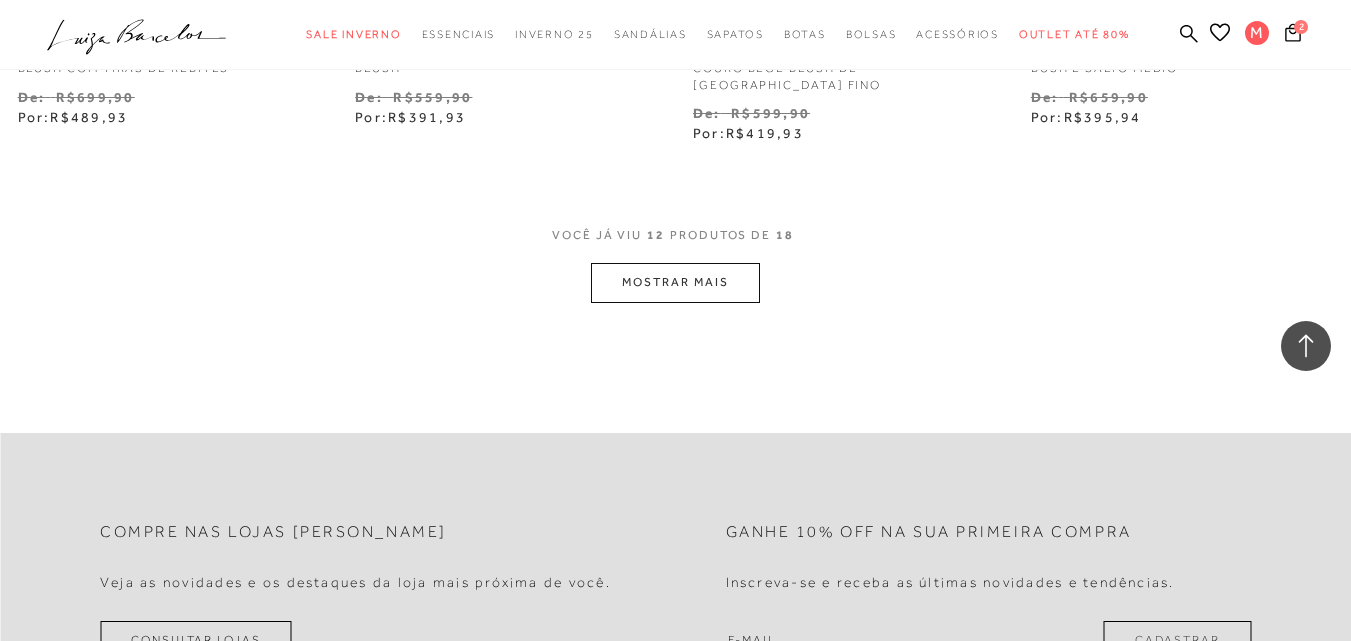 click on "MOSTRAR MAIS" at bounding box center [675, 282] 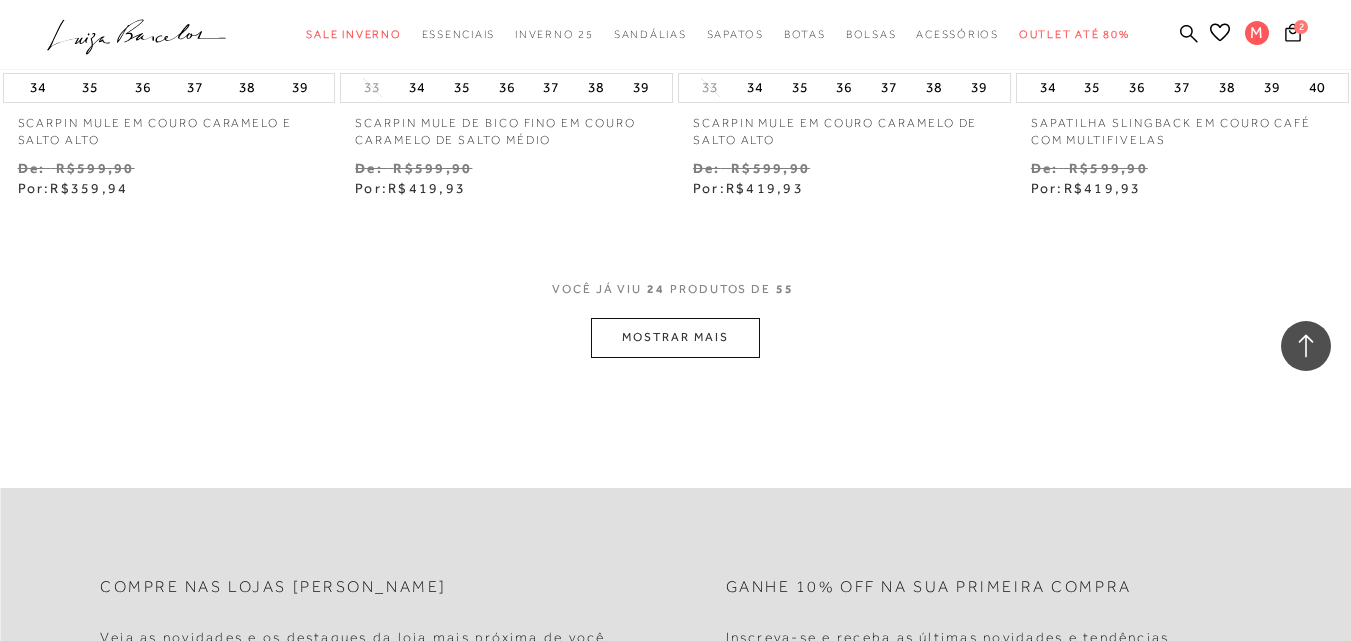 scroll, scrollTop: 3900, scrollLeft: 0, axis: vertical 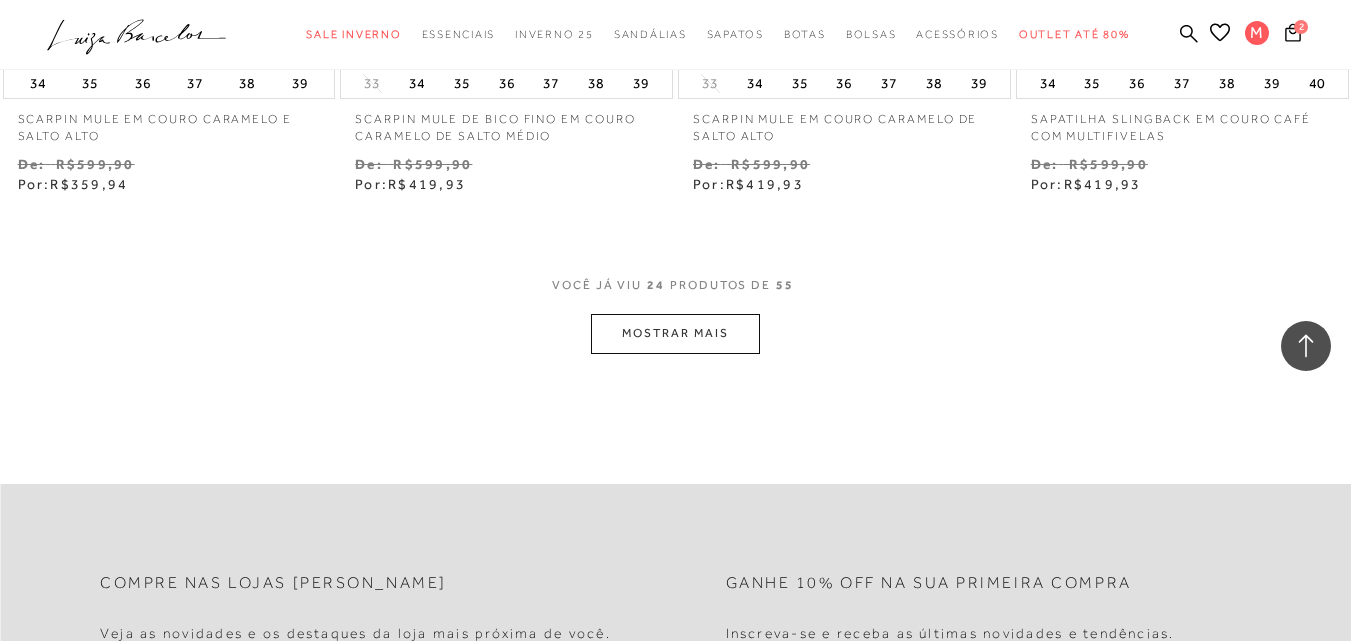 click on "MOSTRAR MAIS" at bounding box center (675, 333) 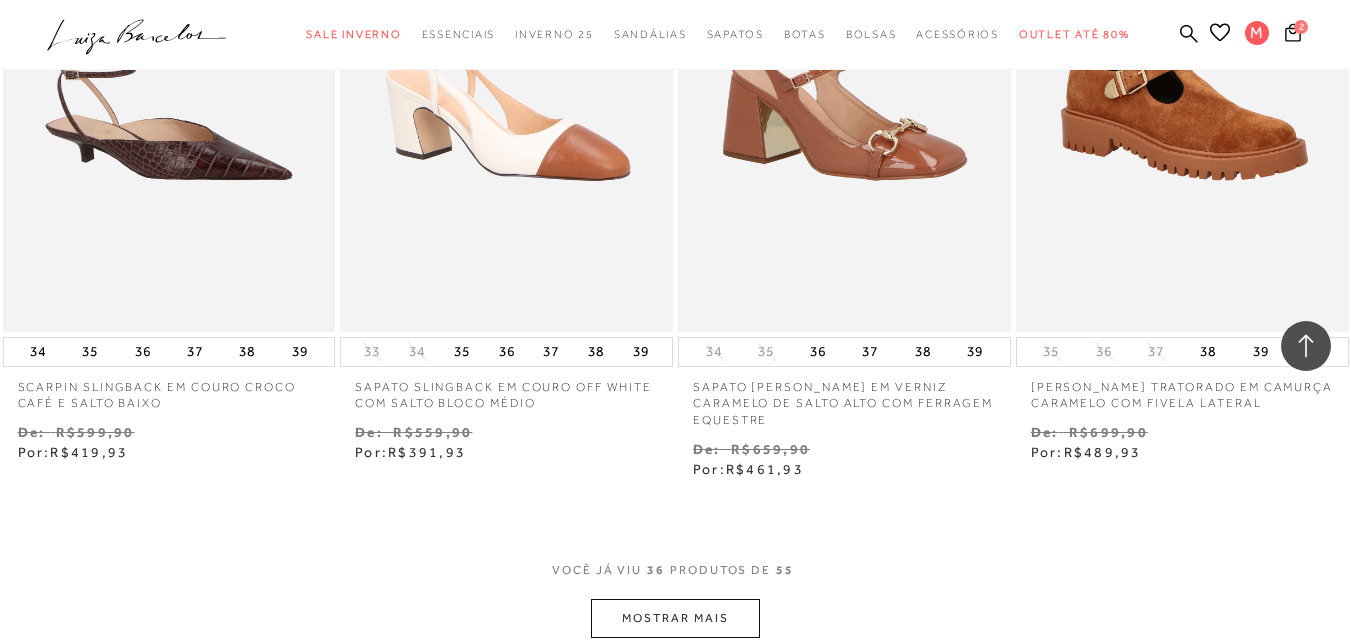 scroll, scrollTop: 5700, scrollLeft: 0, axis: vertical 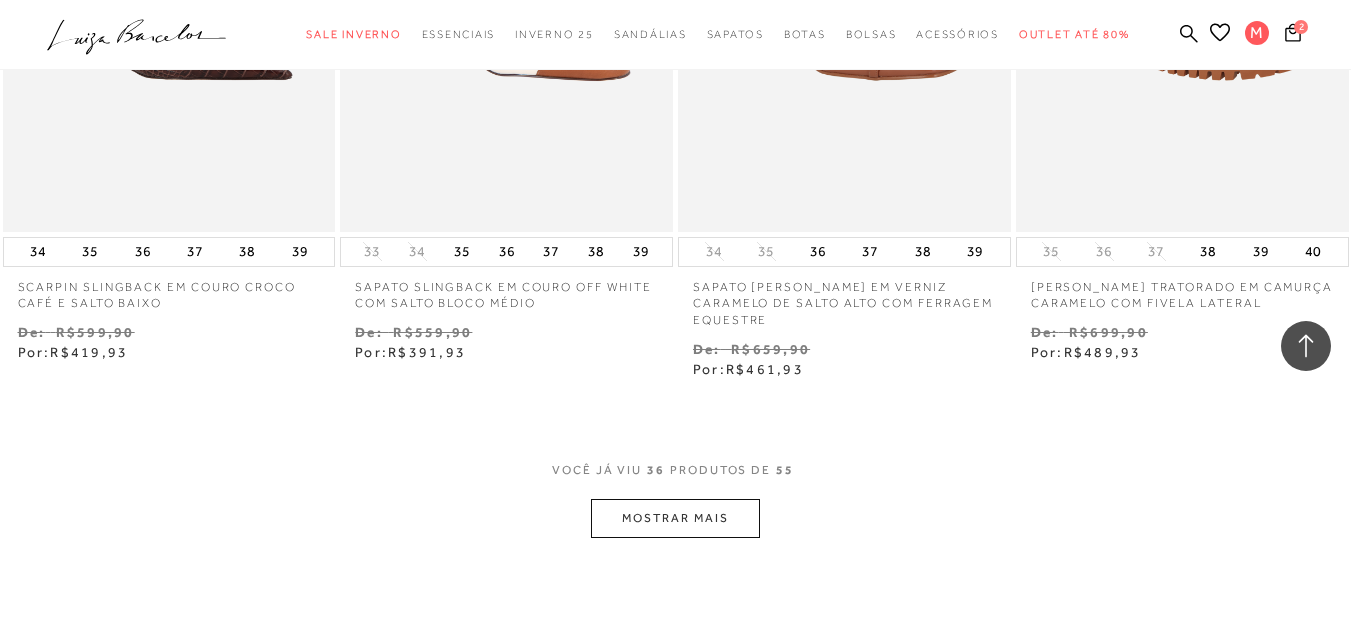 click on "MOSTRAR MAIS" at bounding box center [675, 518] 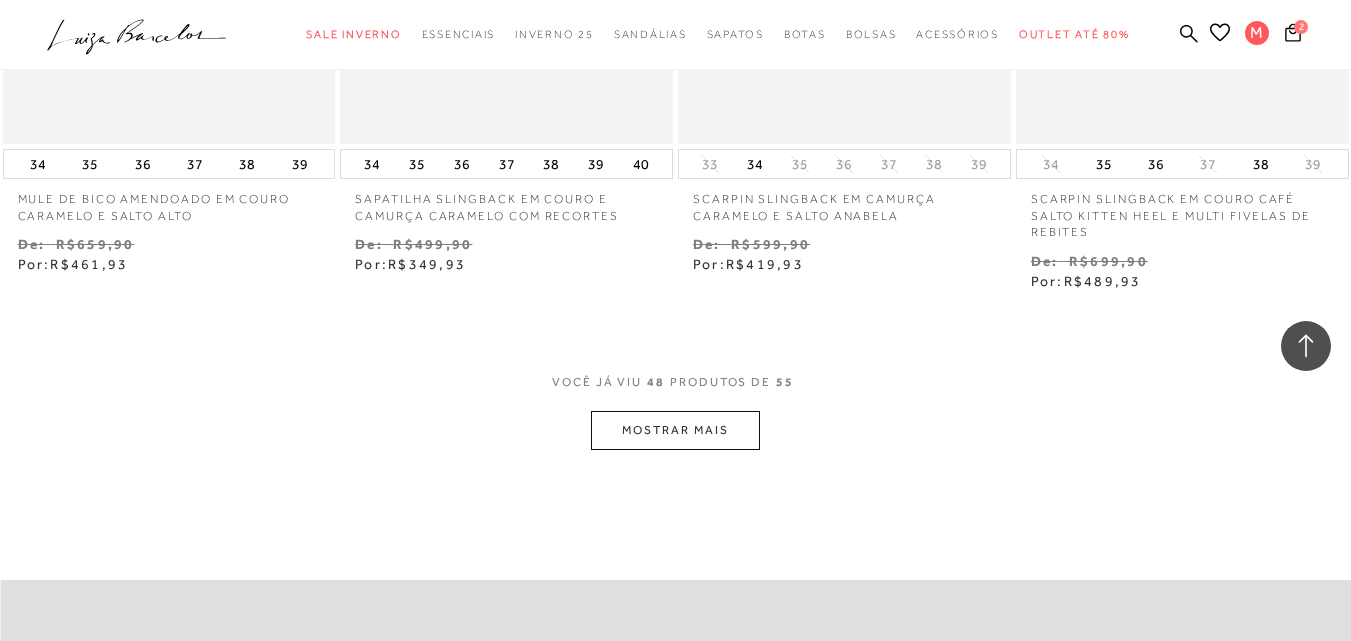 scroll, scrollTop: 7900, scrollLeft: 0, axis: vertical 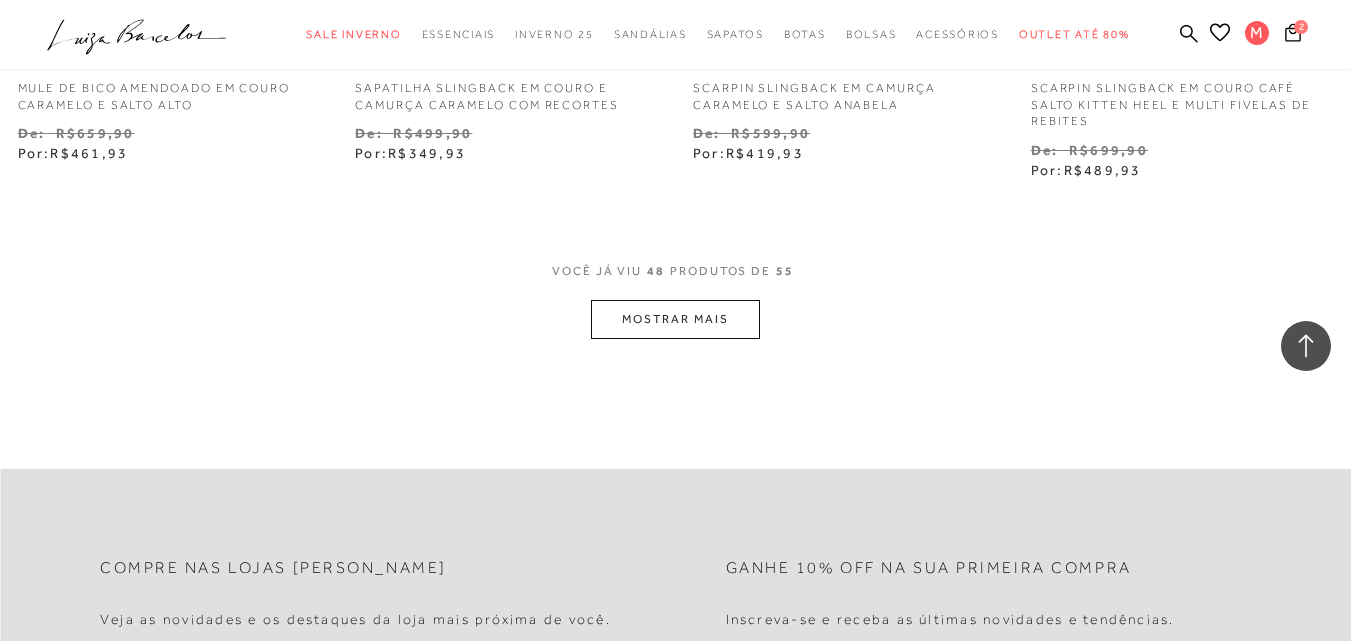 click on "MOSTRAR MAIS" at bounding box center [675, 319] 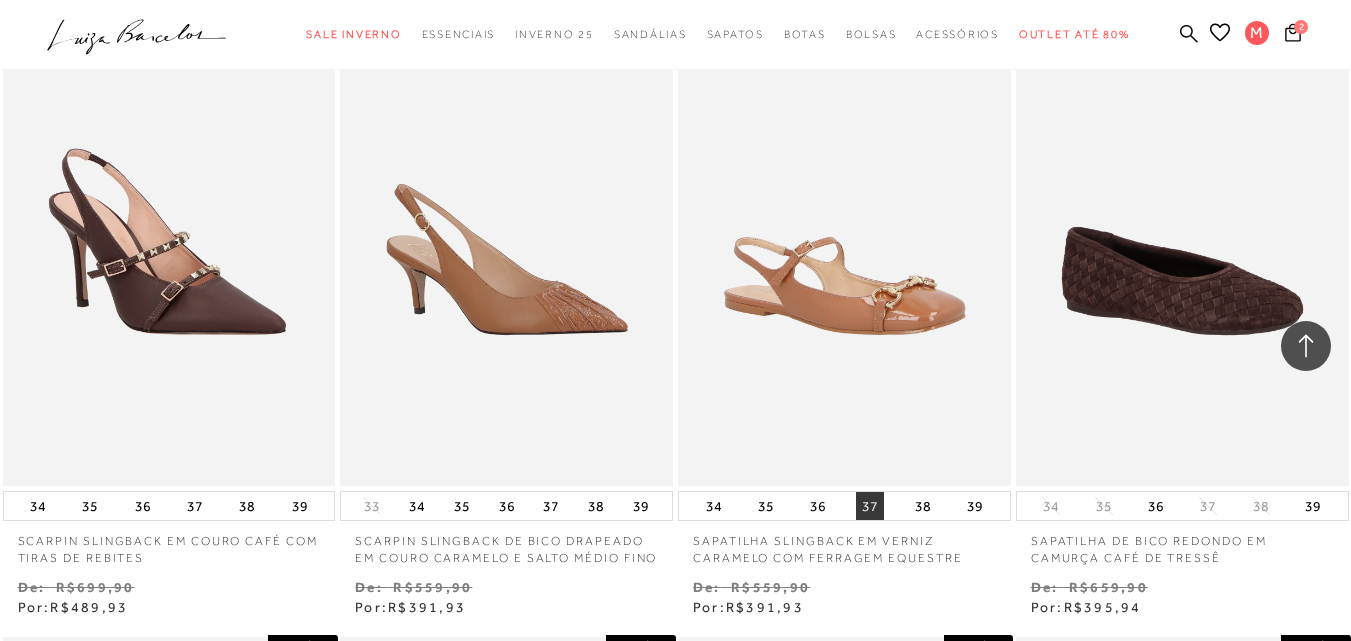 scroll, scrollTop: 2200, scrollLeft: 0, axis: vertical 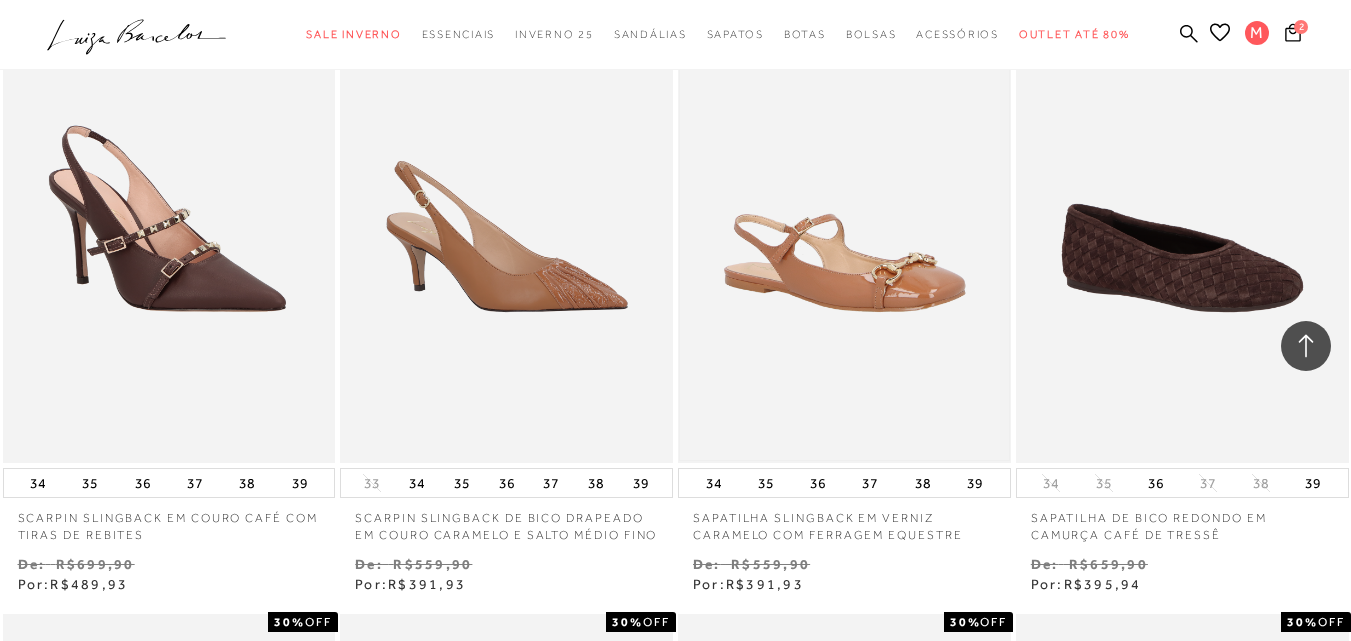 click at bounding box center [844, 213] 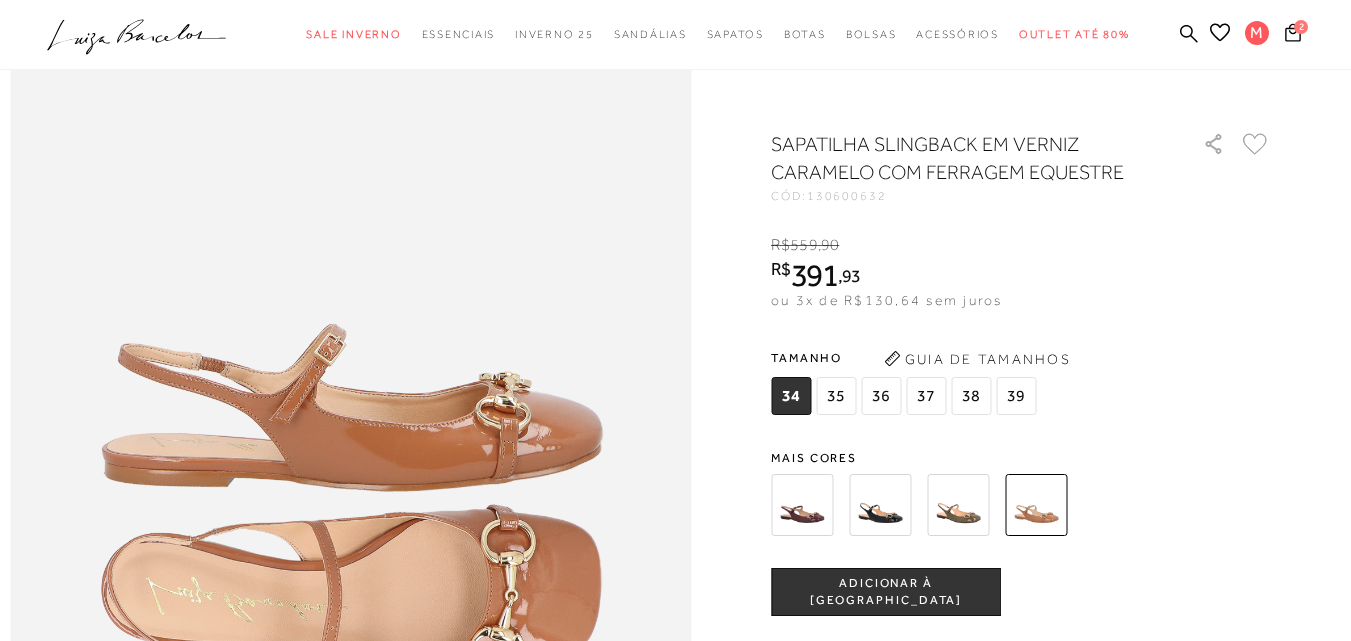 scroll, scrollTop: 1300, scrollLeft: 0, axis: vertical 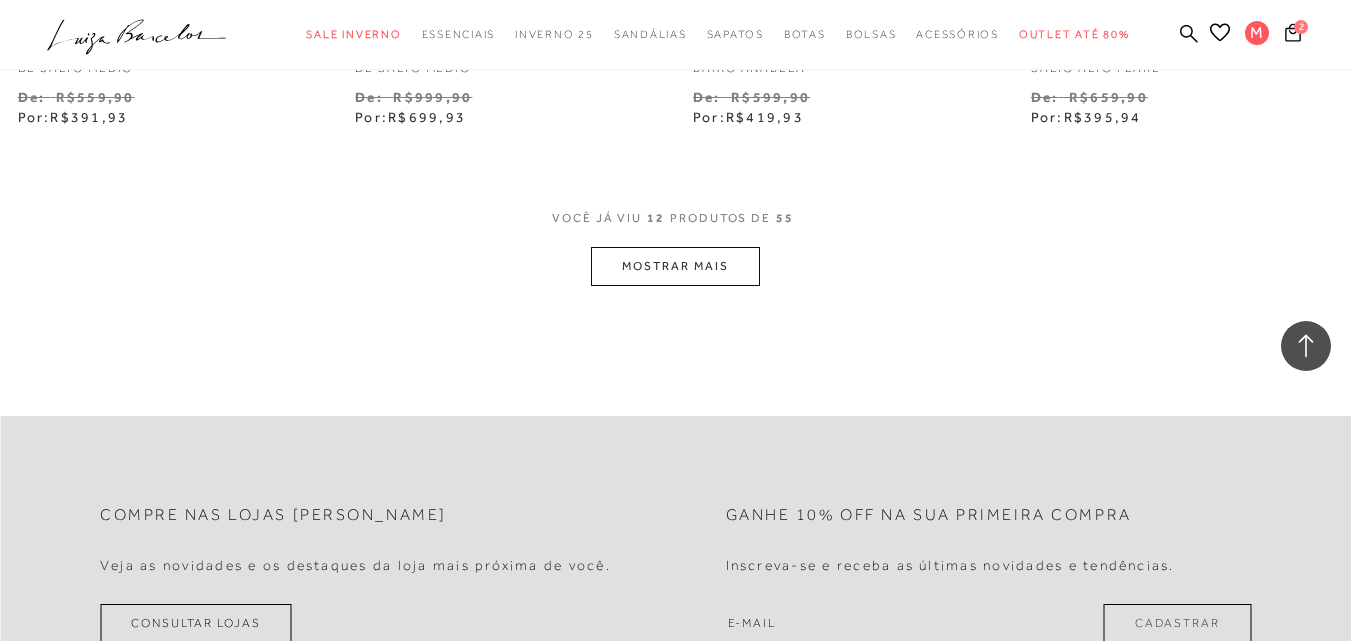 click on "MOSTRAR MAIS" at bounding box center [675, 266] 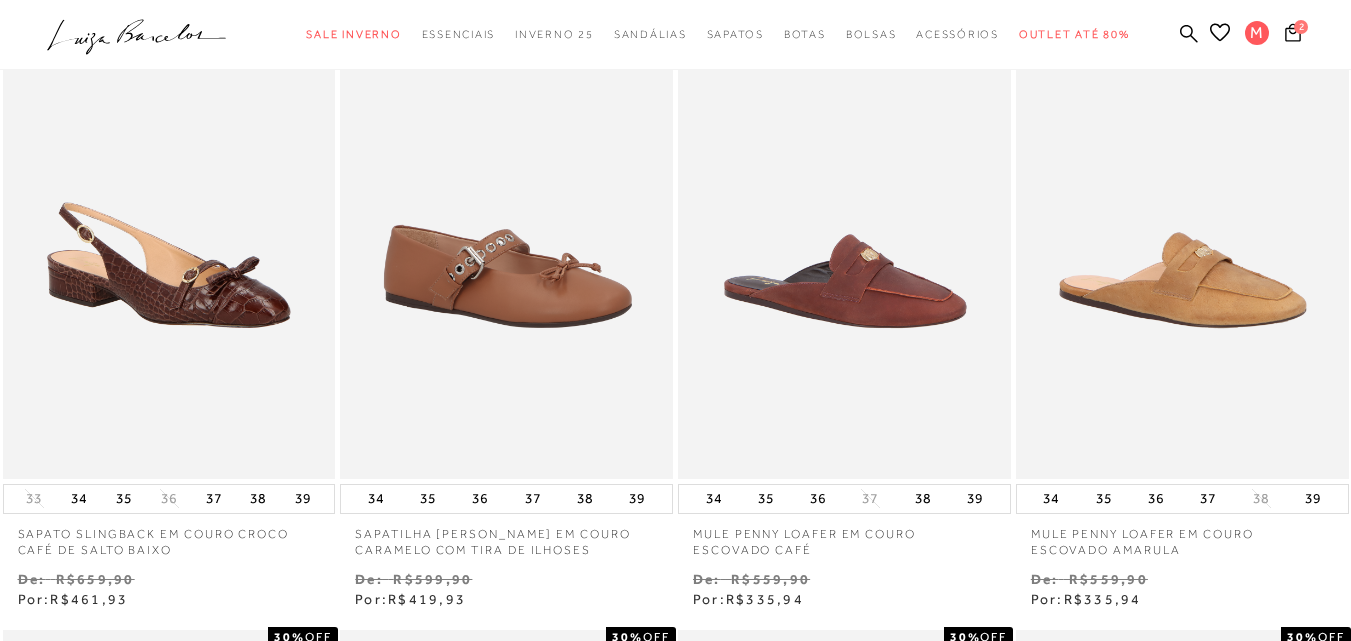 scroll, scrollTop: 0, scrollLeft: 0, axis: both 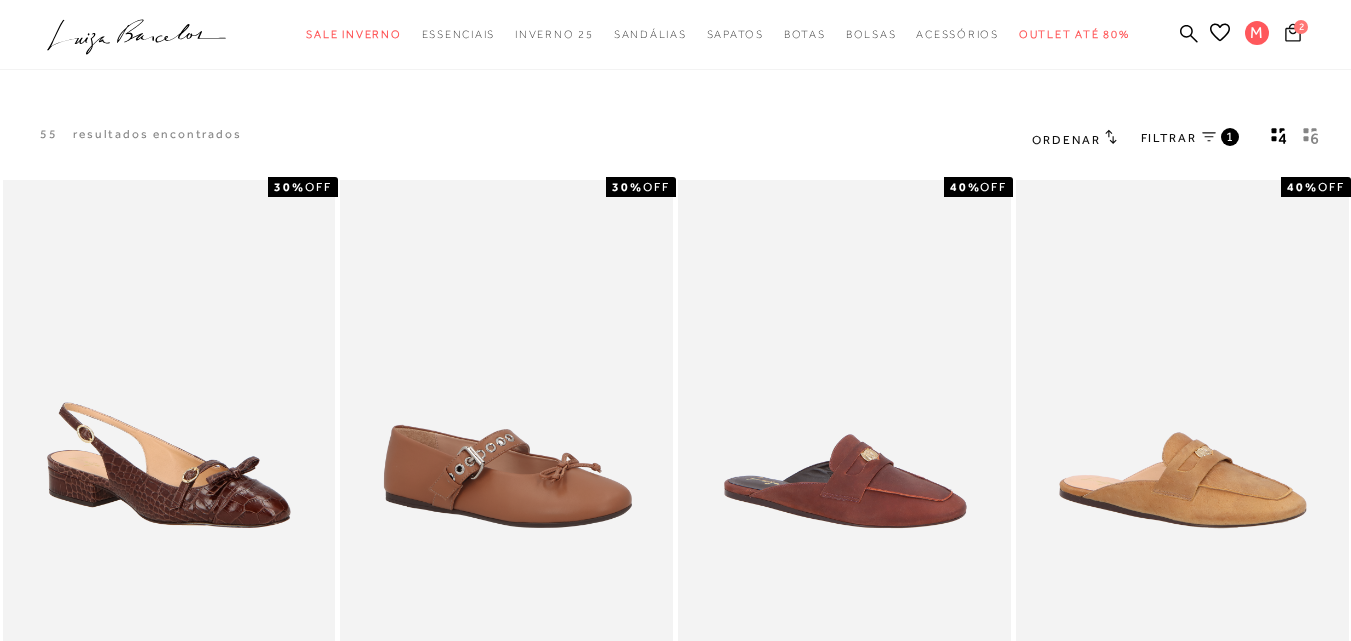 click on "2" at bounding box center [1301, 27] 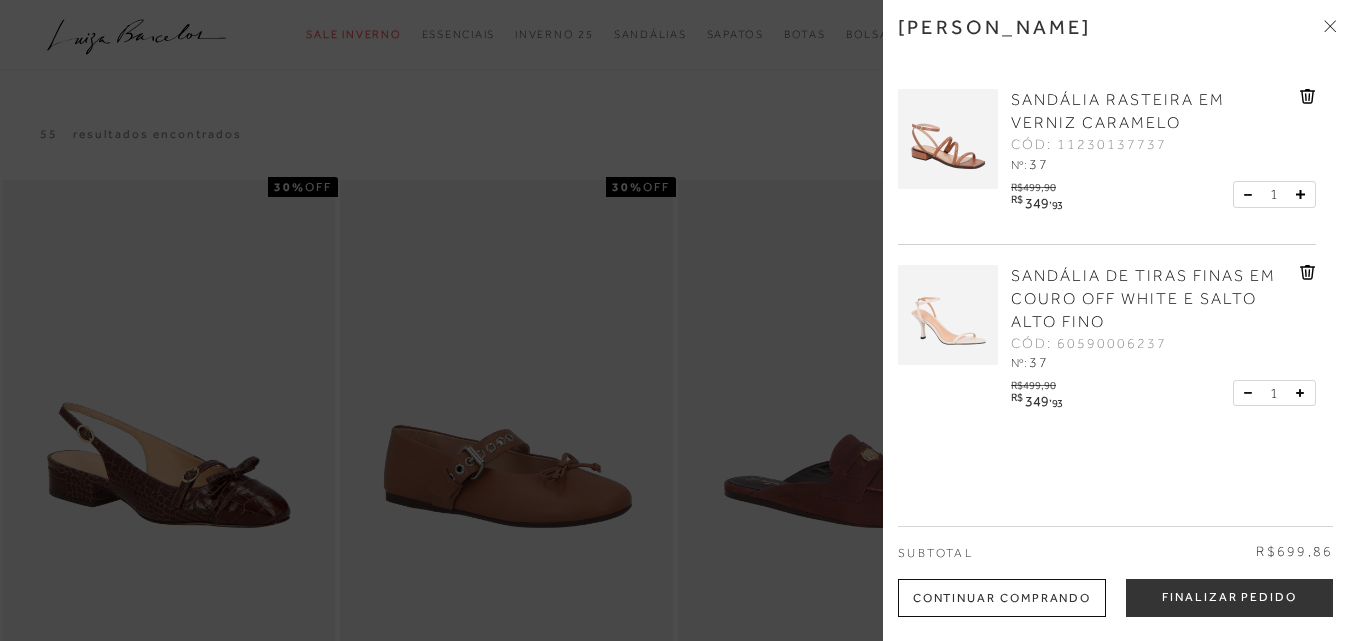 click on "Continuar Comprando" at bounding box center [1002, 598] 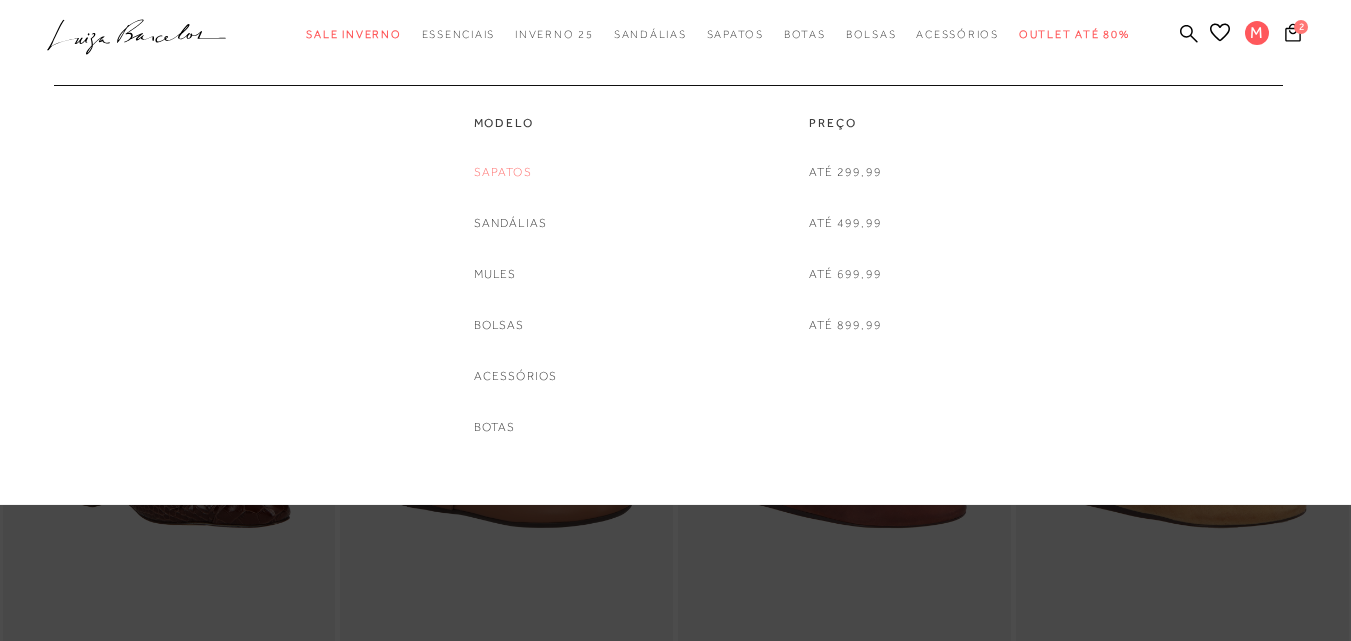 click on "Sapatos" at bounding box center (503, 172) 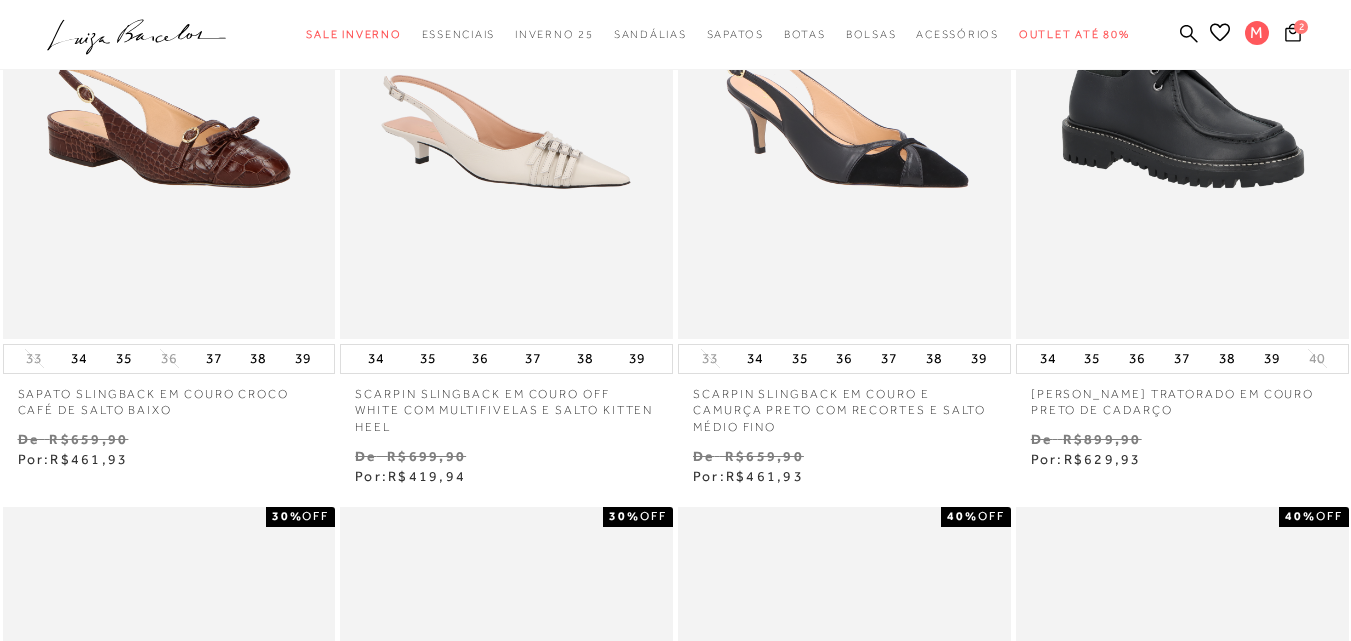 scroll, scrollTop: 300, scrollLeft: 0, axis: vertical 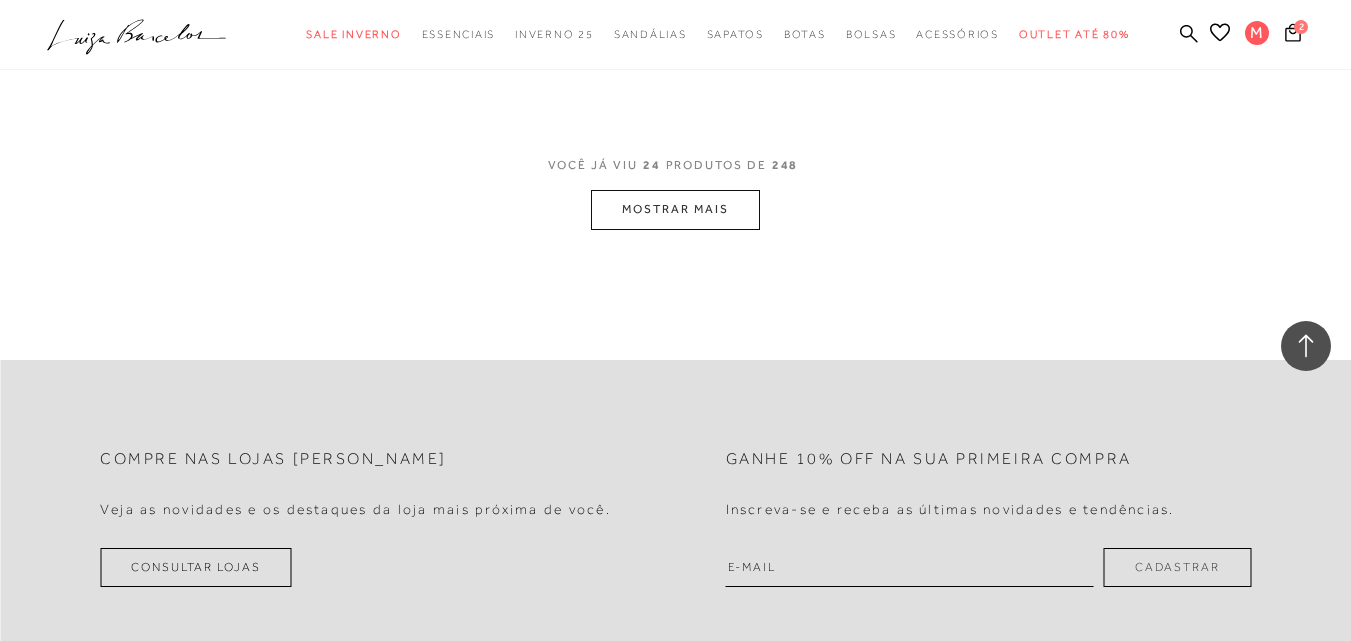 click on "MOSTRAR MAIS" at bounding box center (675, 209) 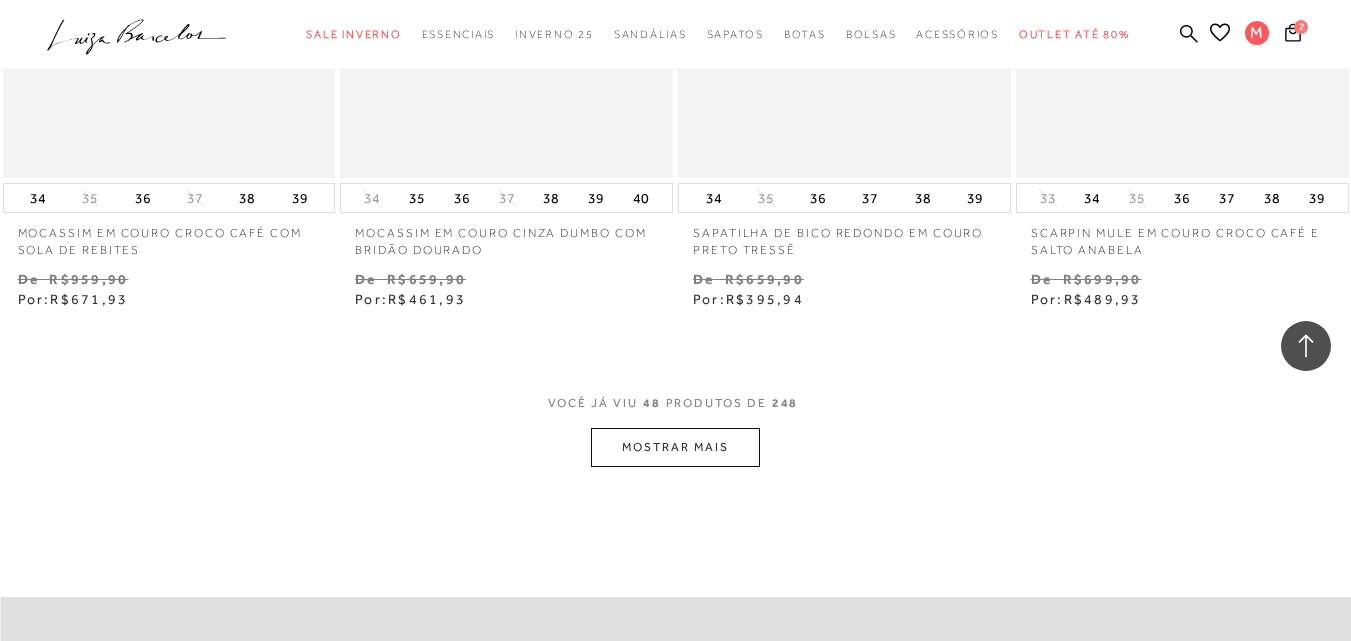 scroll, scrollTop: 7700, scrollLeft: 0, axis: vertical 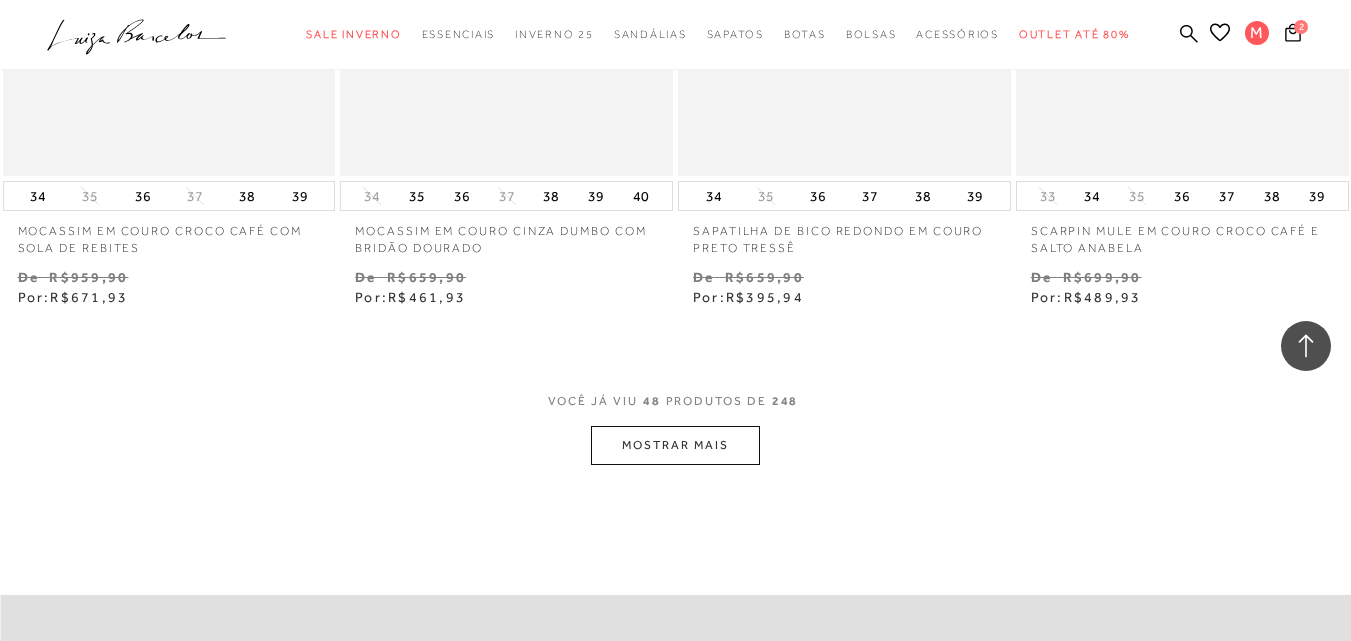 click on "MOSTRAR MAIS" at bounding box center [675, 445] 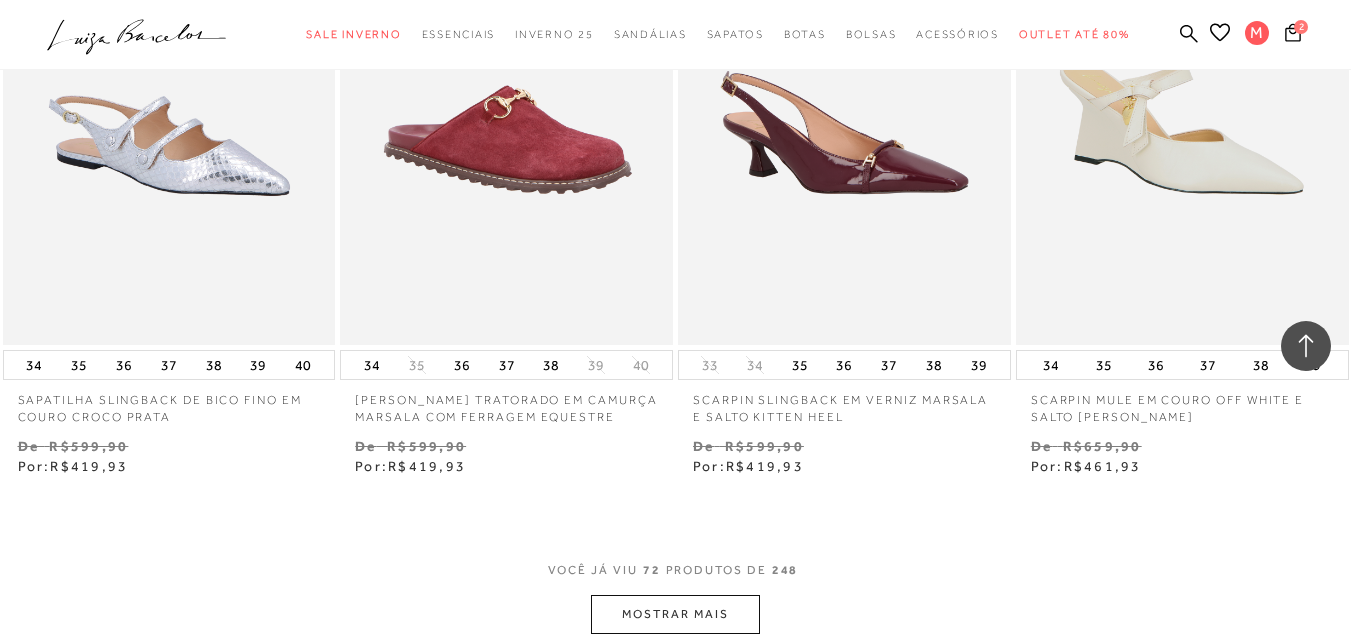 scroll, scrollTop: 11800, scrollLeft: 0, axis: vertical 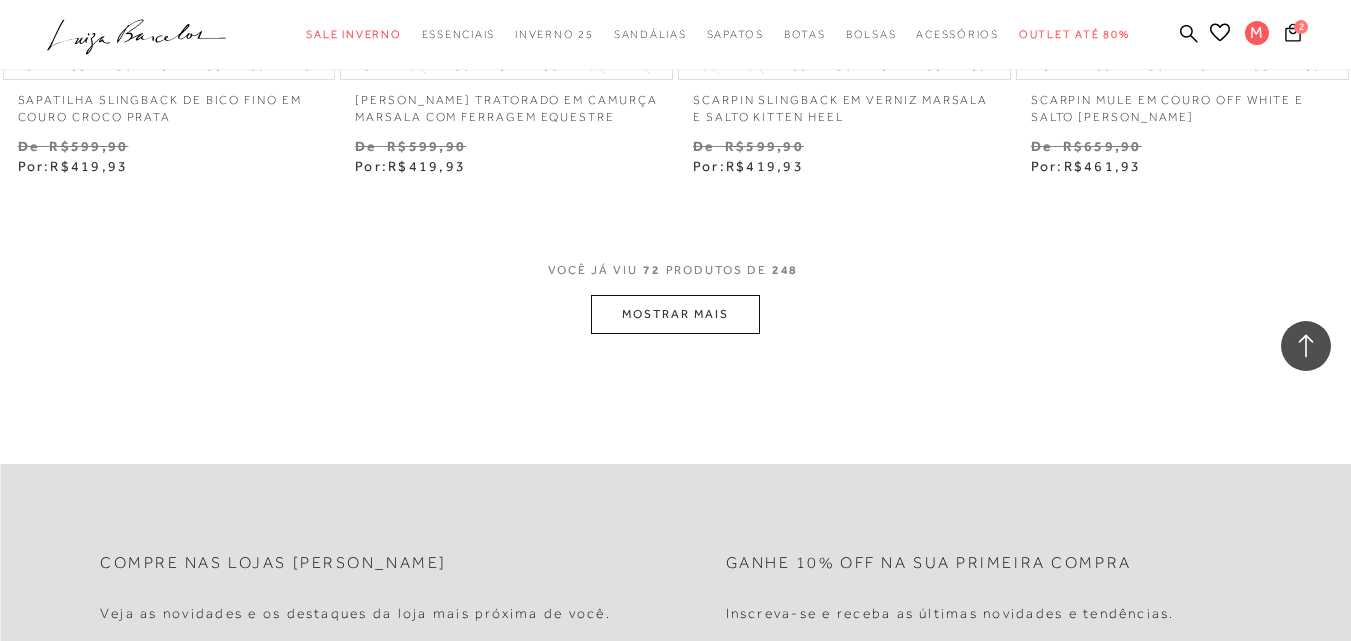 click on "MOSTRAR MAIS" at bounding box center [675, 314] 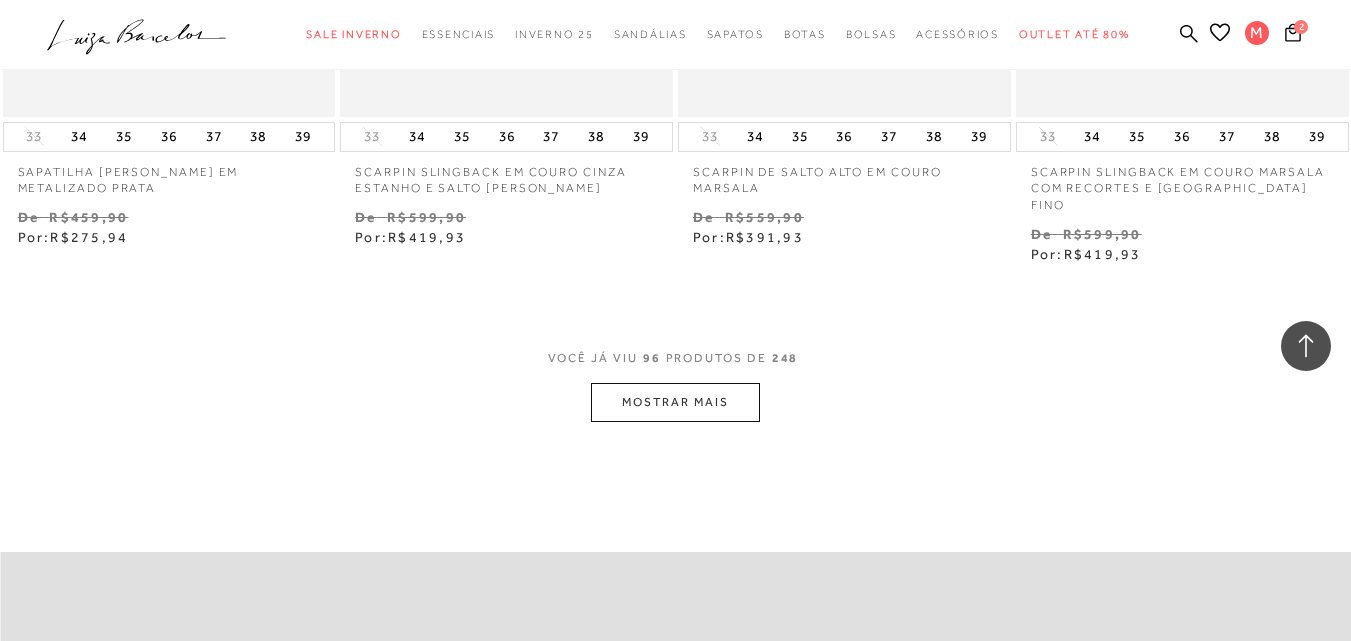 scroll, scrollTop: 15700, scrollLeft: 0, axis: vertical 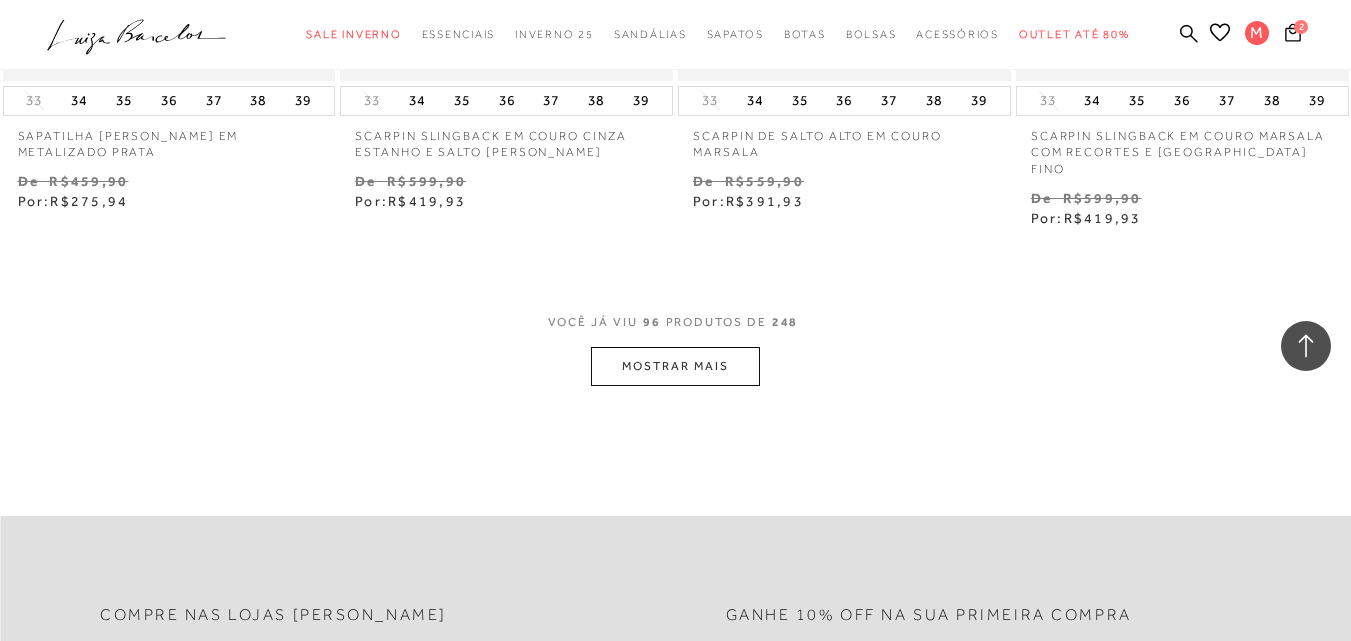 click on "MOSTRAR MAIS" at bounding box center (675, 366) 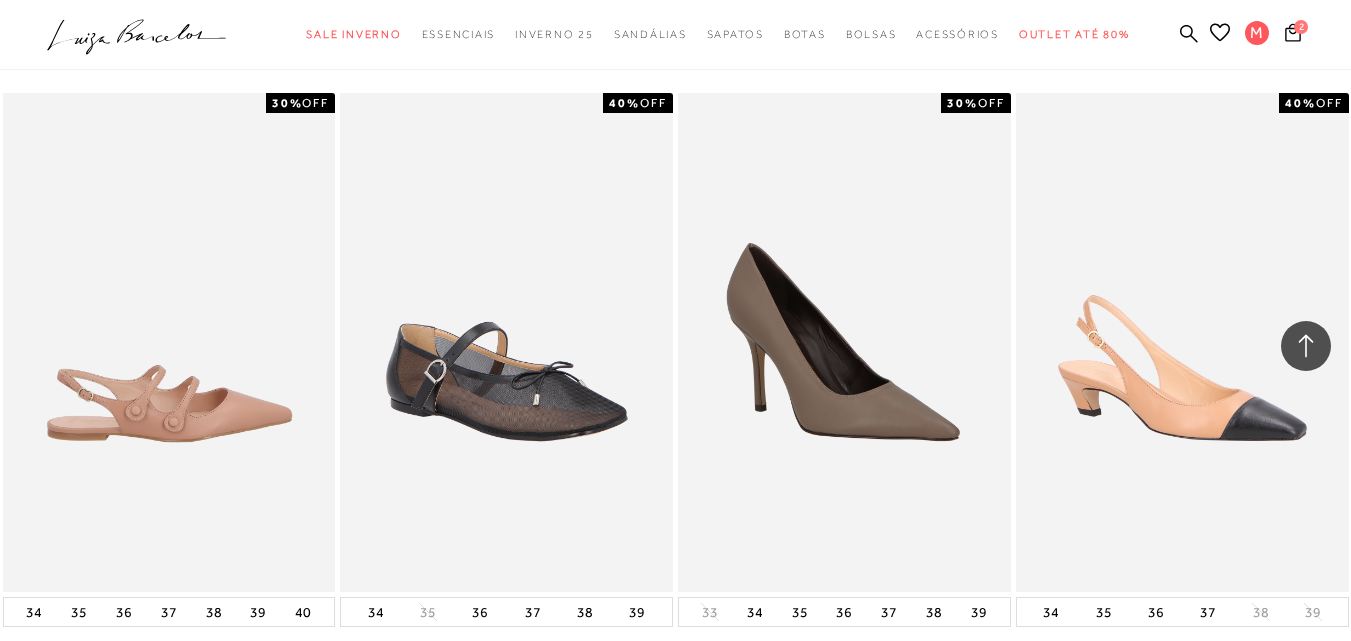 scroll, scrollTop: 16600, scrollLeft: 0, axis: vertical 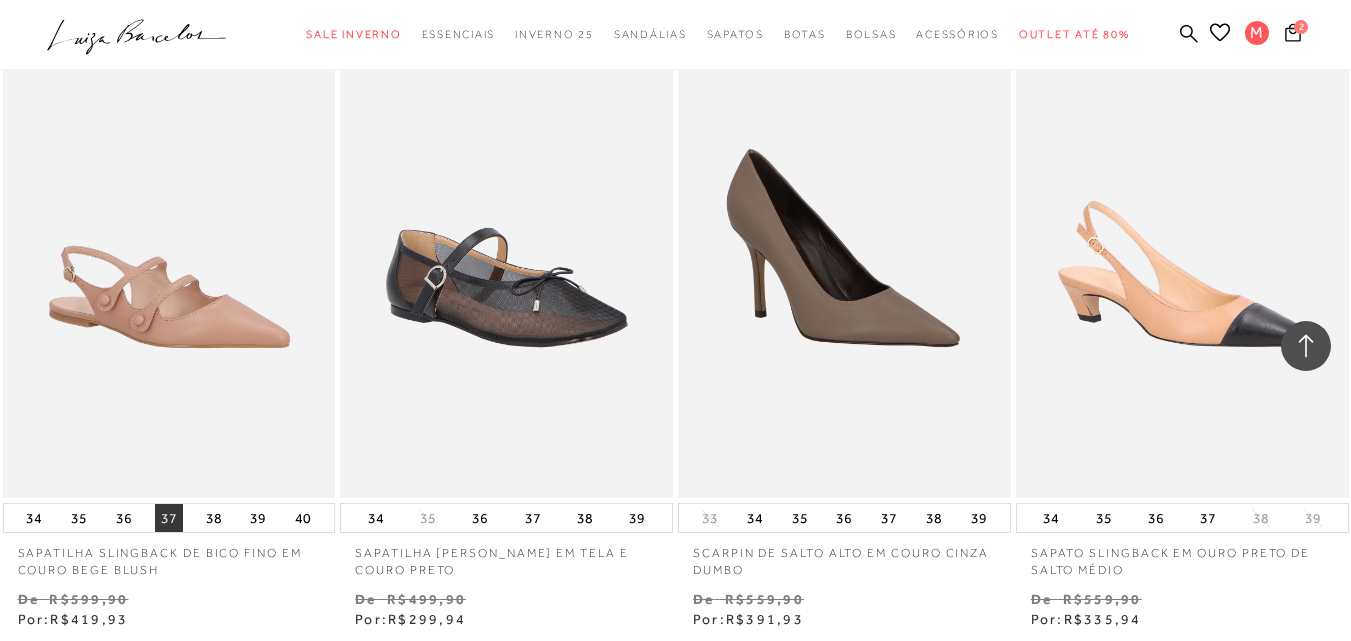 click on "37" at bounding box center [169, 518] 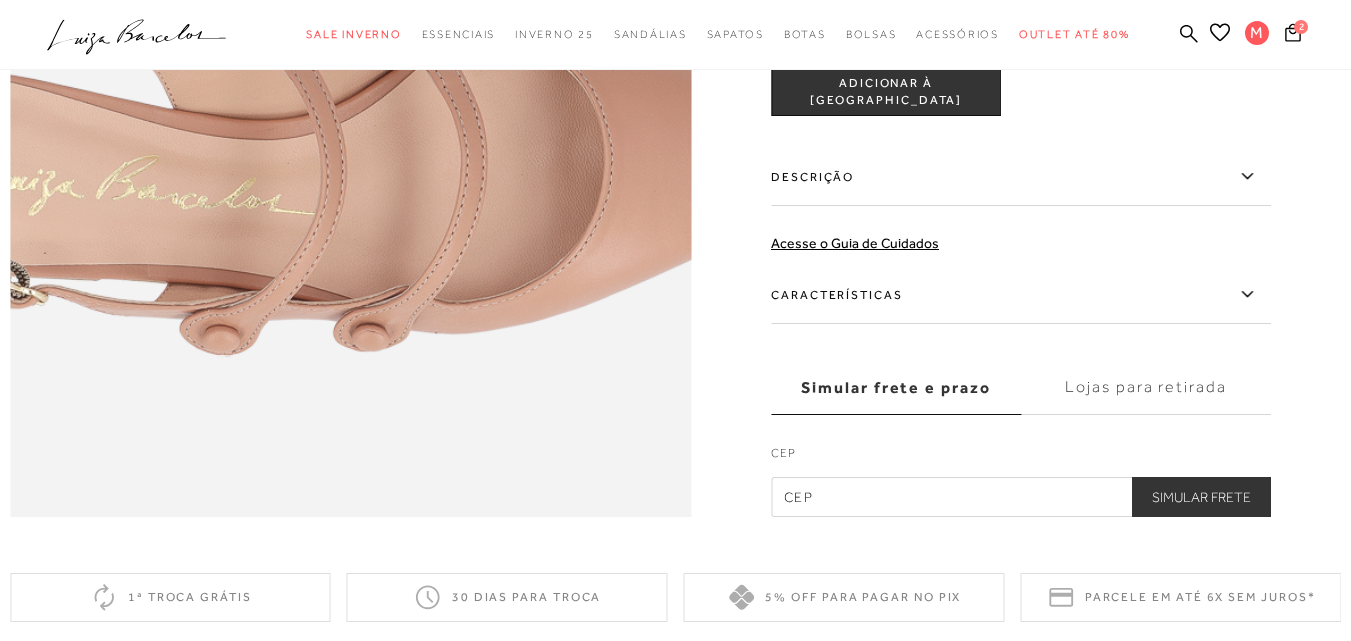 scroll, scrollTop: 1500, scrollLeft: 0, axis: vertical 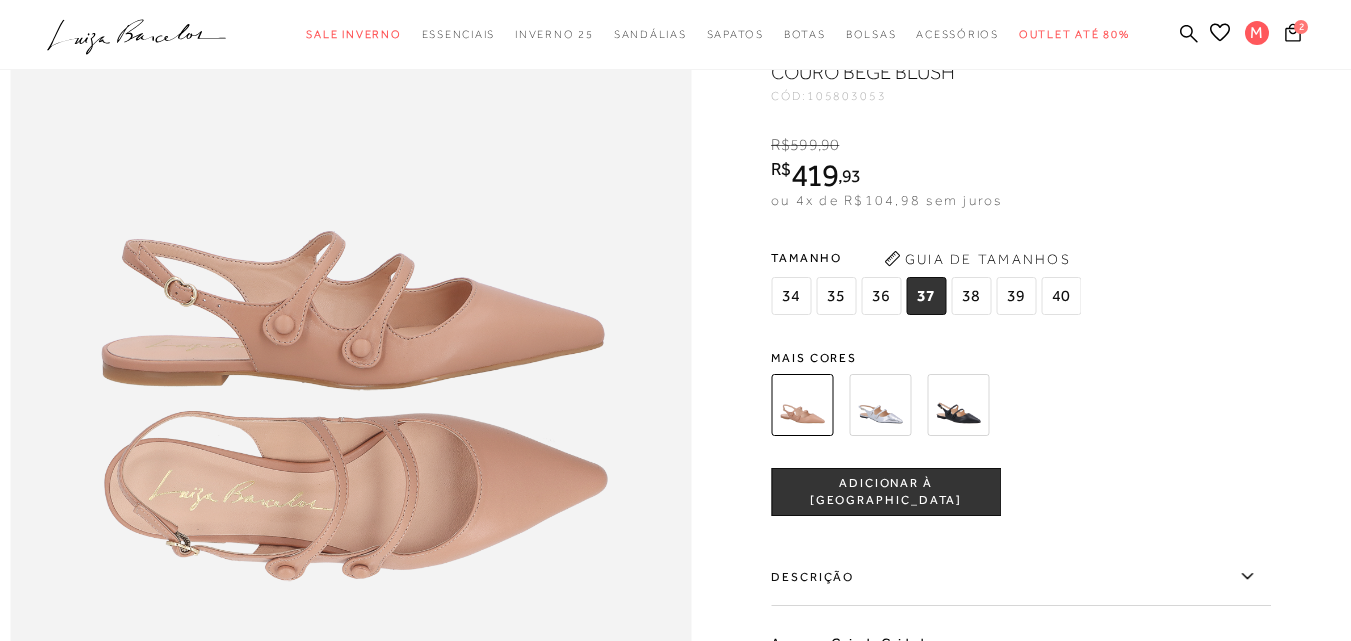 click at bounding box center (958, 405) 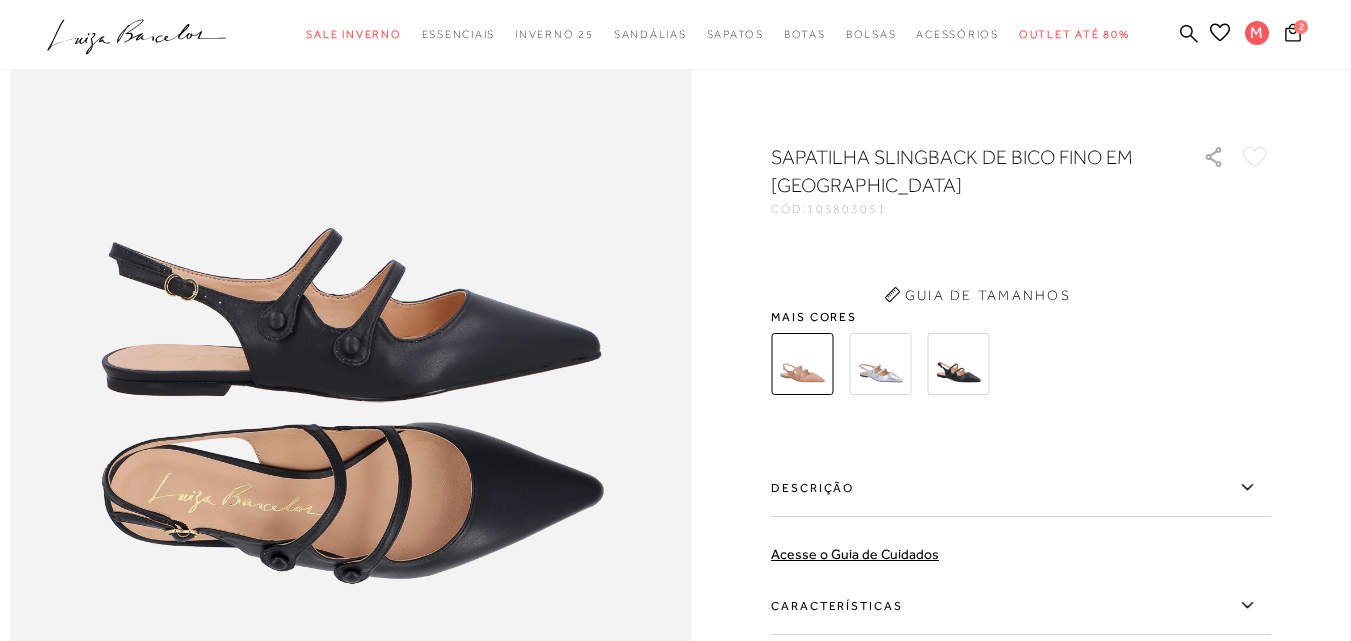 scroll, scrollTop: 0, scrollLeft: 0, axis: both 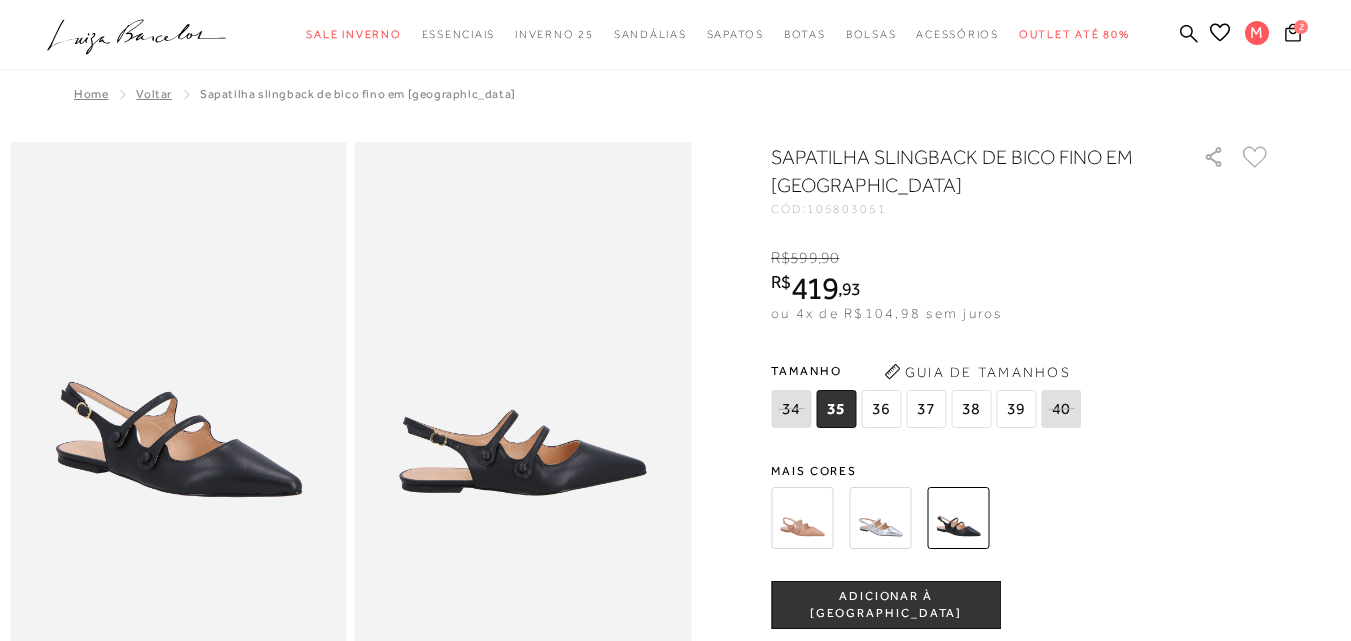 click on "37" at bounding box center (926, 409) 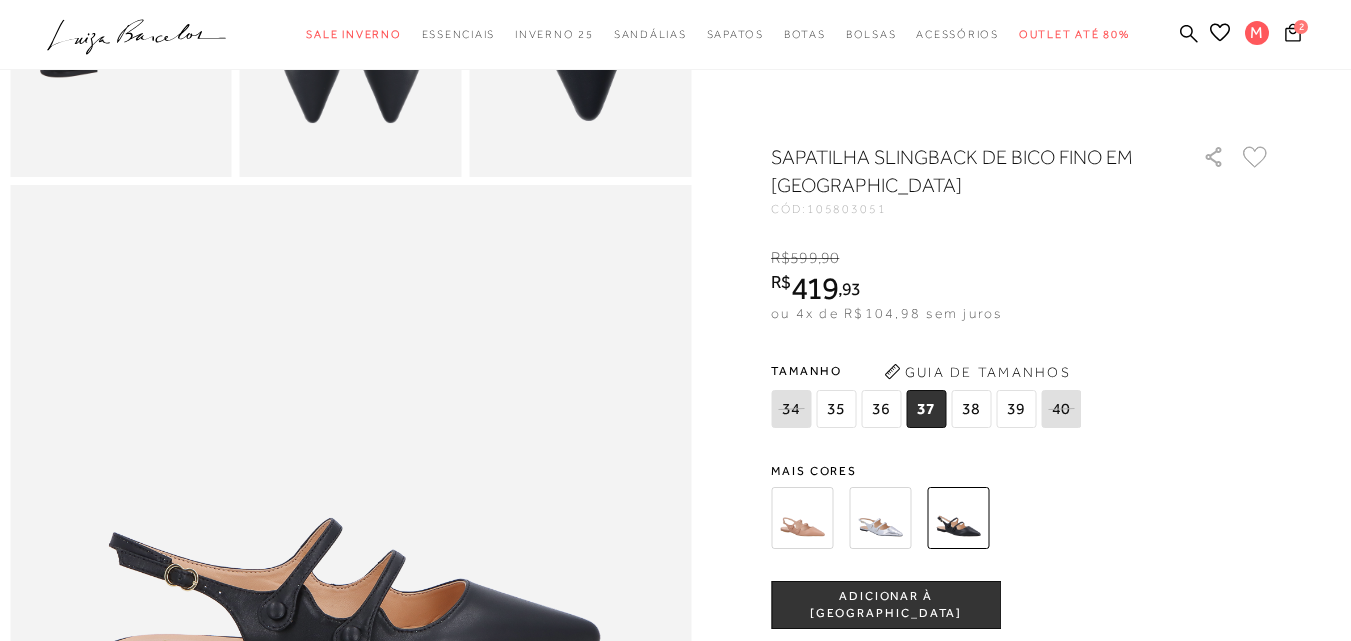 scroll, scrollTop: 800, scrollLeft: 0, axis: vertical 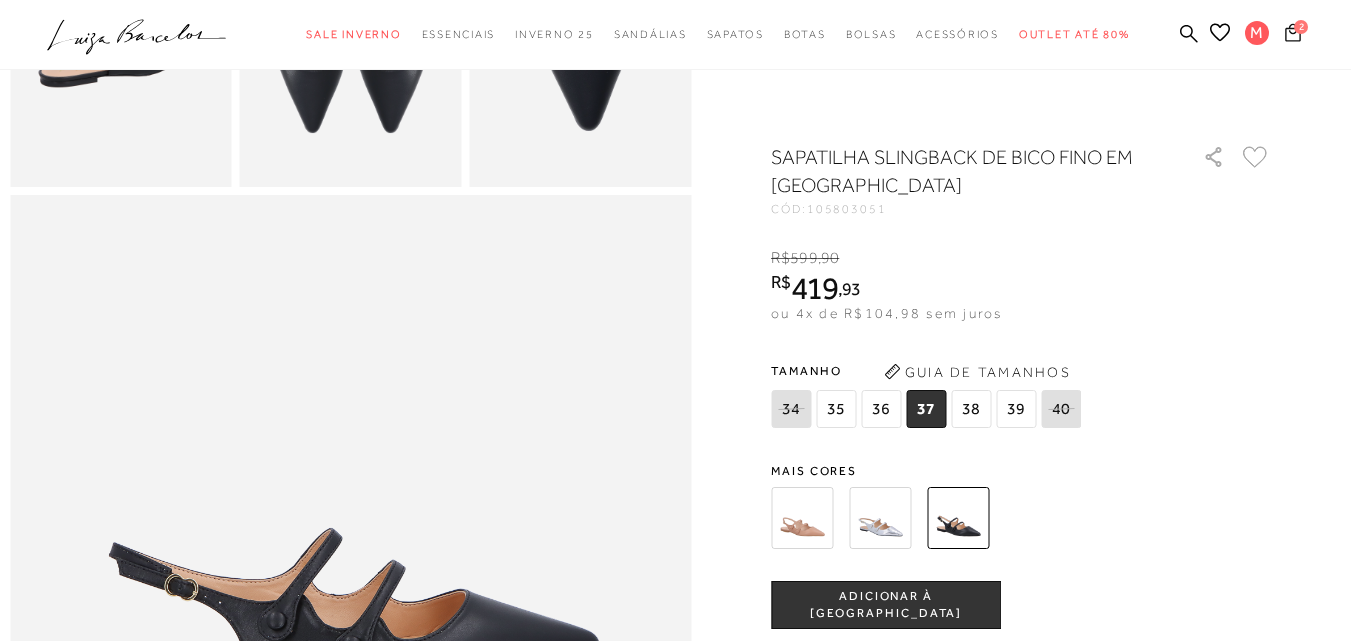 click 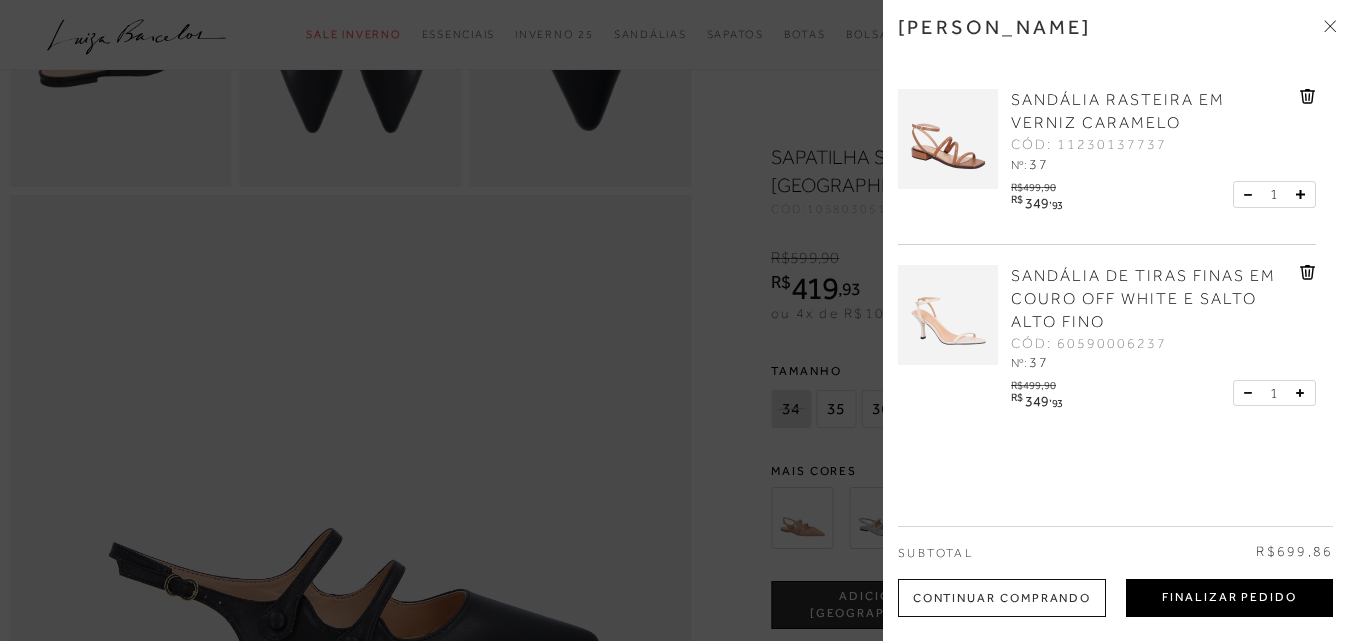 click on "Finalizar Pedido" at bounding box center (1229, 598) 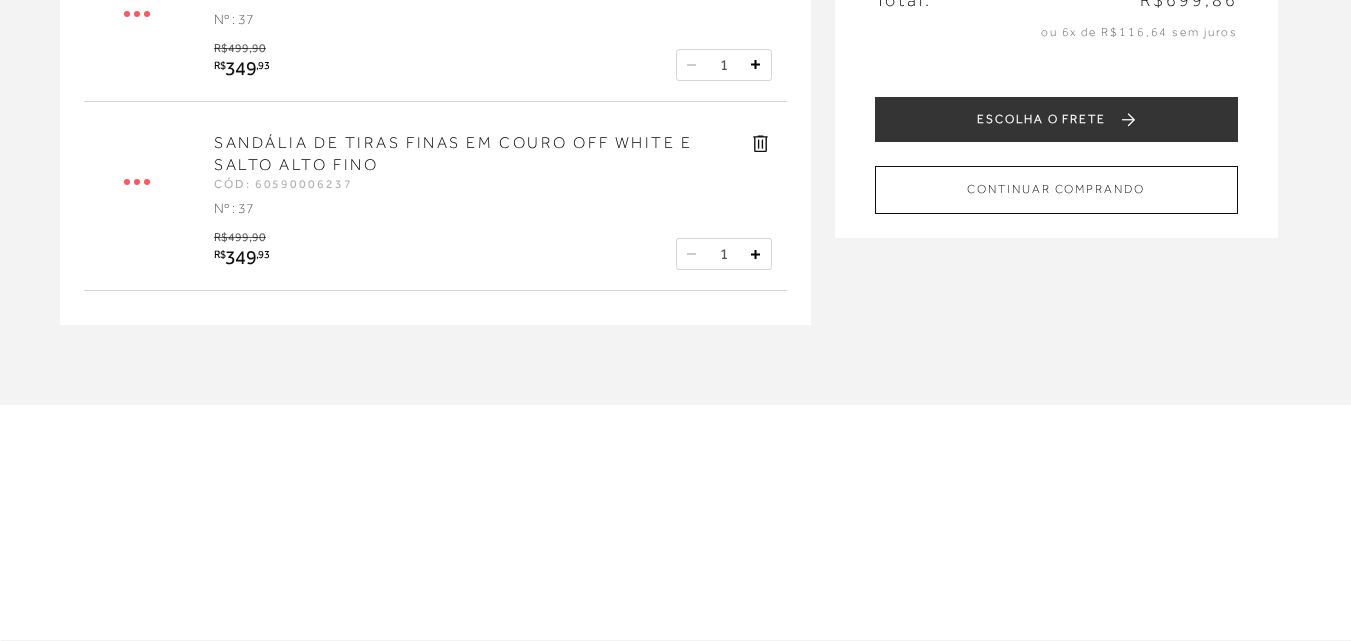 scroll, scrollTop: 0, scrollLeft: 0, axis: both 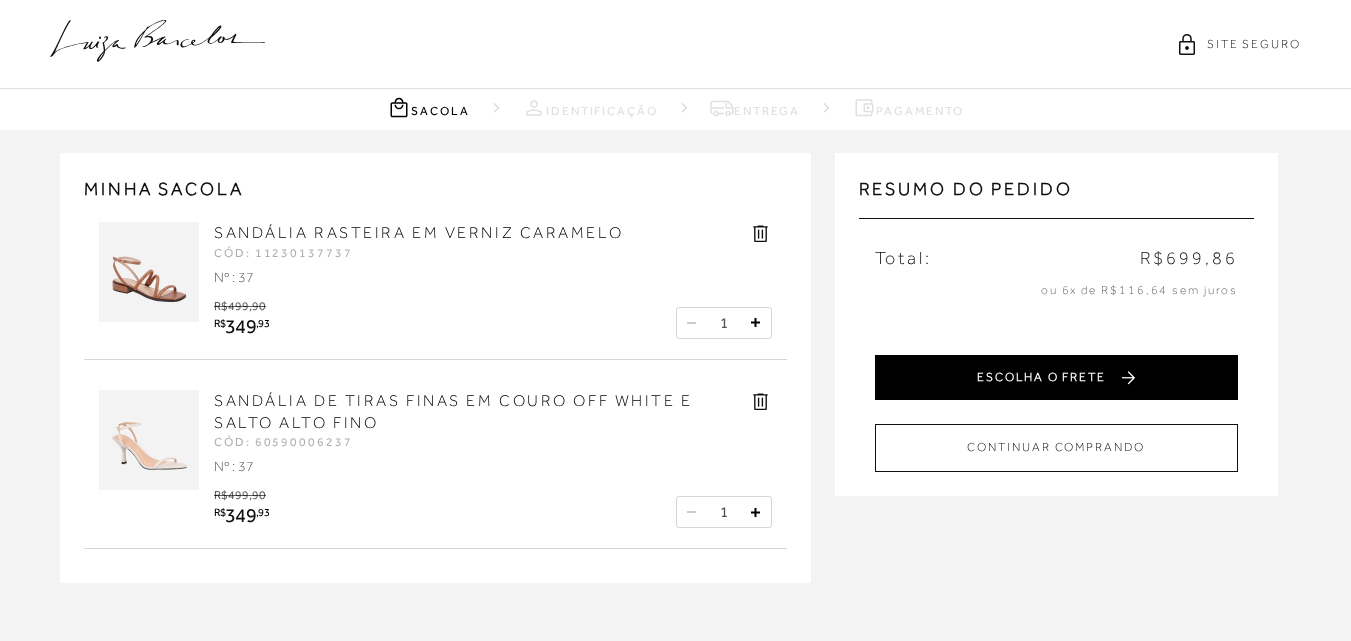 click on "ESCOLHA O FRETE" at bounding box center [1056, 377] 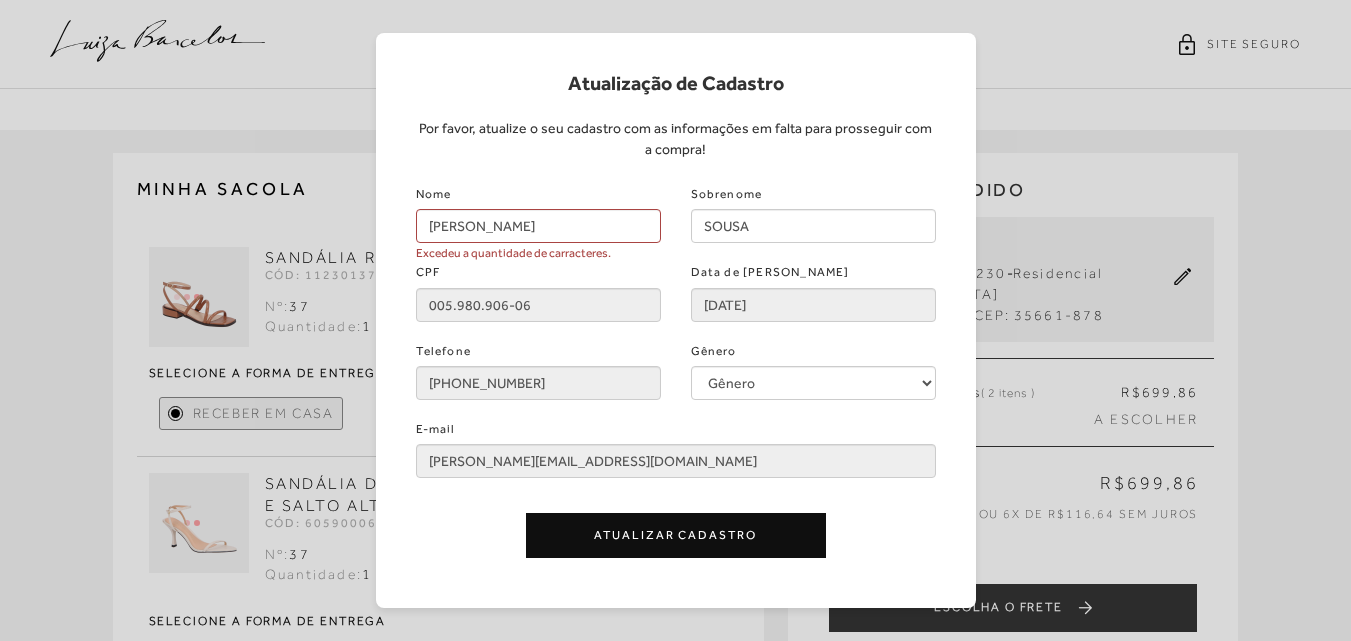 scroll, scrollTop: 200, scrollLeft: 0, axis: vertical 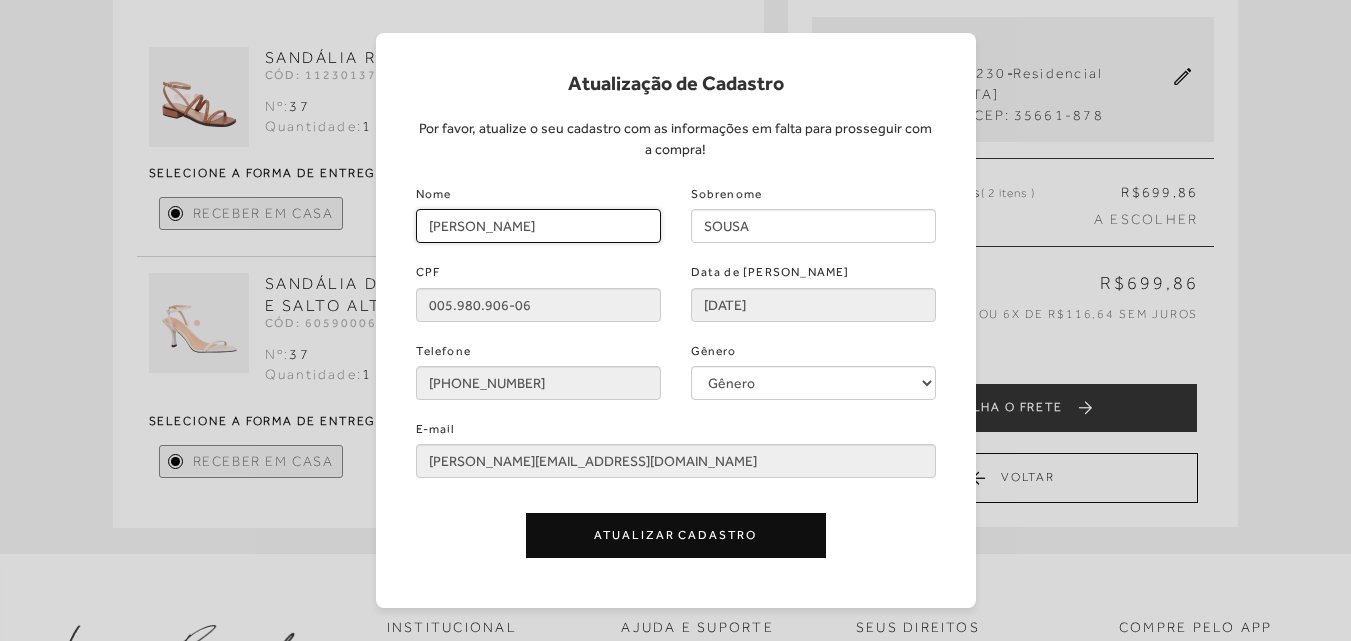 click on "[PERSON_NAME]" at bounding box center (538, 226) 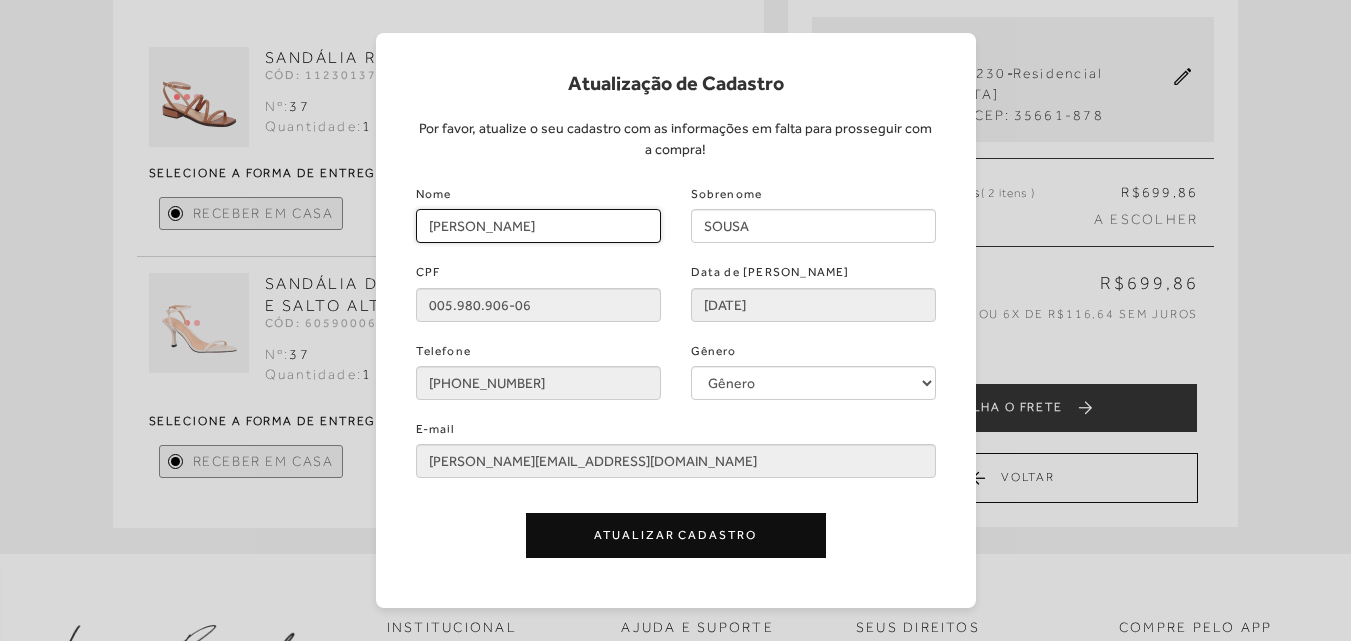 click on "[PERSON_NAME]" at bounding box center (538, 226) 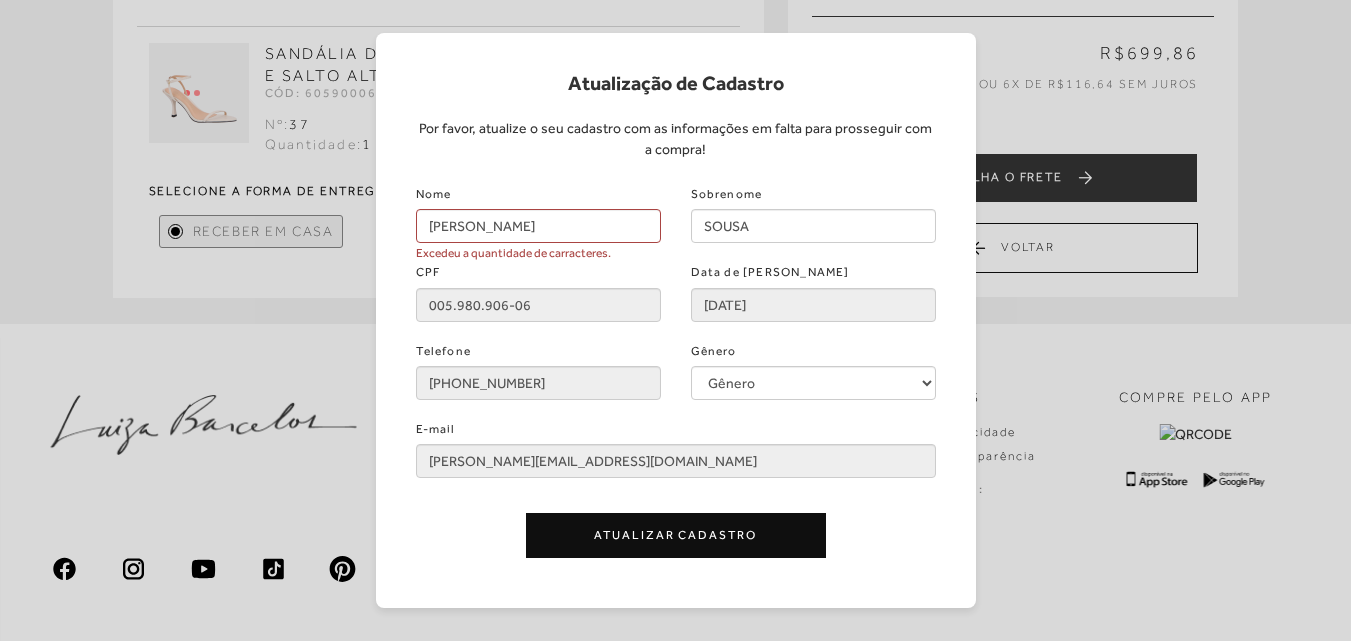 scroll, scrollTop: 400, scrollLeft: 0, axis: vertical 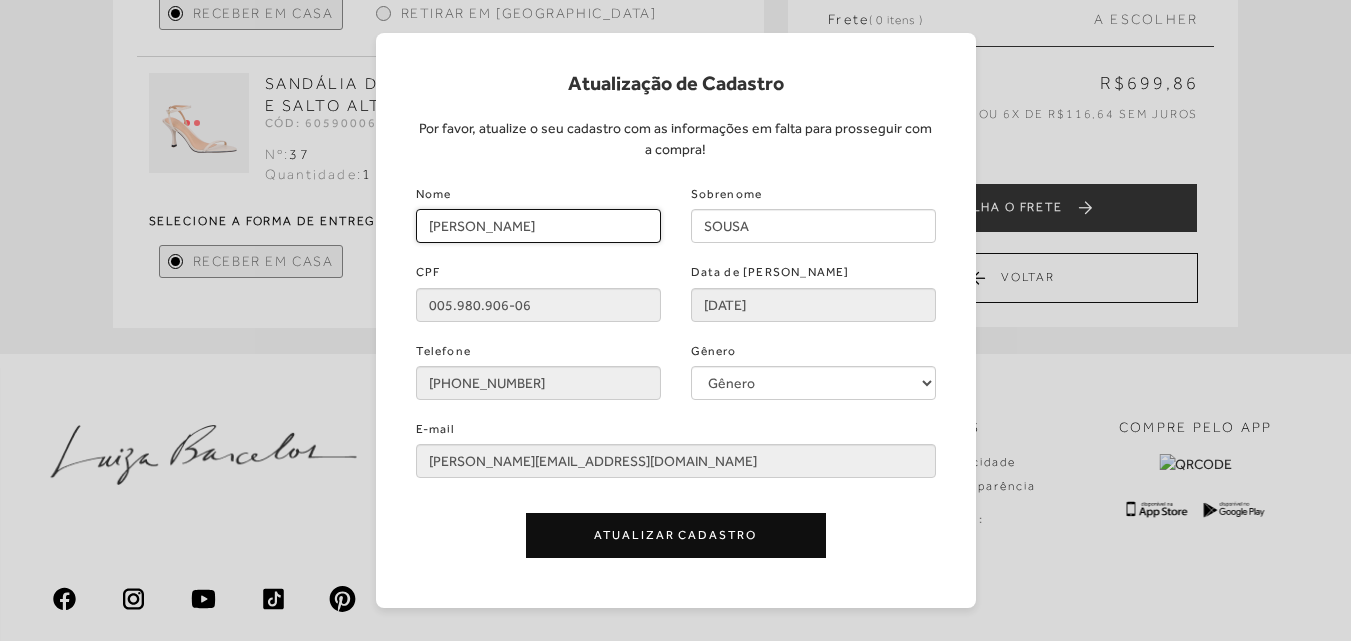drag, startPoint x: 565, startPoint y: 225, endPoint x: 512, endPoint y: 220, distance: 53.235325 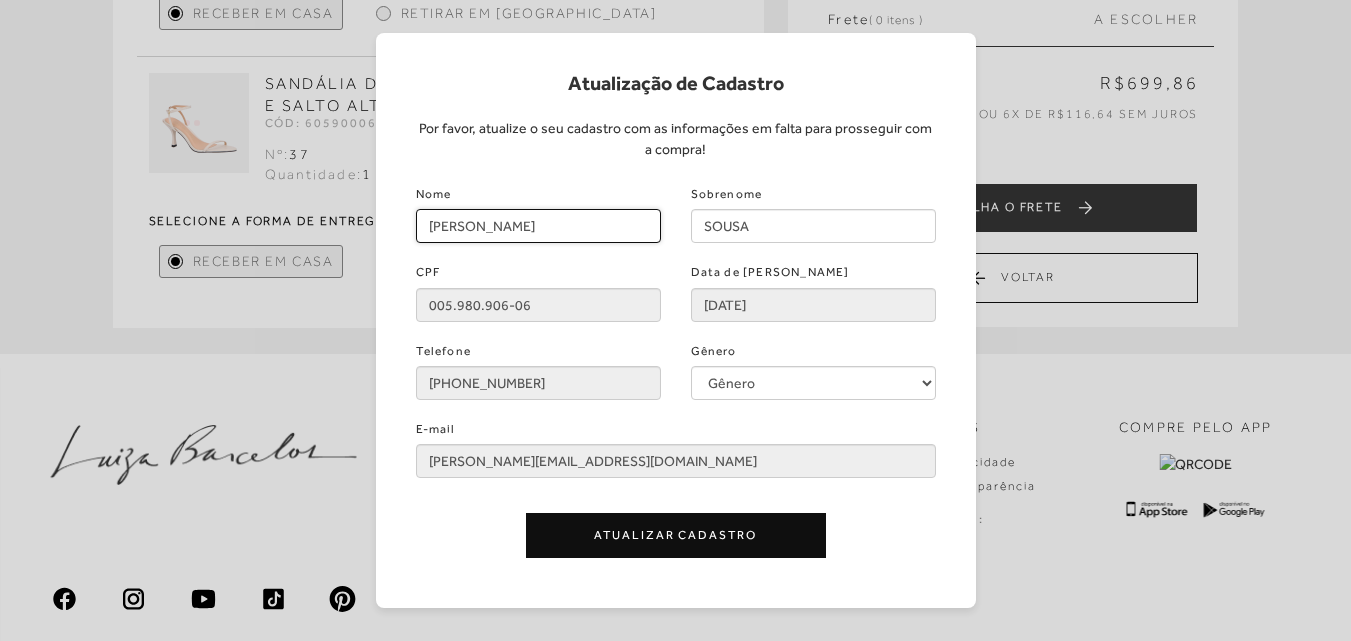 click on "[PERSON_NAME]" at bounding box center [538, 226] 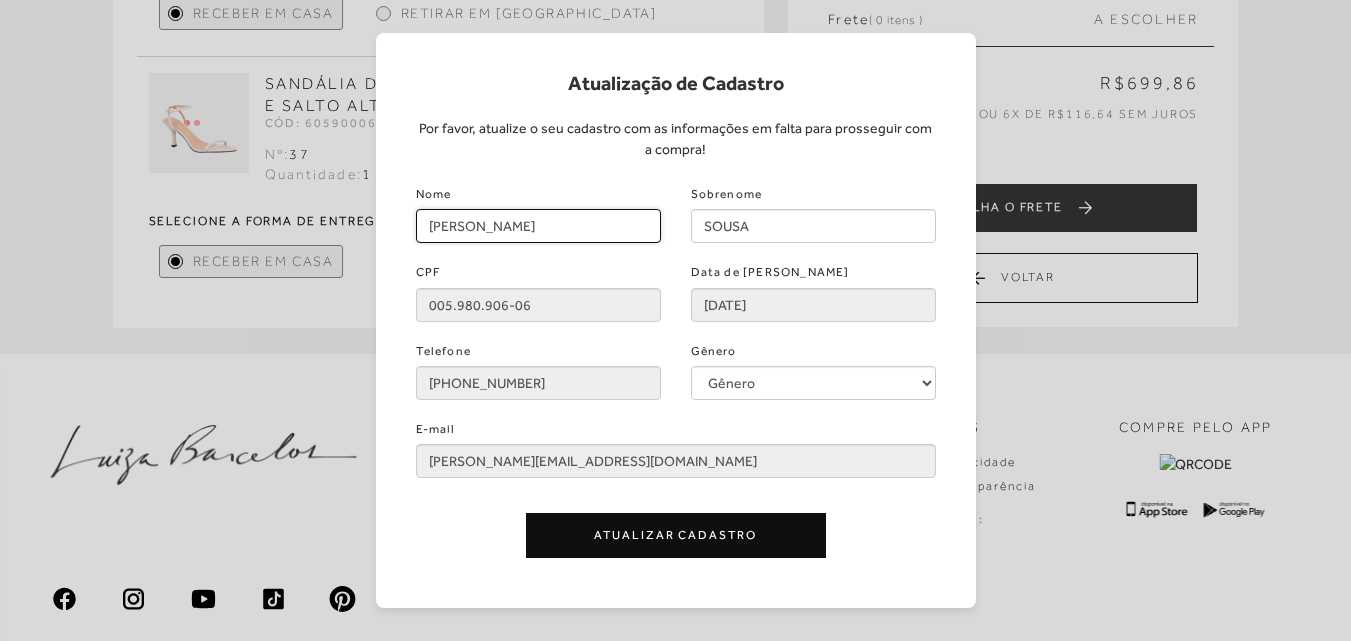 type on "[PERSON_NAME]" 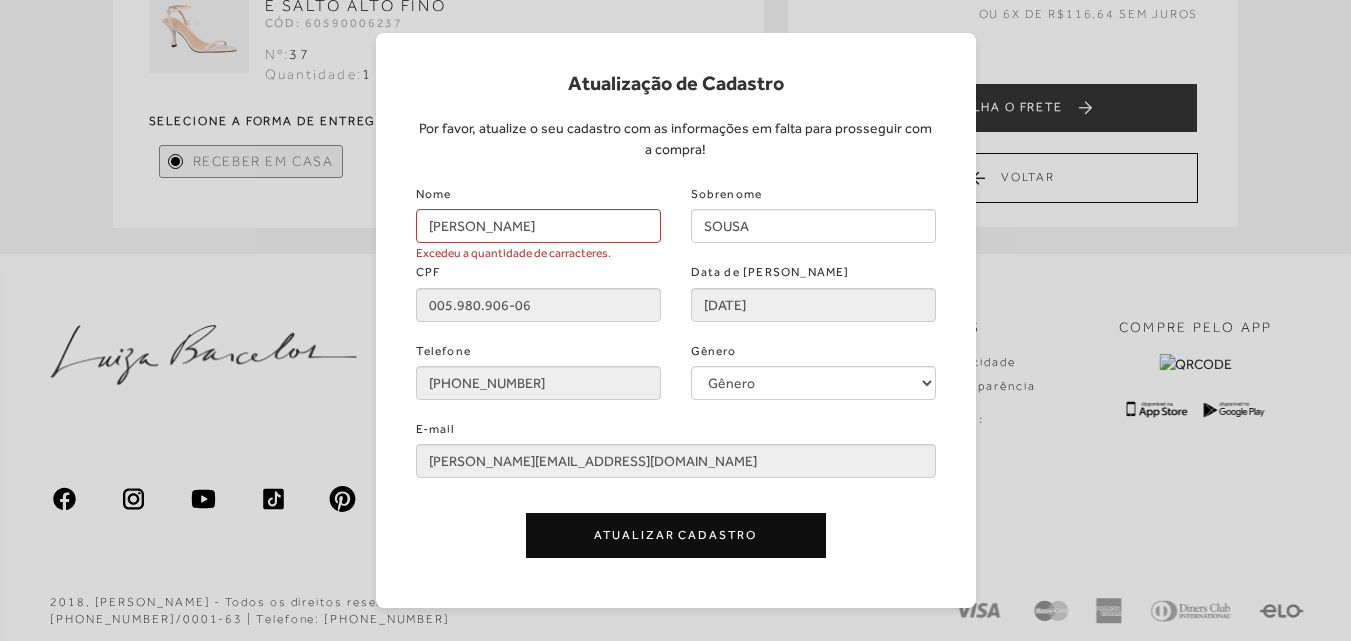 scroll, scrollTop: 511, scrollLeft: 0, axis: vertical 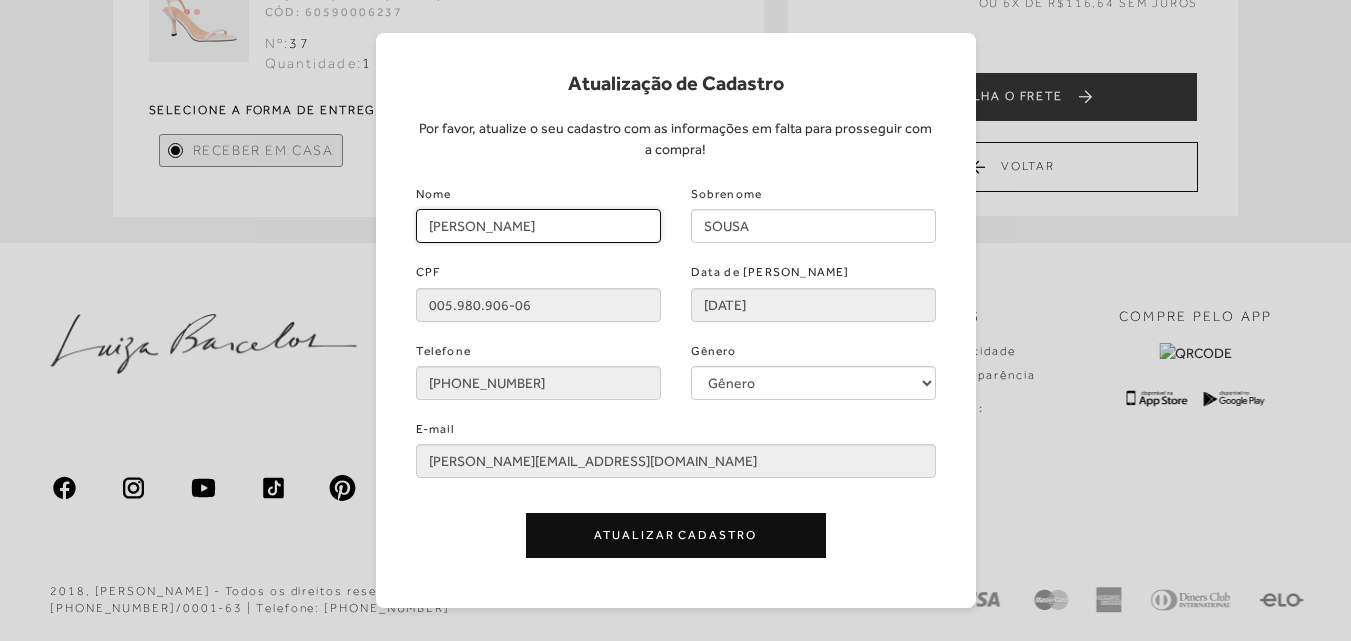 drag, startPoint x: 597, startPoint y: 229, endPoint x: 390, endPoint y: 228, distance: 207.00241 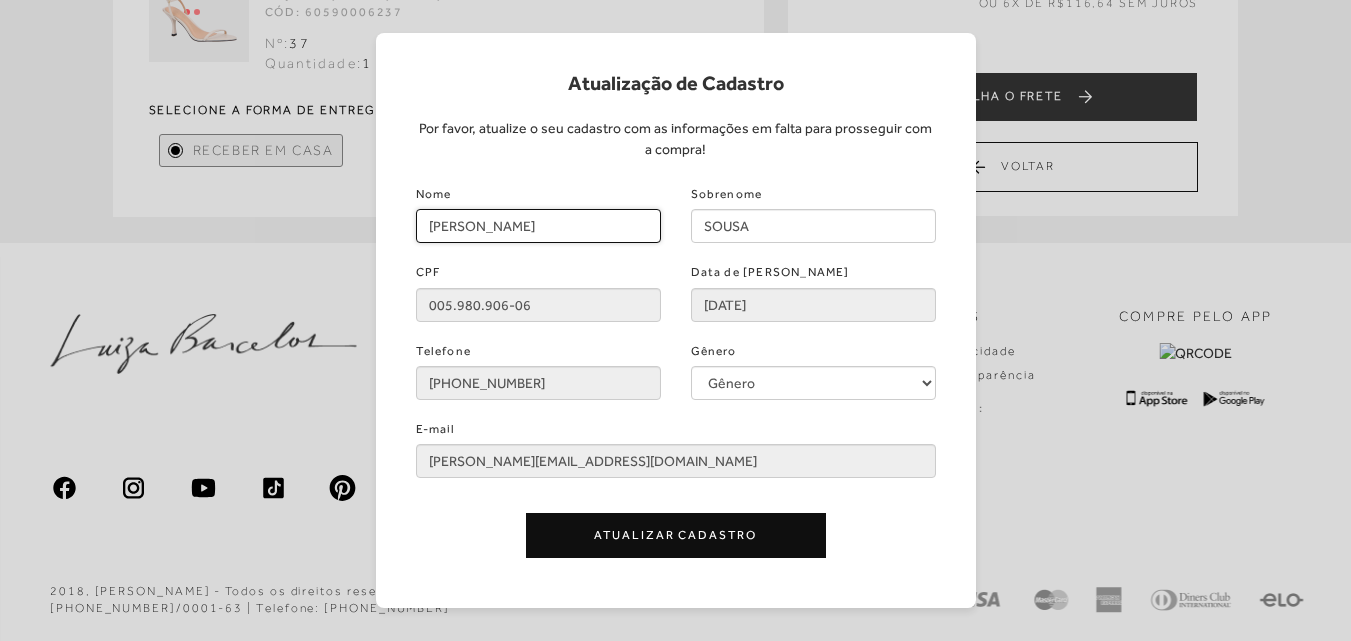 click on "Atualização de Cadastro
Por favor, atualize o seu cadastro com as informações em falta para prosseguir com a compra!
Nome
[PERSON_NAME]
Sobrenome
SOUSA
CPF
005.980.906-06
Data de Nascimento
[DATE]
Telefone
[PHONE_NUMBER]
Gênero
Gênero Feminino Masculino
E-mail
[PERSON_NAME][EMAIL_ADDRESS][DOMAIN_NAME]
Atualizar Cadastro" at bounding box center [676, 320] 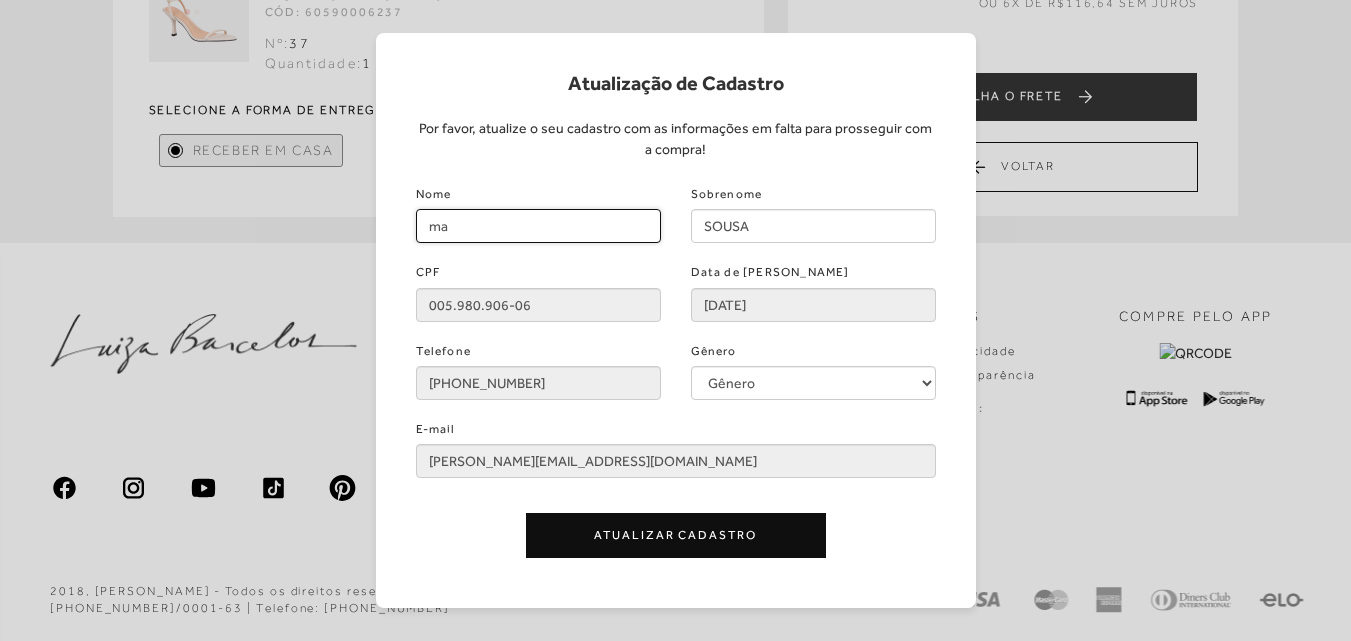 type on "m" 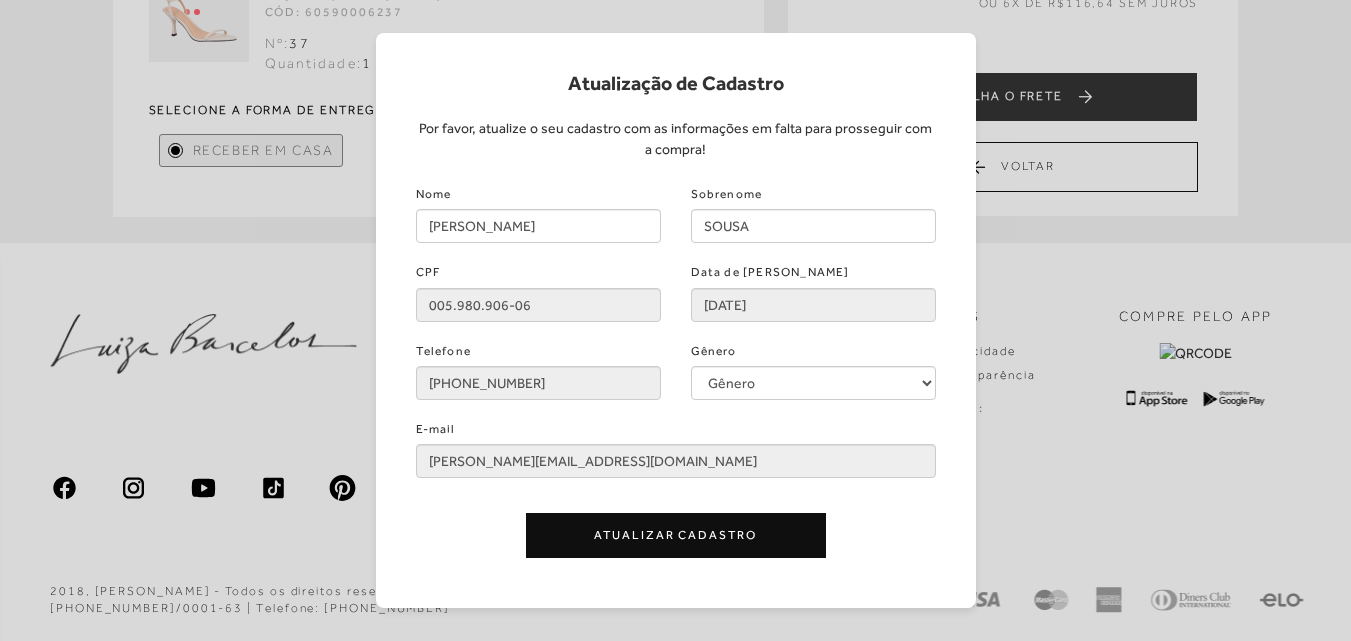 click on "Atualizar Cadastro" at bounding box center [676, 535] 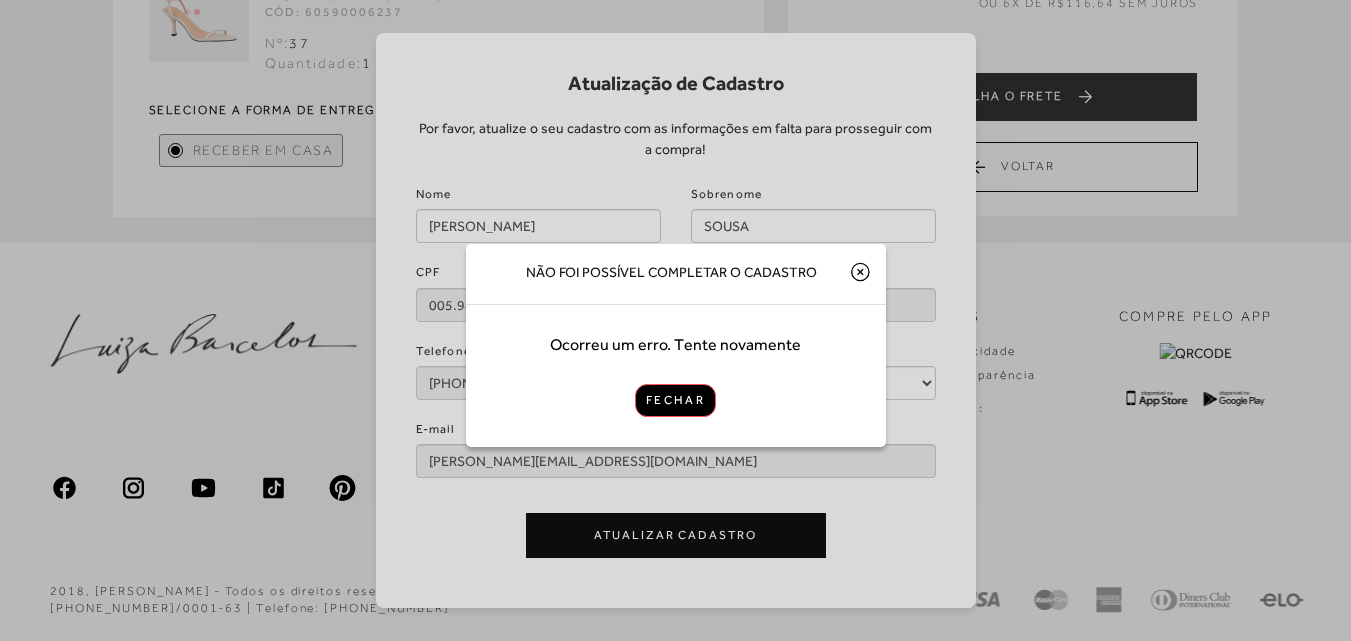 click on "Fechar" at bounding box center (675, 400) 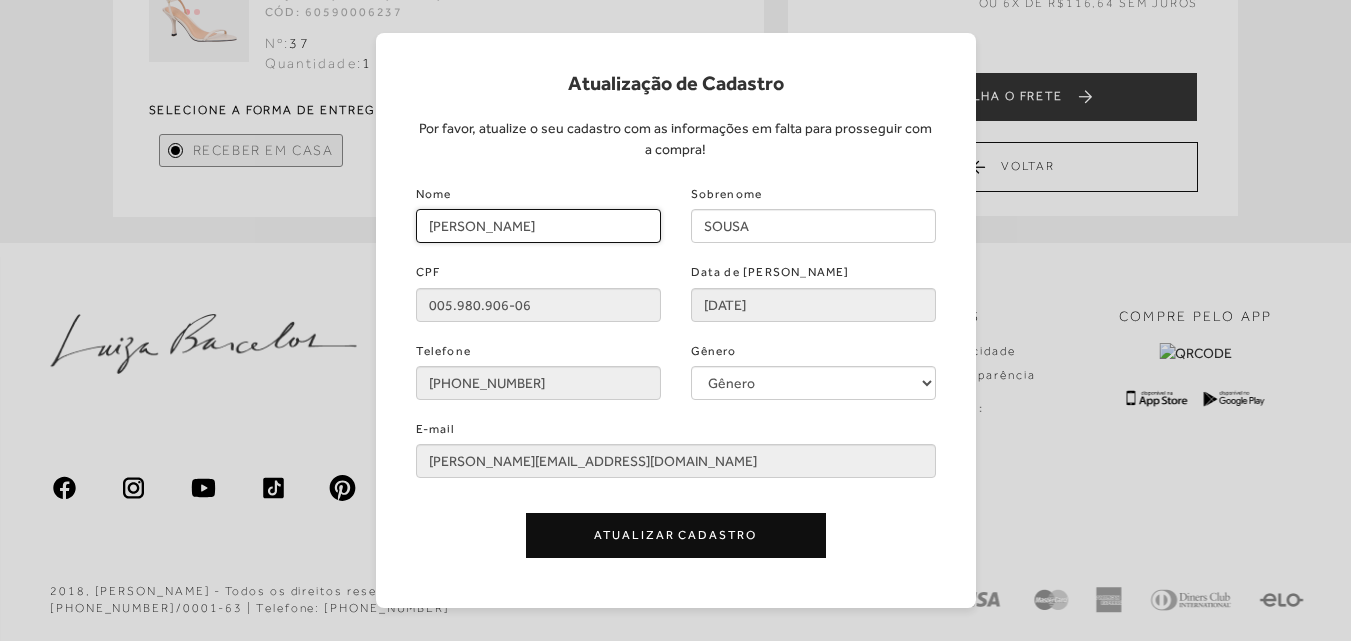 click on "[PERSON_NAME]" at bounding box center [538, 226] 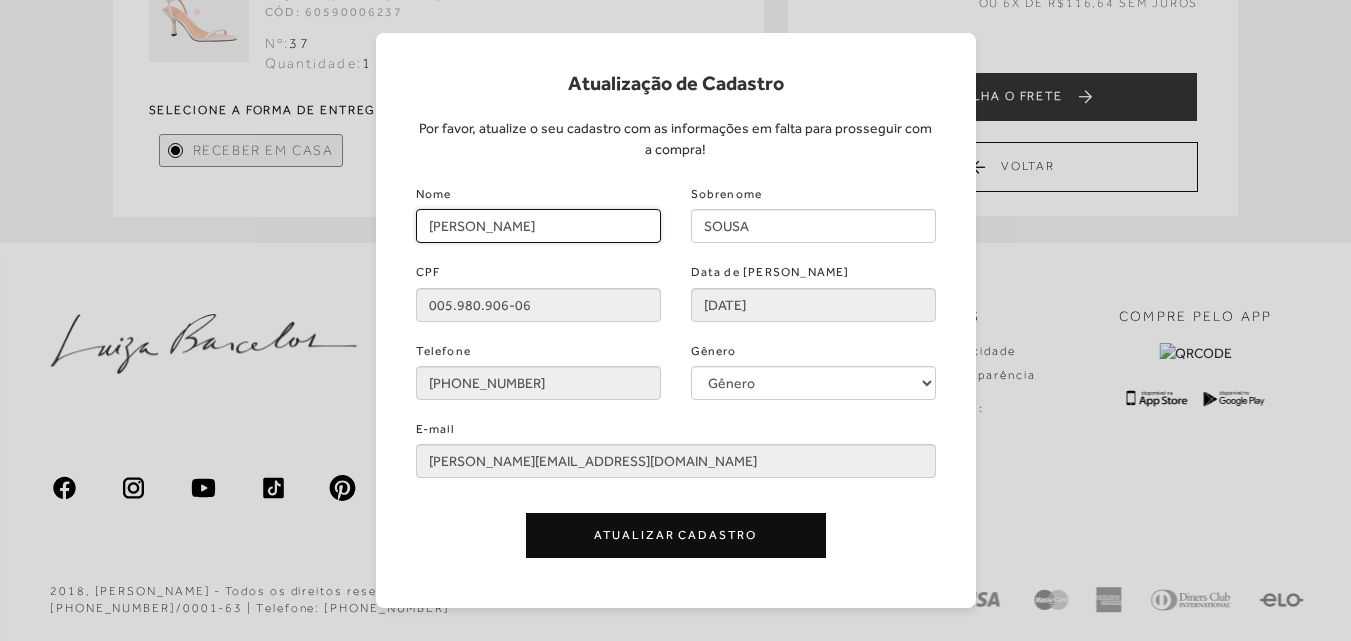 click on "[PERSON_NAME]" at bounding box center (538, 226) 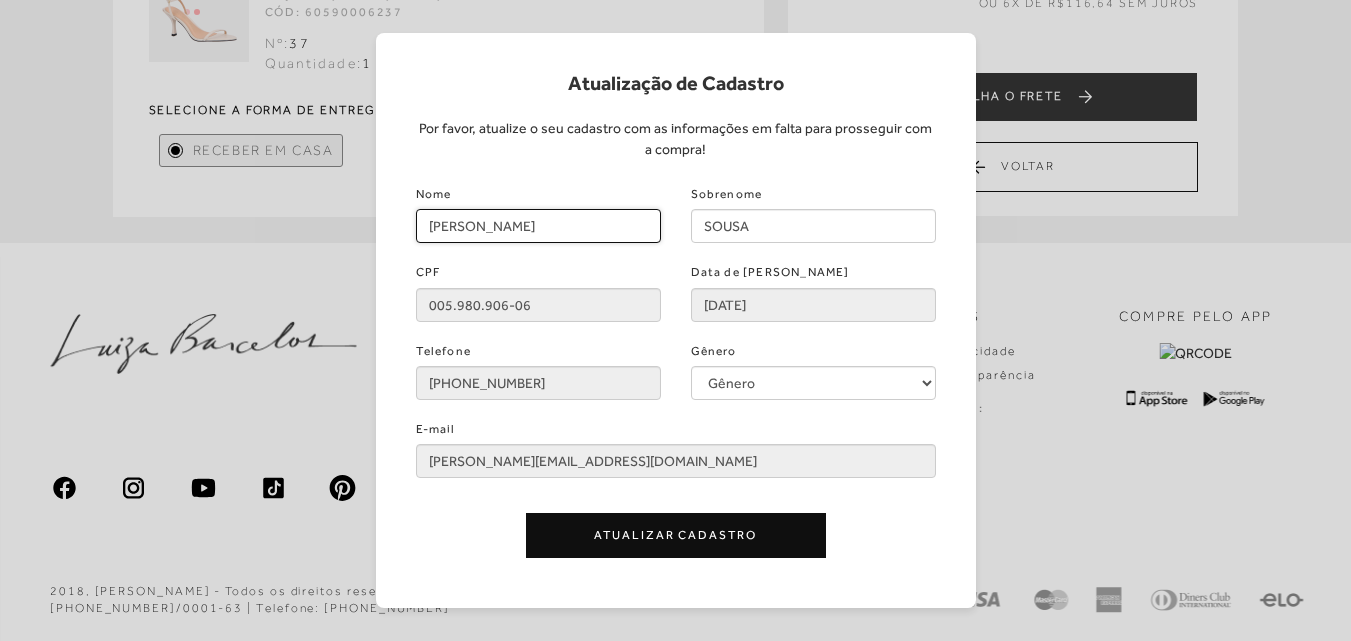 click on "[PERSON_NAME]" at bounding box center [538, 226] 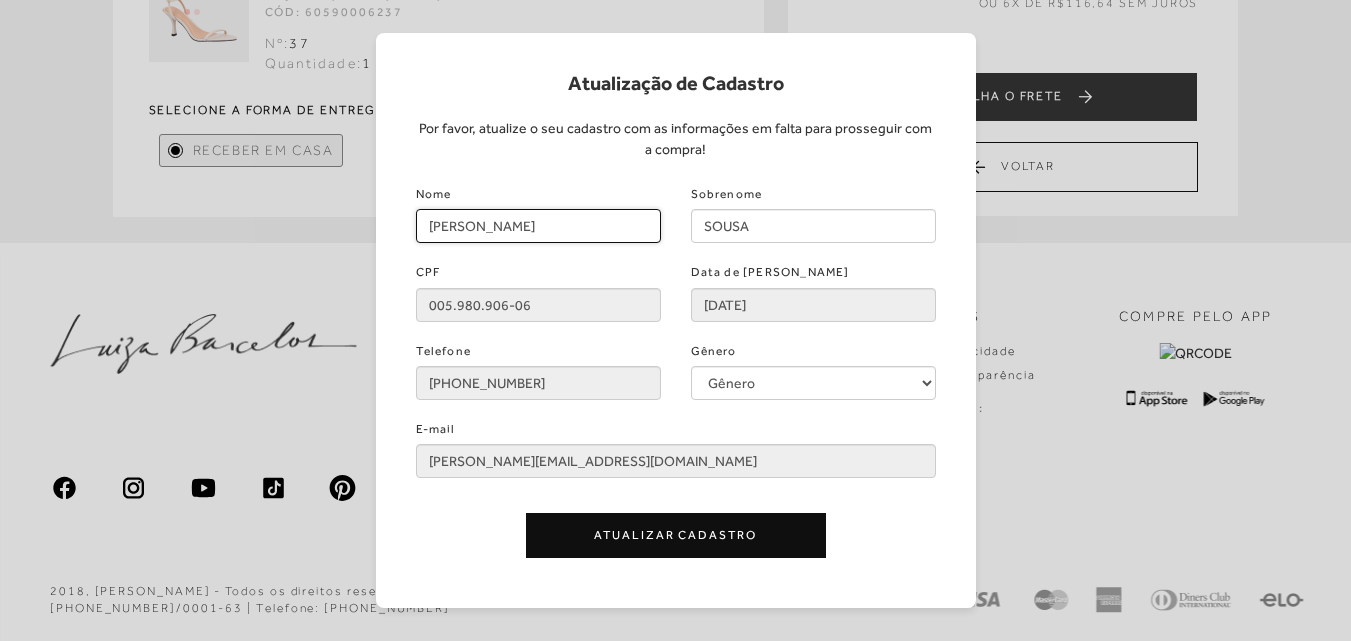 drag, startPoint x: 511, startPoint y: 225, endPoint x: 561, endPoint y: 225, distance: 50 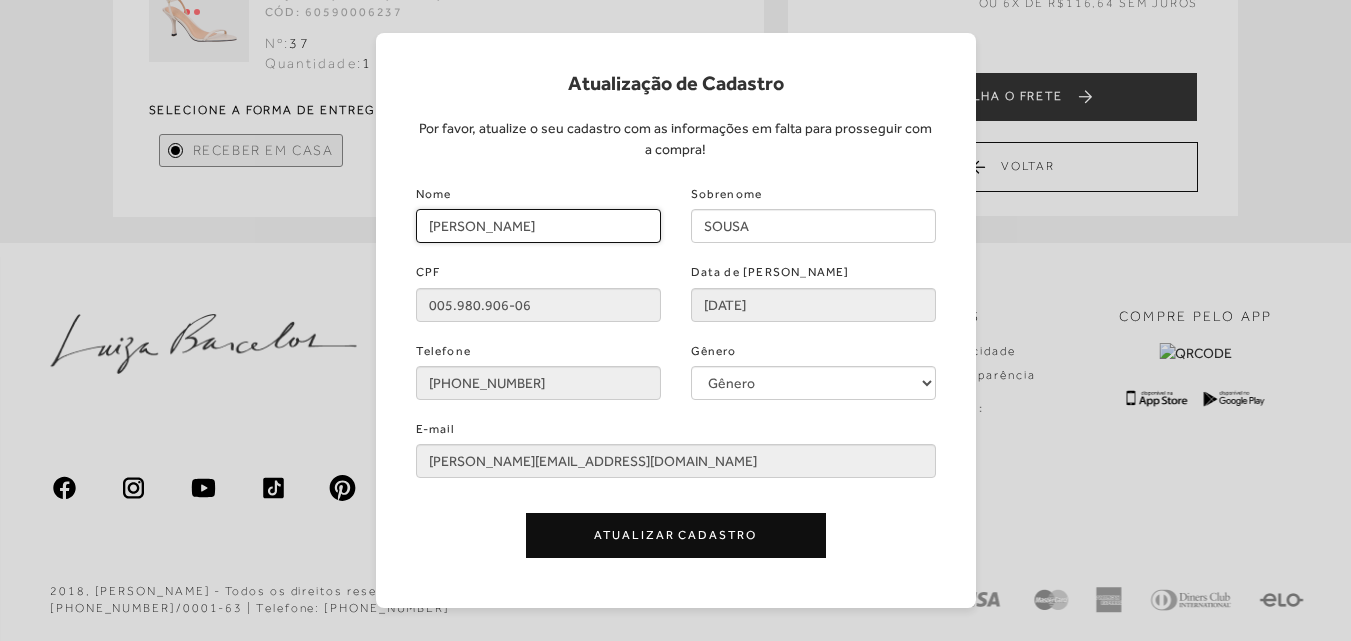 click on "MARIA JOSÉ ALME" at bounding box center [538, 226] 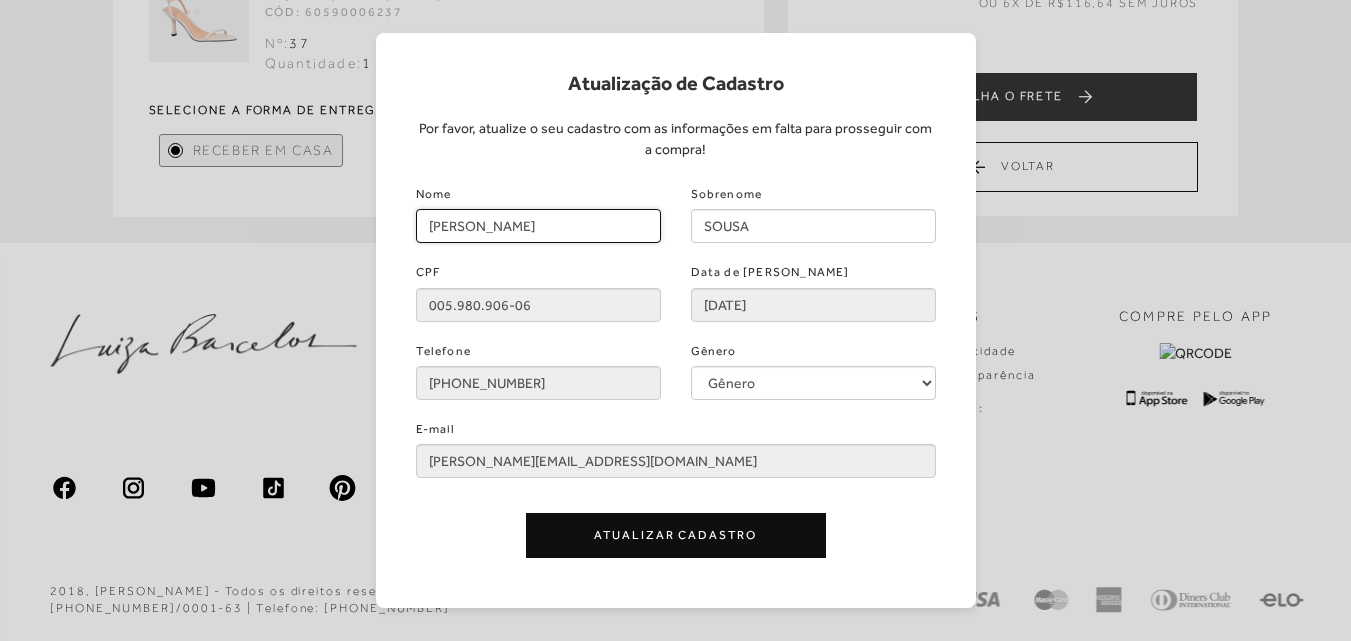 type on "MARIA JOSÉ" 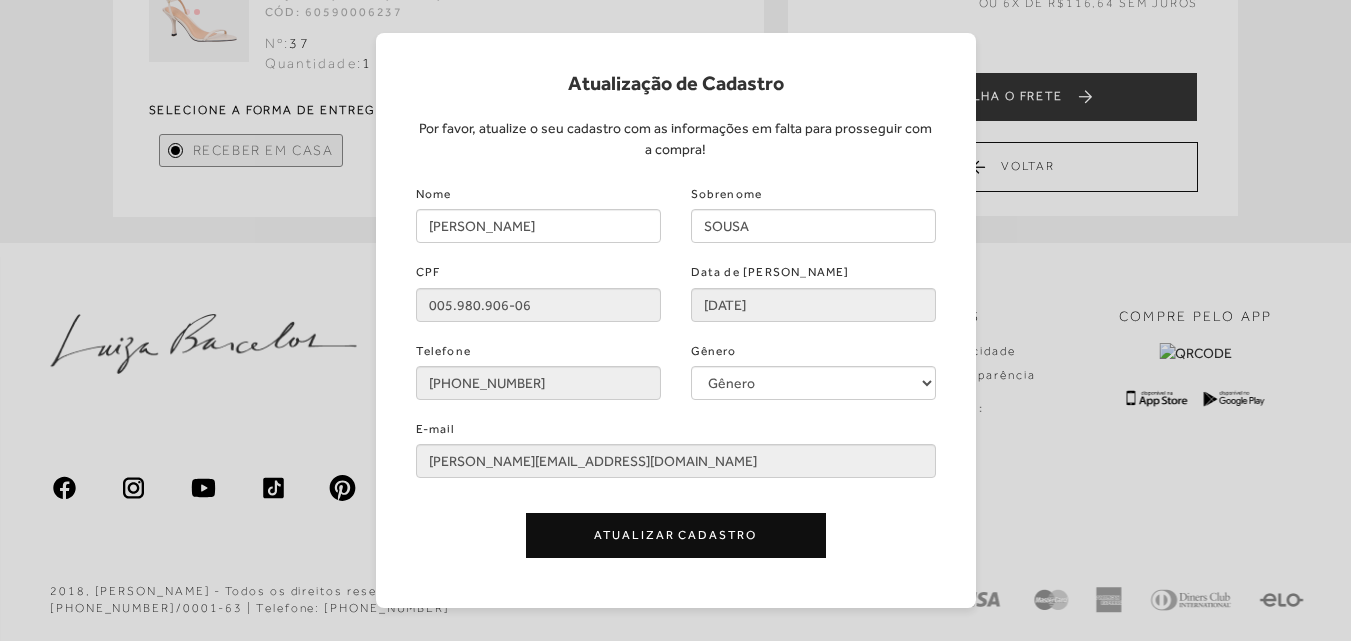 click on "Atualizar Cadastro" at bounding box center (676, 535) 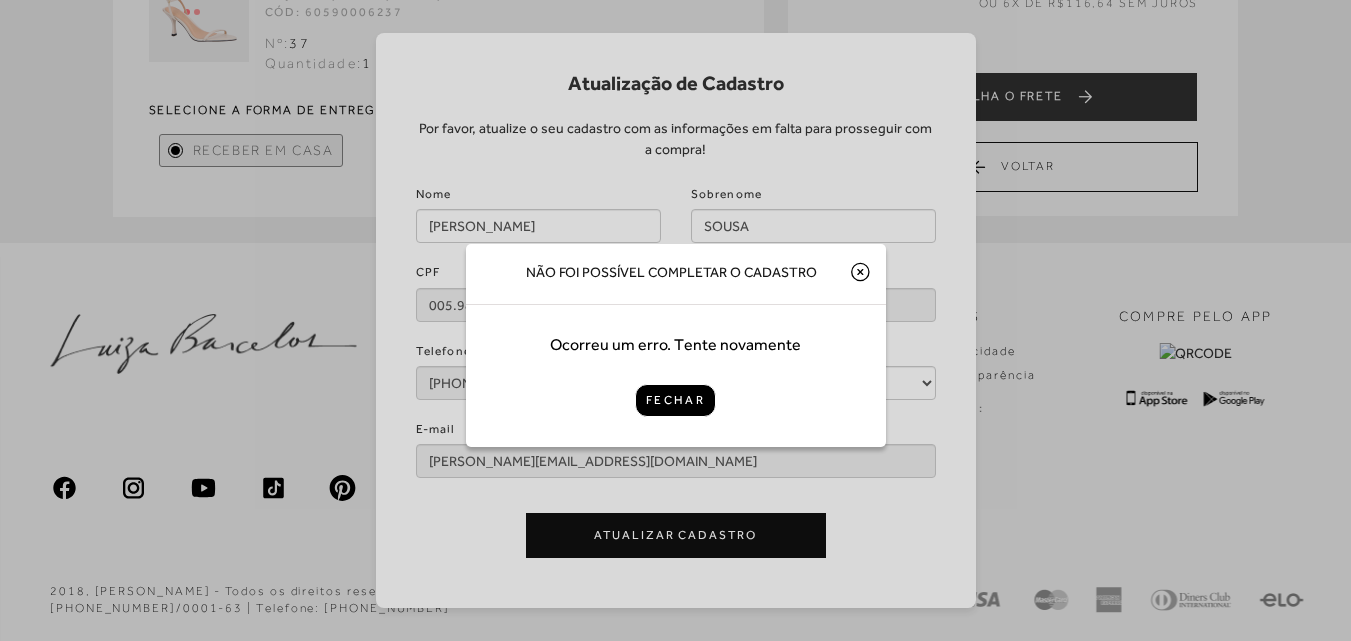 click on "Fechar" at bounding box center [675, 400] 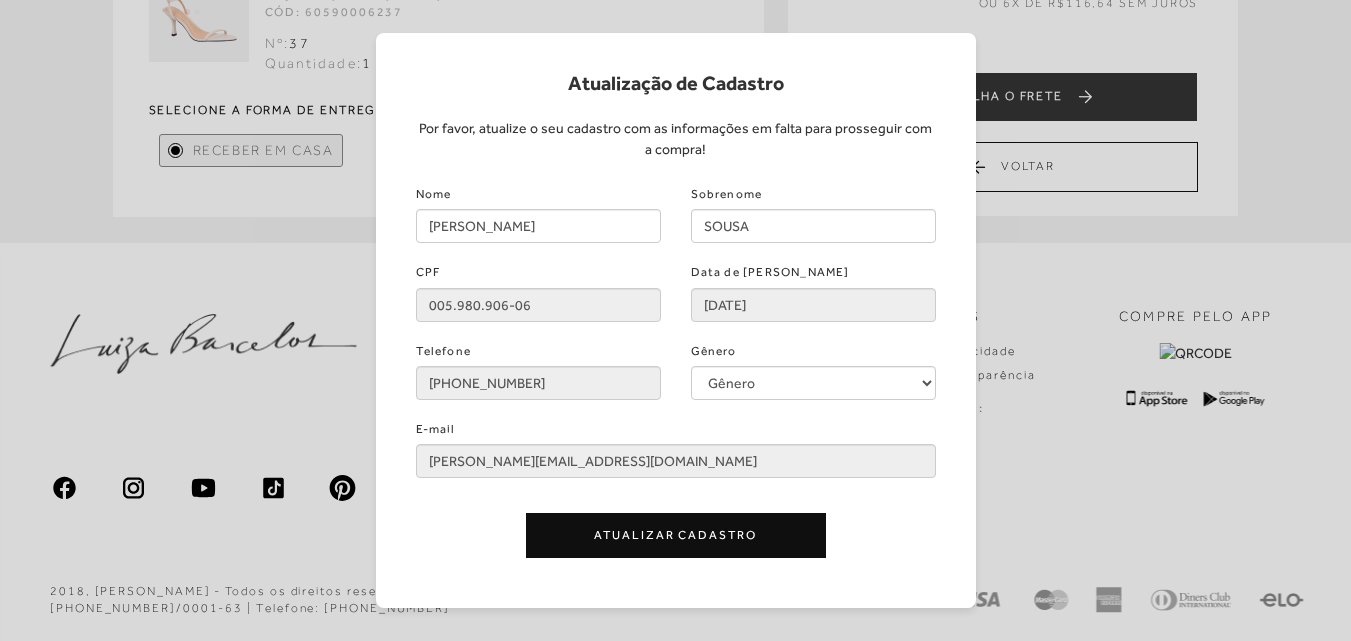 click on "Atualização de Cadastro
Por favor, atualize o seu cadastro com as informações em falta para prosseguir com a compra!
Nome
MARIA JOSÉ
Sobrenome
SOUSA
CPF
005.980.906-06
Data de Nascimento
01/06/1976
Telefone
(37) 99974-2077
Gênero
Gênero Feminino Masculino
E-mail
maria@rogesesi.com.br
Atualizar Cadastro" at bounding box center [675, 320] 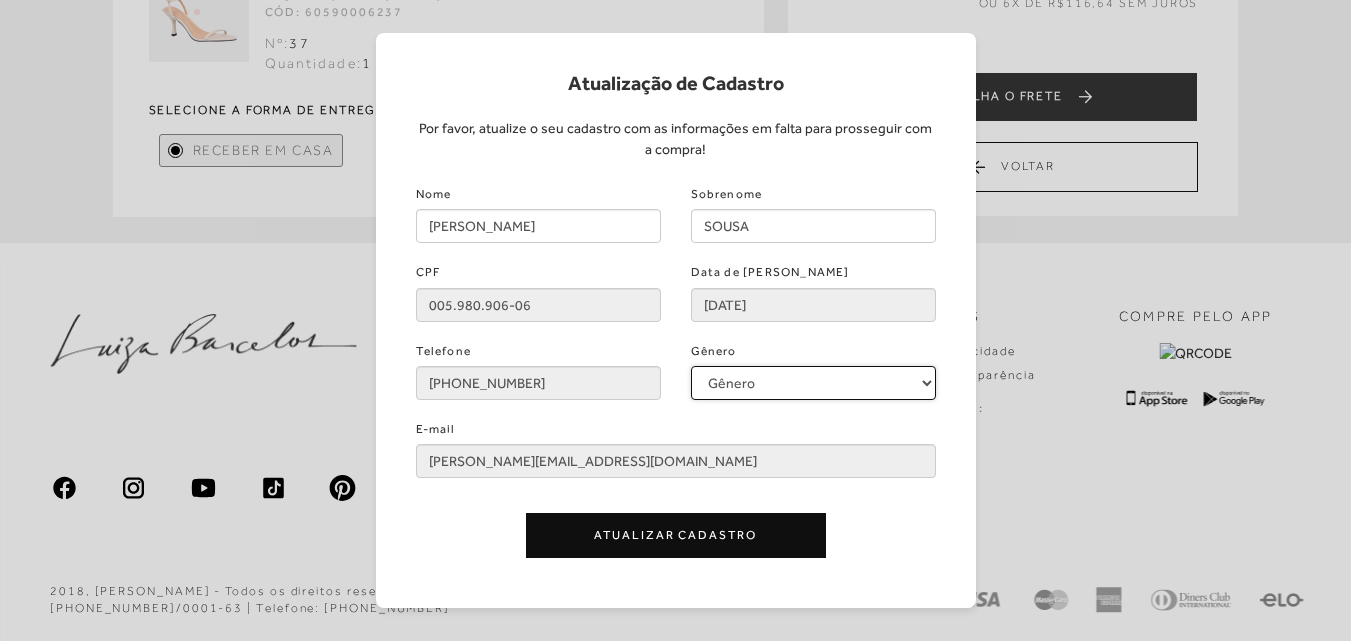 click on "Gênero Feminino Masculino" at bounding box center [813, 383] 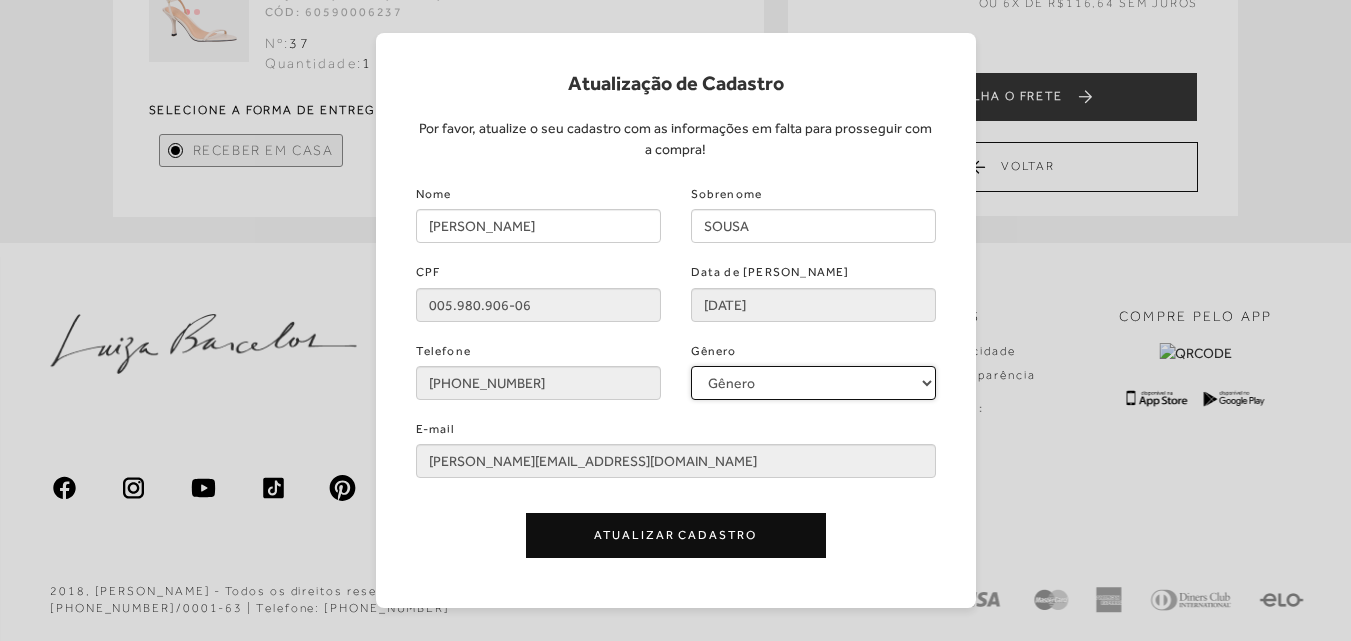 click on "Gênero Feminino Masculino" at bounding box center (813, 383) 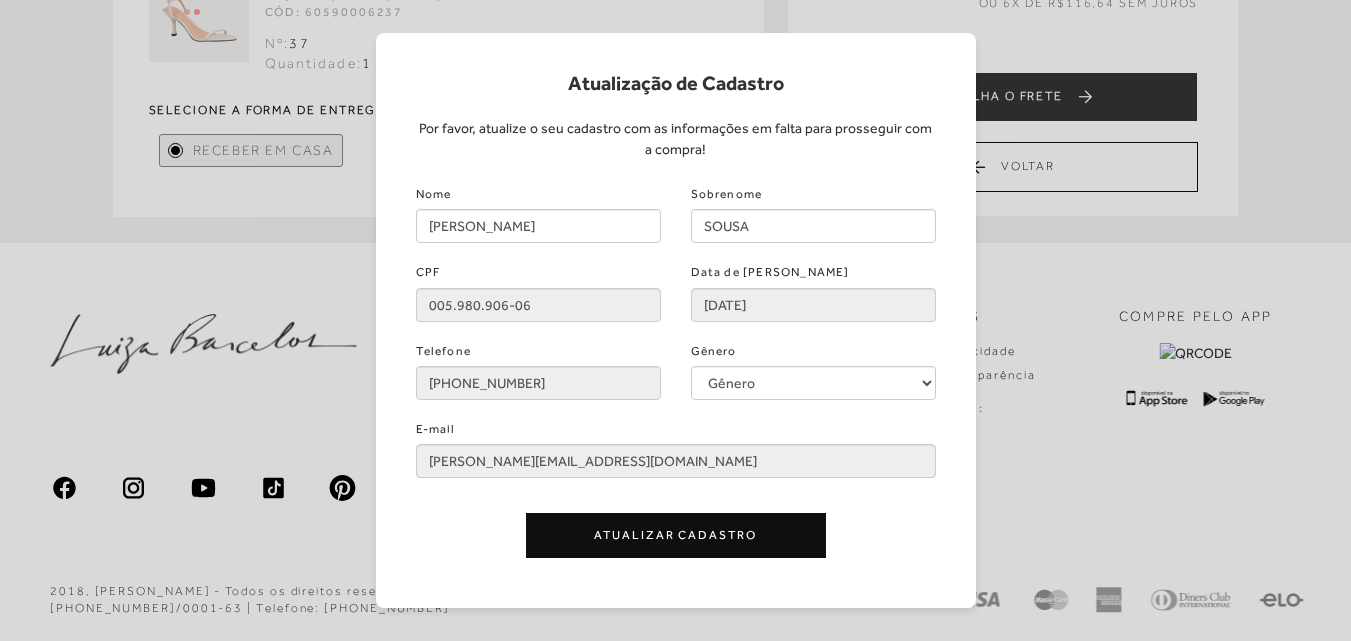 click on "Atualizar Cadastro" at bounding box center (676, 535) 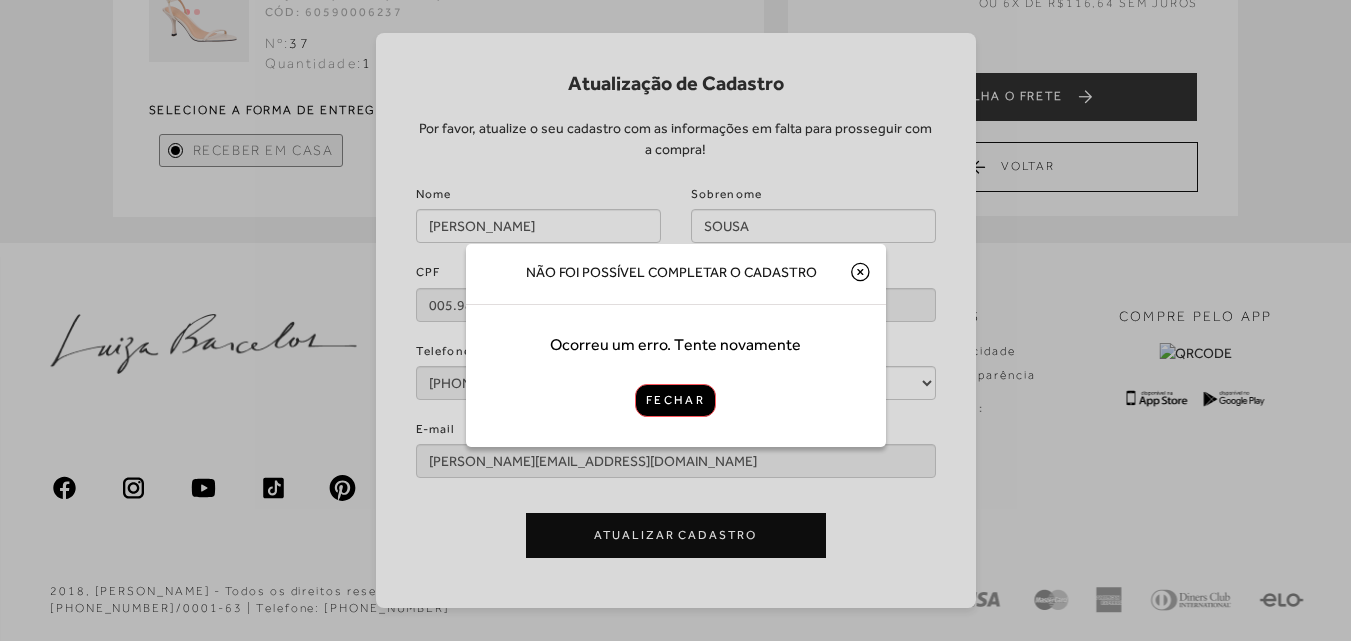 click on "Fechar" at bounding box center [675, 400] 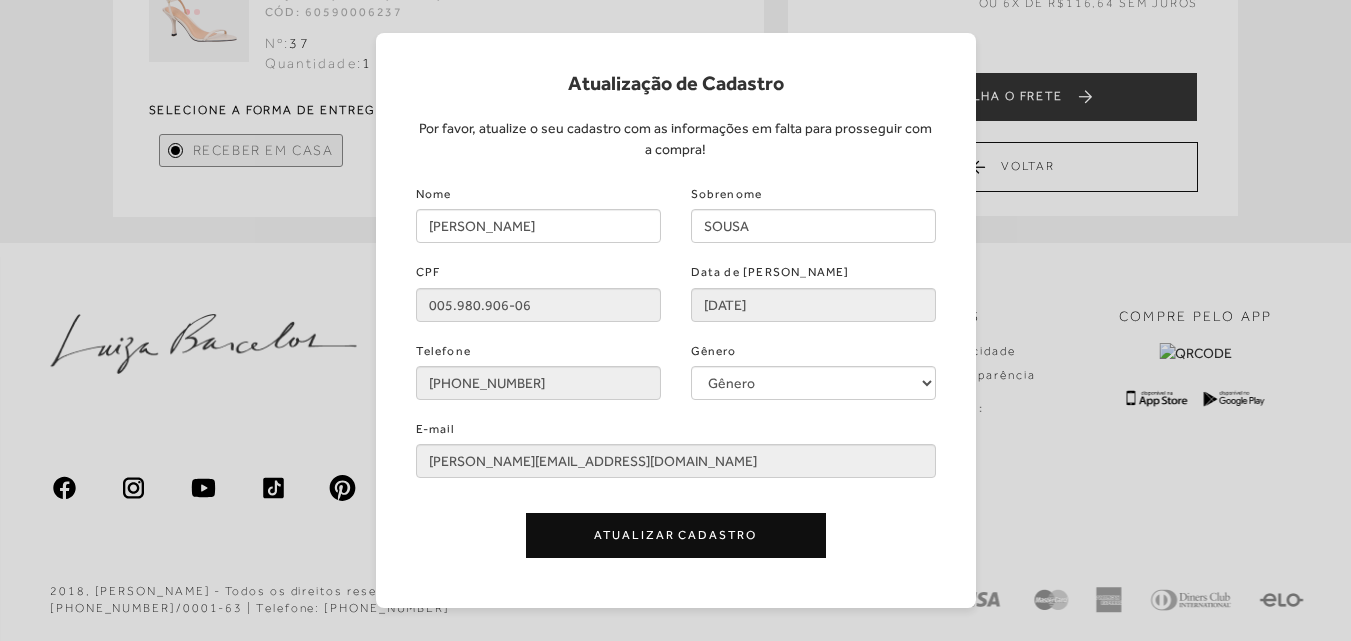 click on "Atualização de Cadastro
Por favor, atualize o seu cadastro com as informações em falta para prosseguir com a compra!
Nome
MARIA JOSÉ
Sobrenome
SOUSA
CPF
005.980.906-06
Data de Nascimento
01/06/1976
Telefone
(37) 99974-2077
Gênero
Gênero Feminino Masculino
E-mail
maria@rogesesi.com.br
Atualizar Cadastro" at bounding box center [675, 320] 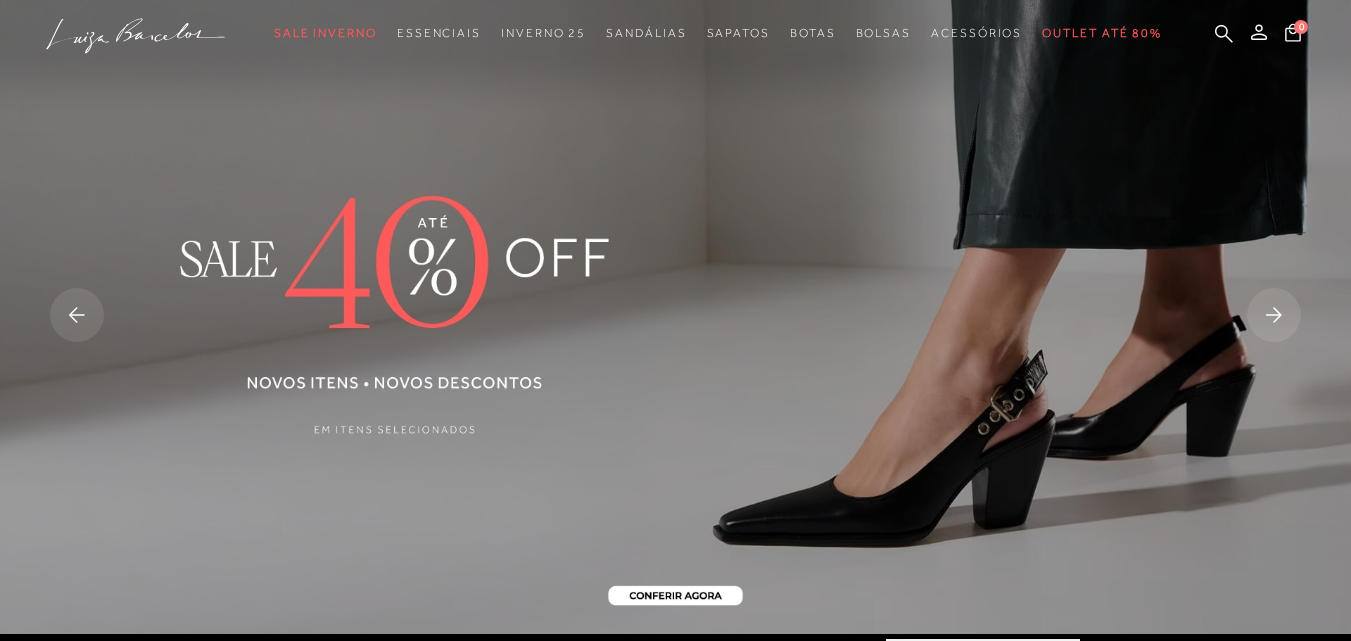scroll, scrollTop: 0, scrollLeft: 0, axis: both 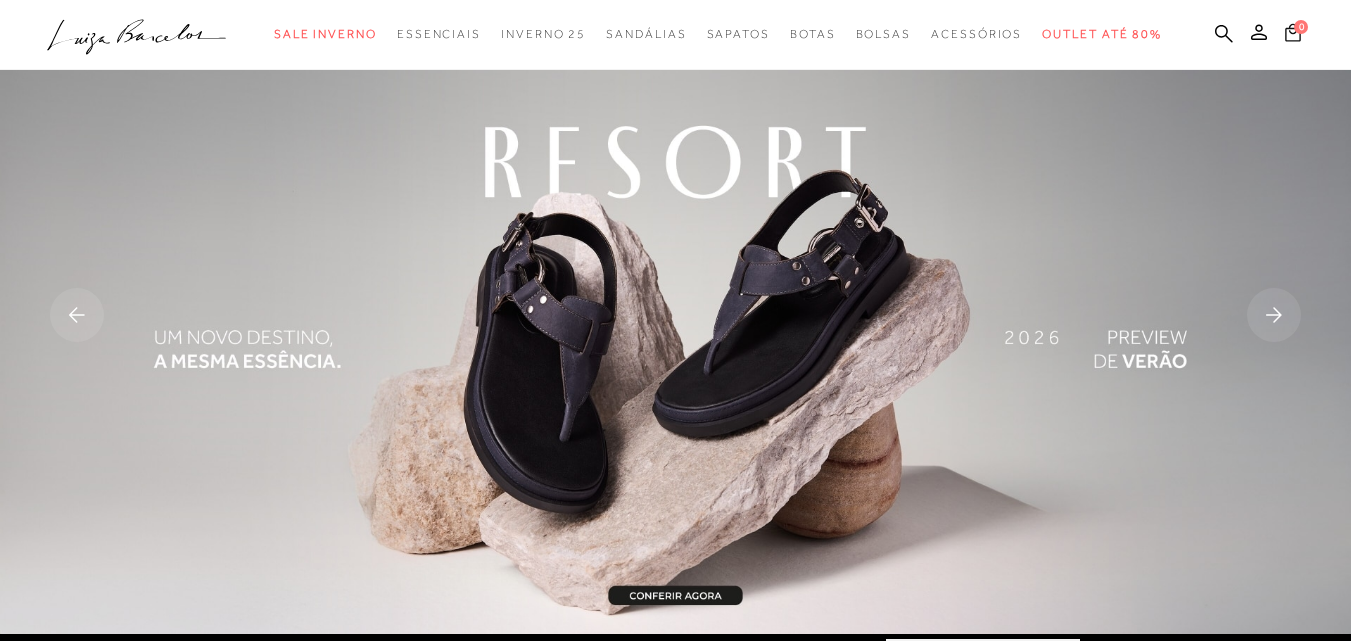 click 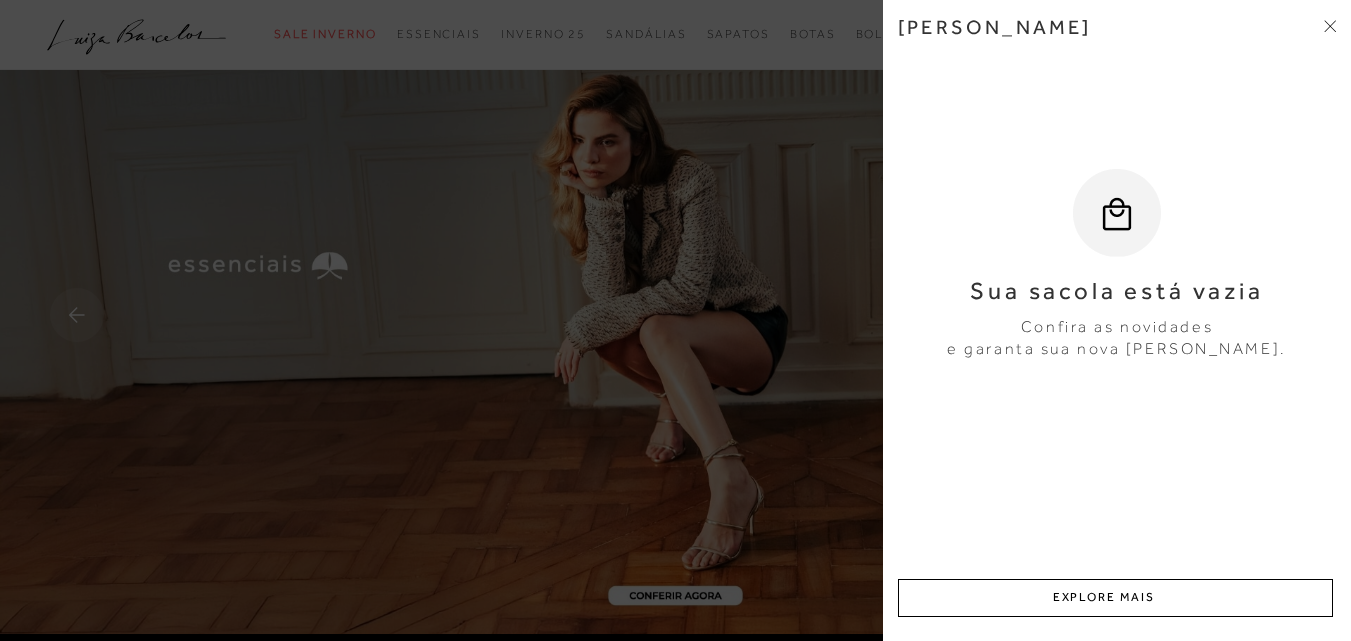 click 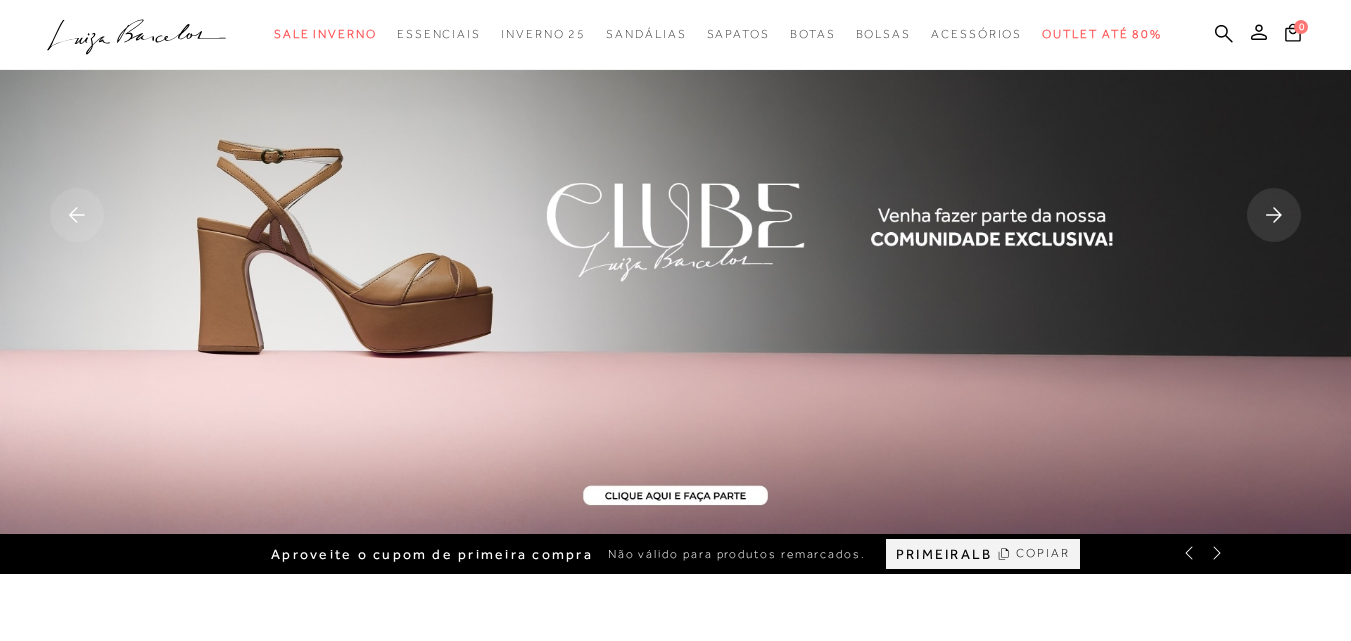 scroll, scrollTop: 0, scrollLeft: 0, axis: both 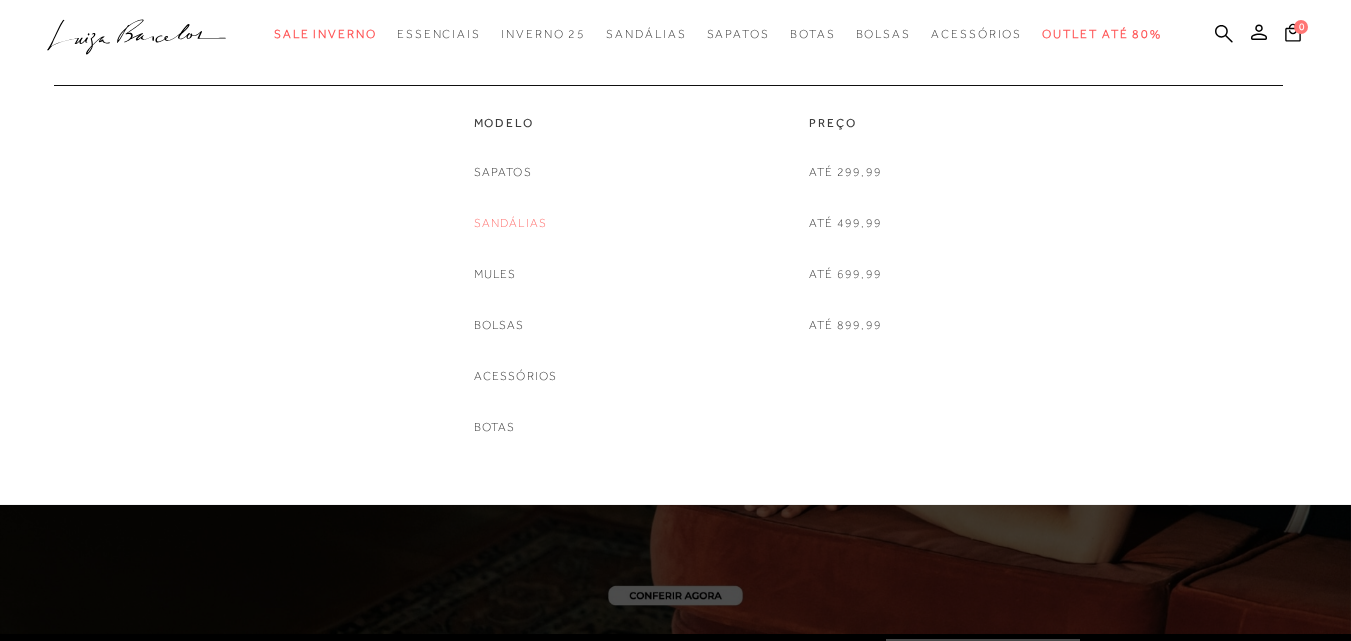 click on "Sandálias" at bounding box center [511, 223] 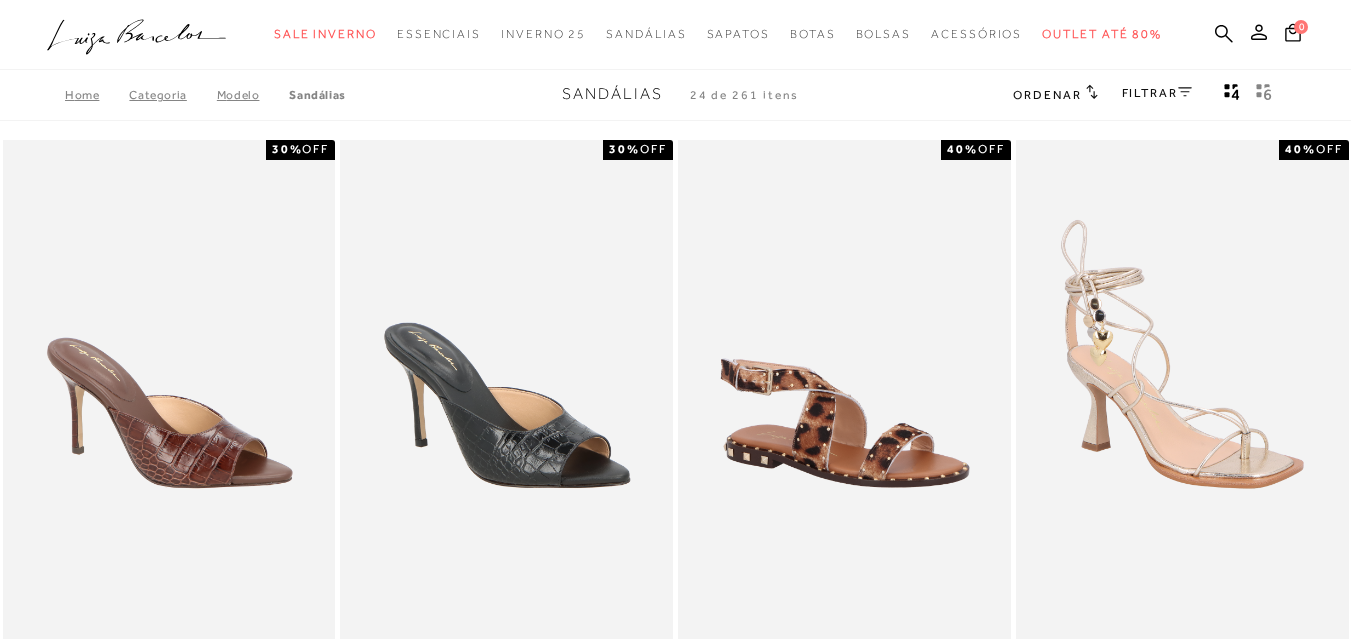 click on "FILTRAR" at bounding box center (1157, 93) 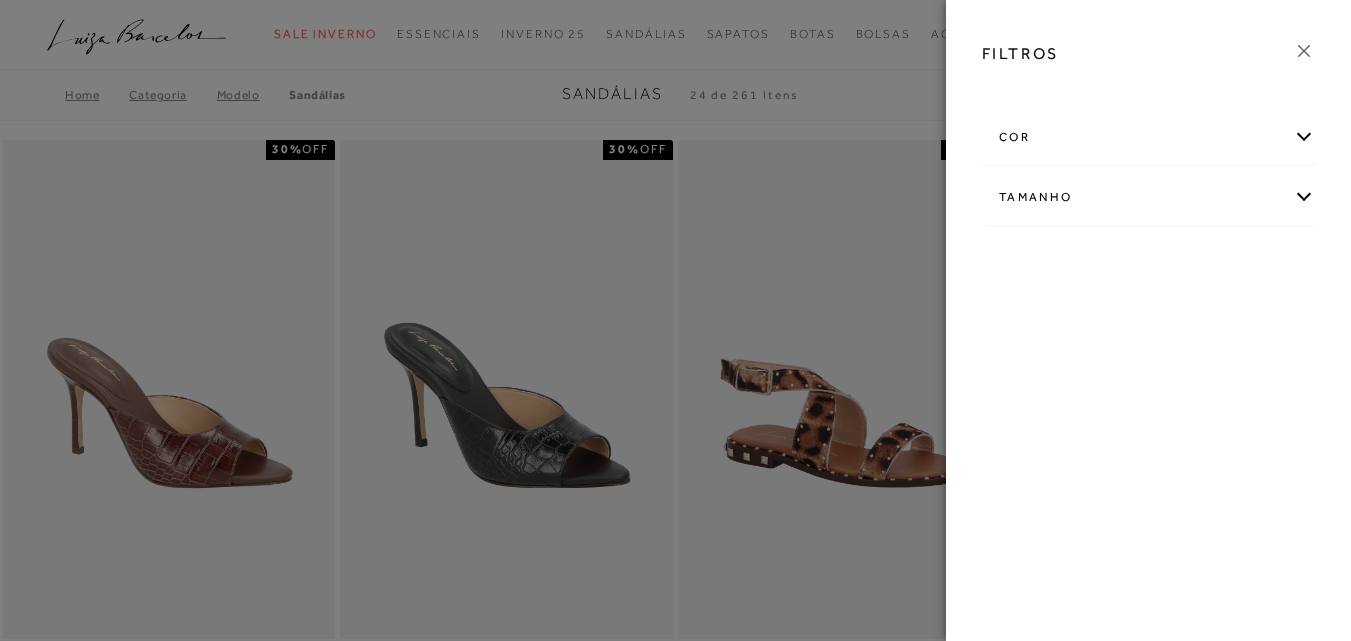 click on "cor" at bounding box center [1148, 137] 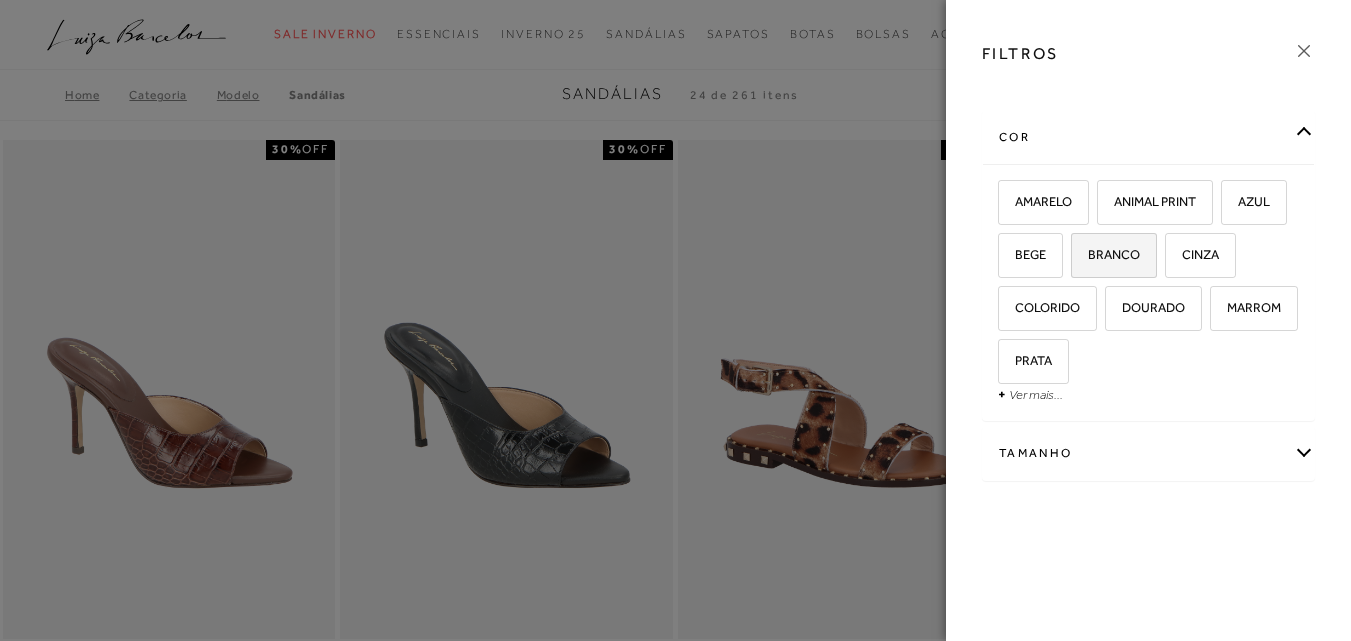 click on "BRANCO" at bounding box center (1106, 254) 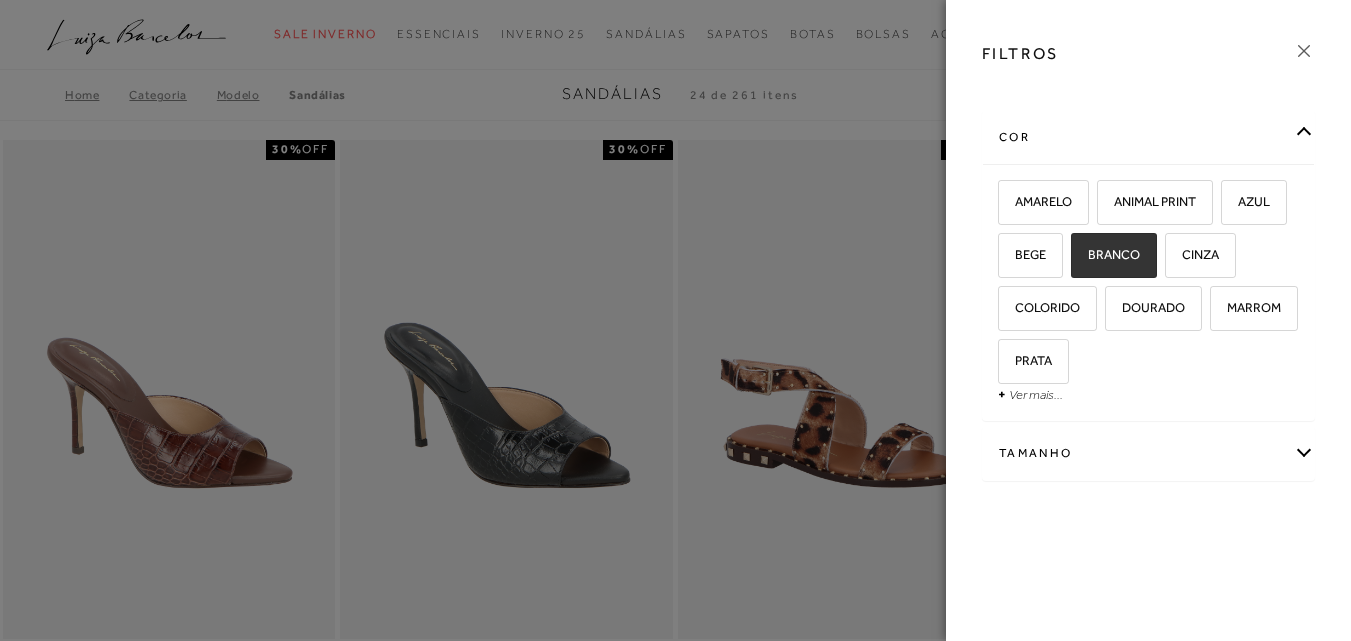 checkbox on "true" 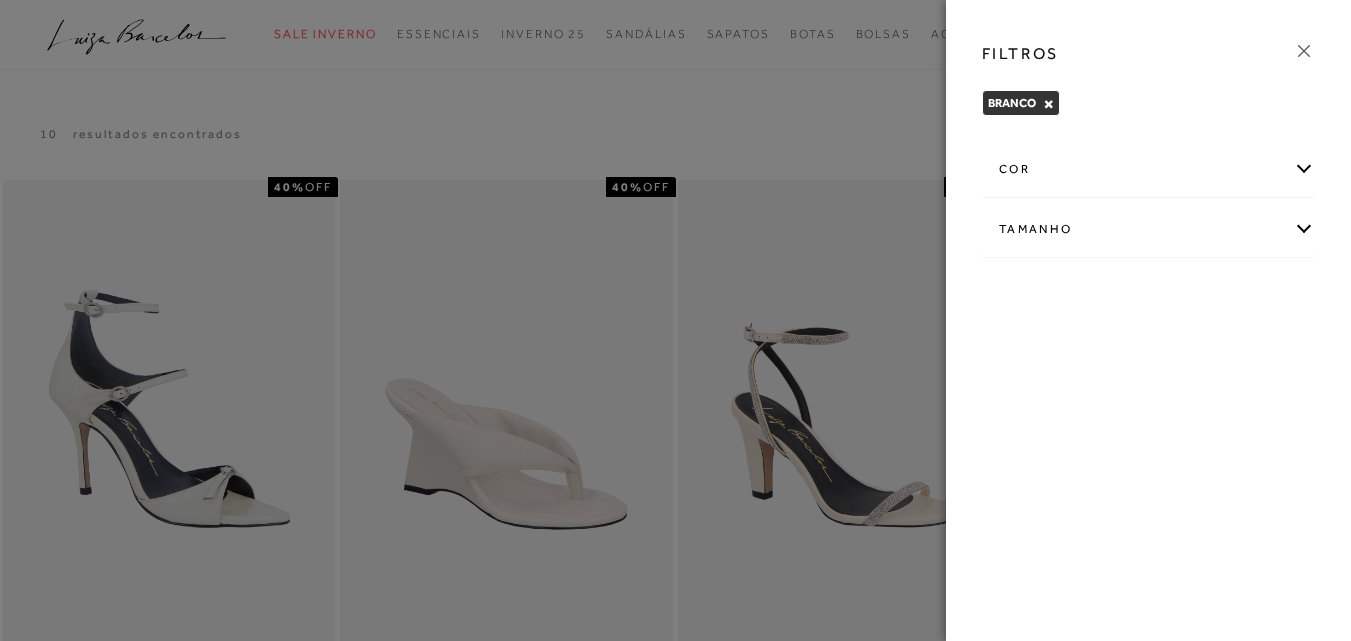 click at bounding box center (675, 320) 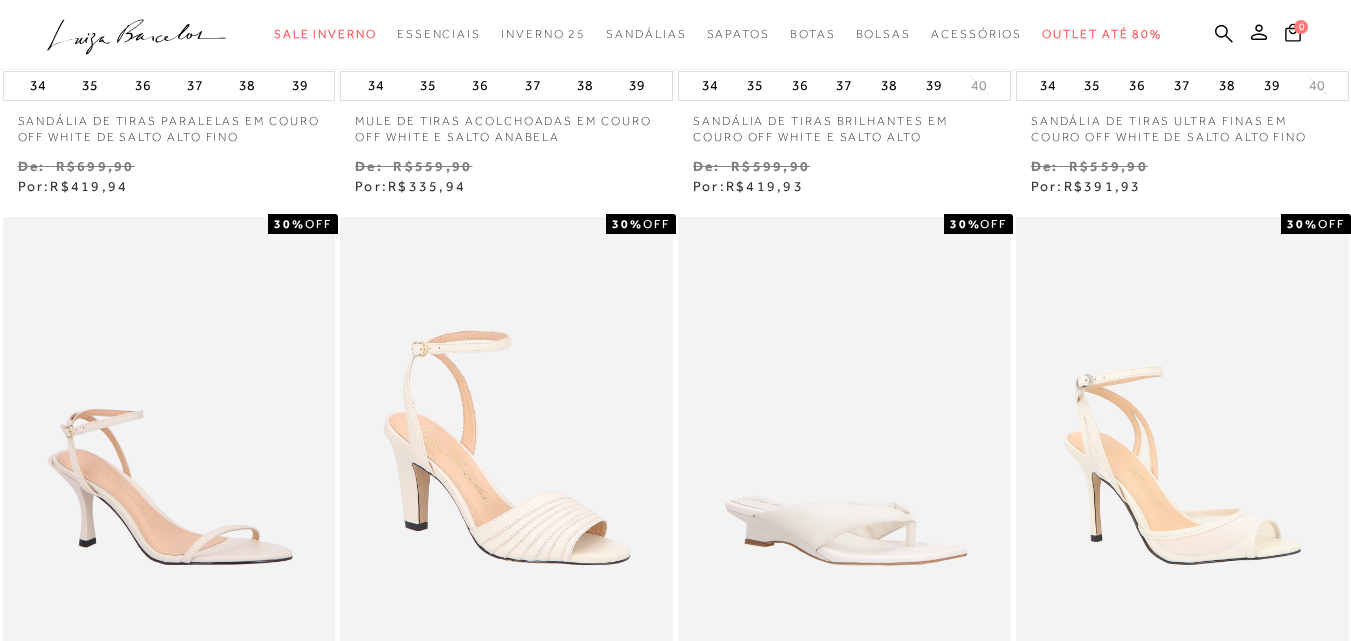 scroll, scrollTop: 900, scrollLeft: 0, axis: vertical 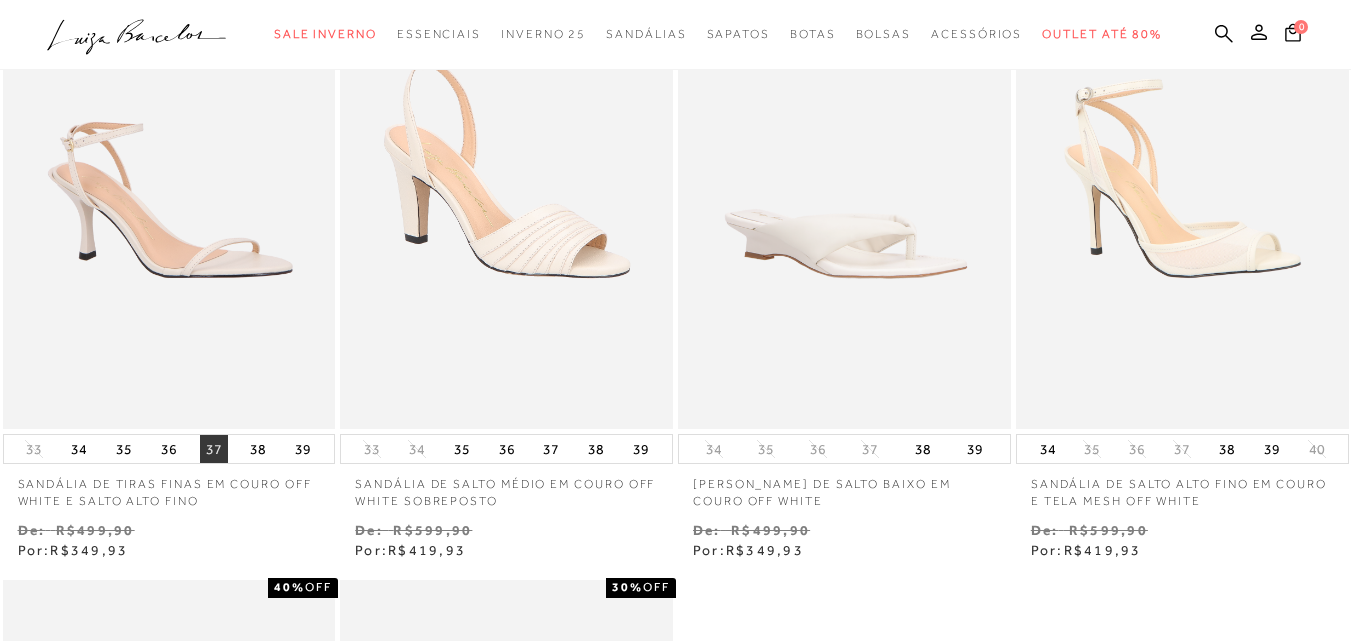 click on "37" at bounding box center (214, 449) 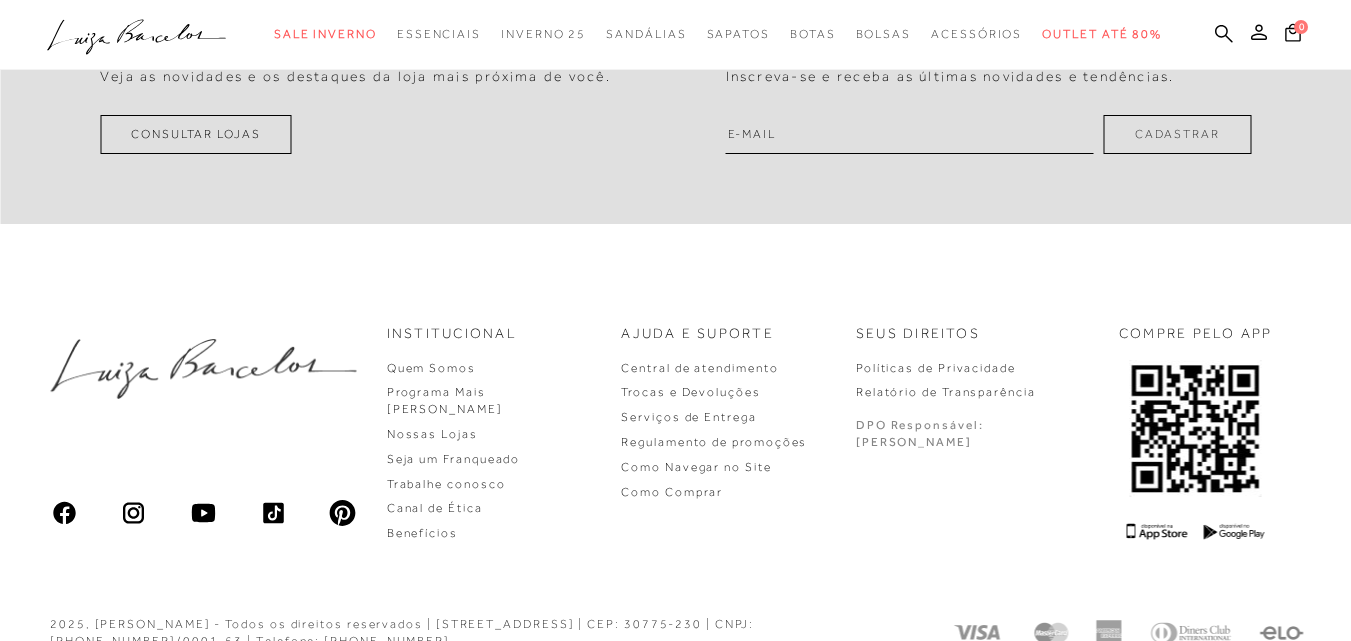scroll, scrollTop: 0, scrollLeft: 0, axis: both 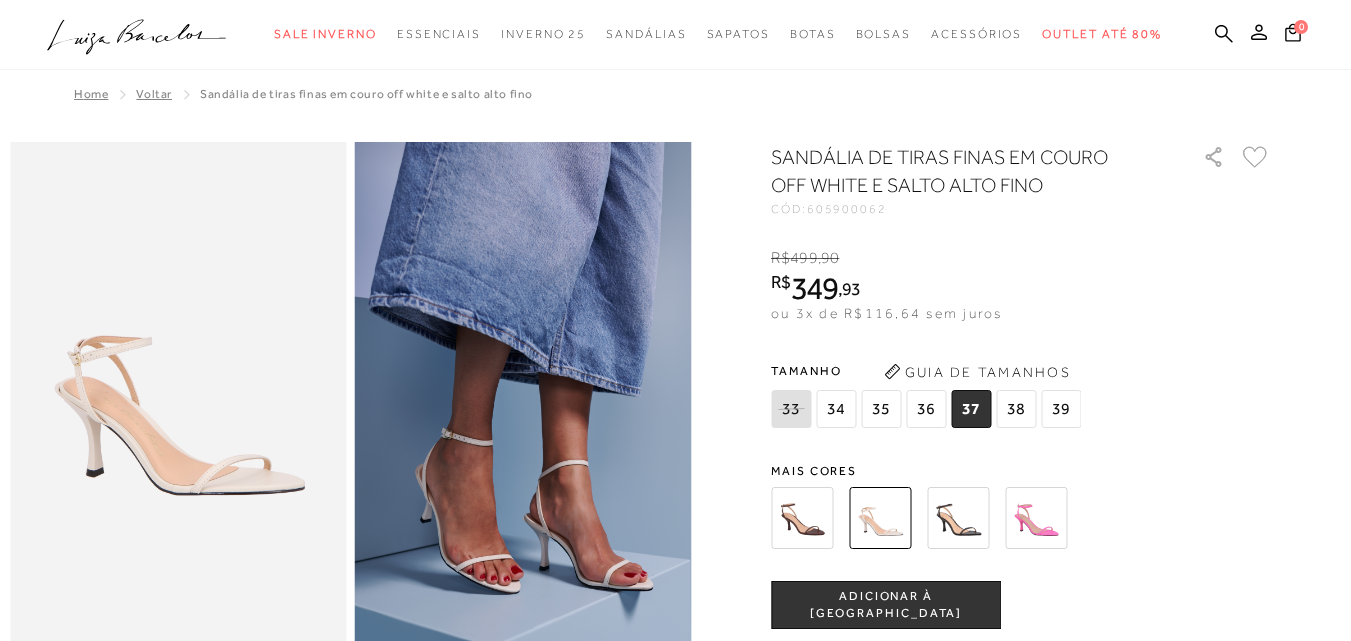 click on "37" at bounding box center [971, 409] 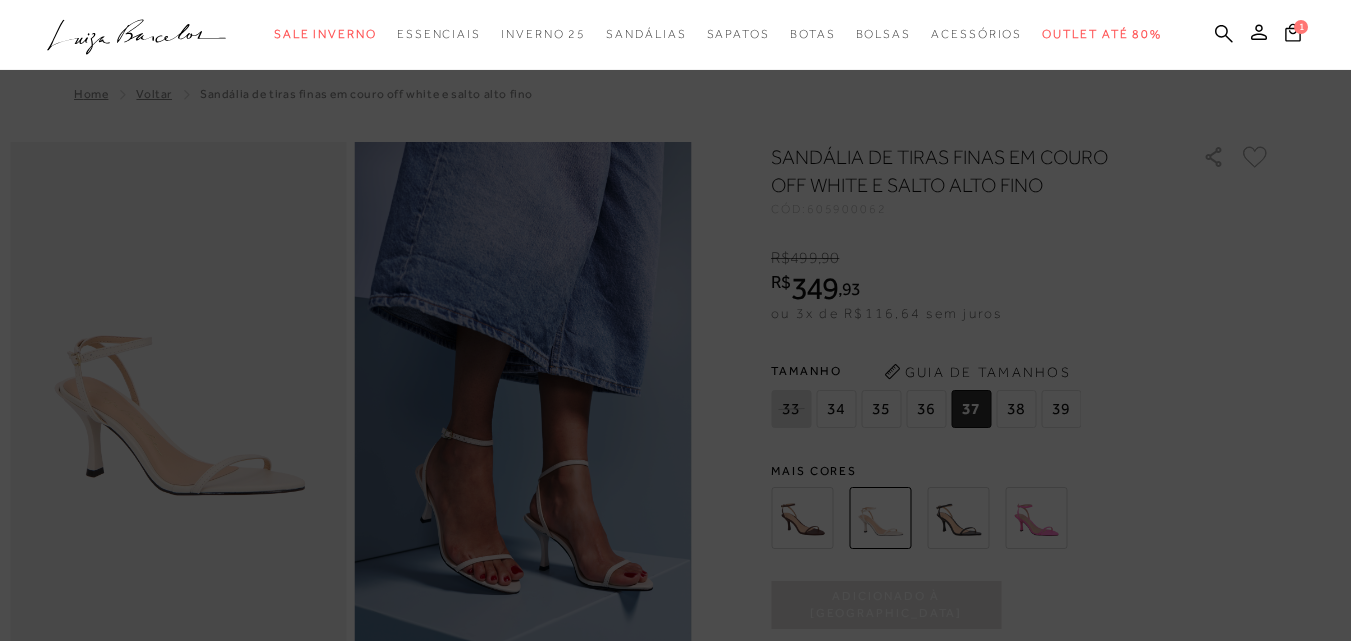 click on "Tamanho
33
34
35" at bounding box center [1021, 394] 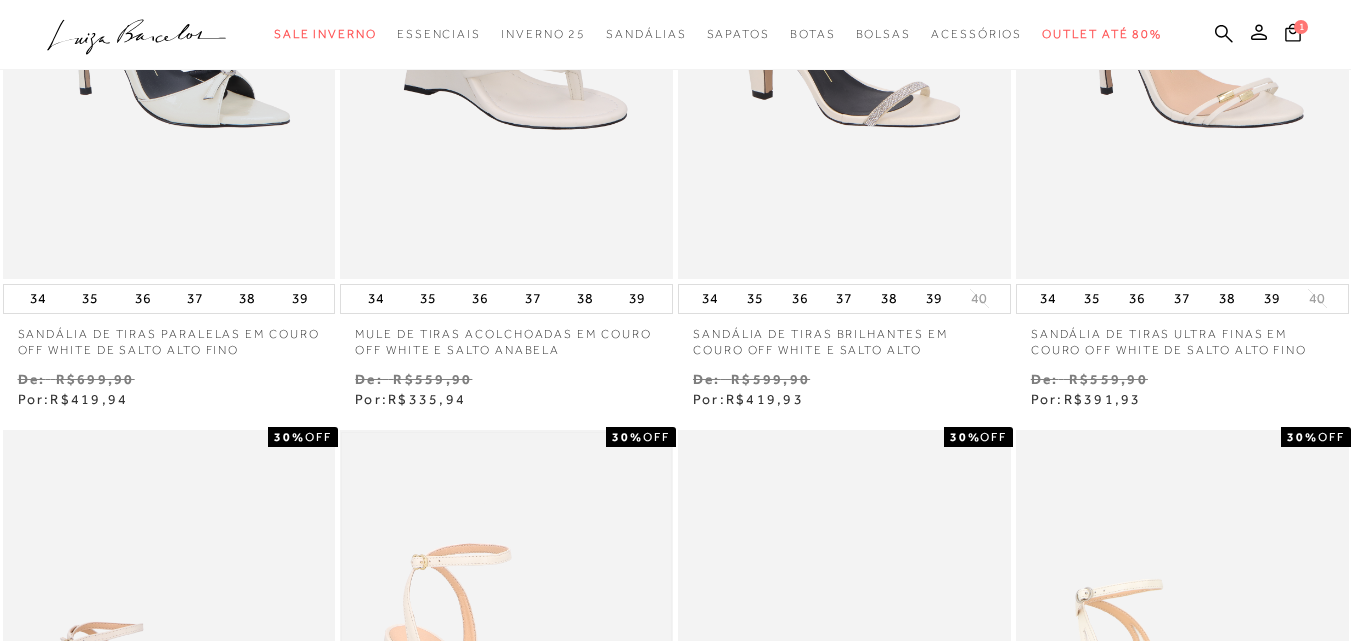 scroll, scrollTop: 0, scrollLeft: 0, axis: both 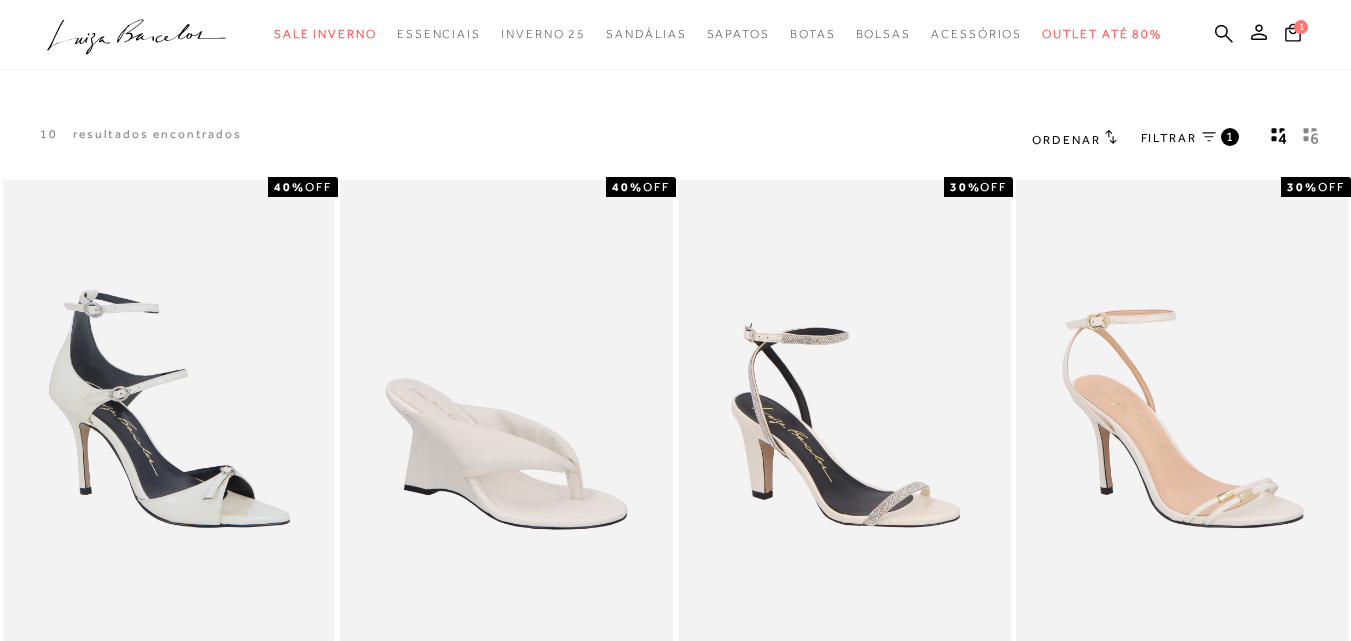 click on "FILTRAR" at bounding box center [1169, 138] 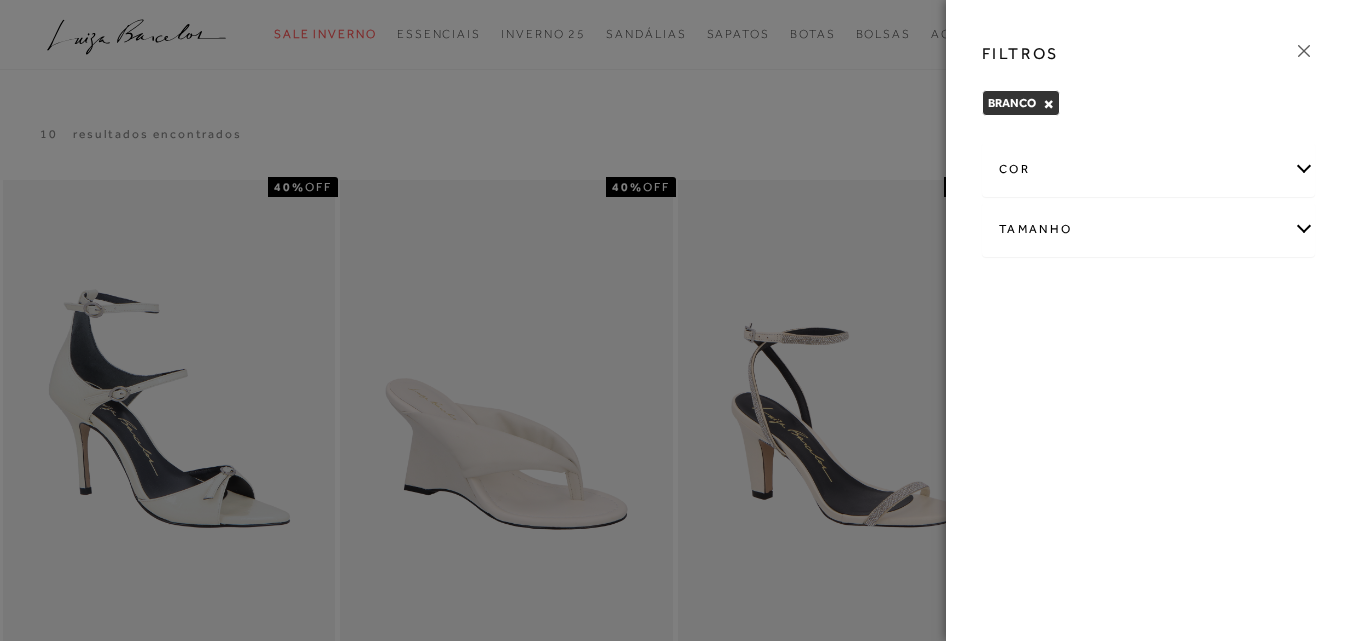 click on "BRANCO
×" at bounding box center (1021, 103) 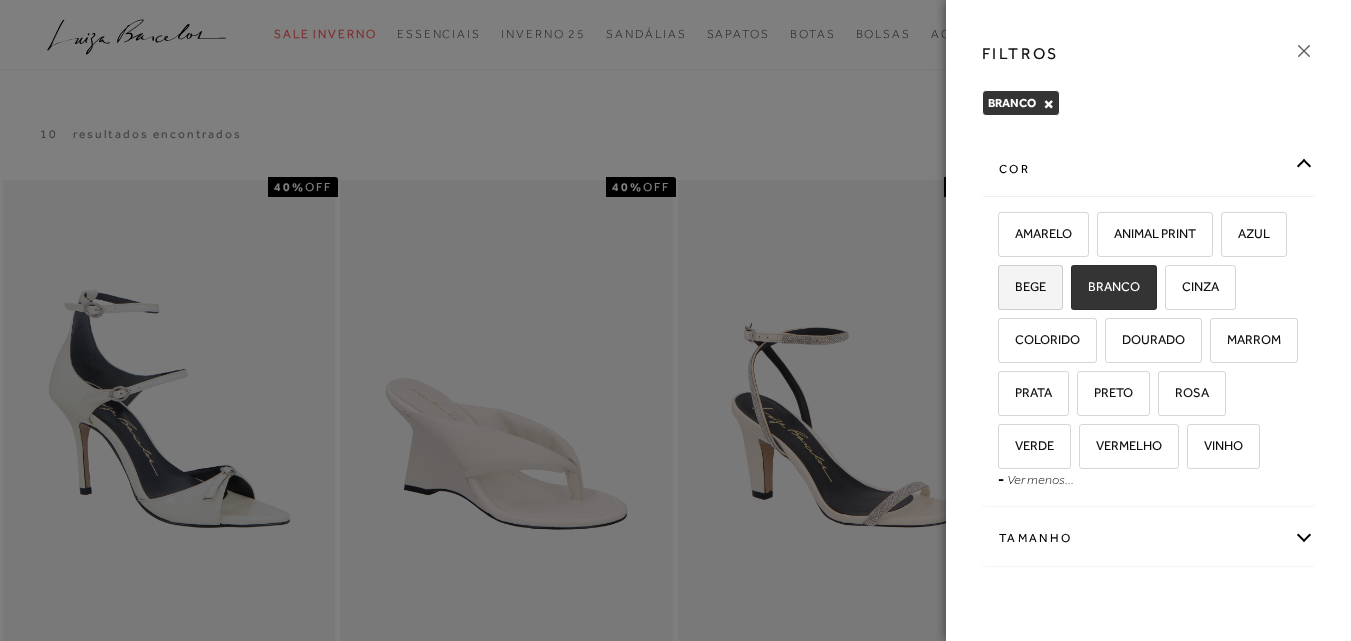 click on "BEGE" at bounding box center (1023, 286) 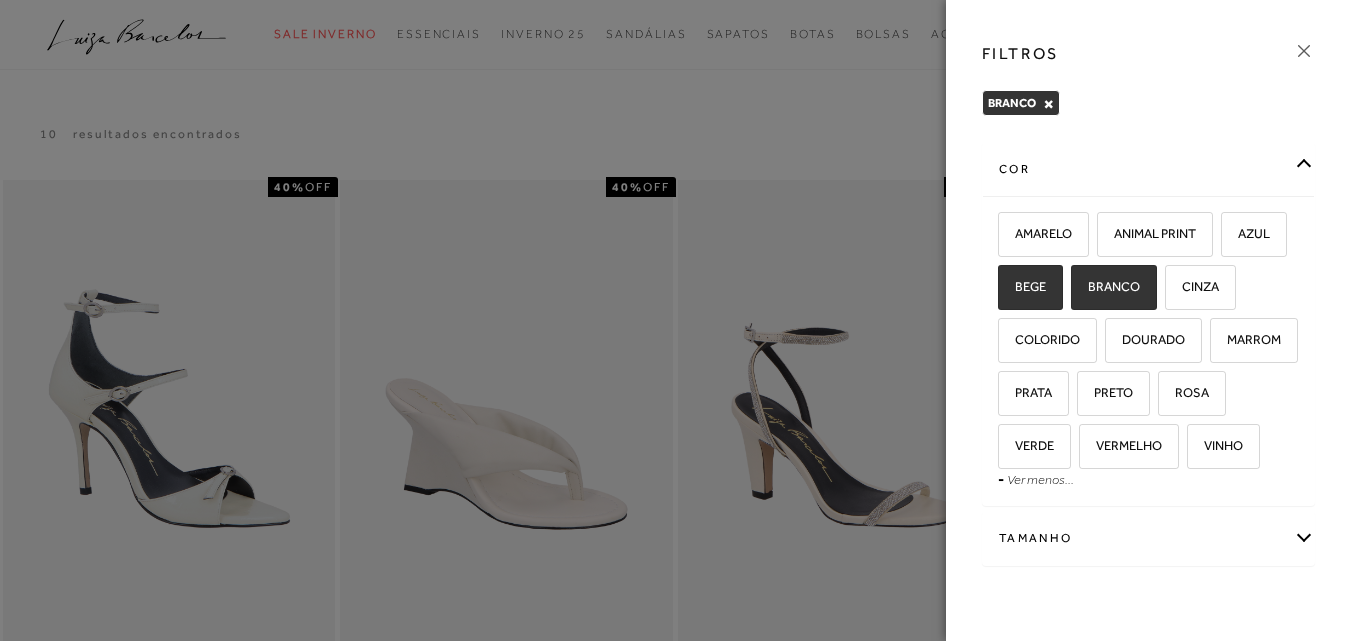 checkbox on "true" 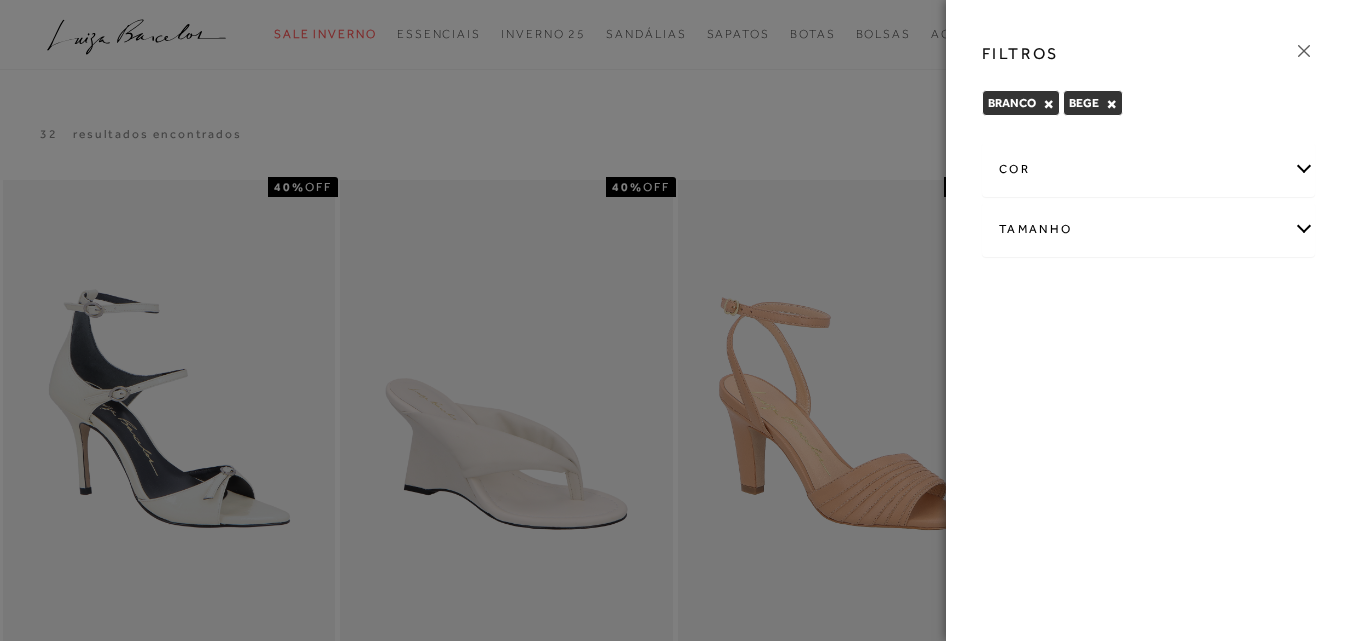 click on "×" at bounding box center [1048, 104] 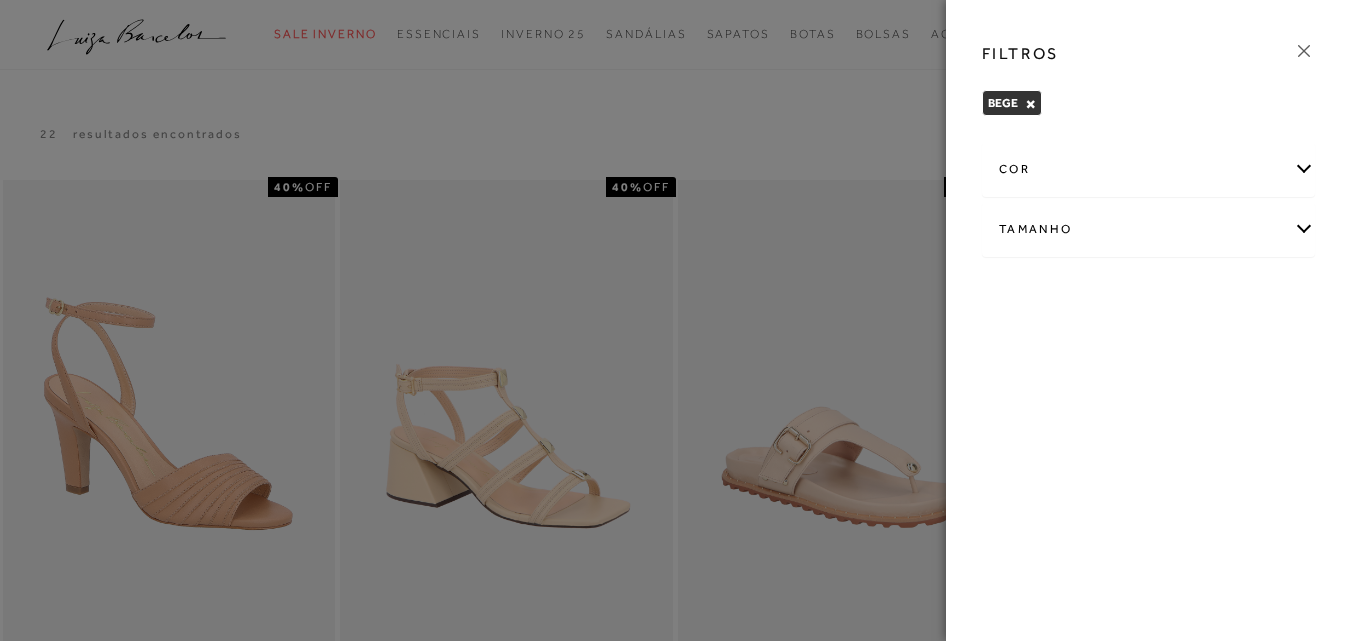 click at bounding box center [675, 320] 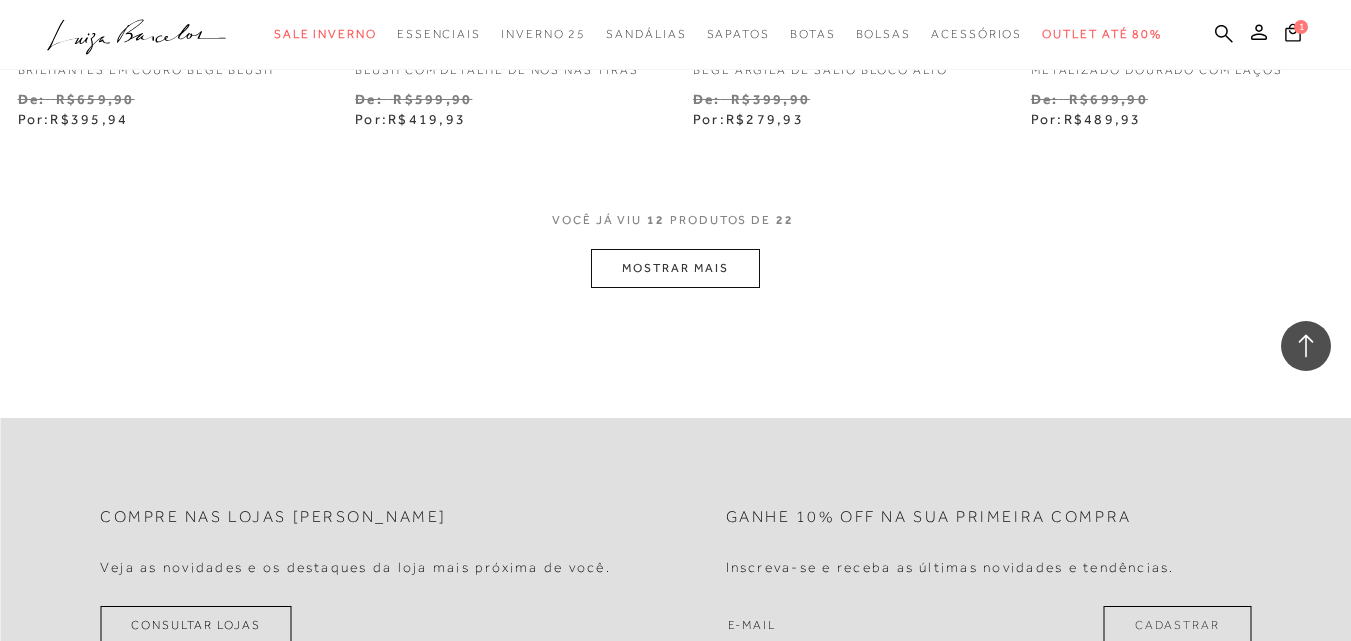 scroll, scrollTop: 2000, scrollLeft: 0, axis: vertical 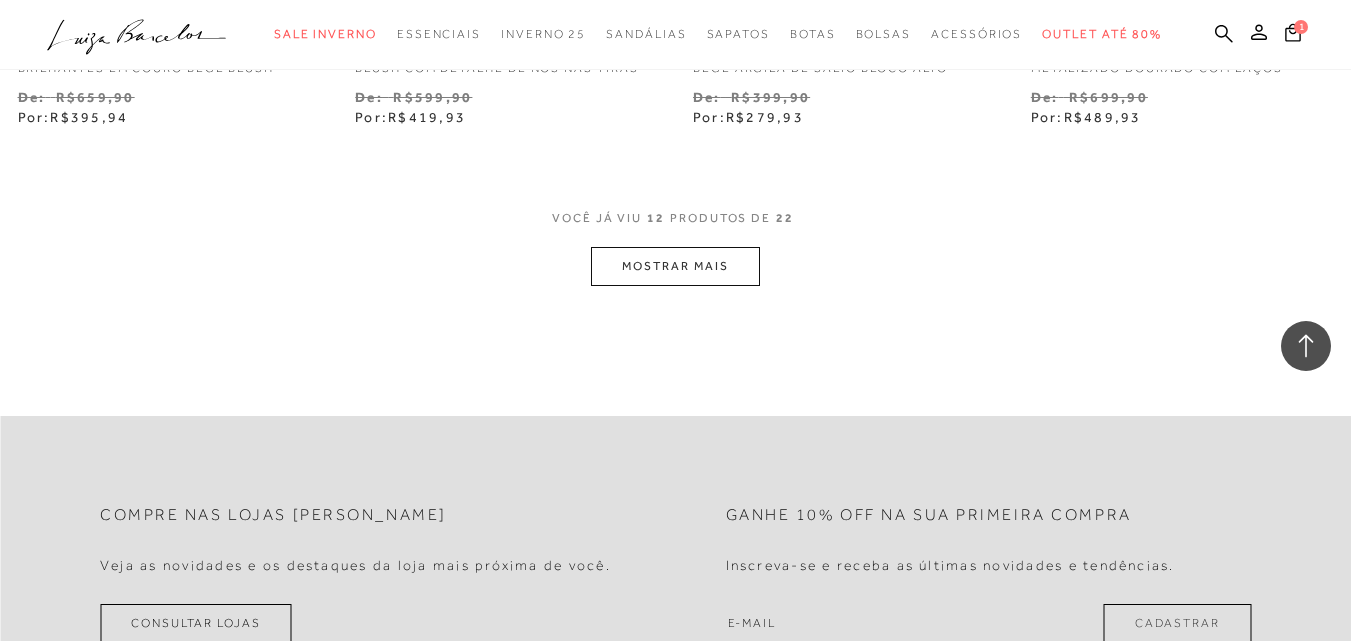 click on "MOSTRAR MAIS" at bounding box center (675, 266) 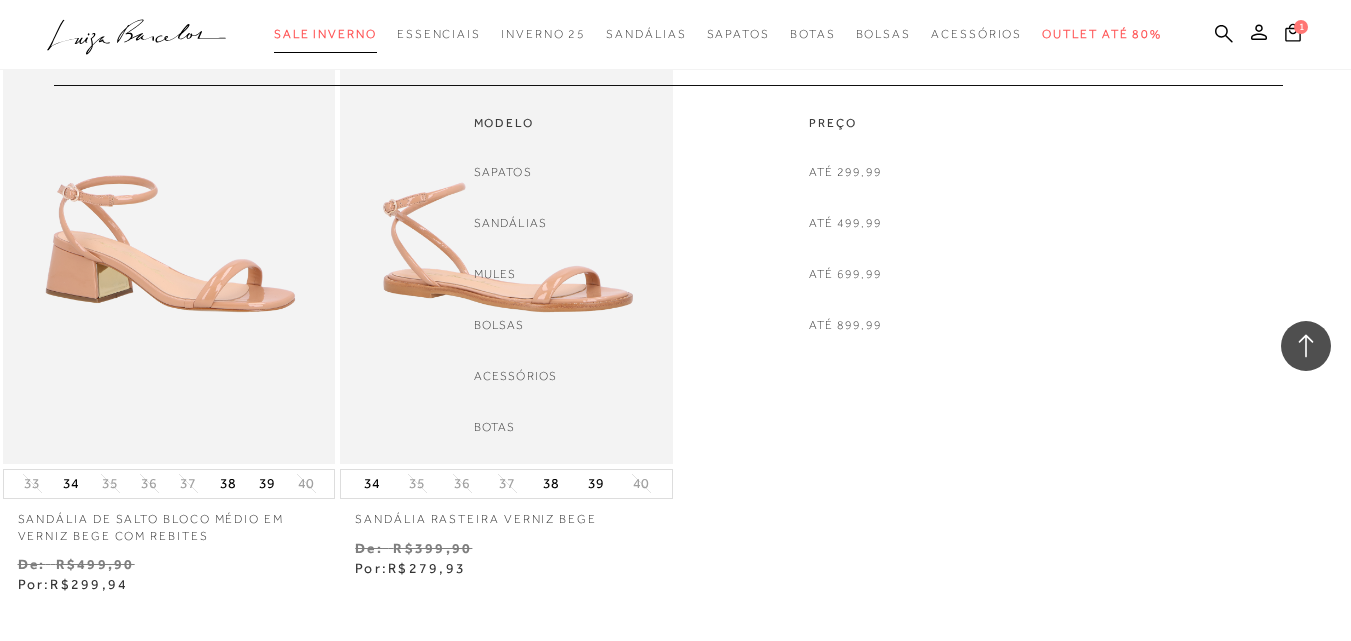 scroll, scrollTop: 1300, scrollLeft: 0, axis: vertical 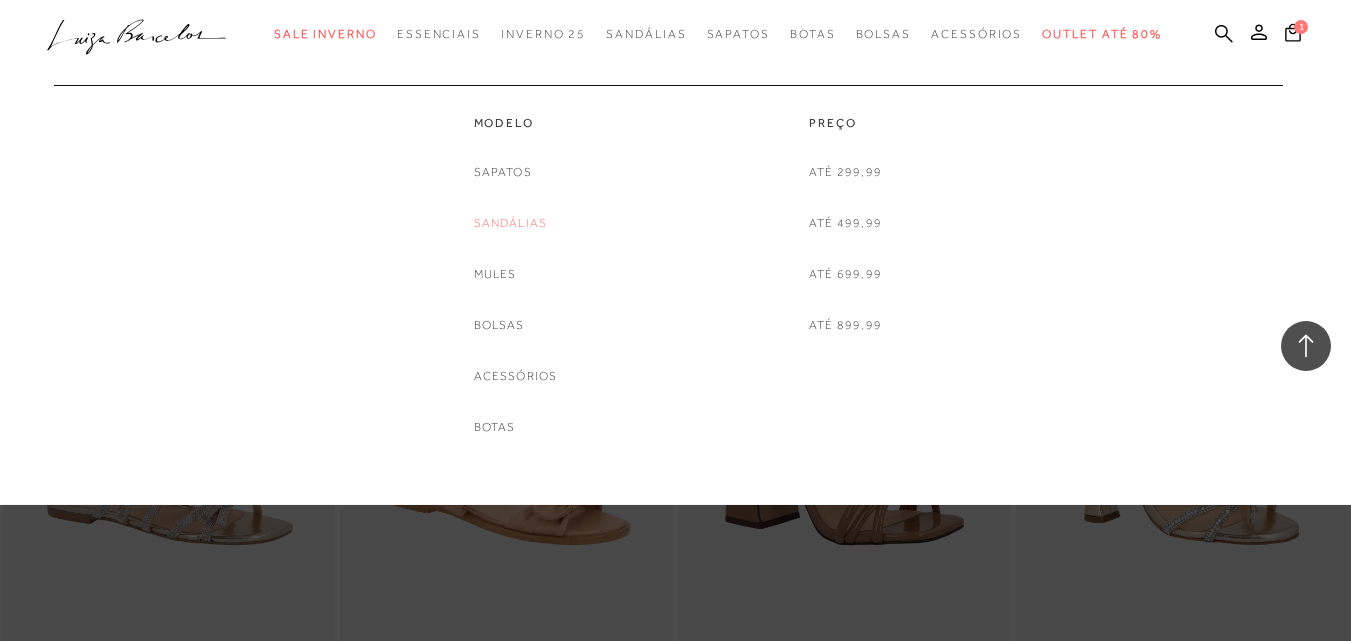 click on "Sandálias" at bounding box center (511, 223) 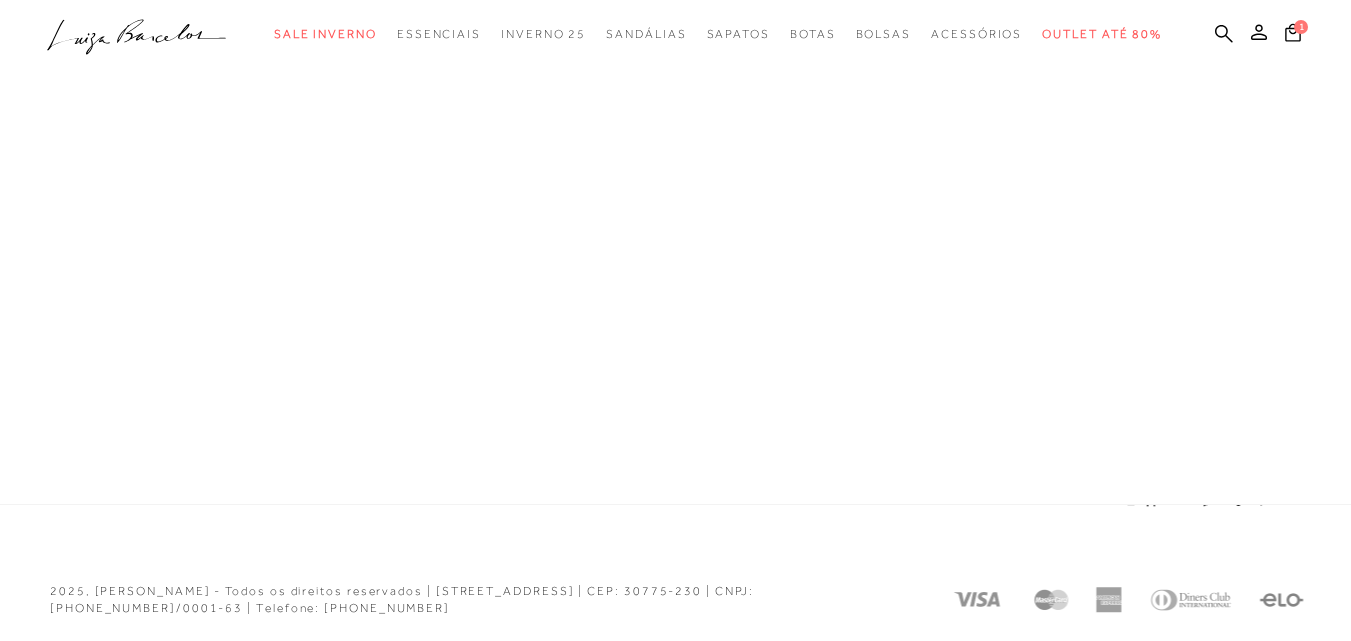 scroll, scrollTop: 0, scrollLeft: 0, axis: both 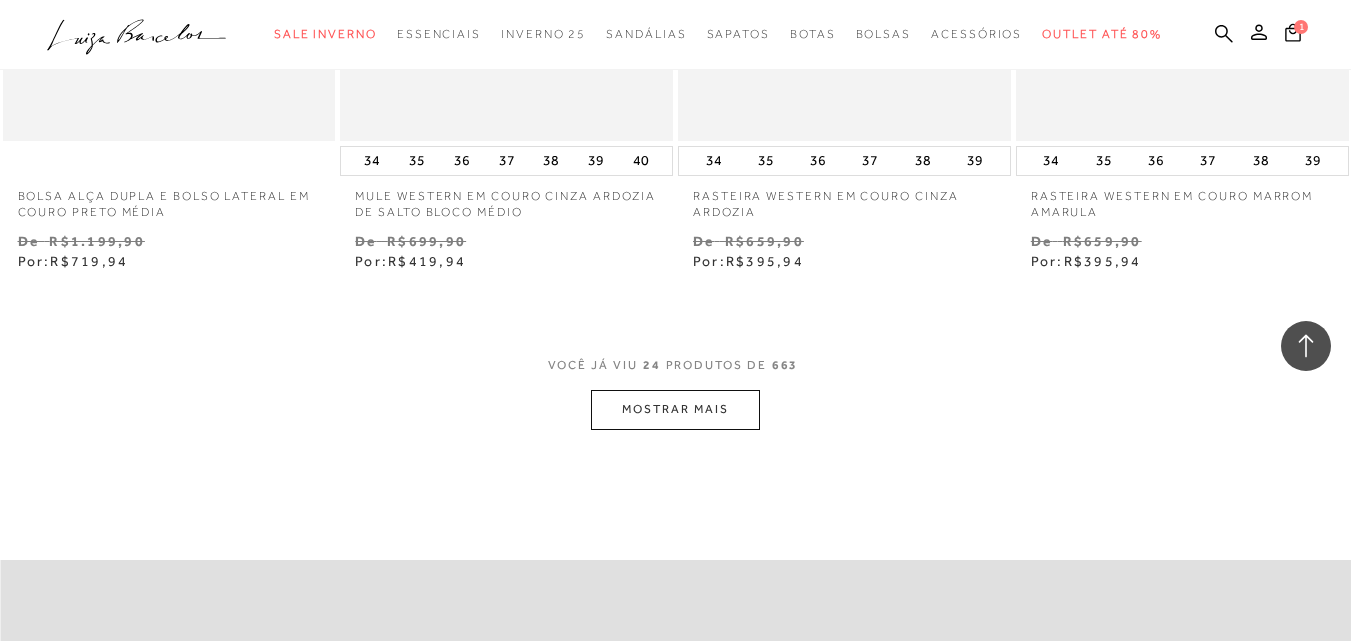 click on "MOSTRAR MAIS" at bounding box center (675, 409) 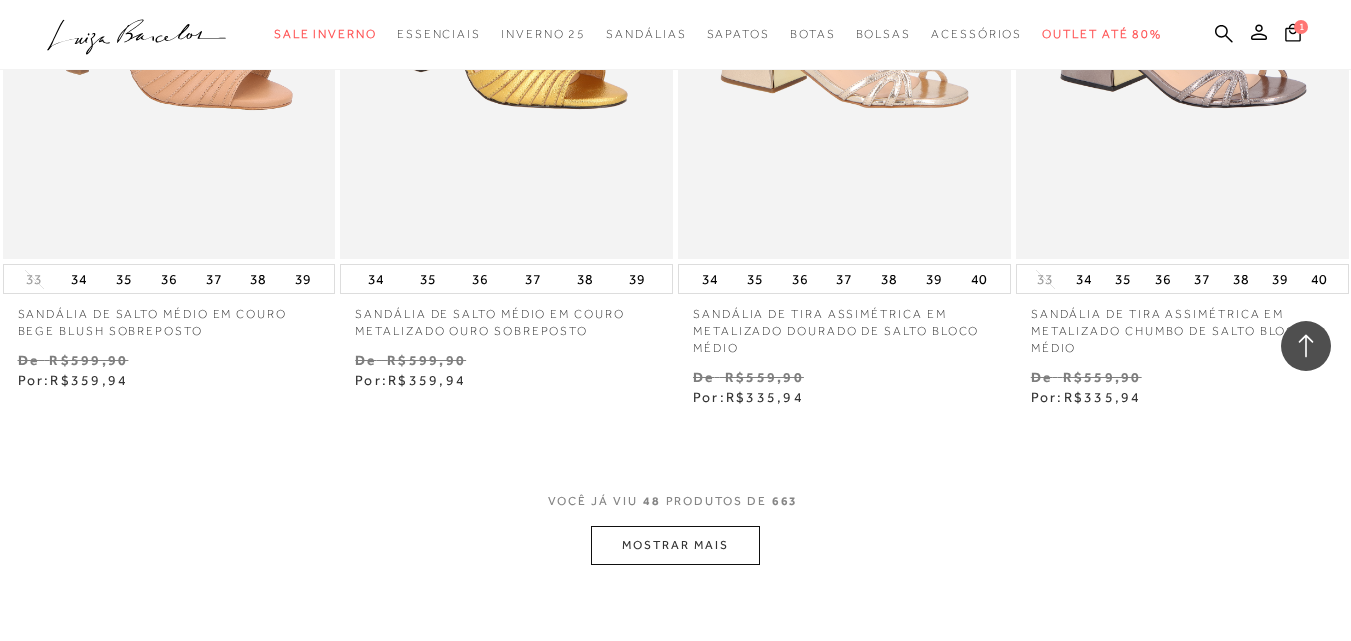scroll, scrollTop: 7900, scrollLeft: 0, axis: vertical 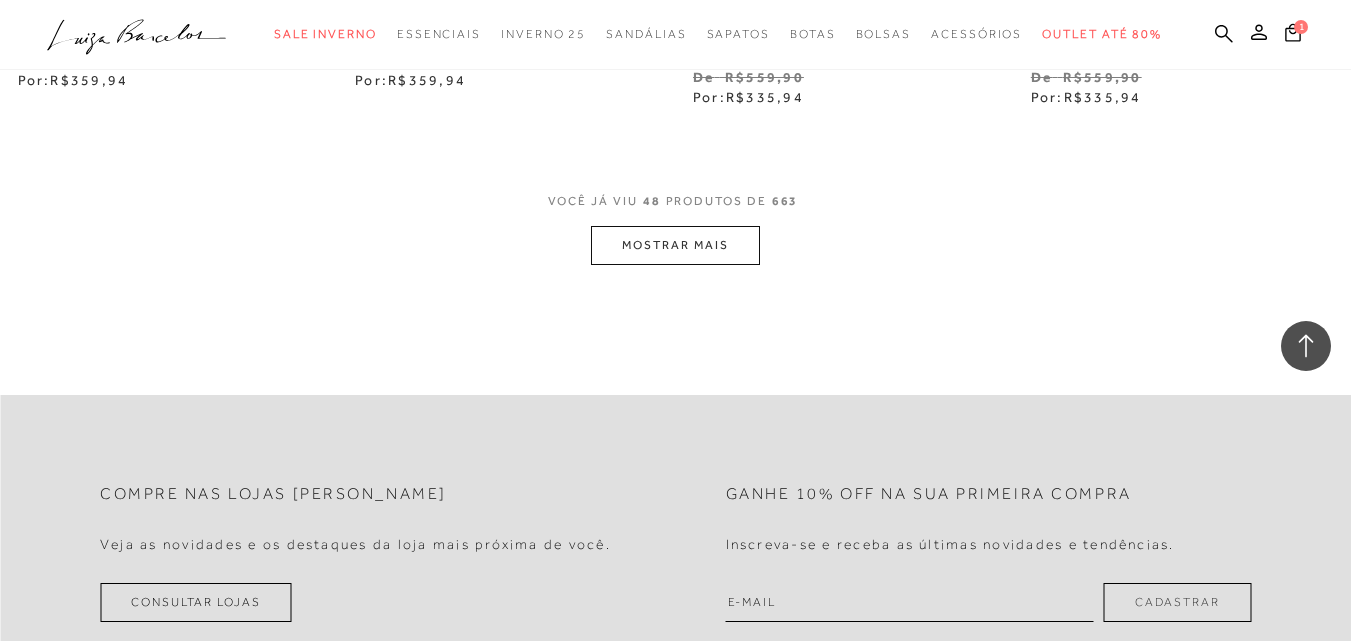 click on "MOSTRAR MAIS" at bounding box center [675, 245] 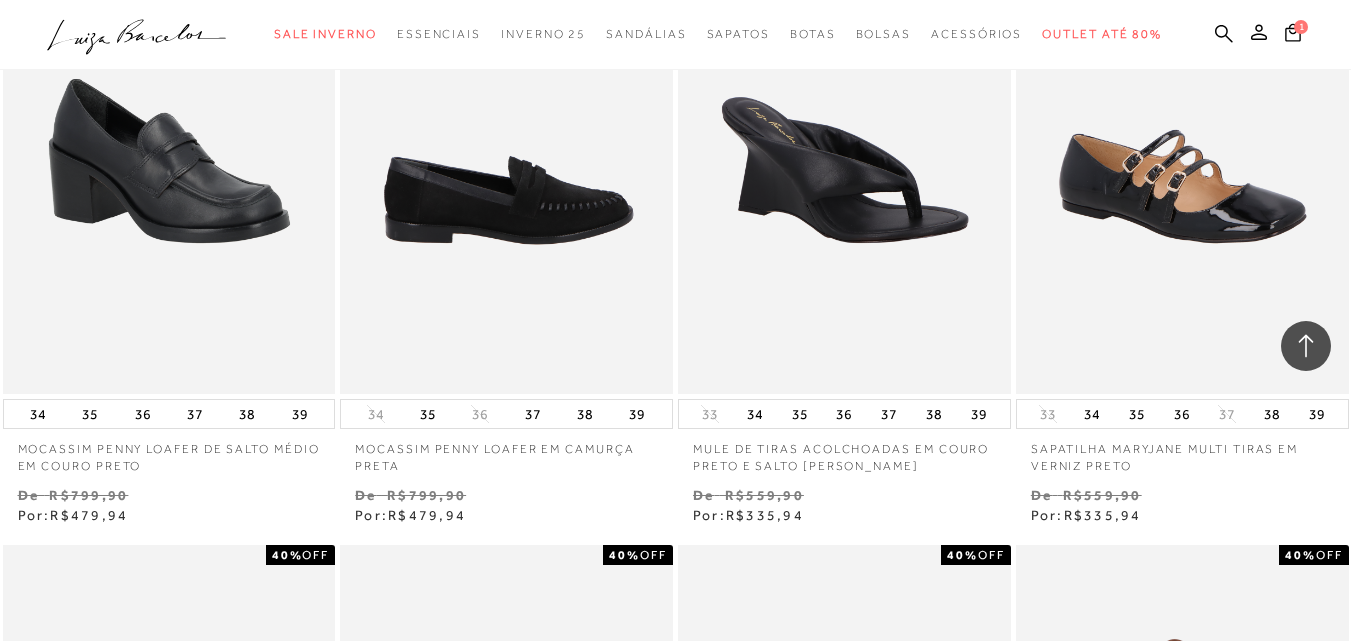 scroll, scrollTop: 11400, scrollLeft: 0, axis: vertical 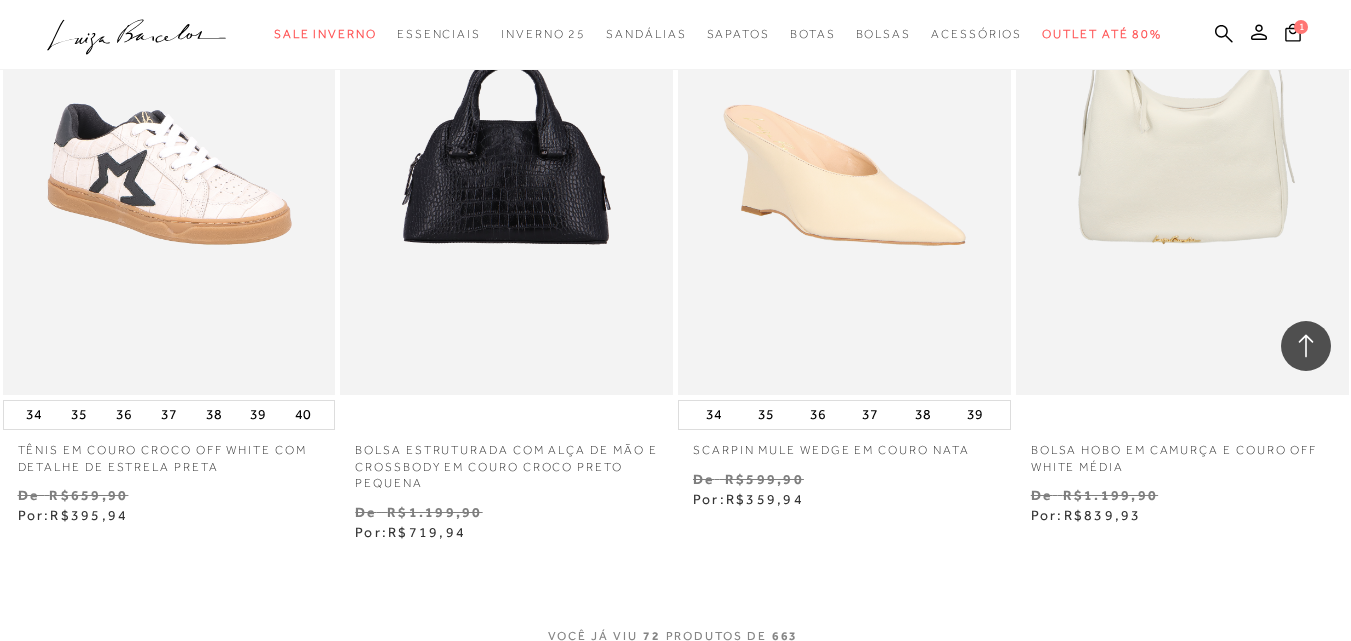 click on "MOSTRAR MAIS" at bounding box center (675, 680) 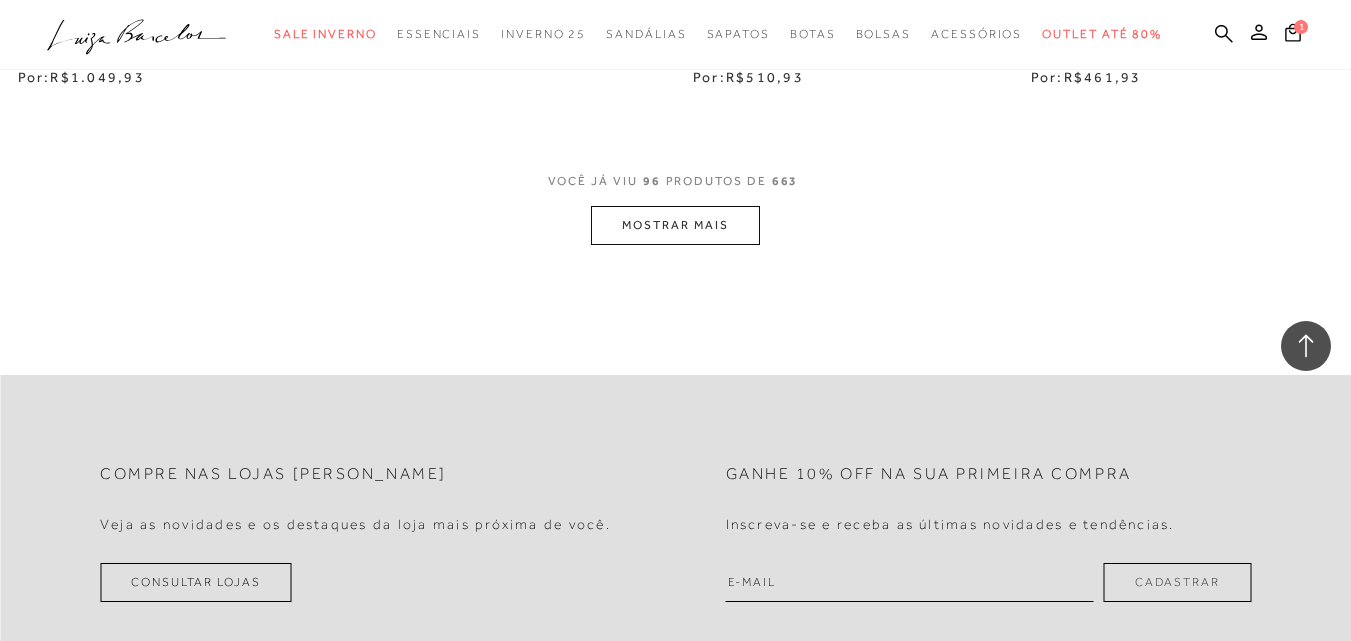 scroll, scrollTop: 15800, scrollLeft: 0, axis: vertical 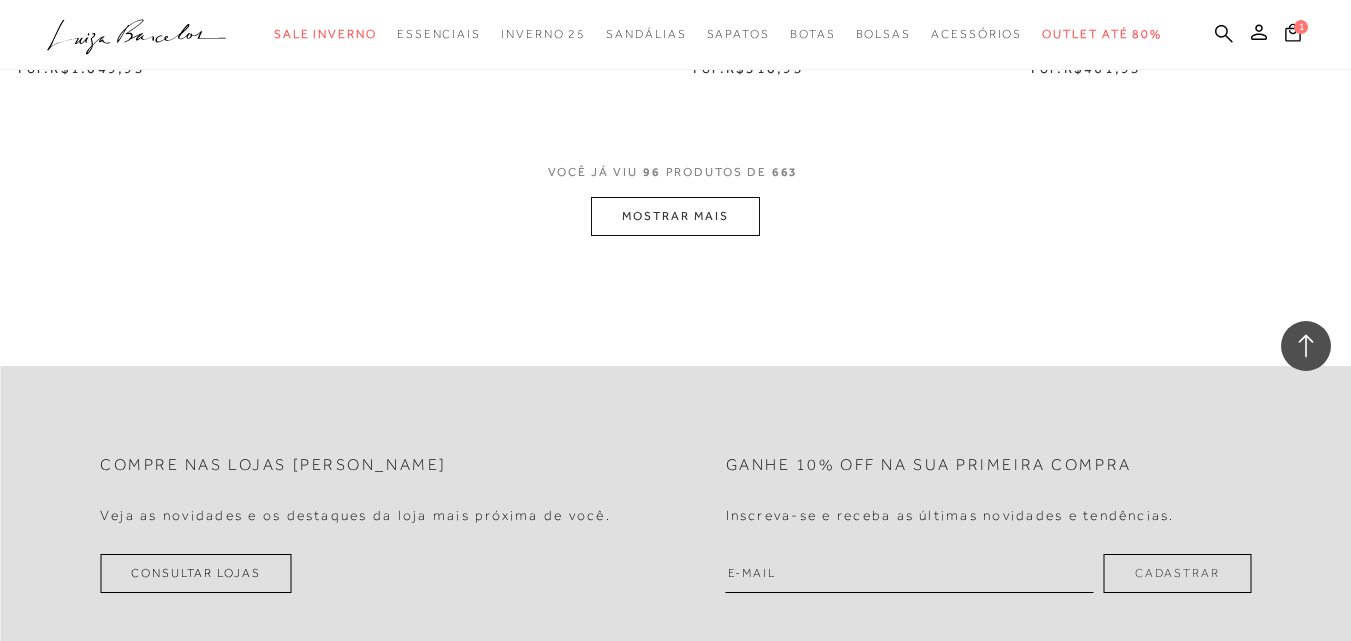 click on "MOSTRAR MAIS" at bounding box center [675, 216] 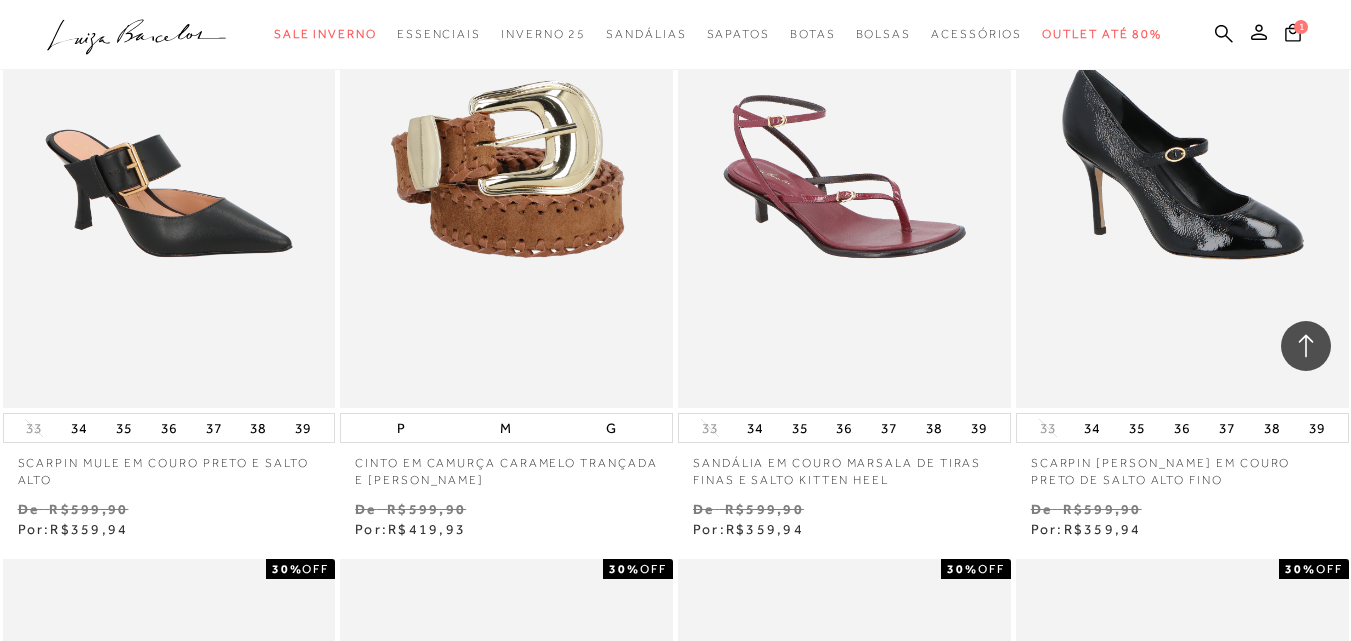 scroll, scrollTop: 19191, scrollLeft: 0, axis: vertical 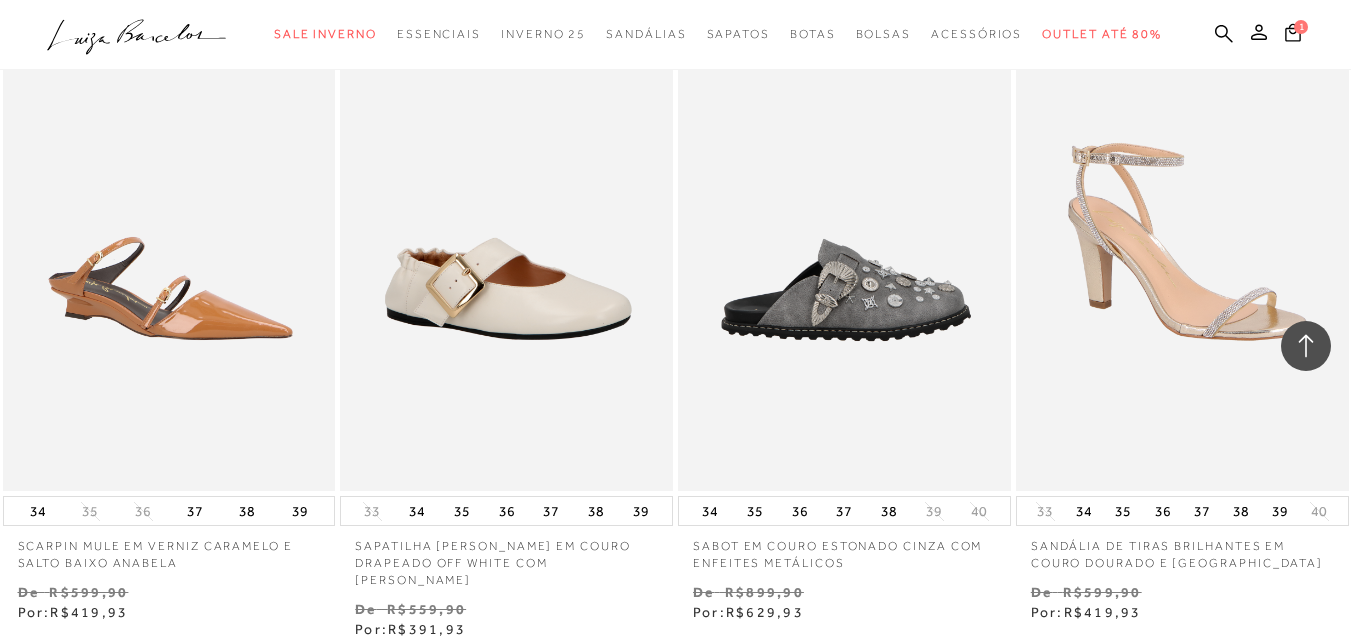 click on "MOSTRAR MAIS" at bounding box center [675, 777] 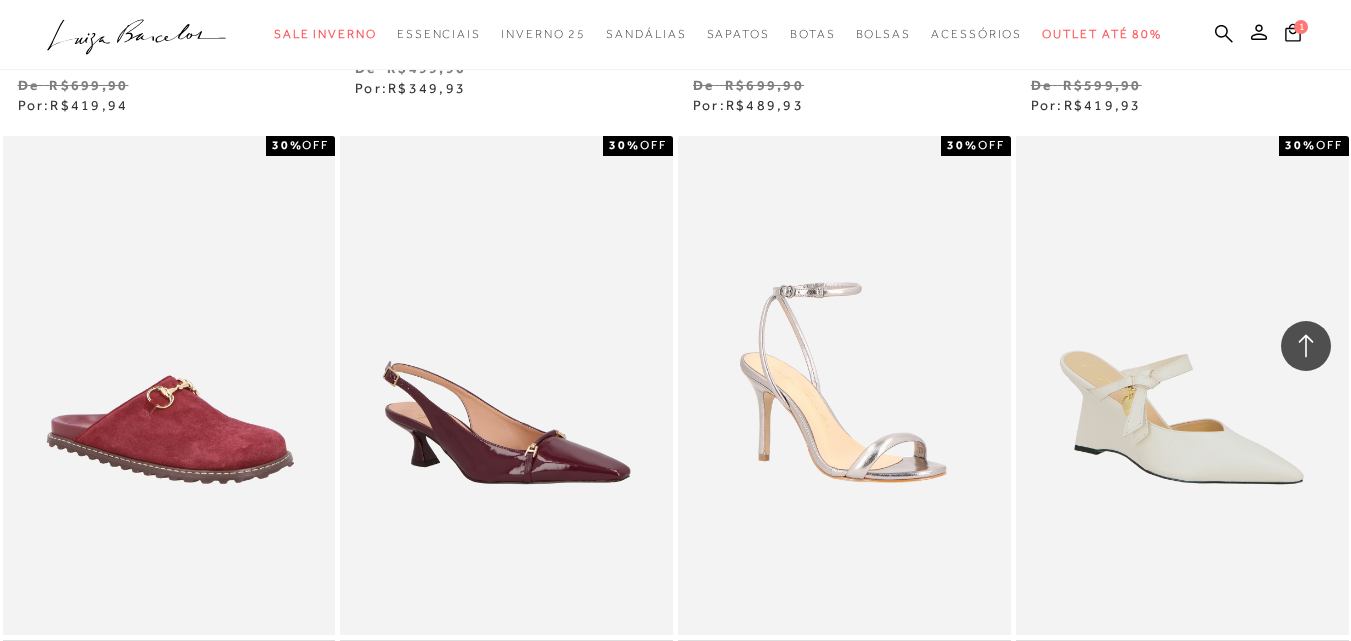 scroll, scrollTop: 23600, scrollLeft: 0, axis: vertical 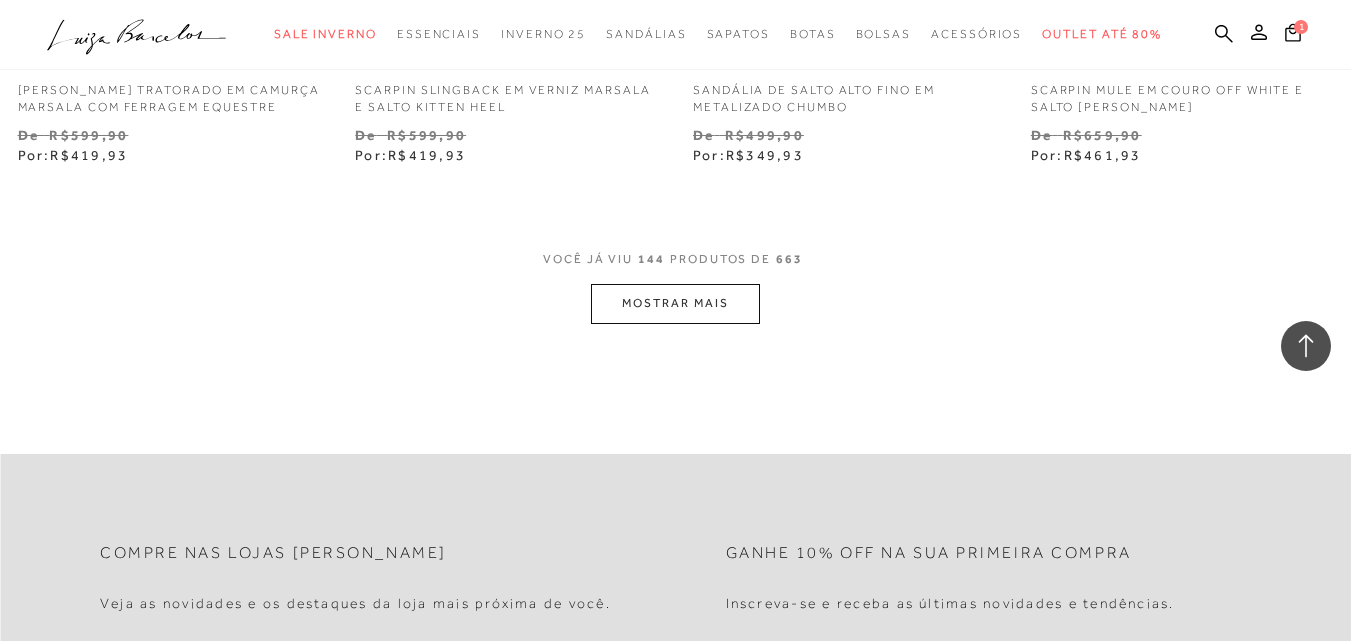 click on "MOSTRAR MAIS" at bounding box center [675, 303] 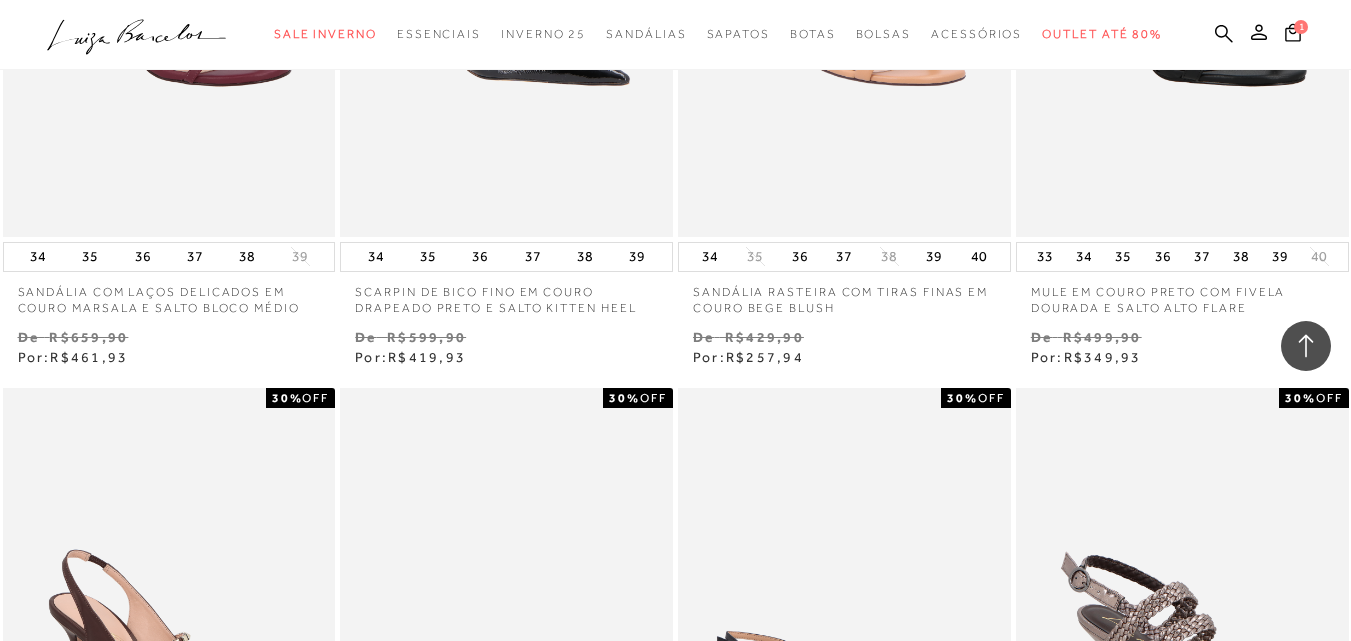 scroll, scrollTop: 27100, scrollLeft: 0, axis: vertical 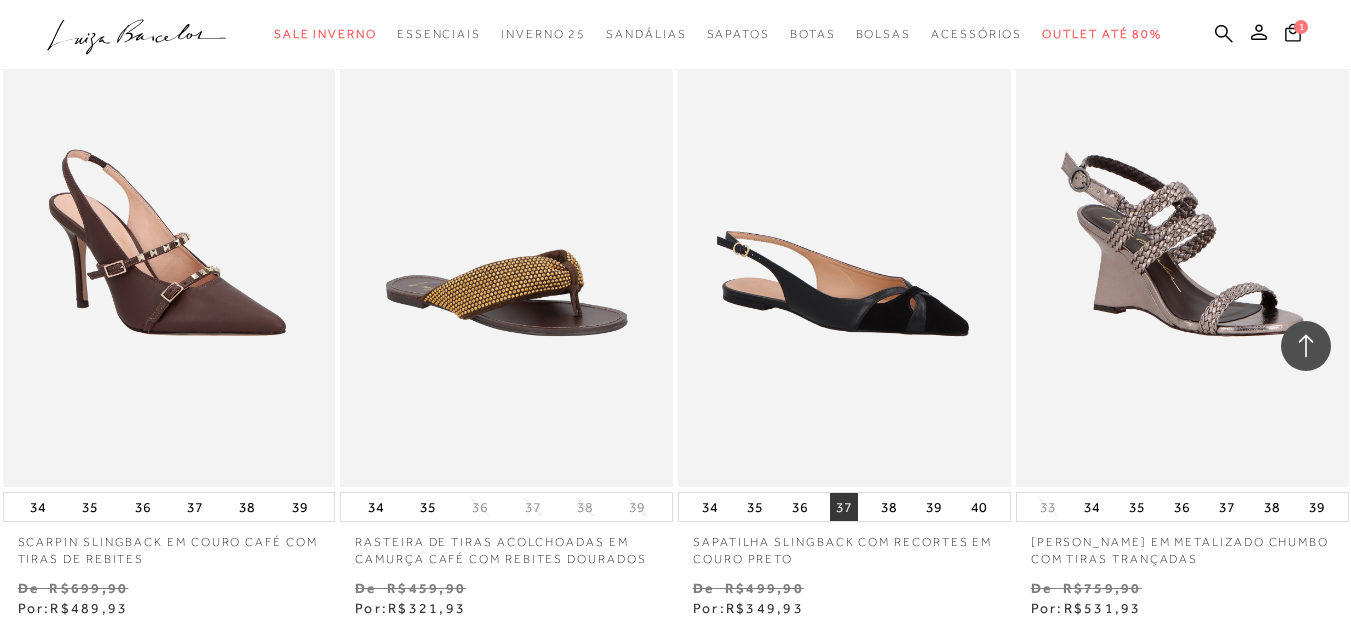 click on "37" at bounding box center (844, 507) 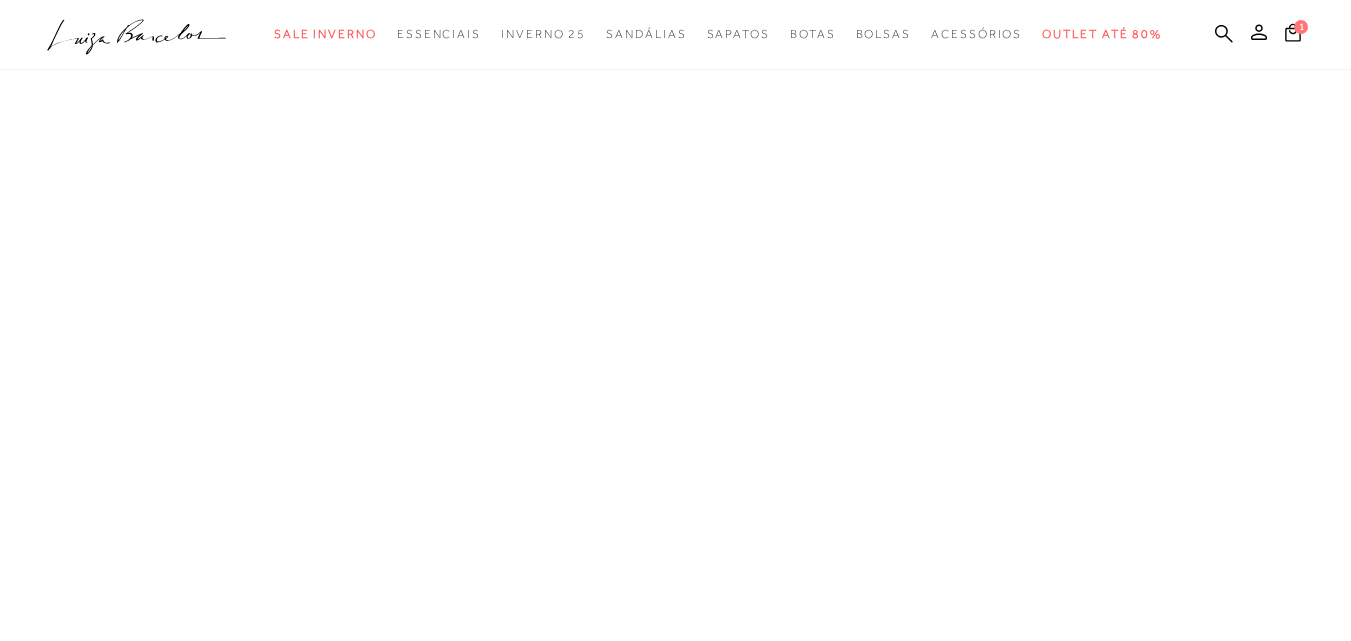 scroll, scrollTop: 0, scrollLeft: 0, axis: both 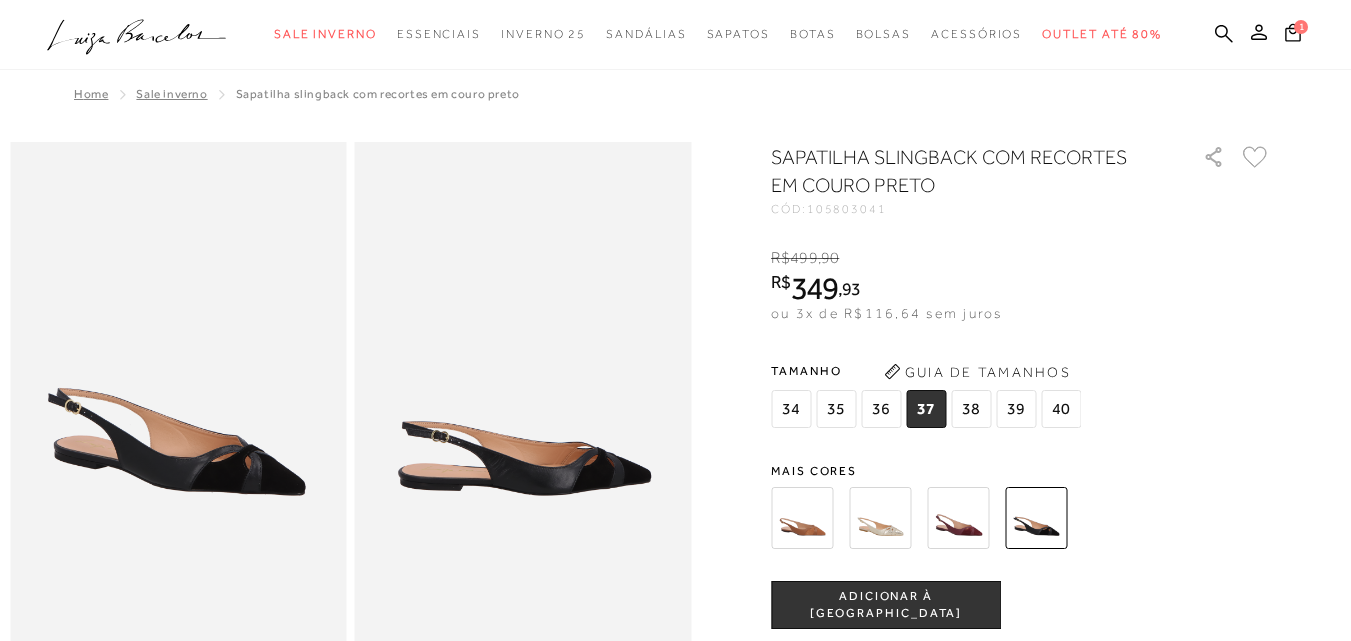 click at bounding box center [802, 518] 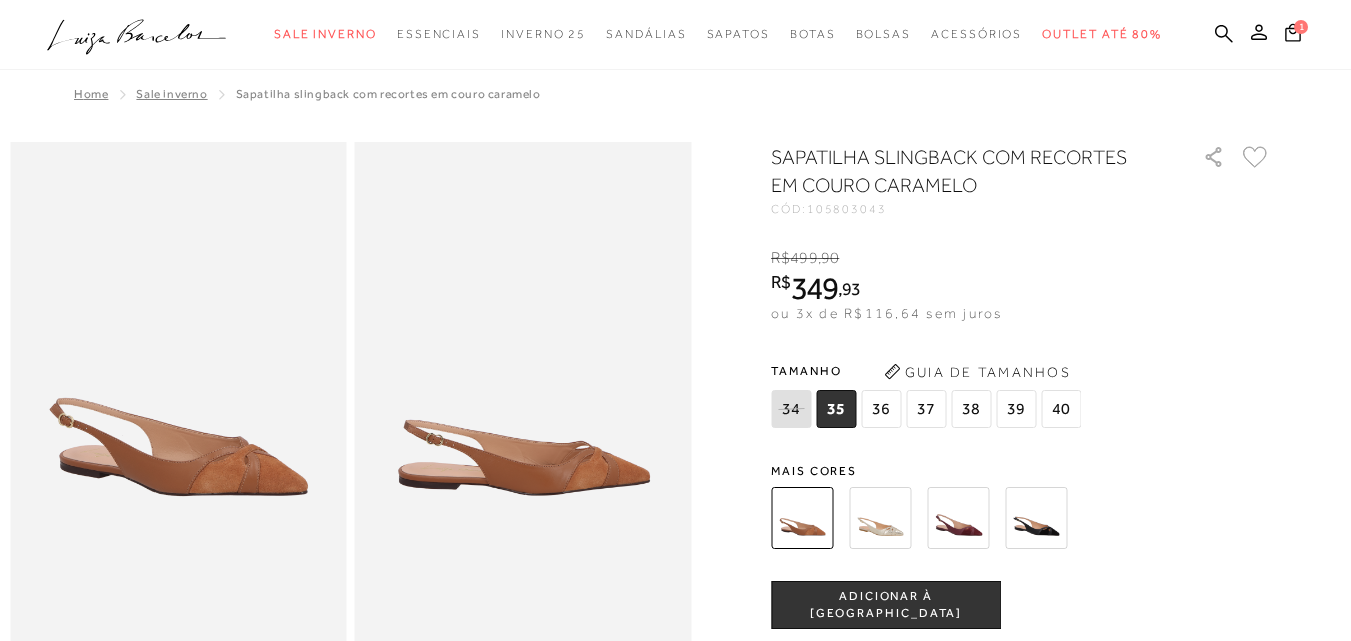 click on "37" at bounding box center [926, 409] 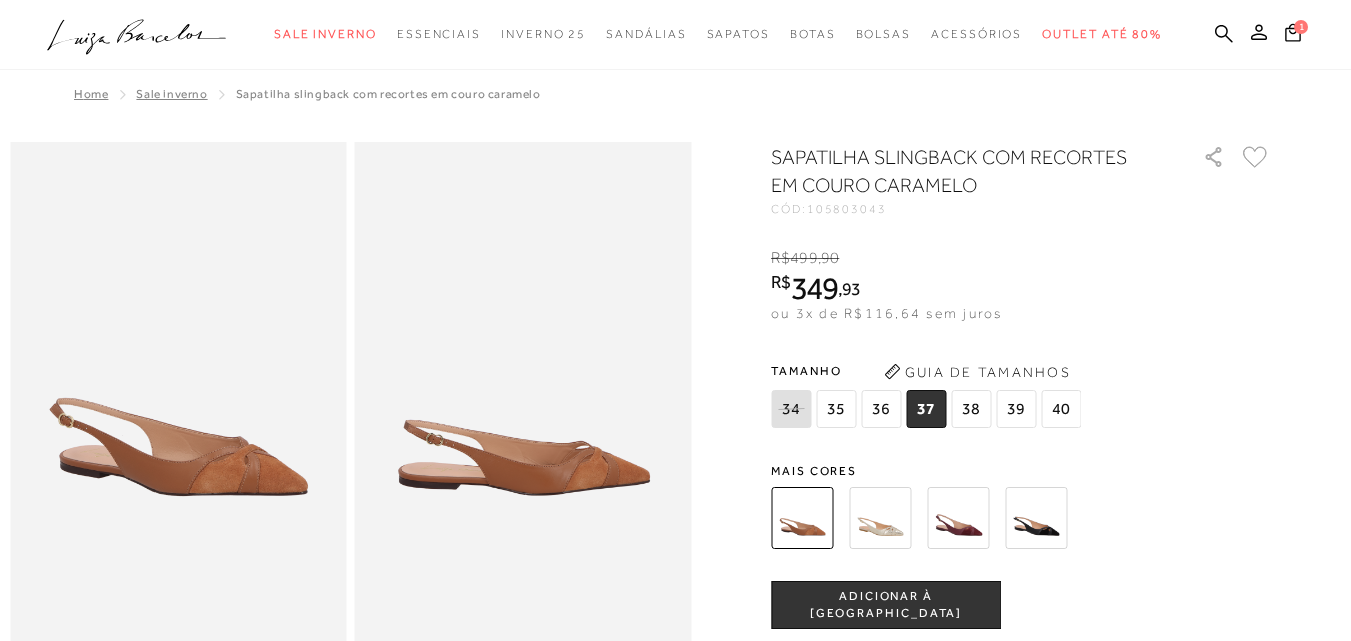 click on "ADICIONAR À [GEOGRAPHIC_DATA]" at bounding box center [886, 605] 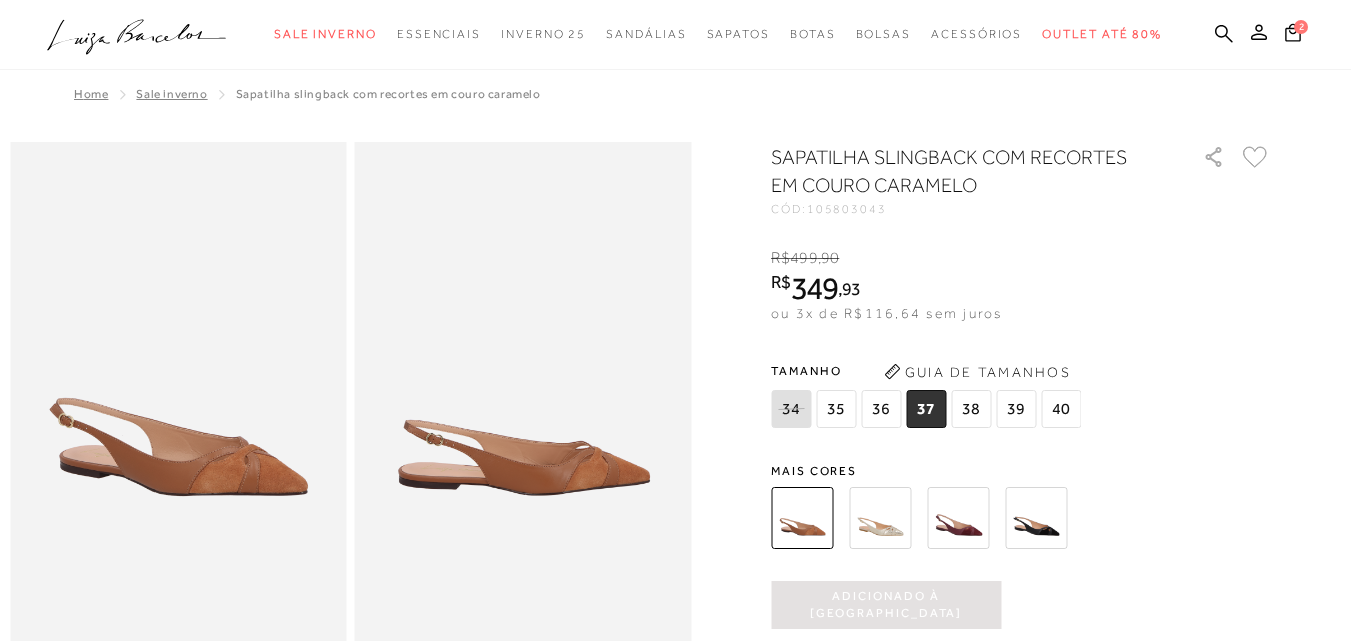 click at bounding box center [523, 394] 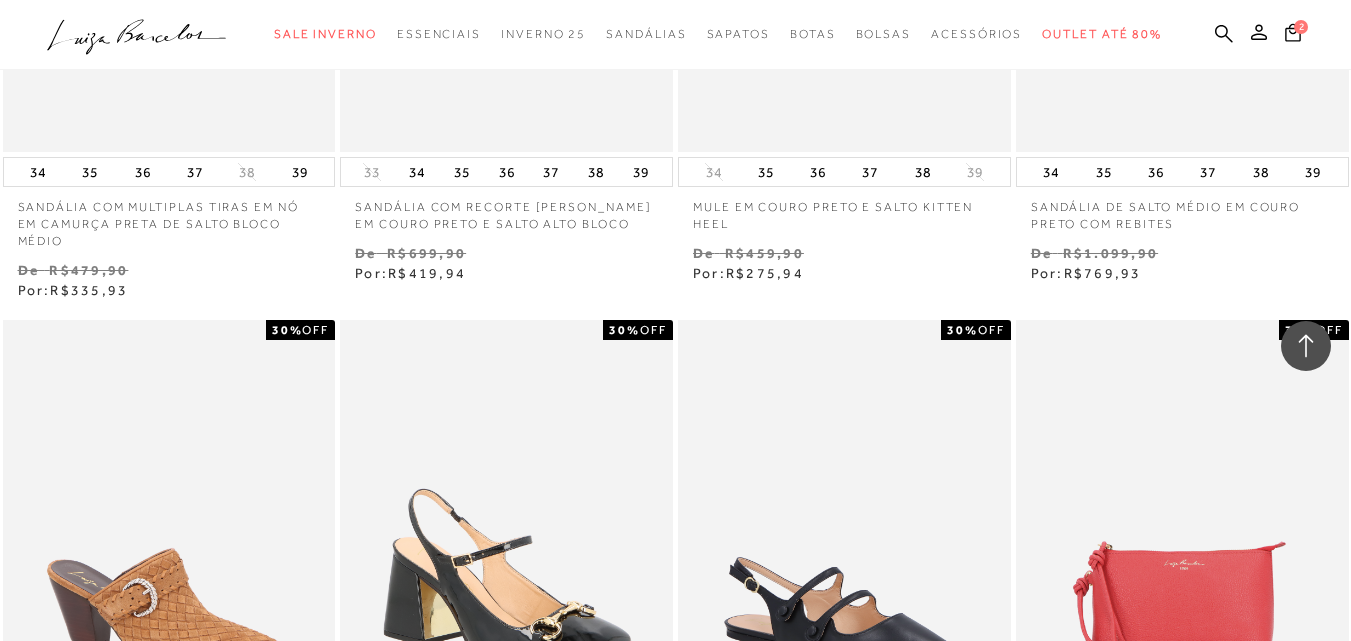 scroll, scrollTop: 25100, scrollLeft: 0, axis: vertical 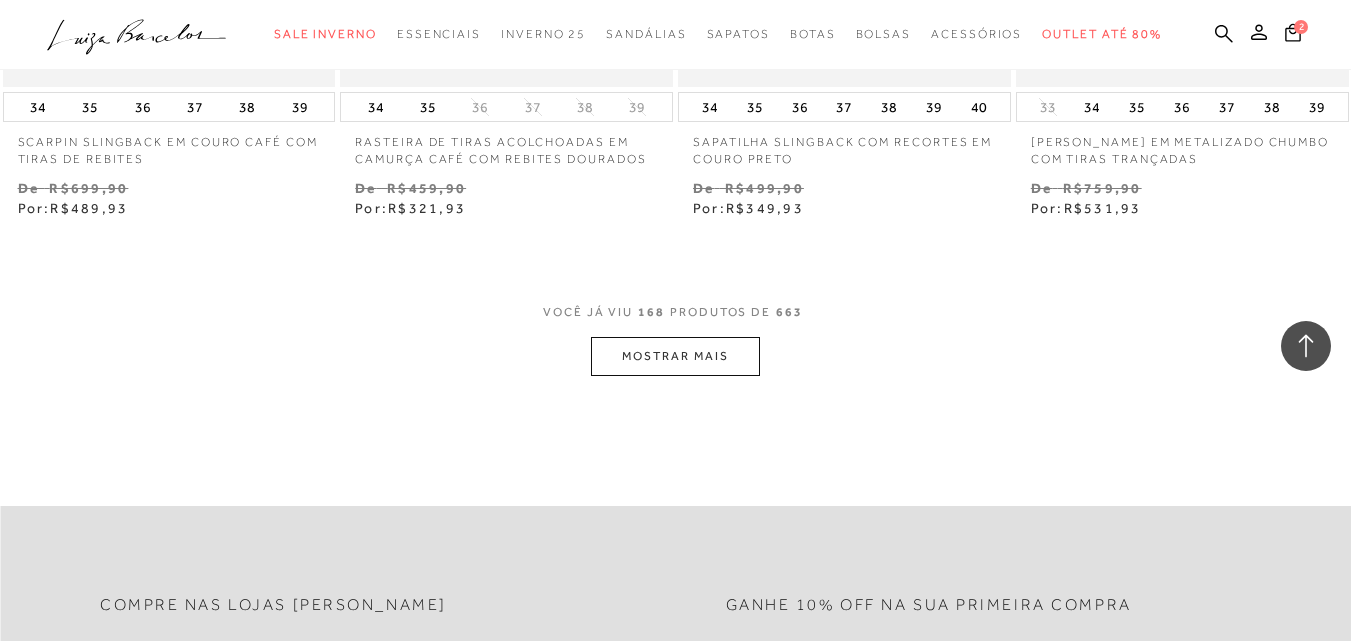 click on "MOSTRAR MAIS" at bounding box center (675, 356) 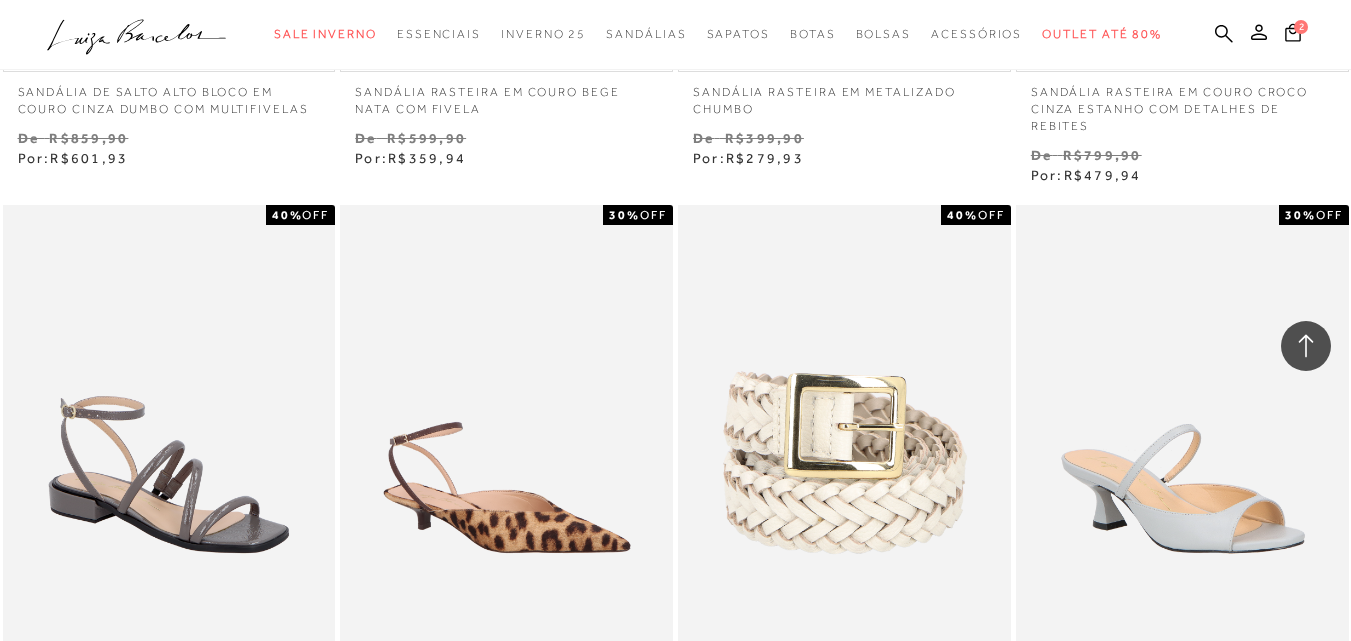scroll, scrollTop: 28400, scrollLeft: 0, axis: vertical 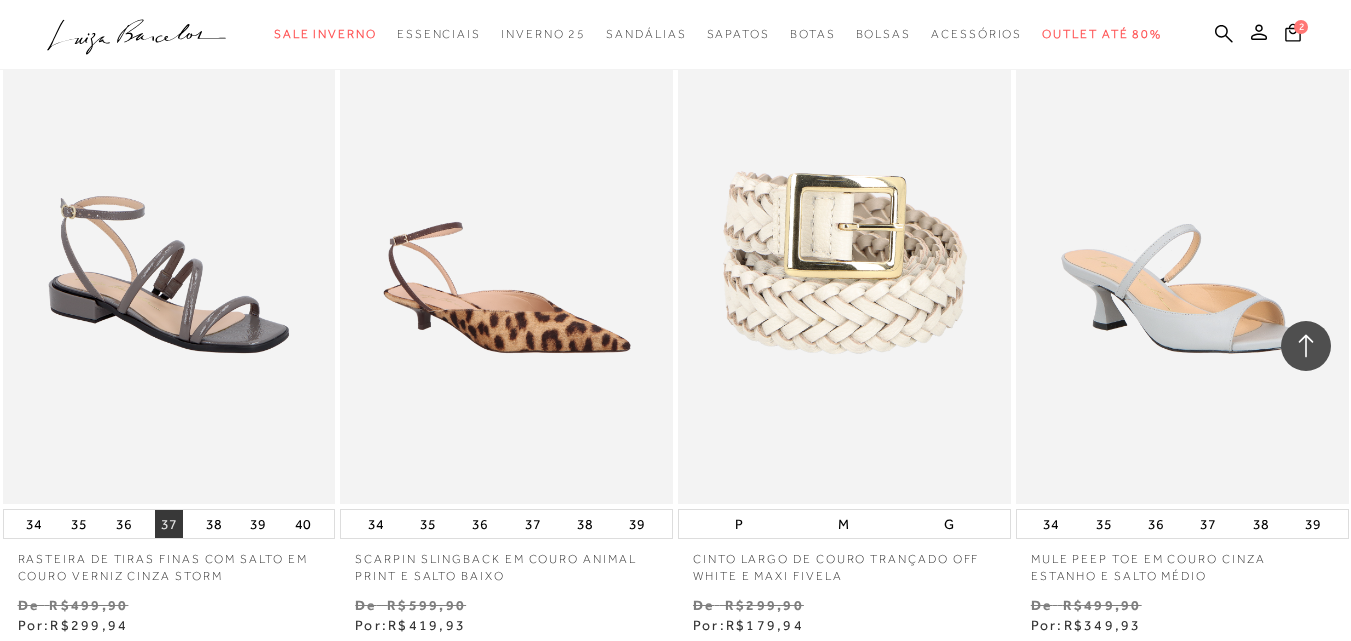 click on "37" at bounding box center (169, 524) 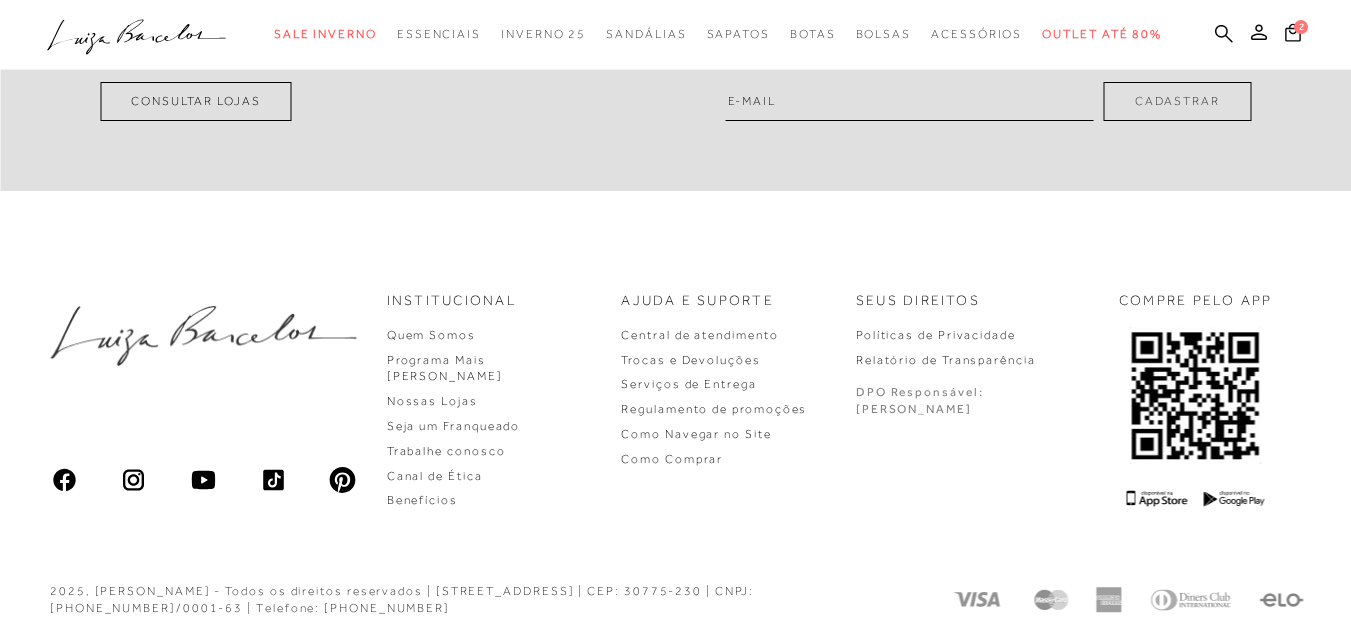 scroll, scrollTop: 0, scrollLeft: 0, axis: both 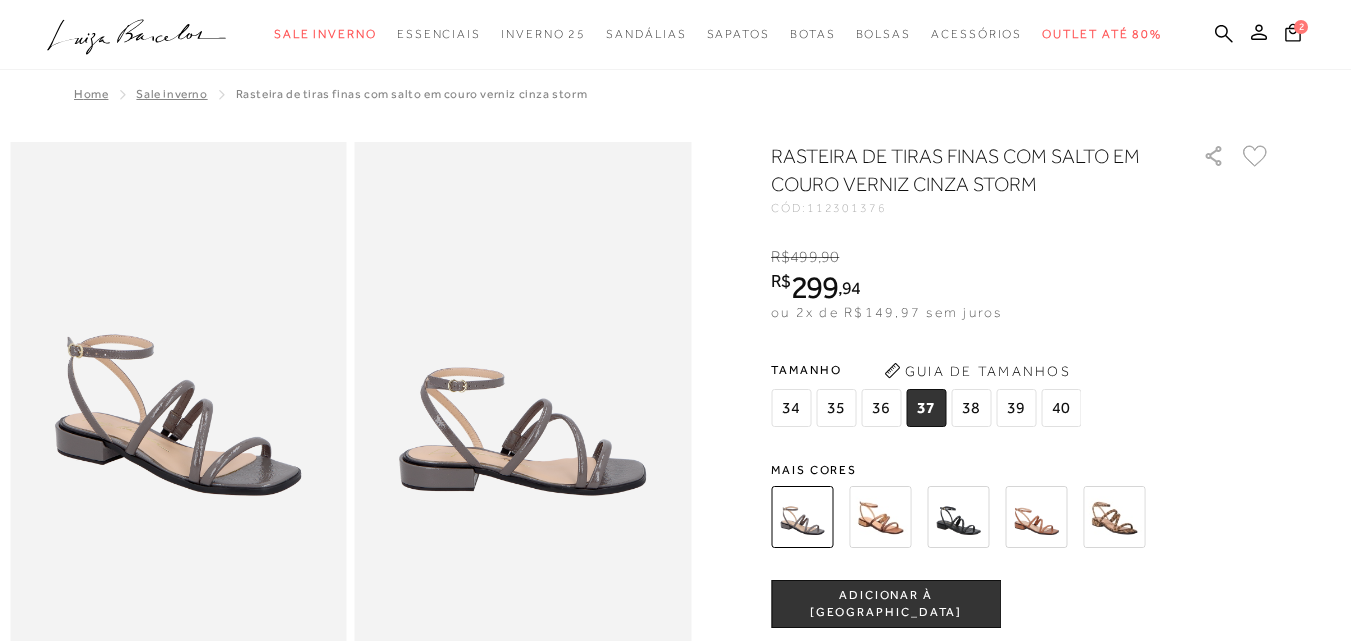 click at bounding box center (1036, 517) 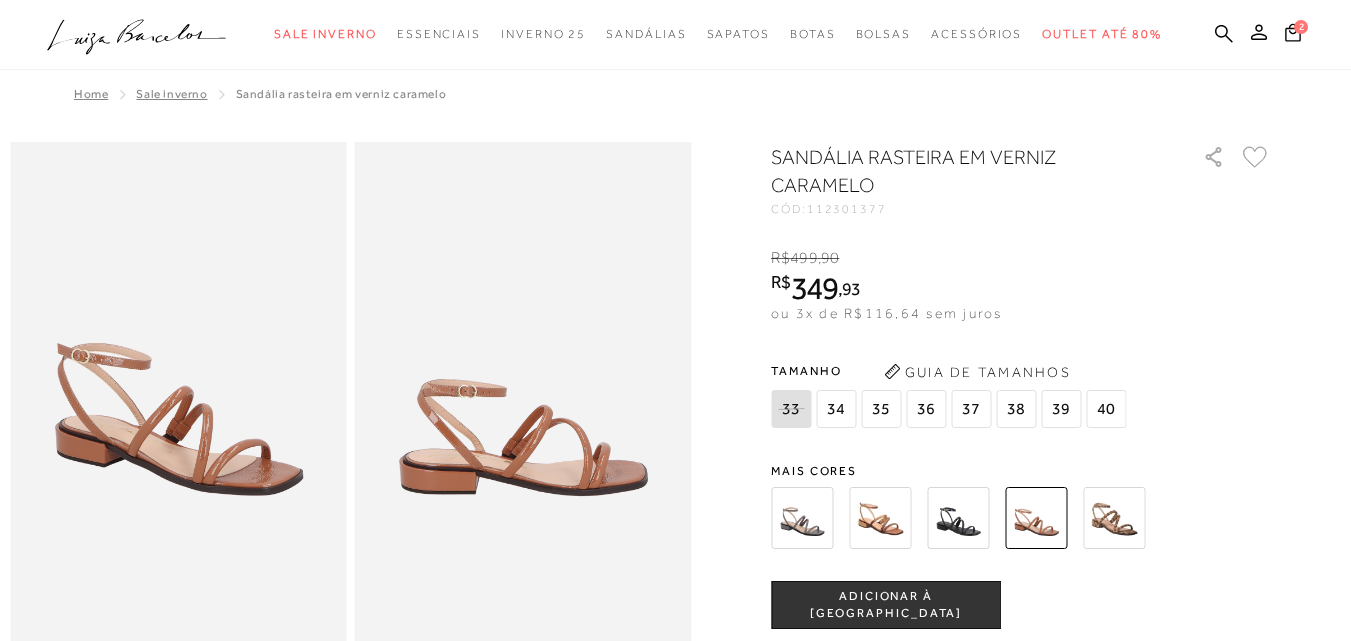 scroll, scrollTop: 500, scrollLeft: 0, axis: vertical 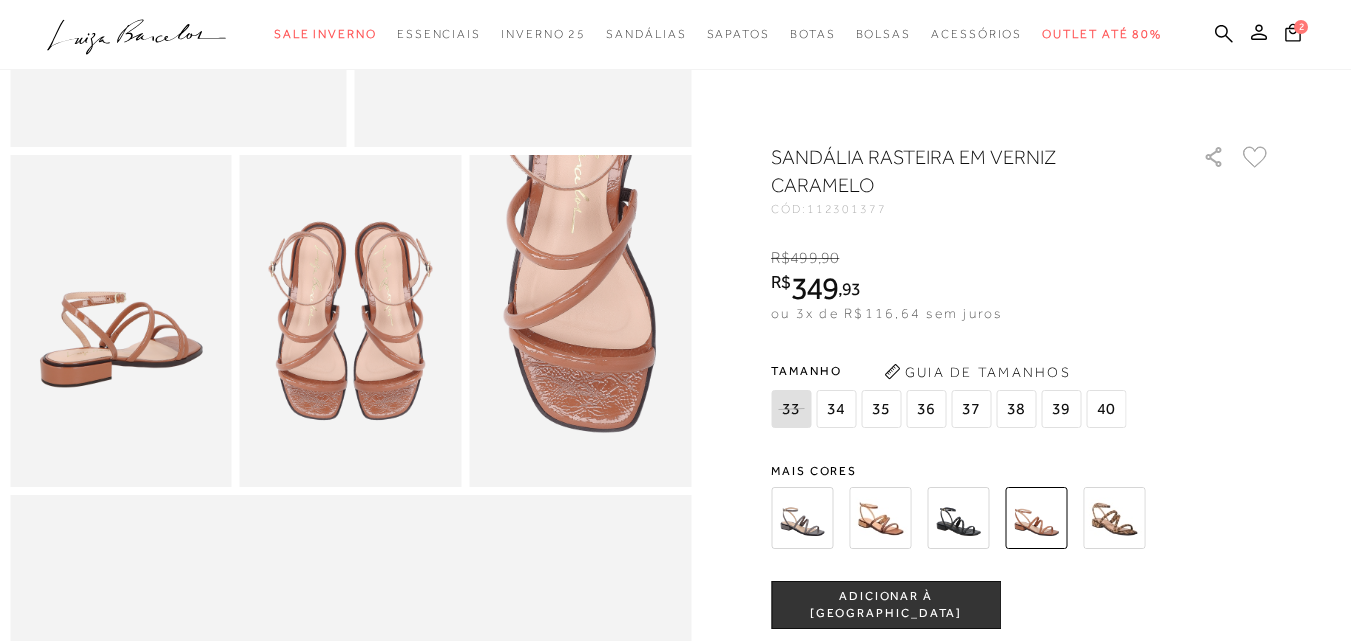 click on "37" at bounding box center (971, 409) 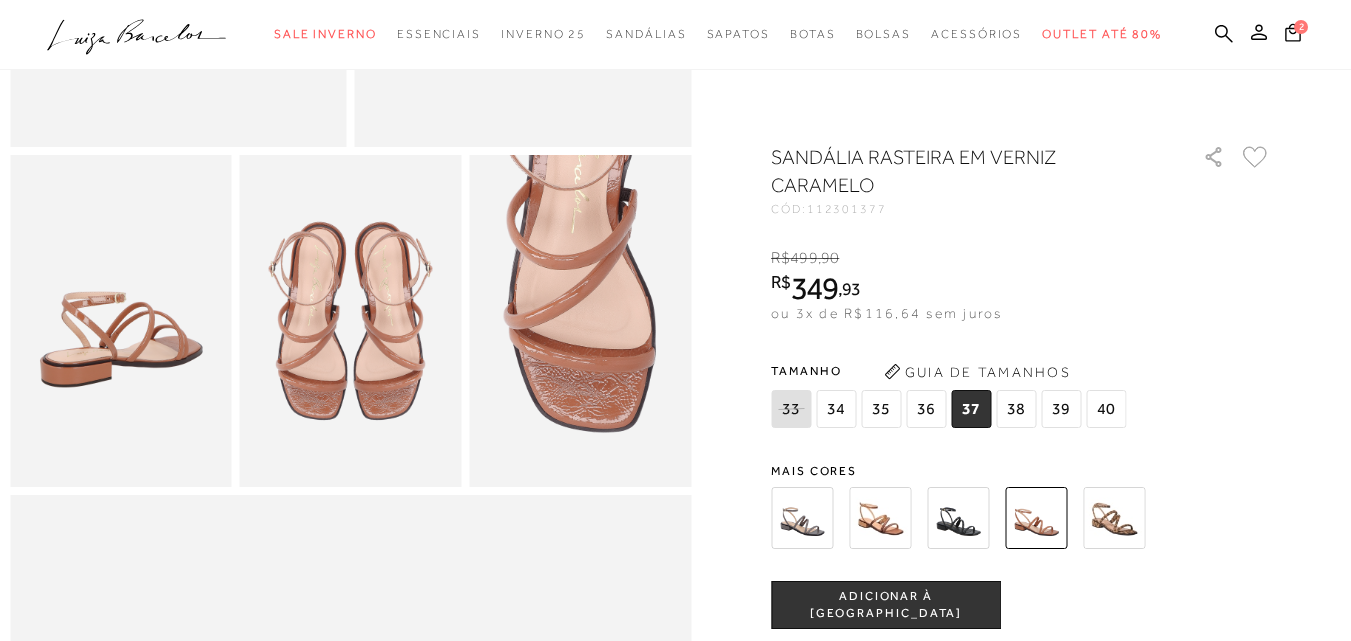click on "ADICIONAR À SACOLA" at bounding box center (886, 605) 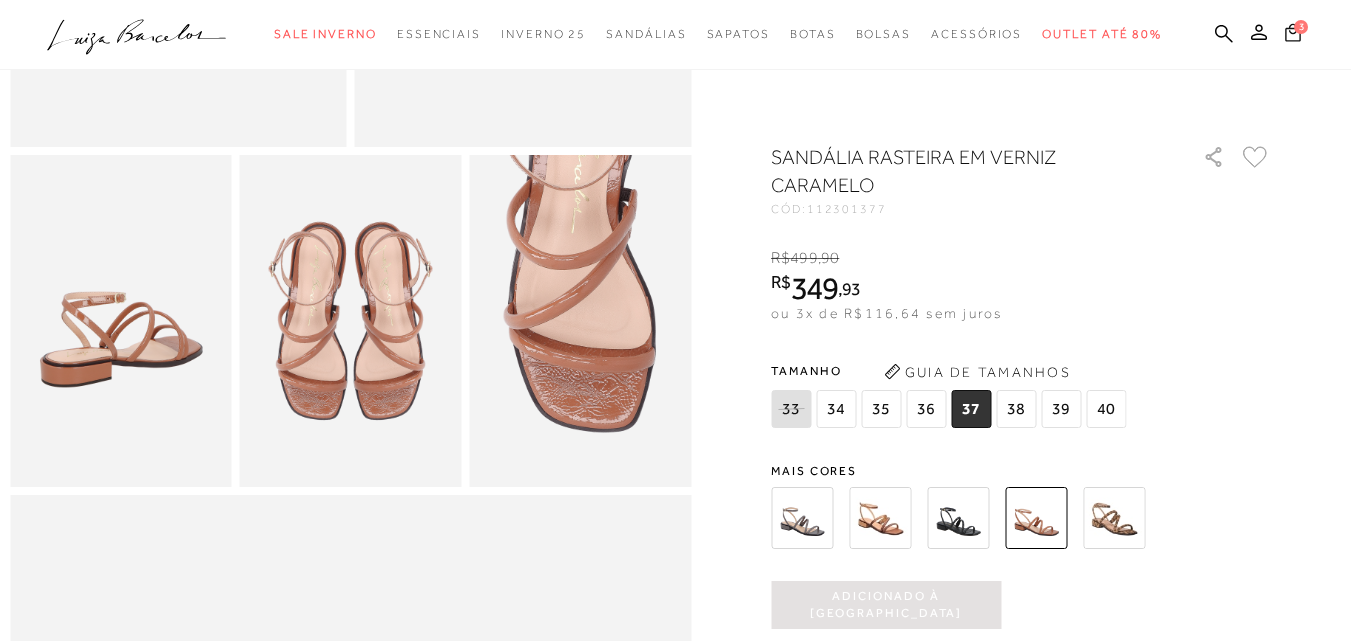 click 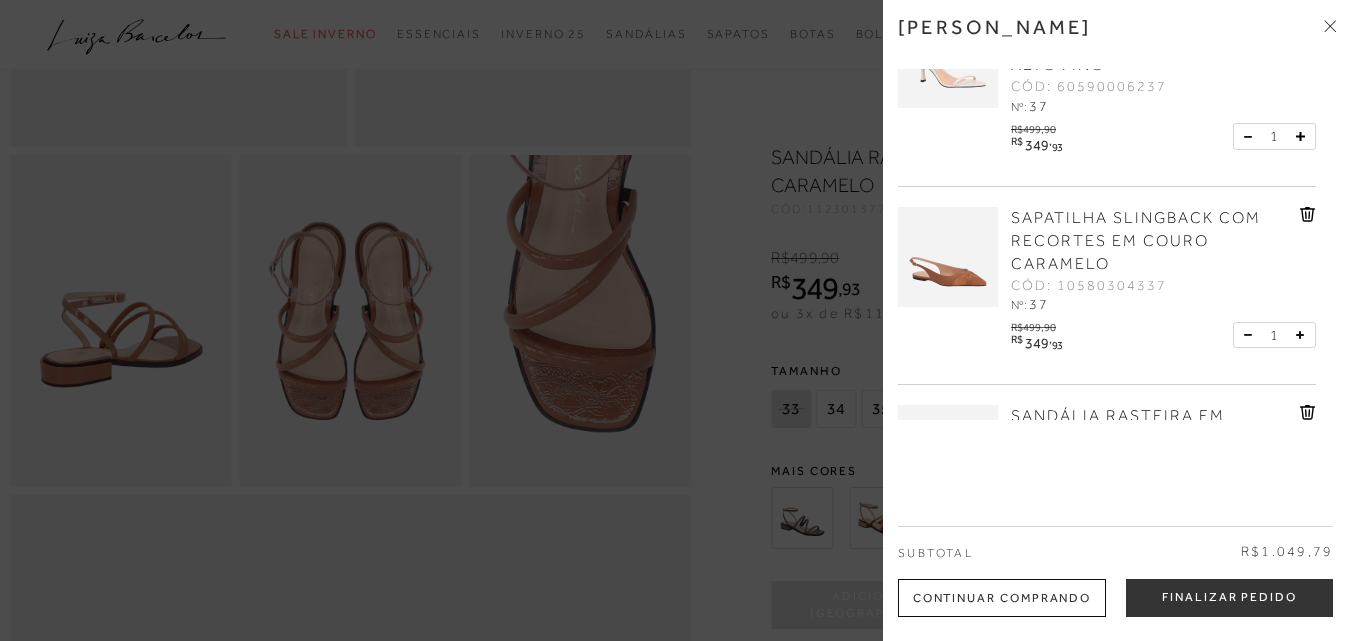 scroll, scrollTop: 200, scrollLeft: 0, axis: vertical 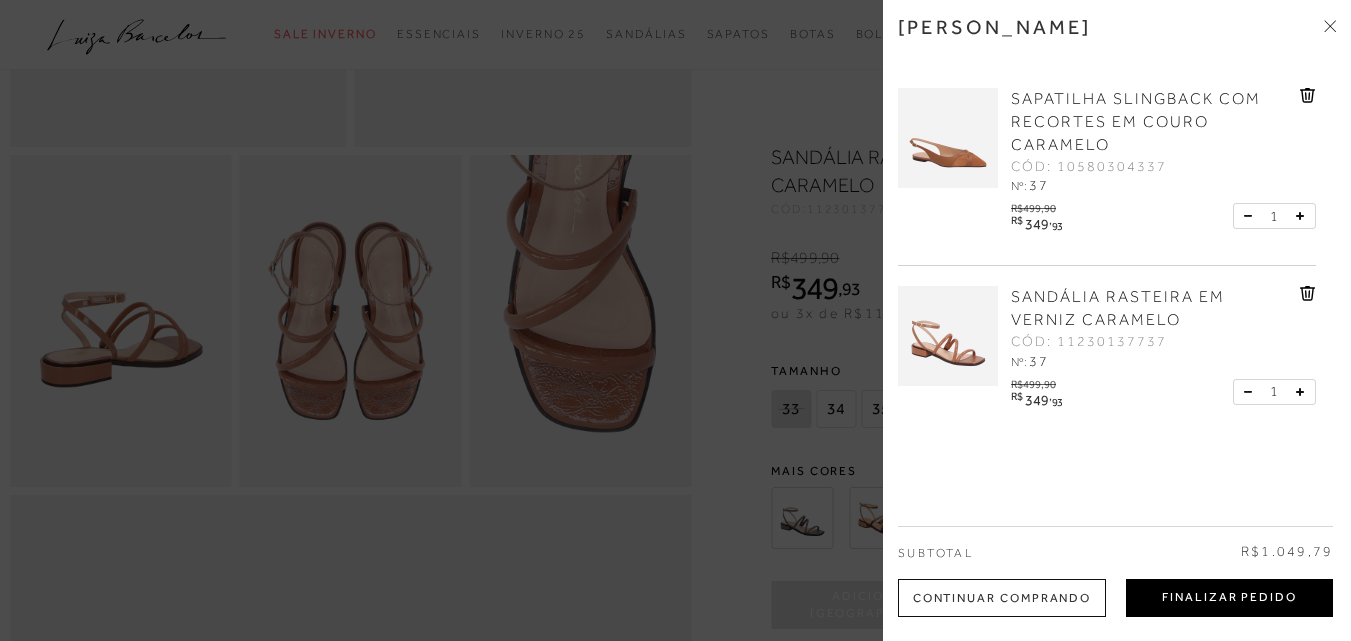click on "Finalizar Pedido" at bounding box center (1229, 598) 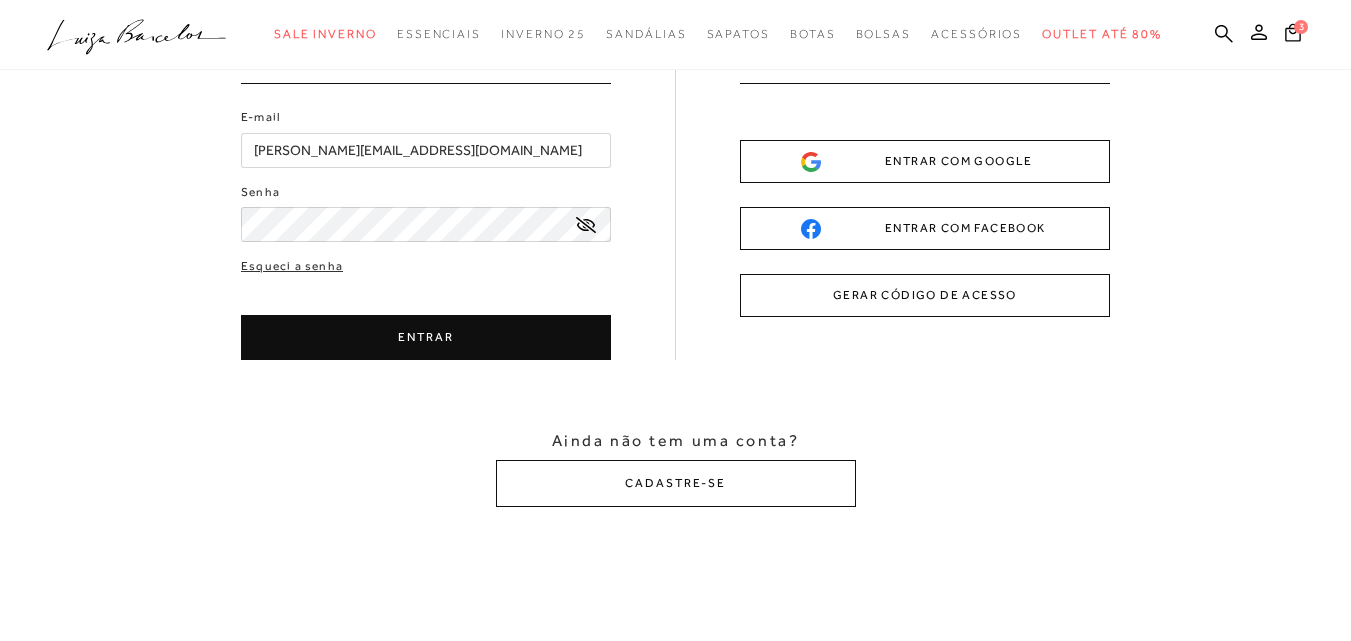 scroll, scrollTop: 0, scrollLeft: 0, axis: both 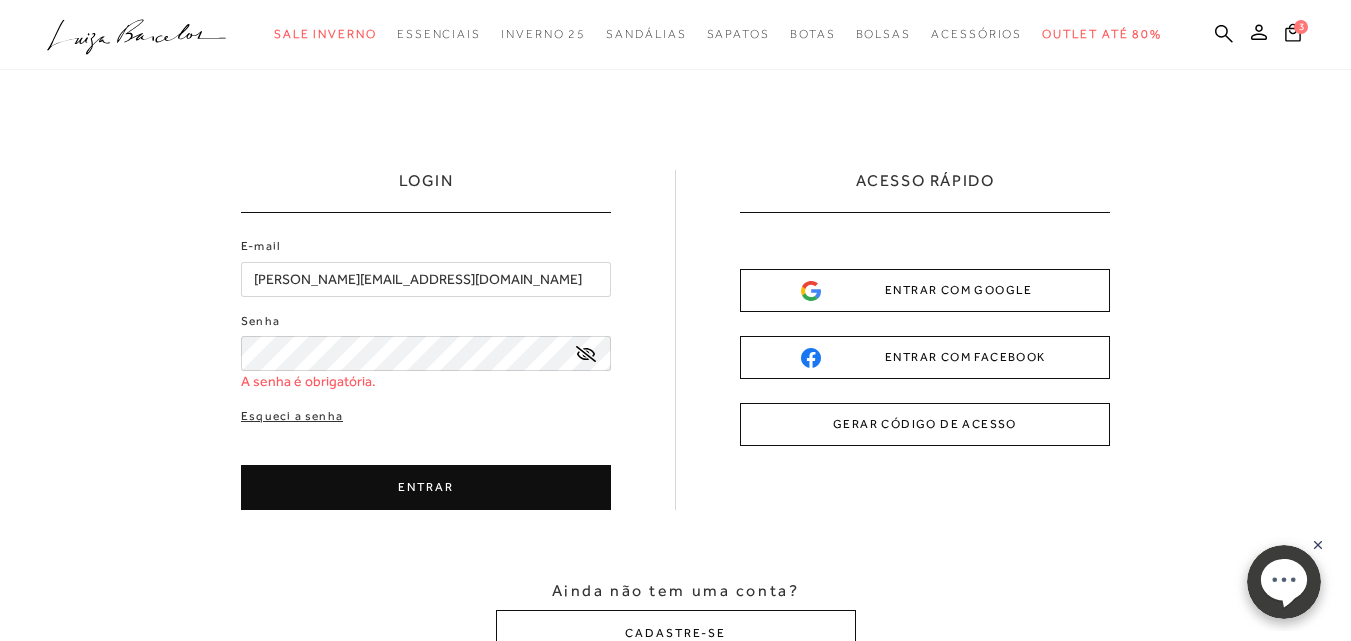 click 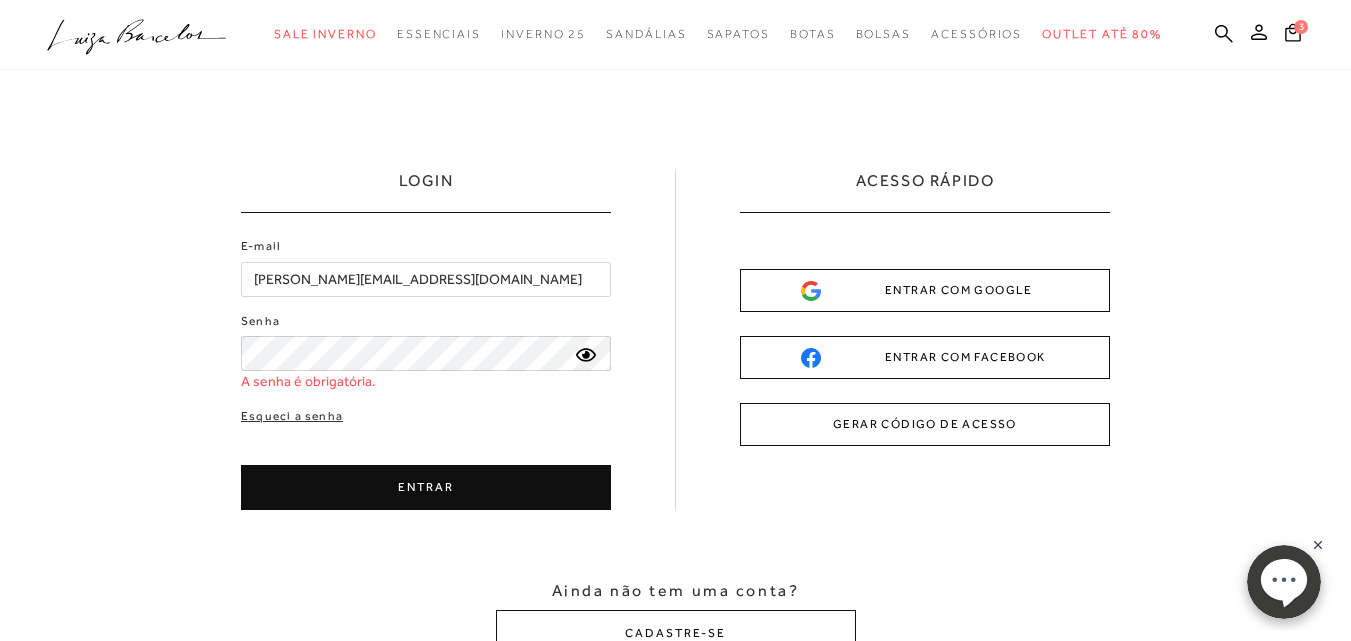 click on "GERAR CÓDIGO DE ACESSO" at bounding box center (925, 424) 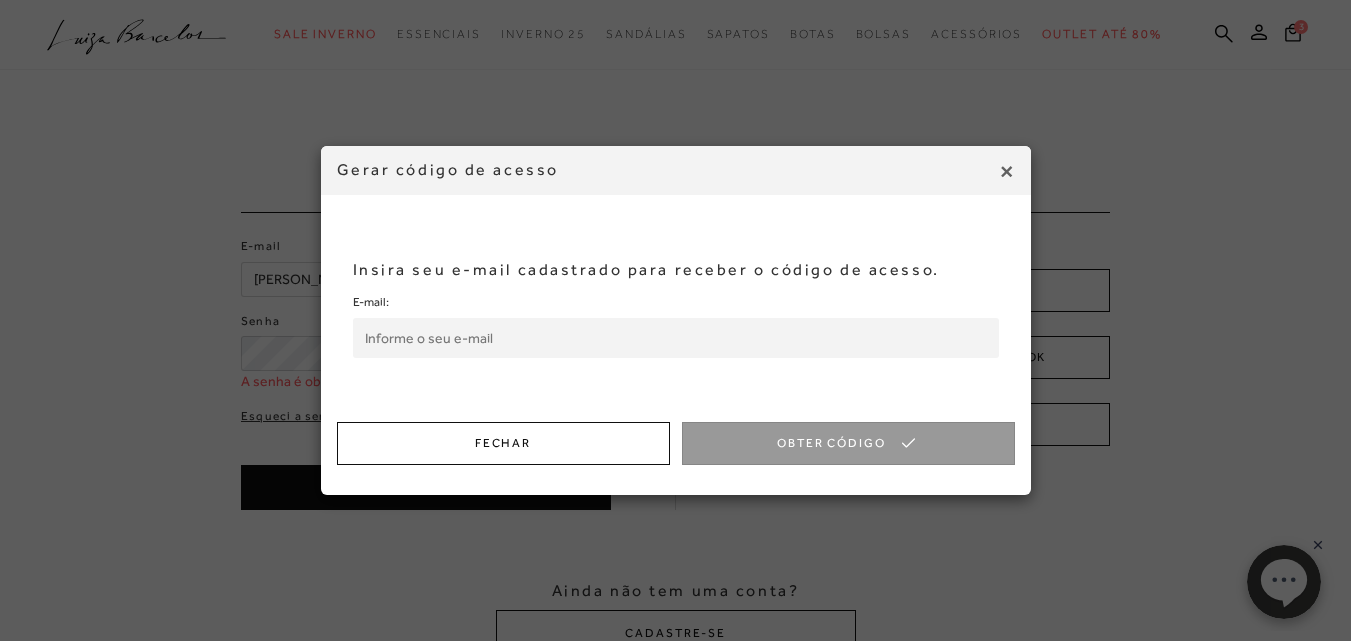 click on "E-mail:" at bounding box center (676, 338) 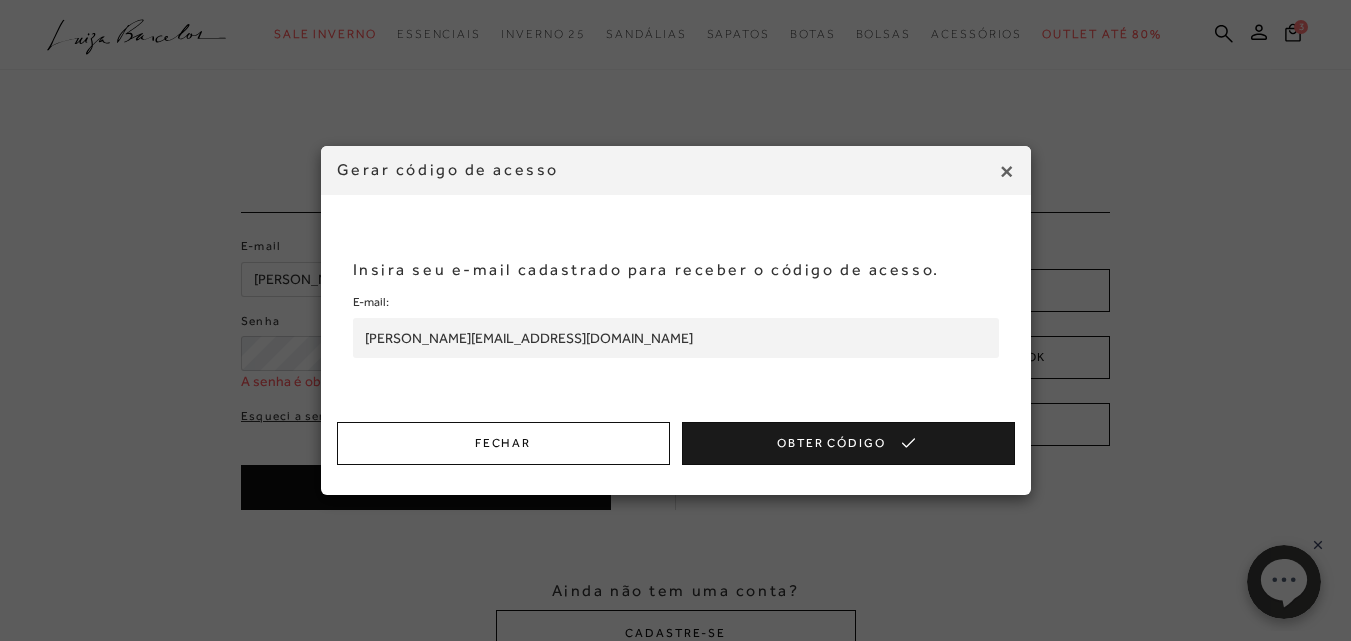 click on "Obter Código" at bounding box center (848, 443) 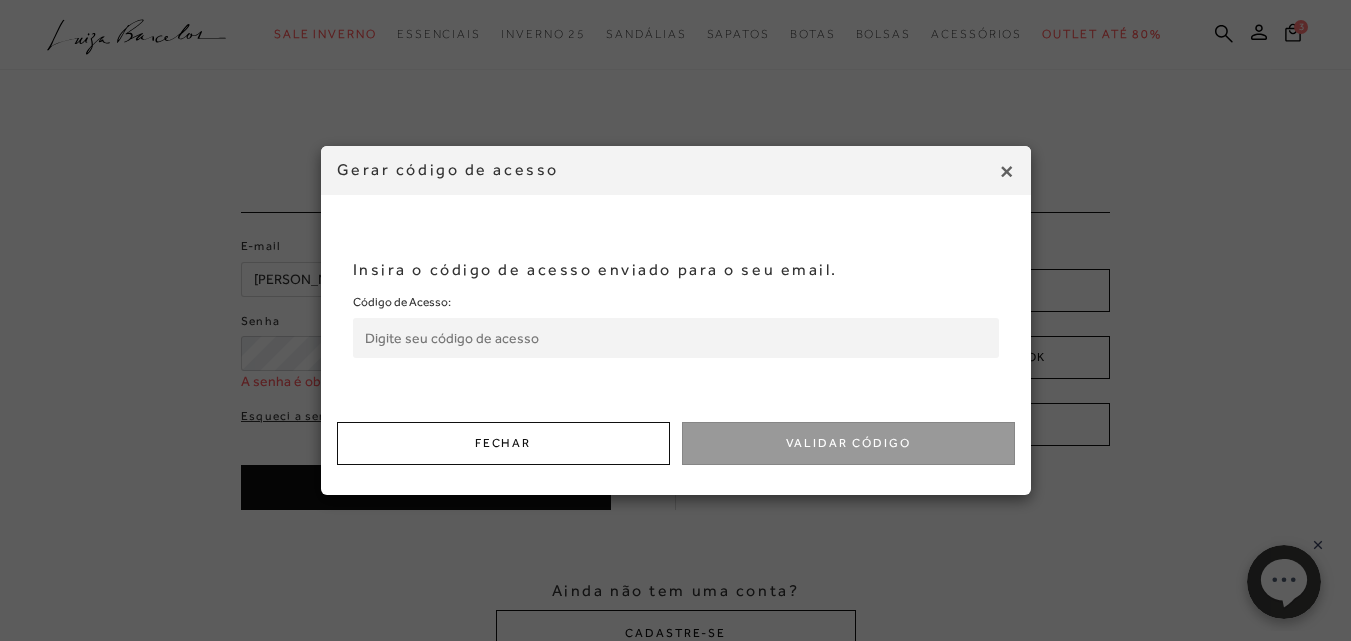 click on "Código de Acesso:" at bounding box center (676, 338) 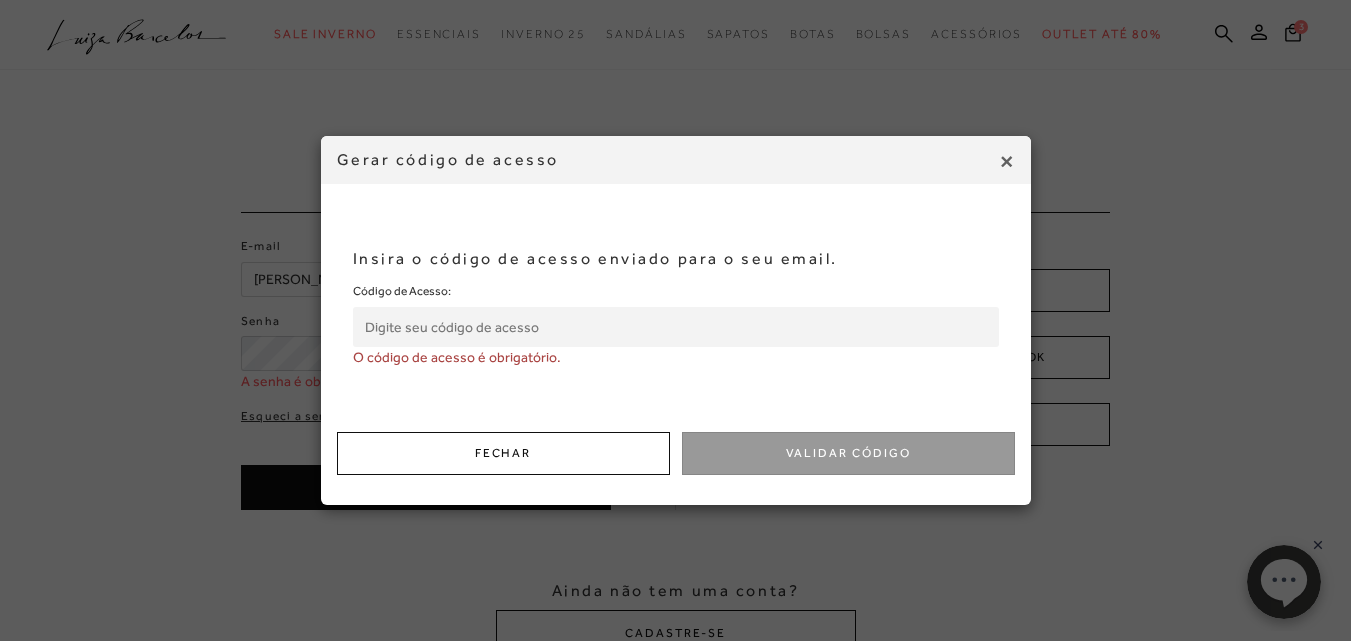 click on "Código de Acesso:" at bounding box center (676, 327) 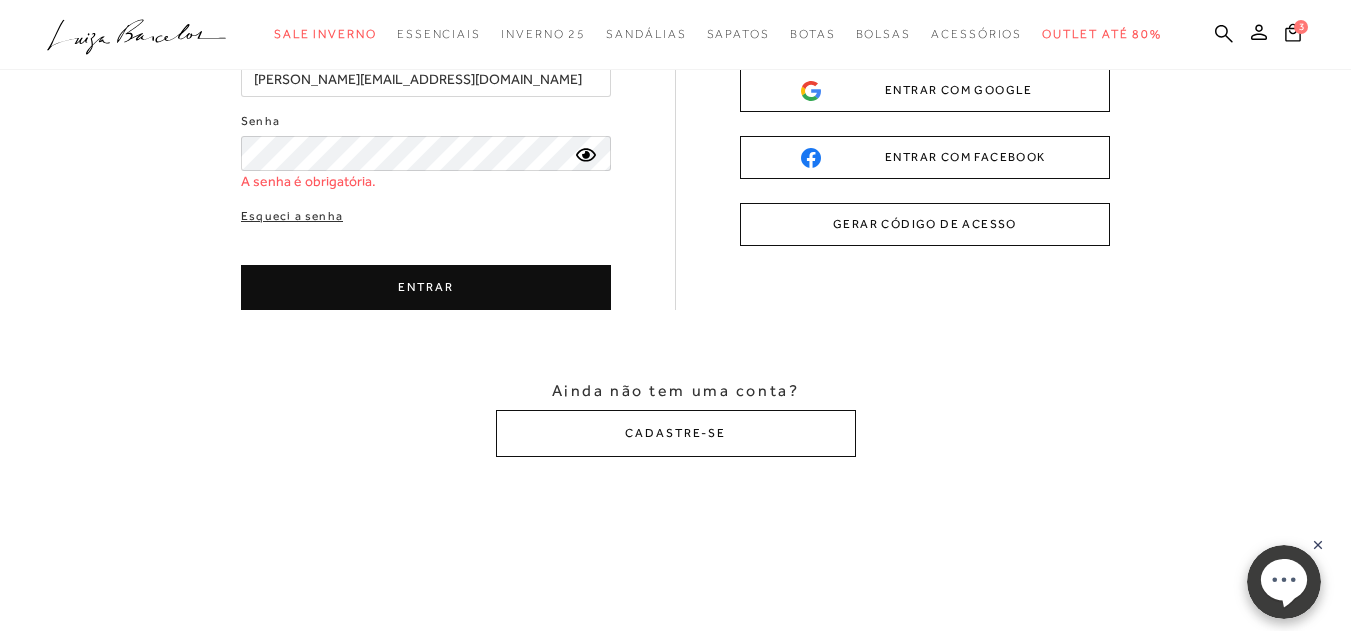 scroll, scrollTop: 0, scrollLeft: 0, axis: both 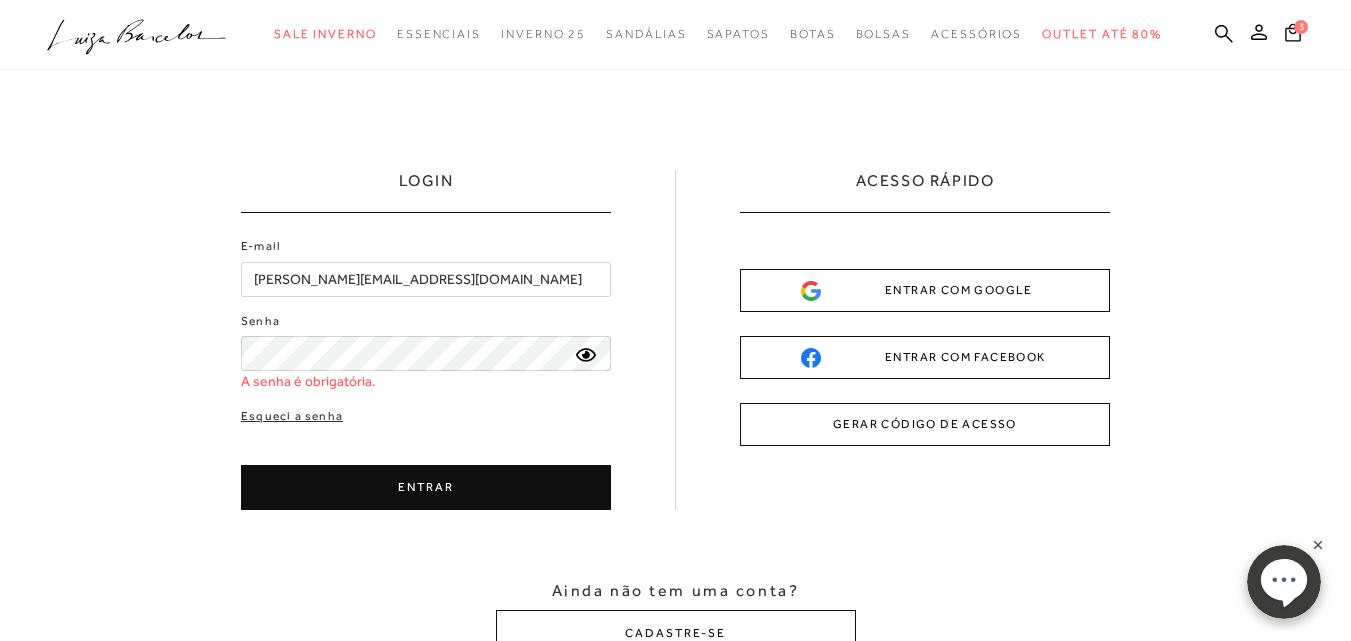 click on "ENTRAR COM GOOGLE" at bounding box center [925, 290] 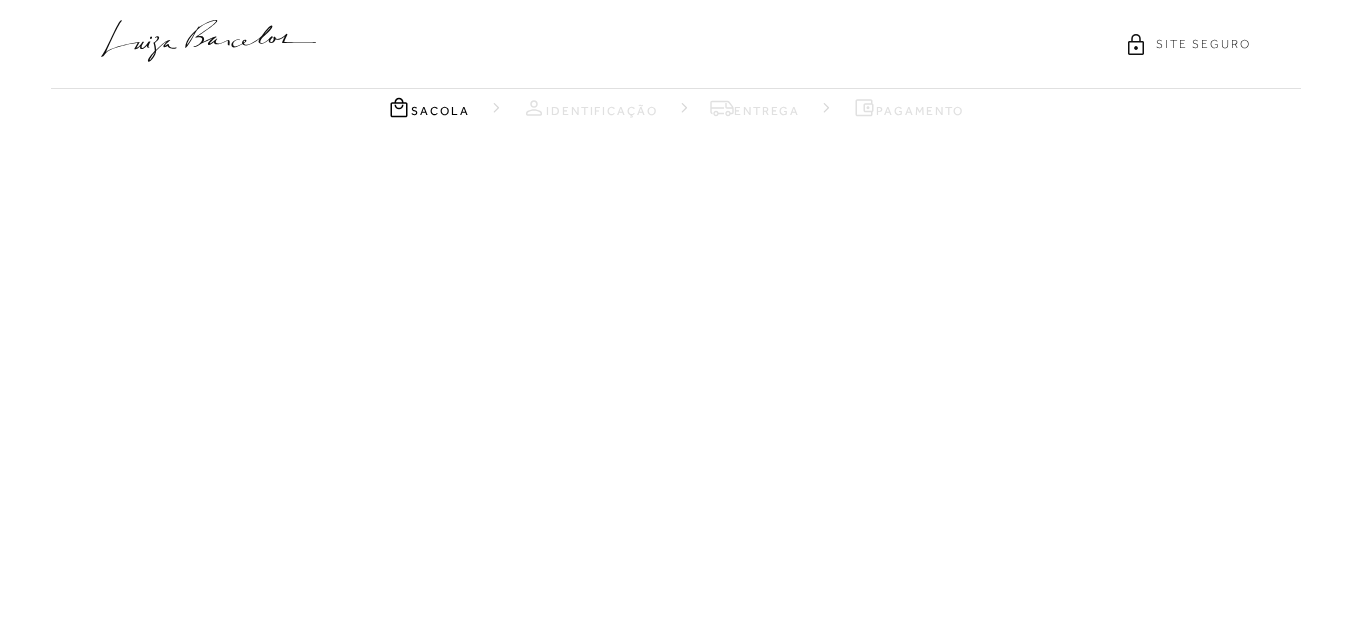 scroll, scrollTop: 0, scrollLeft: 0, axis: both 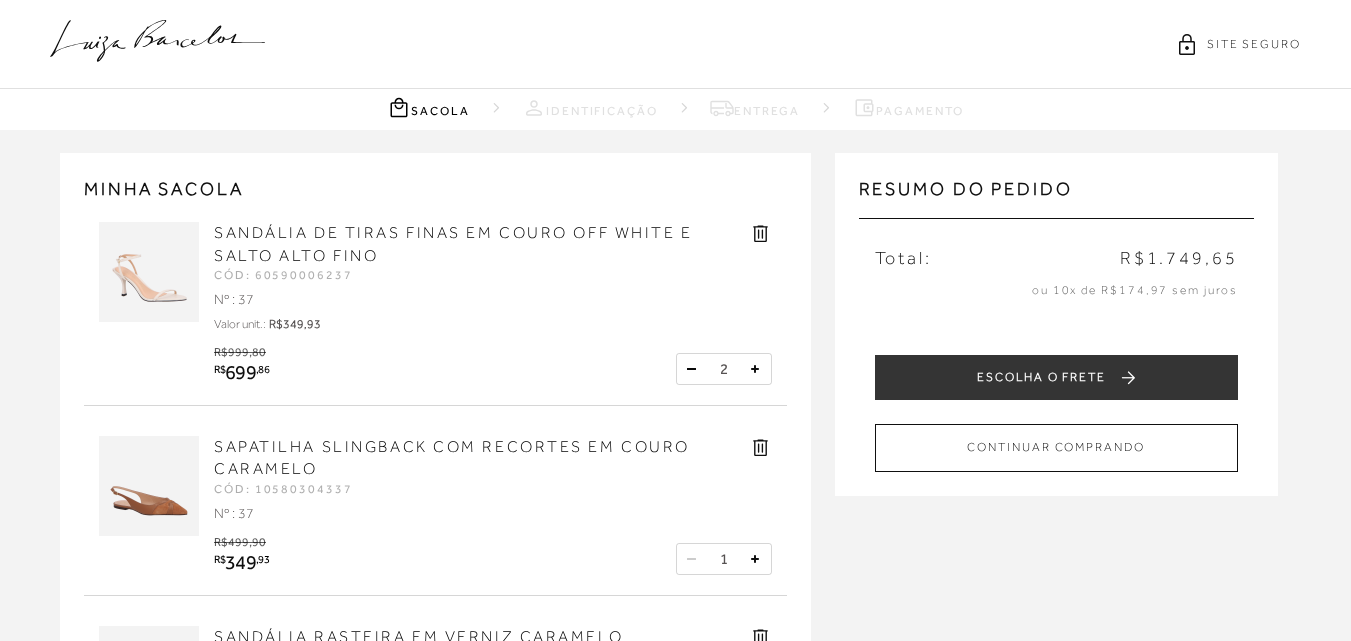 click at bounding box center (692, 369) 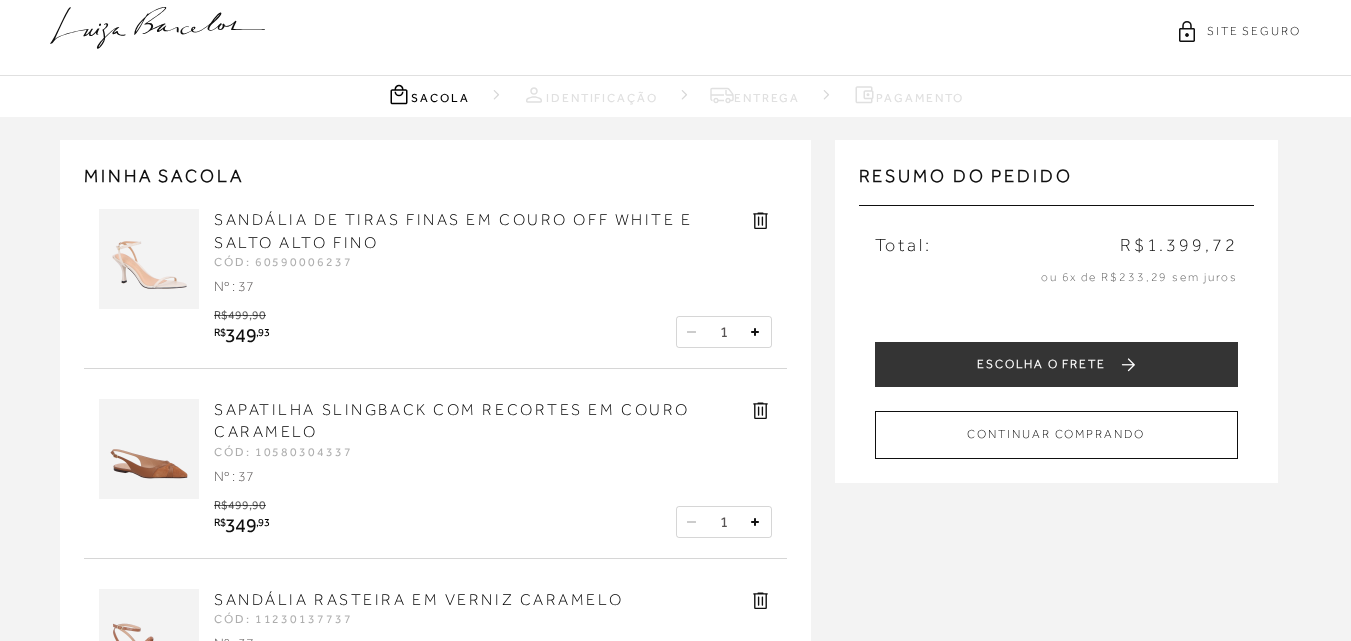 scroll, scrollTop: 200, scrollLeft: 0, axis: vertical 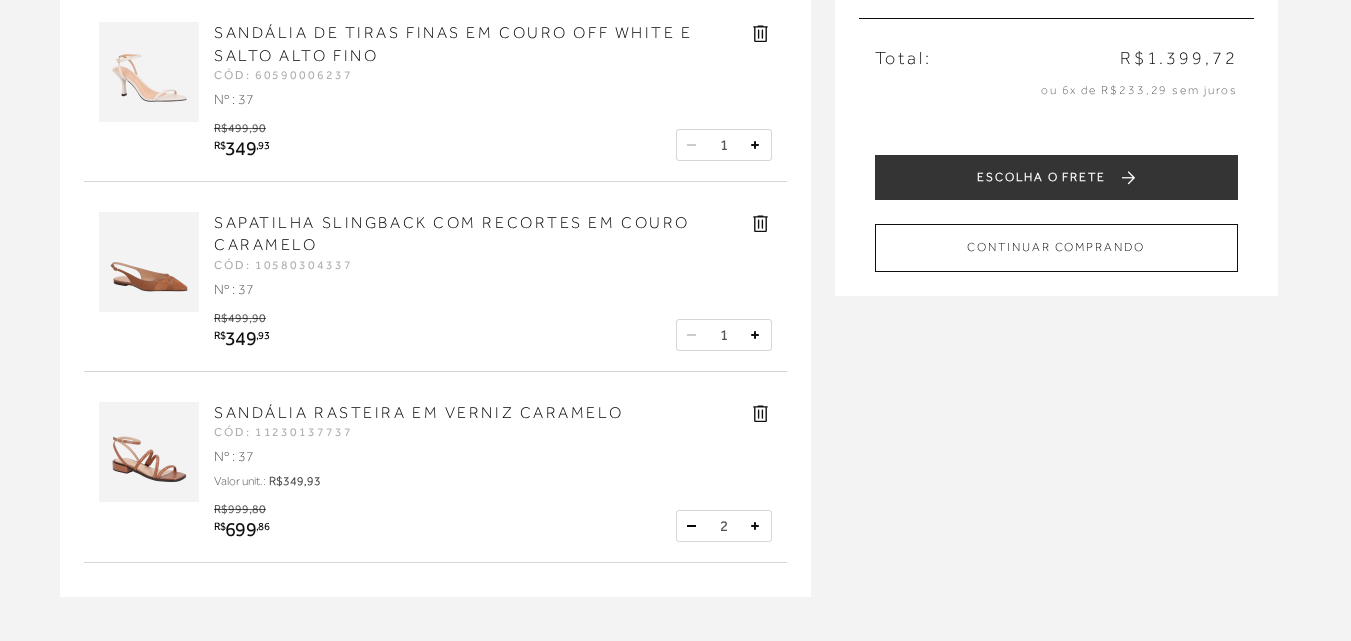 click at bounding box center (692, 526) 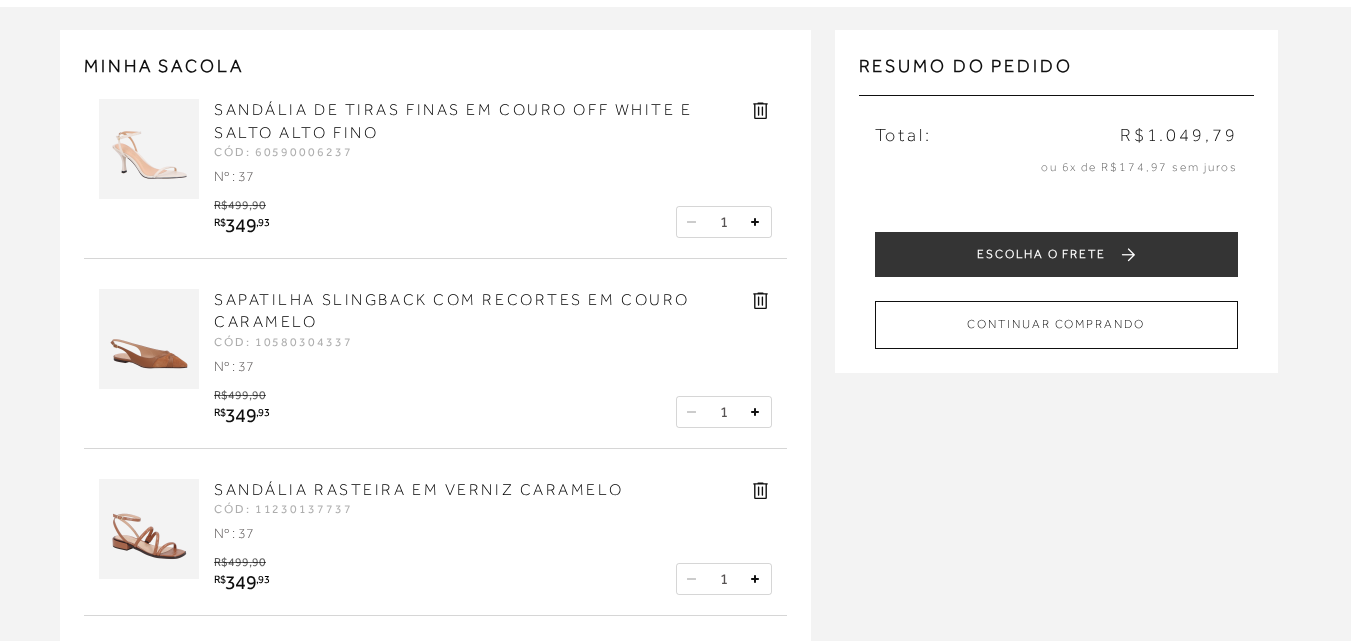 scroll, scrollTop: 100, scrollLeft: 0, axis: vertical 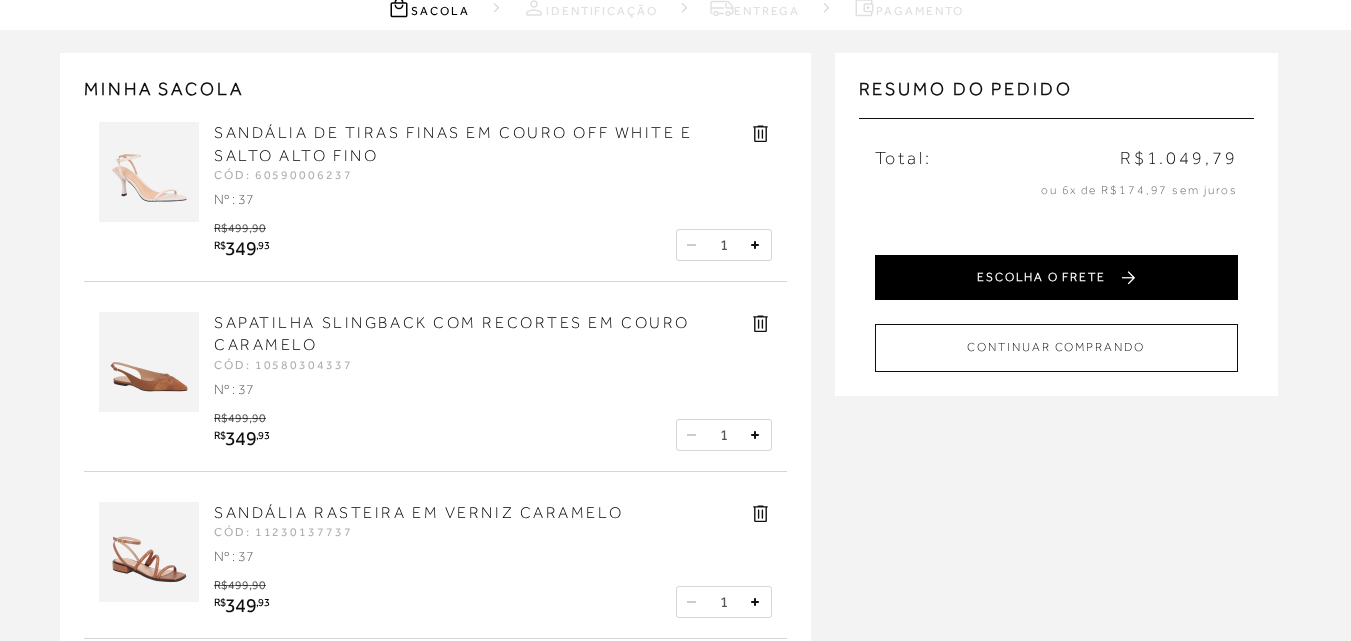 click on "ESCOLHA O FRETE" at bounding box center (1056, 277) 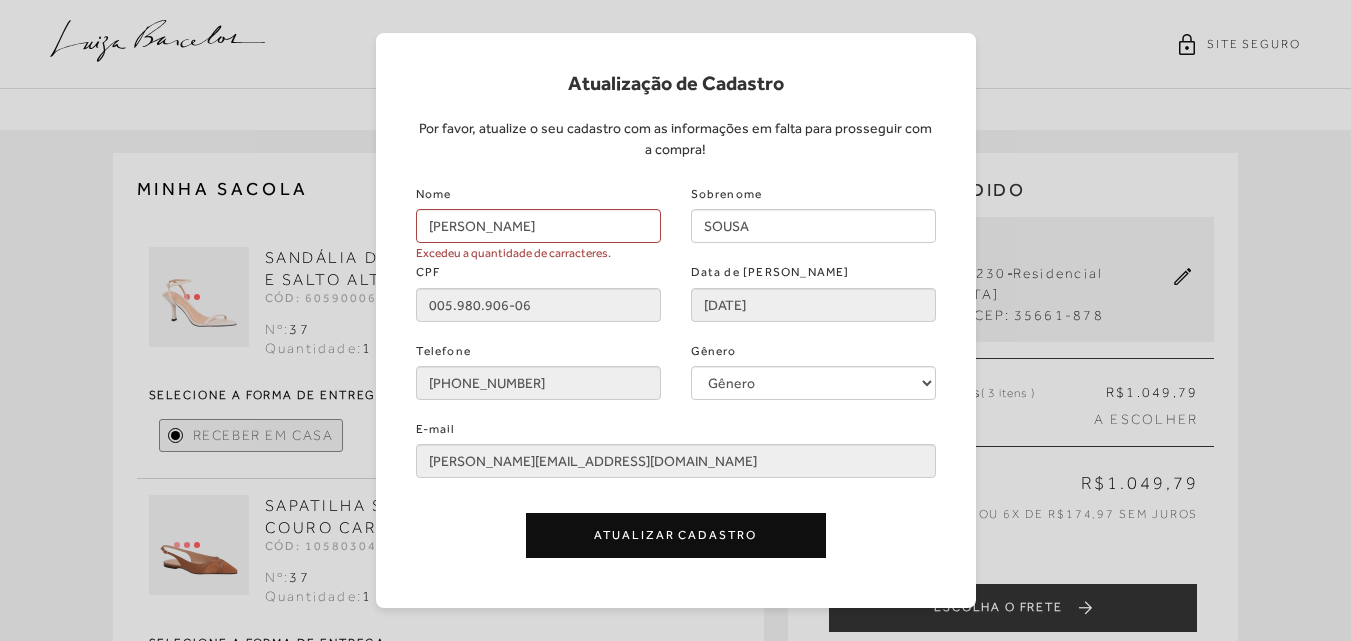 scroll, scrollTop: 200, scrollLeft: 0, axis: vertical 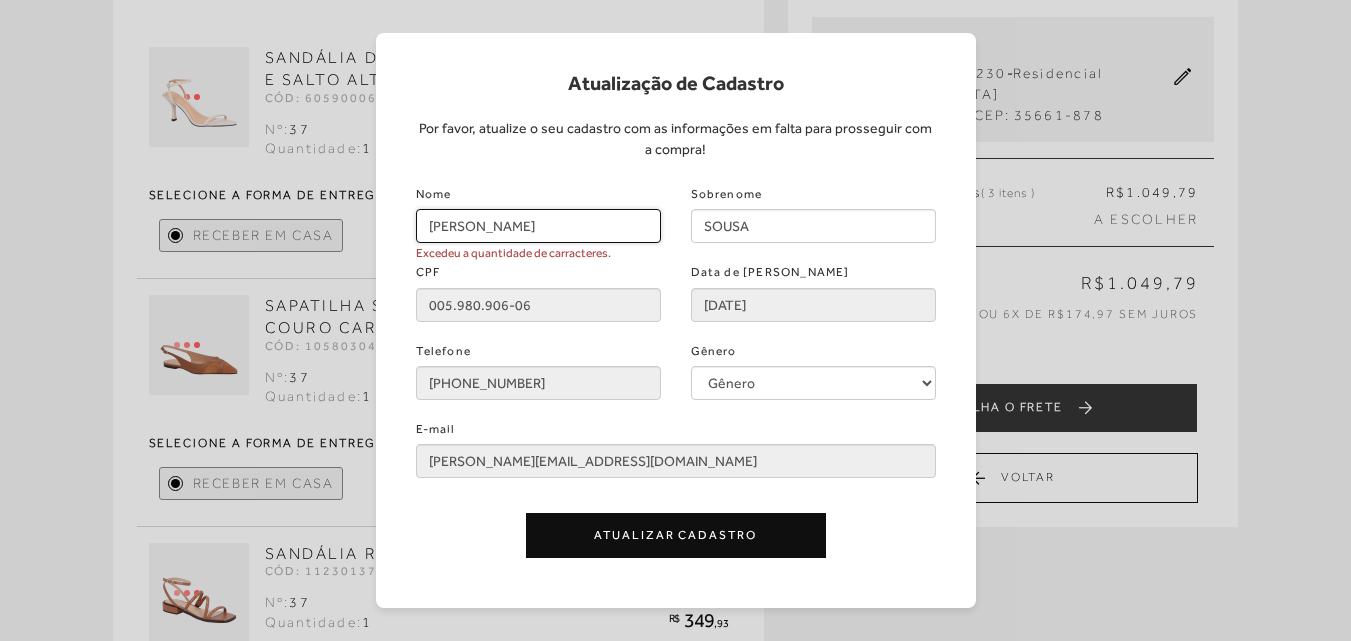 drag, startPoint x: 471, startPoint y: 224, endPoint x: 503, endPoint y: 227, distance: 32.140316 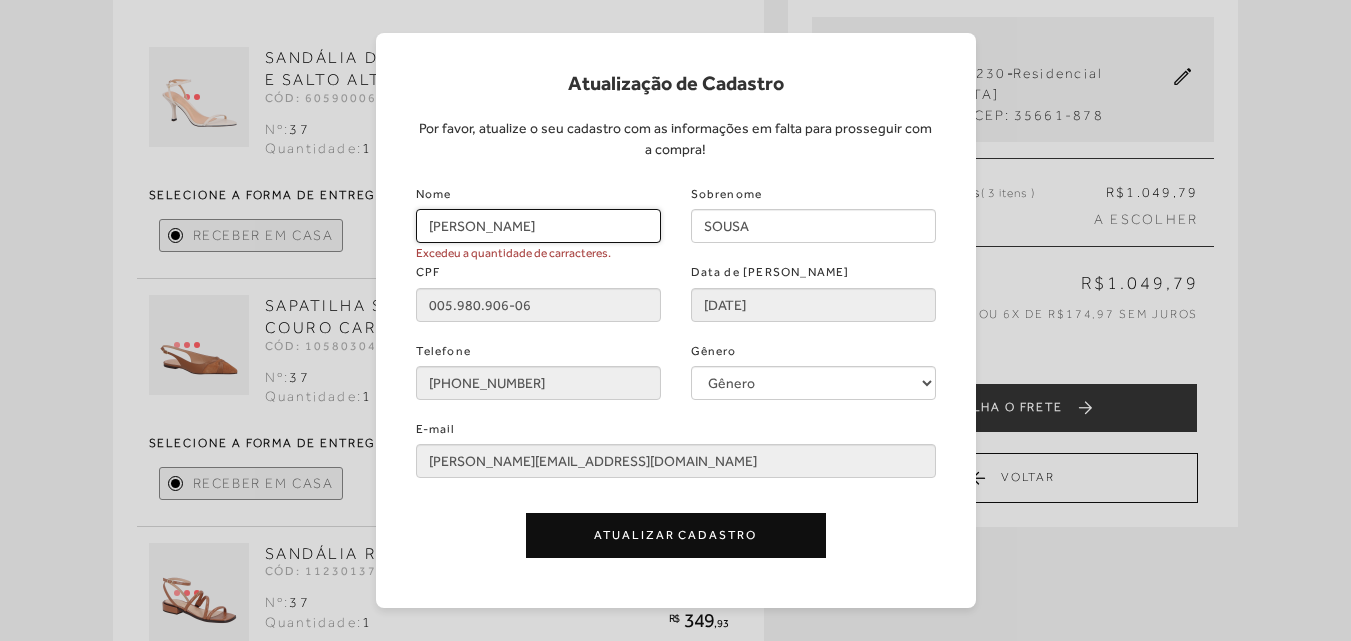 click on "[PERSON_NAME]" at bounding box center (538, 226) 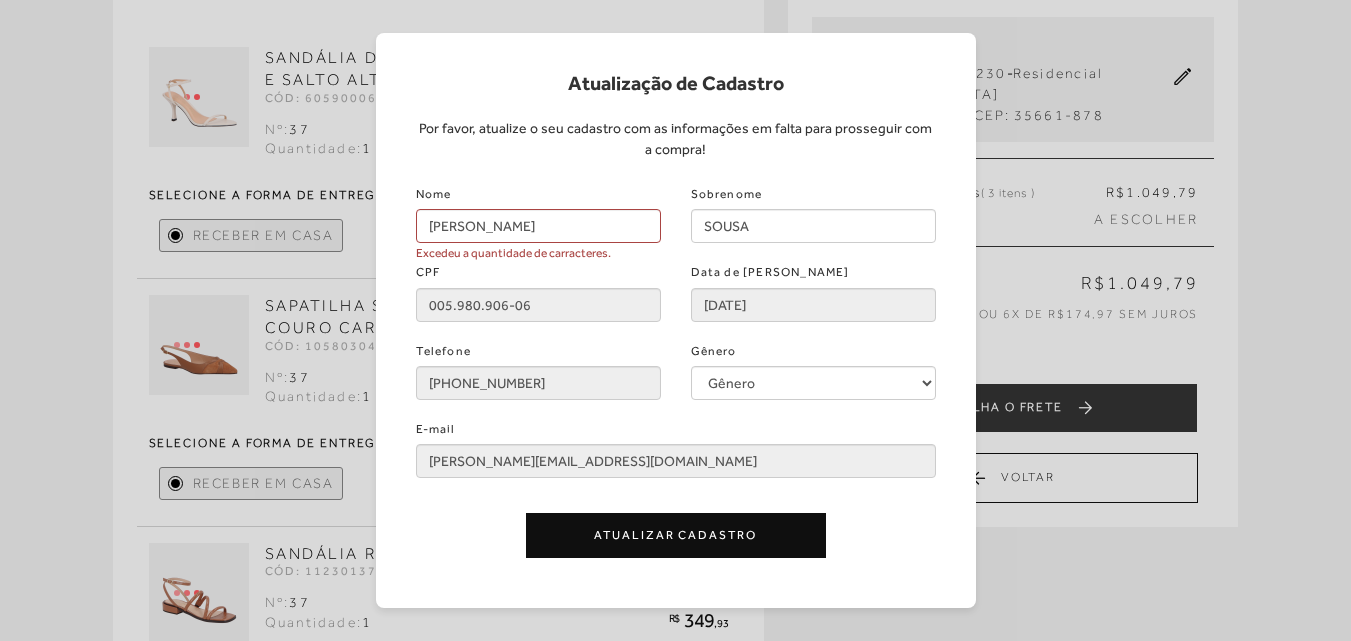 click on "Excedeu a quantidade de carracteres." at bounding box center [513, 253] 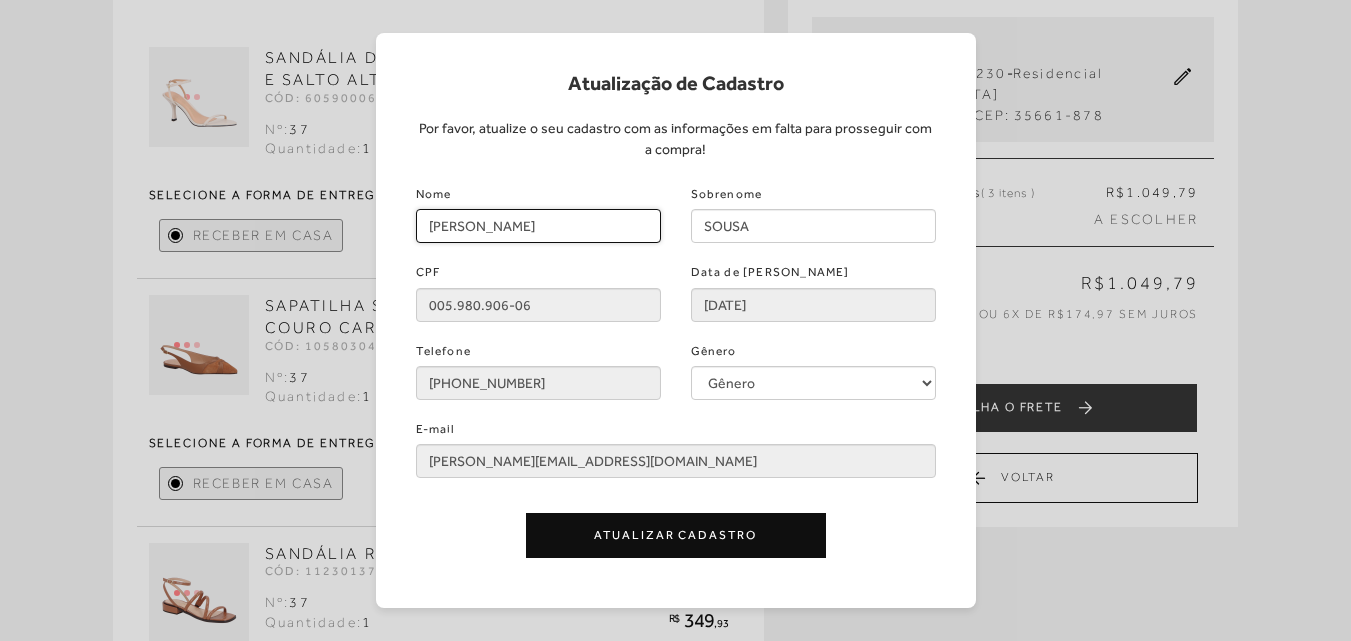 drag, startPoint x: 433, startPoint y: 221, endPoint x: 657, endPoint y: 212, distance: 224.18073 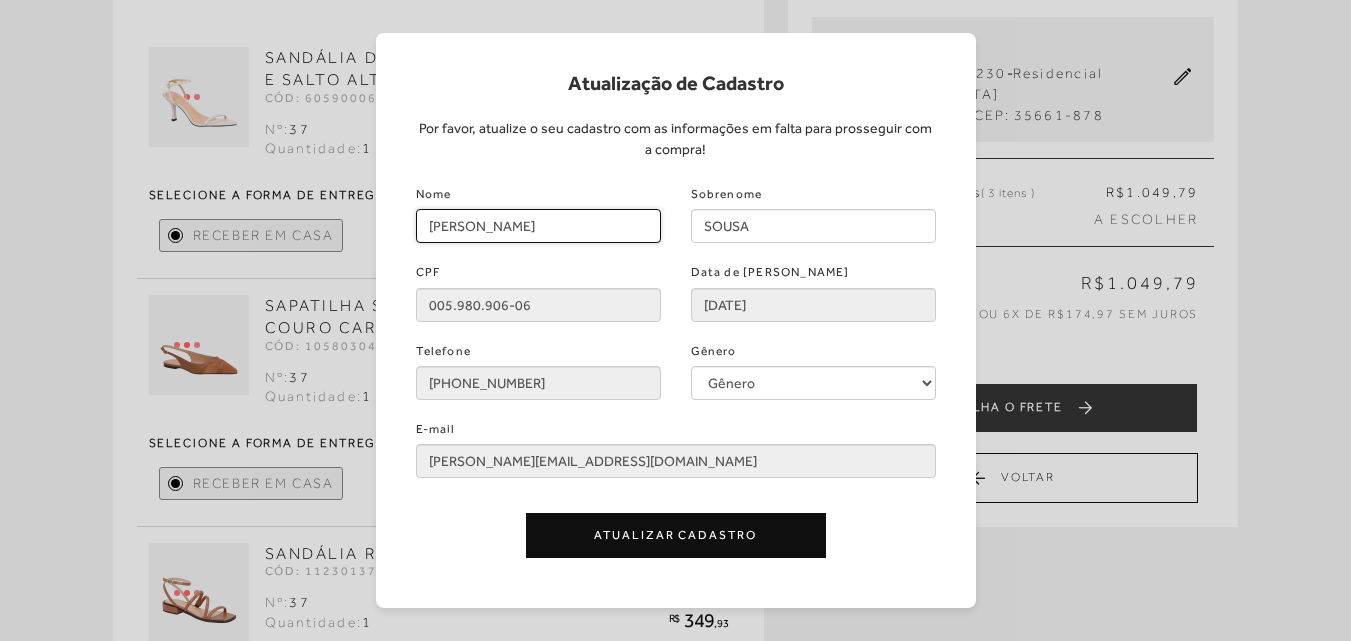 click on "[PERSON_NAME]" at bounding box center (538, 226) 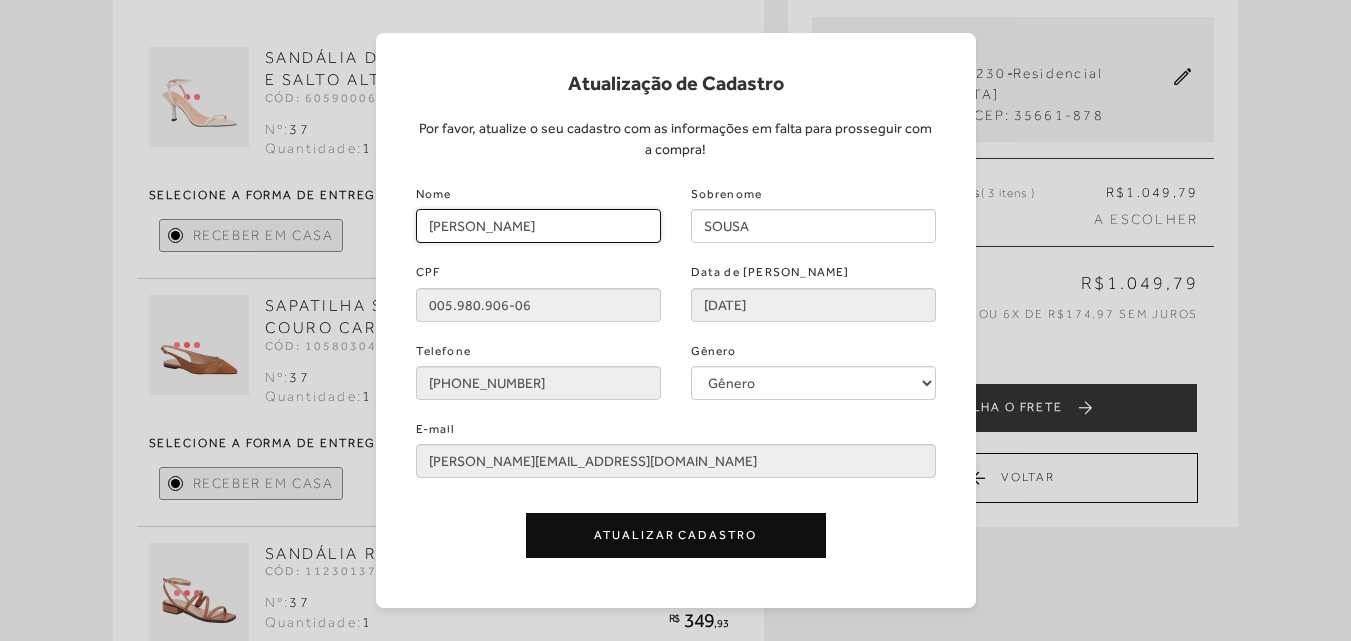 click on "[PERSON_NAME]" at bounding box center (538, 226) 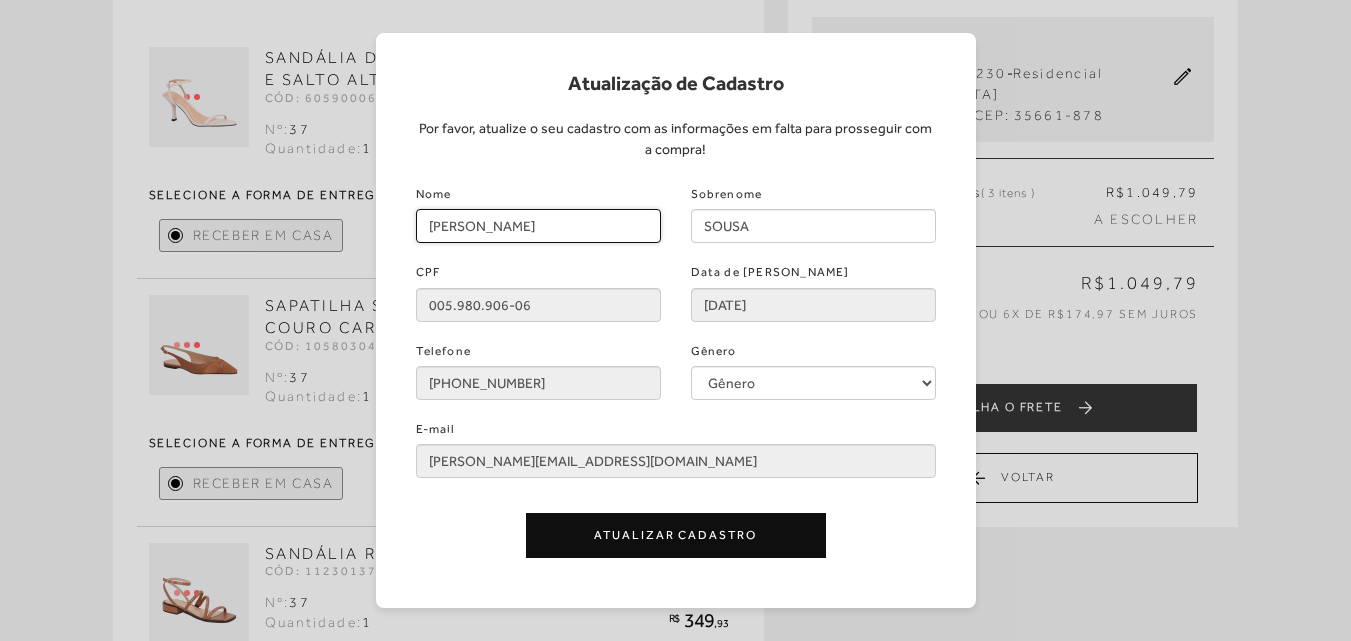 drag, startPoint x: 646, startPoint y: 230, endPoint x: 411, endPoint y: 220, distance: 235.21268 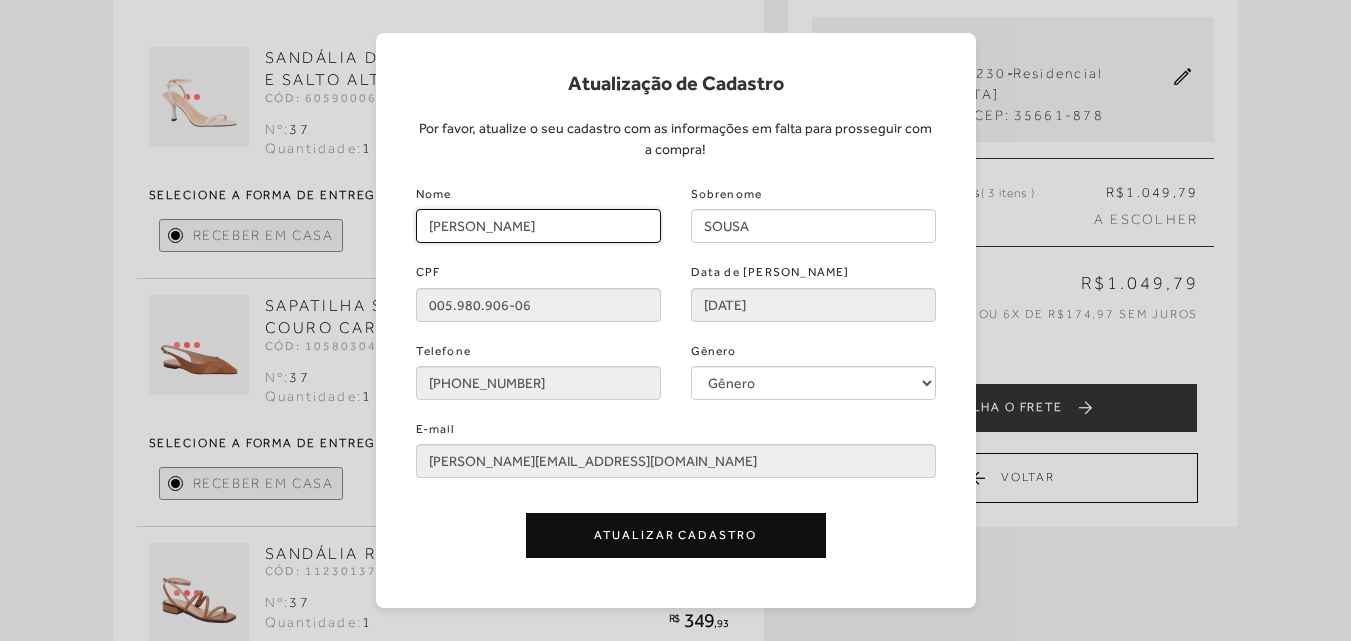 click on "Nome
[PERSON_NAME]" at bounding box center [538, 211] 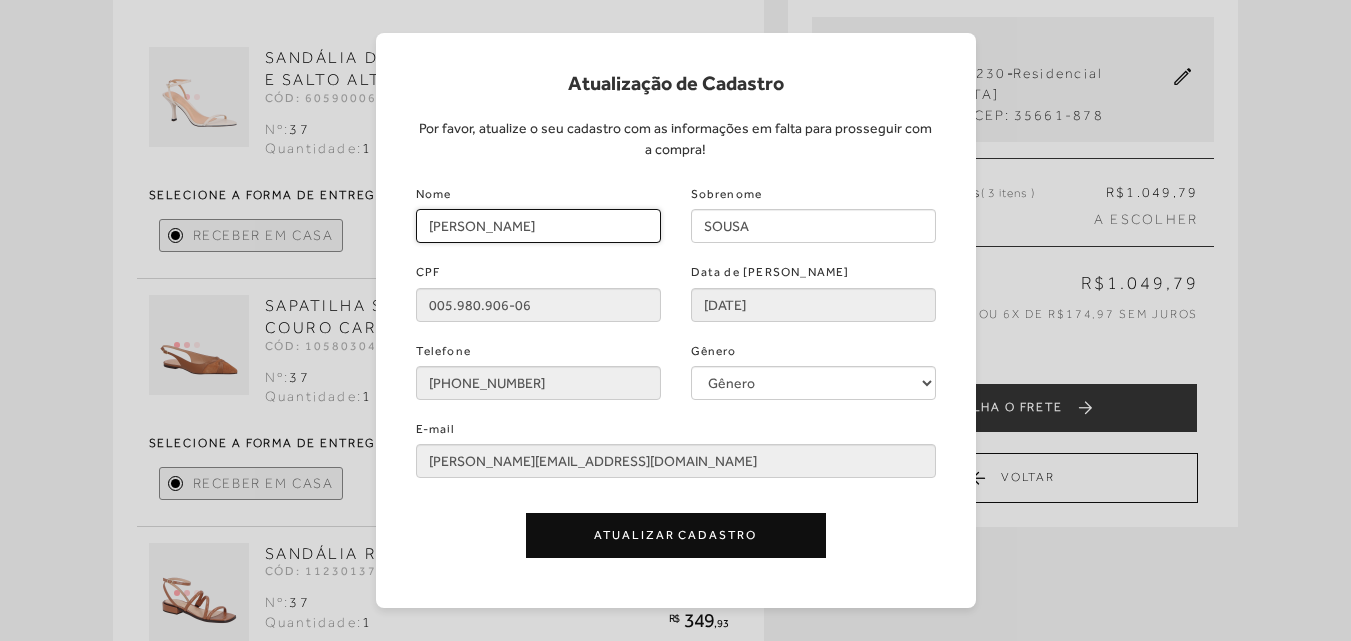 type on "[PERSON_NAME]" 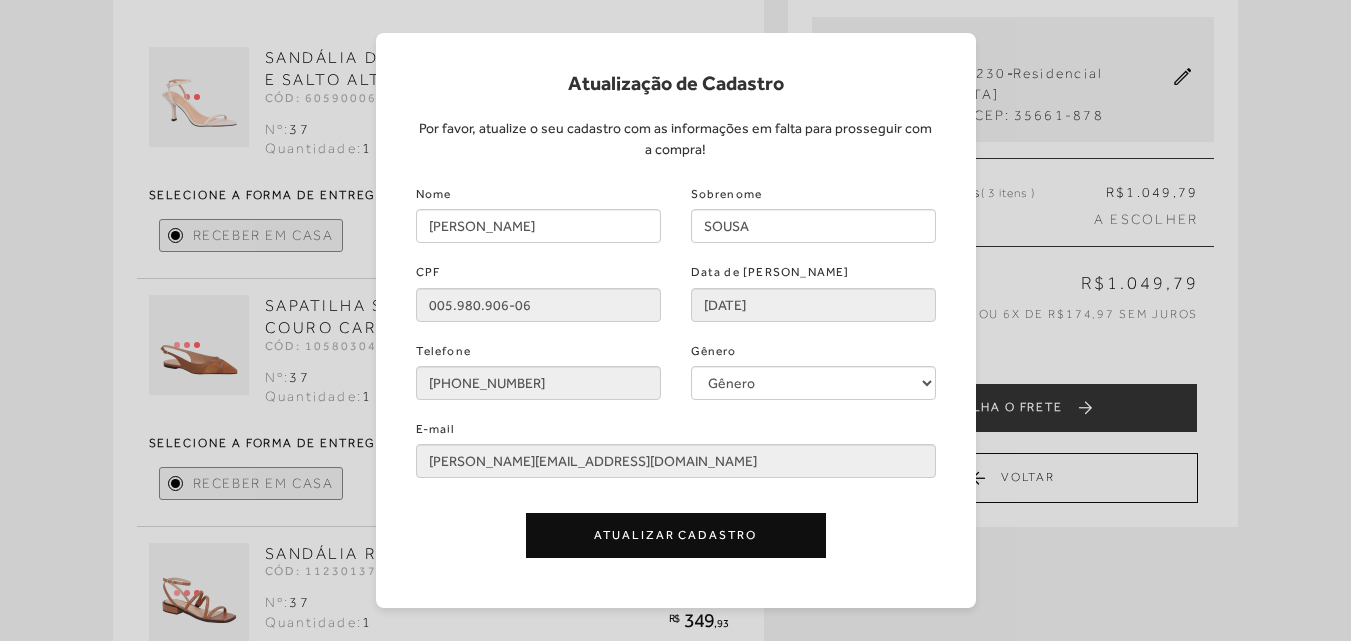 click on "Atualizar Cadastro" at bounding box center (676, 535) 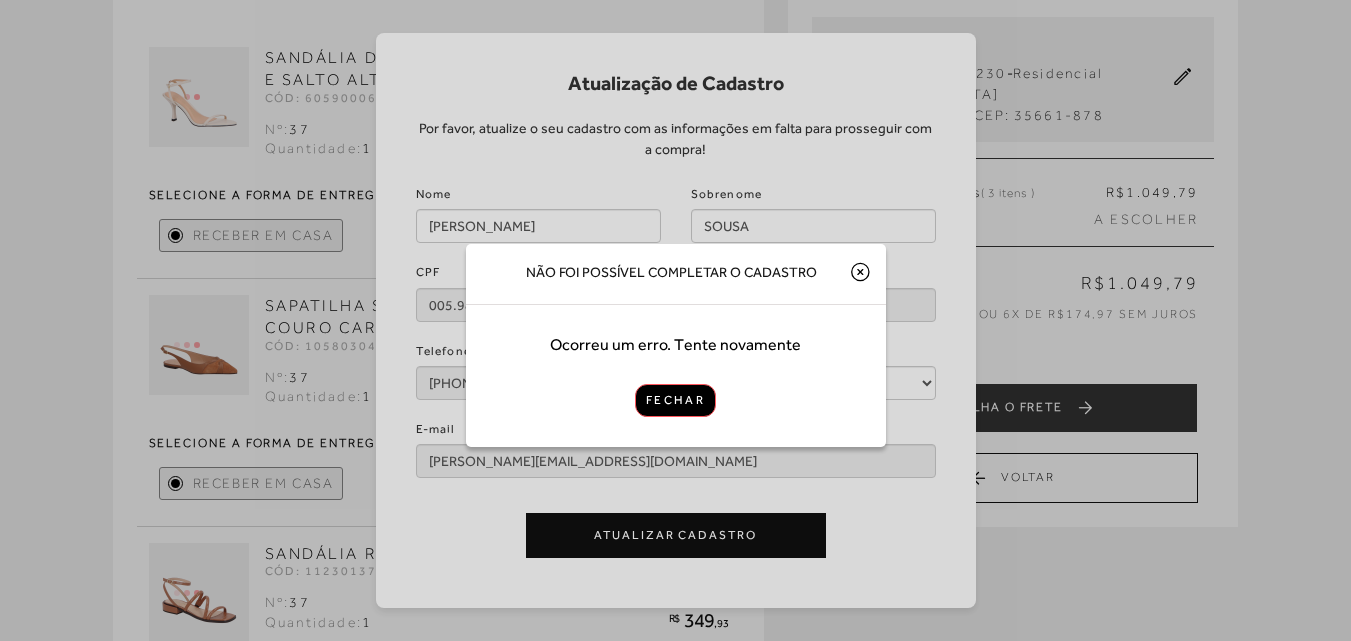 click on "Fechar" at bounding box center (675, 400) 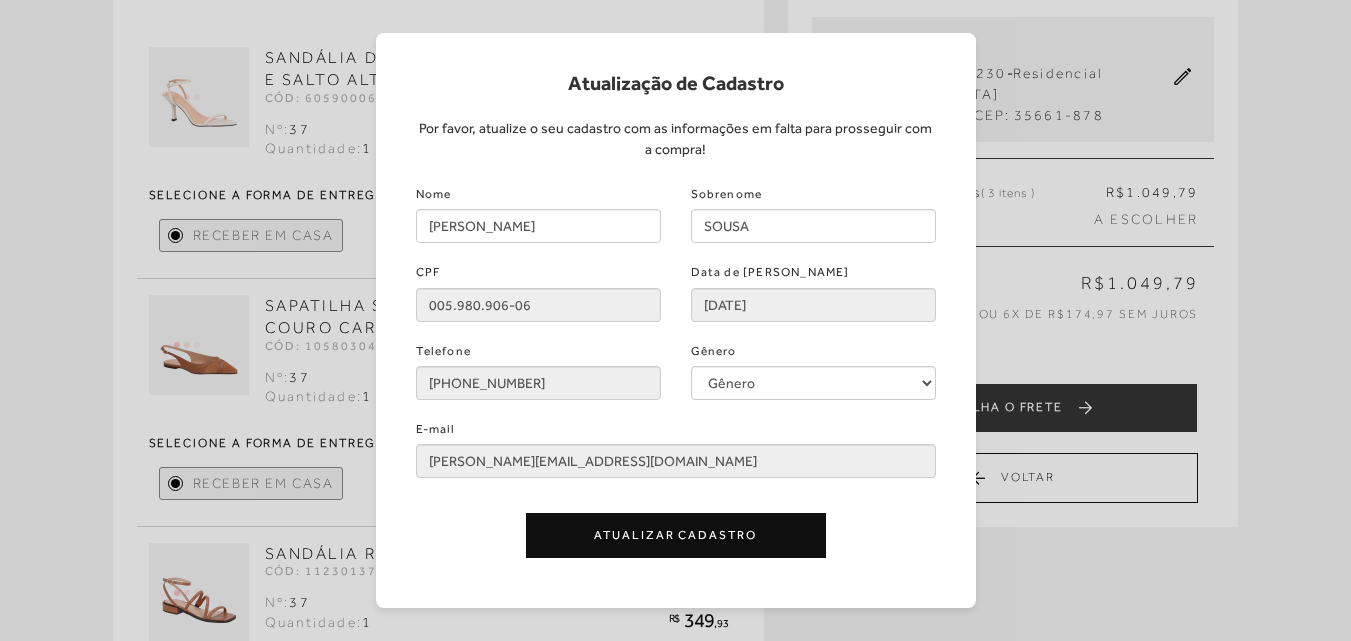 click on "Atualizar Cadastro" at bounding box center [676, 535] 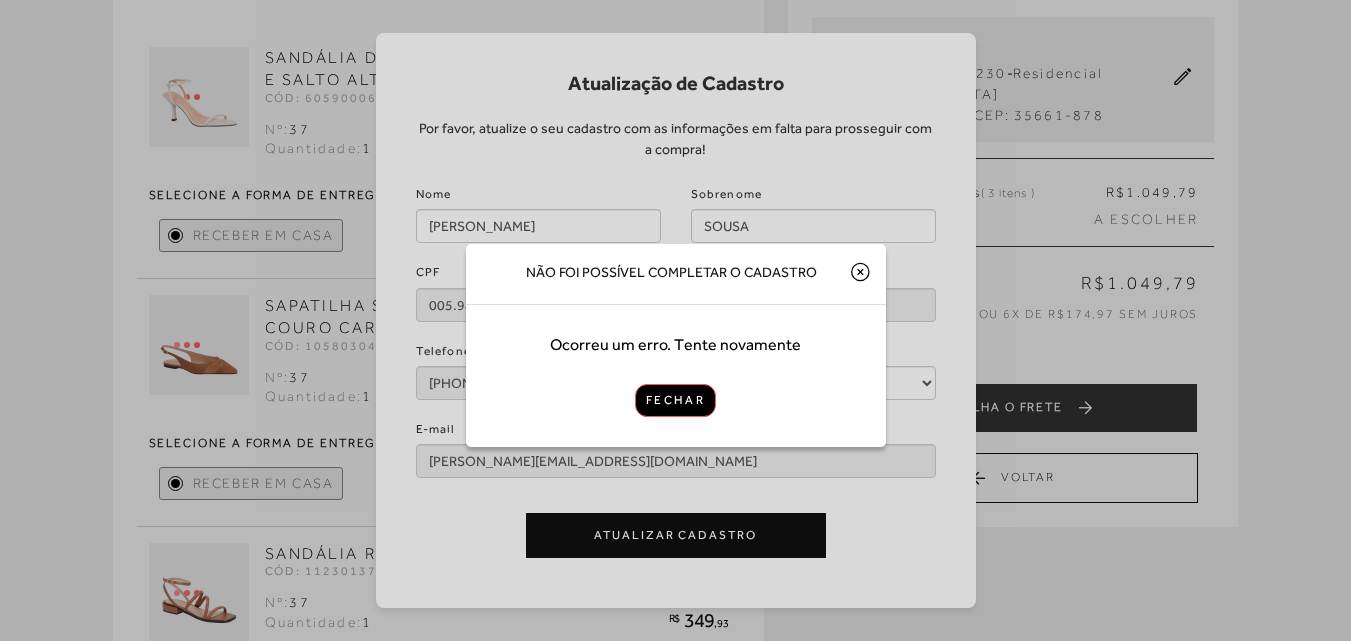 click on "Fechar" at bounding box center (675, 400) 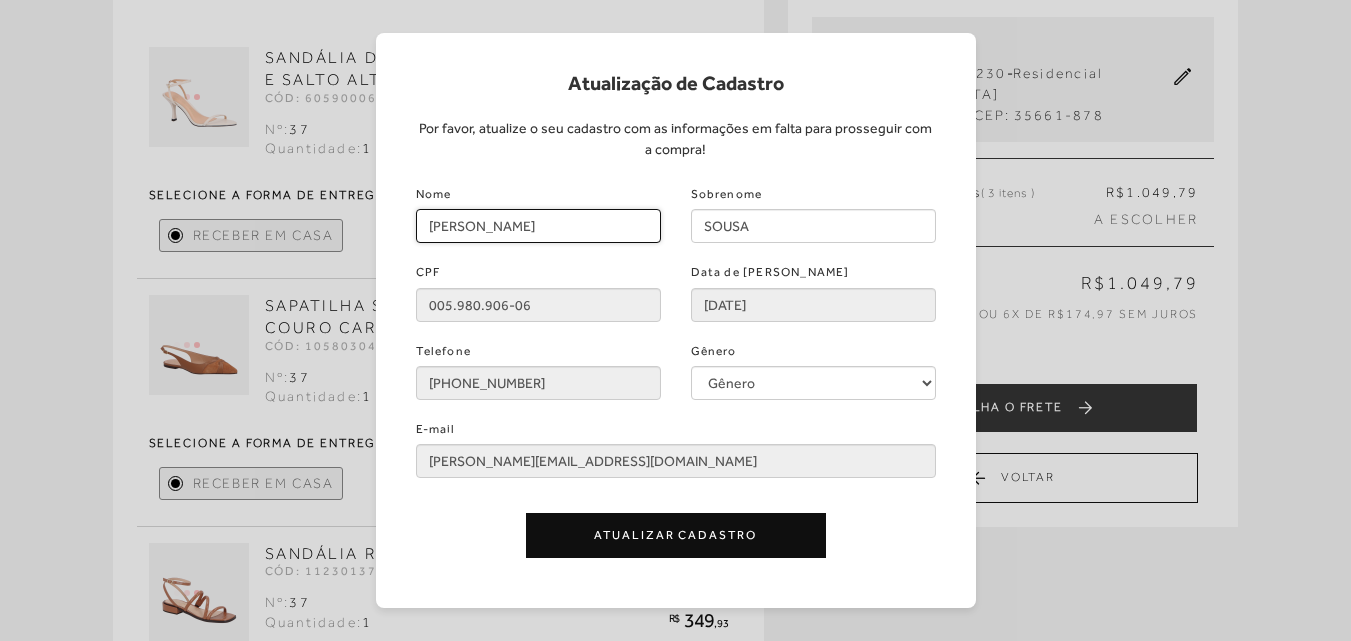 click on "[PERSON_NAME]" at bounding box center (538, 226) 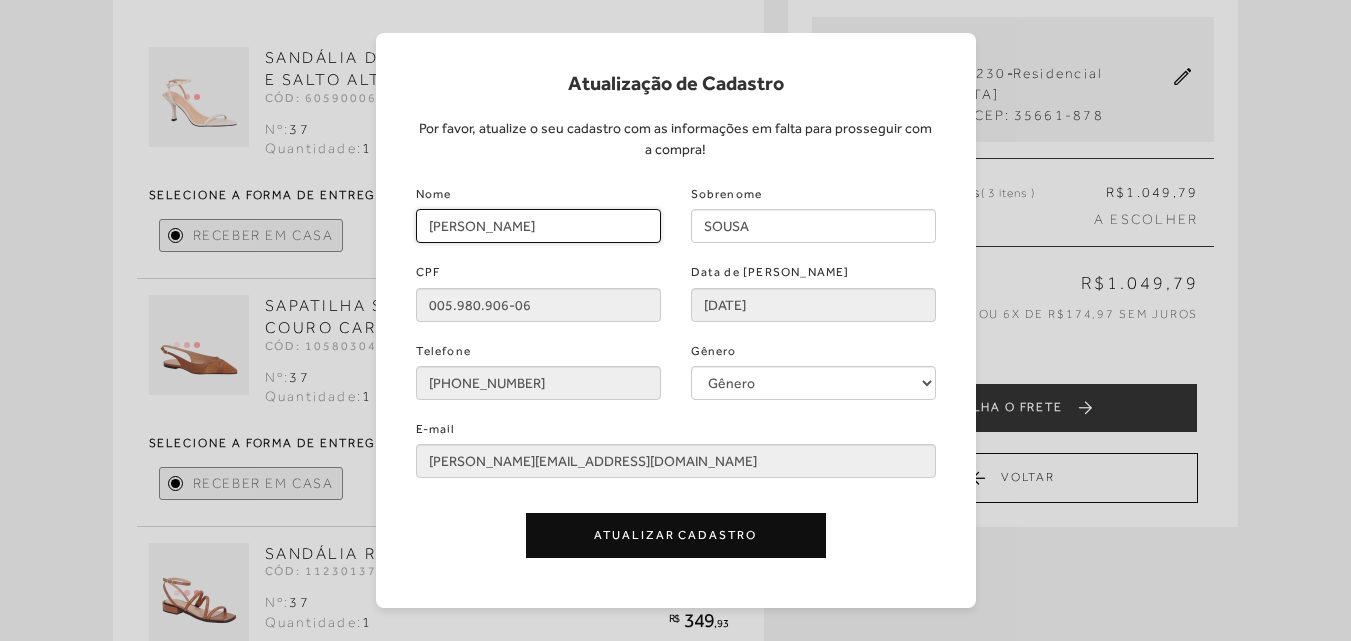 click on "[PERSON_NAME]" at bounding box center (538, 226) 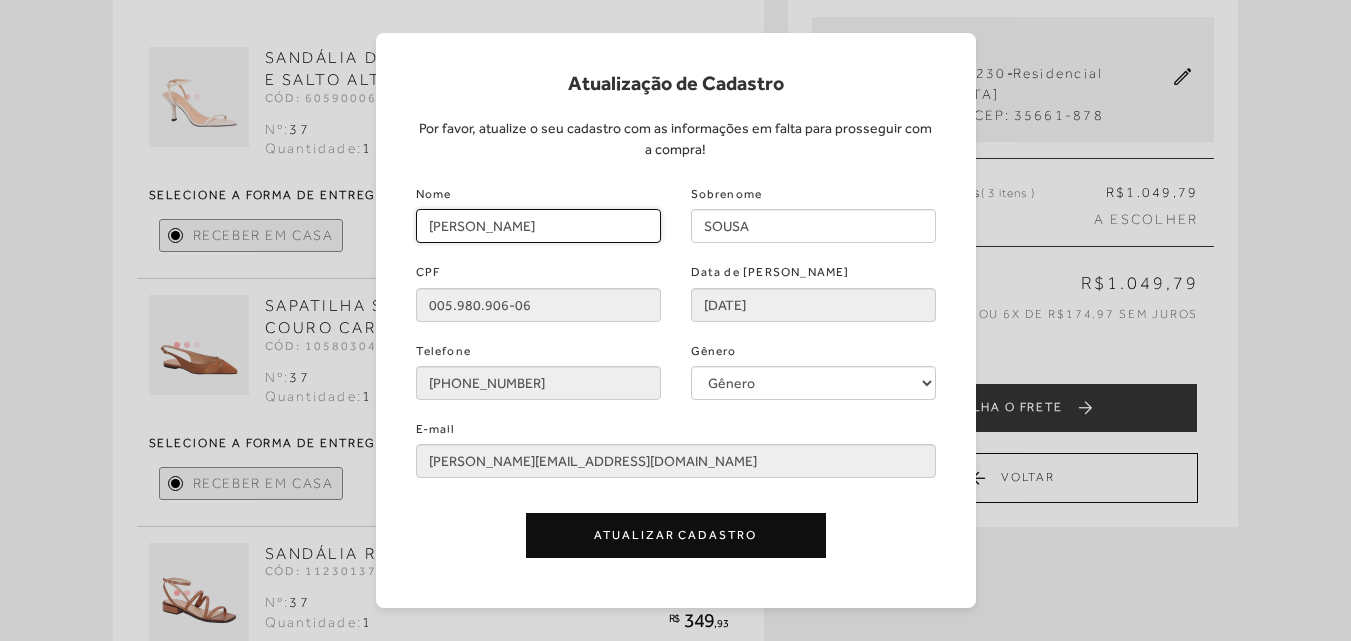 click on "[PERSON_NAME]" at bounding box center (538, 226) 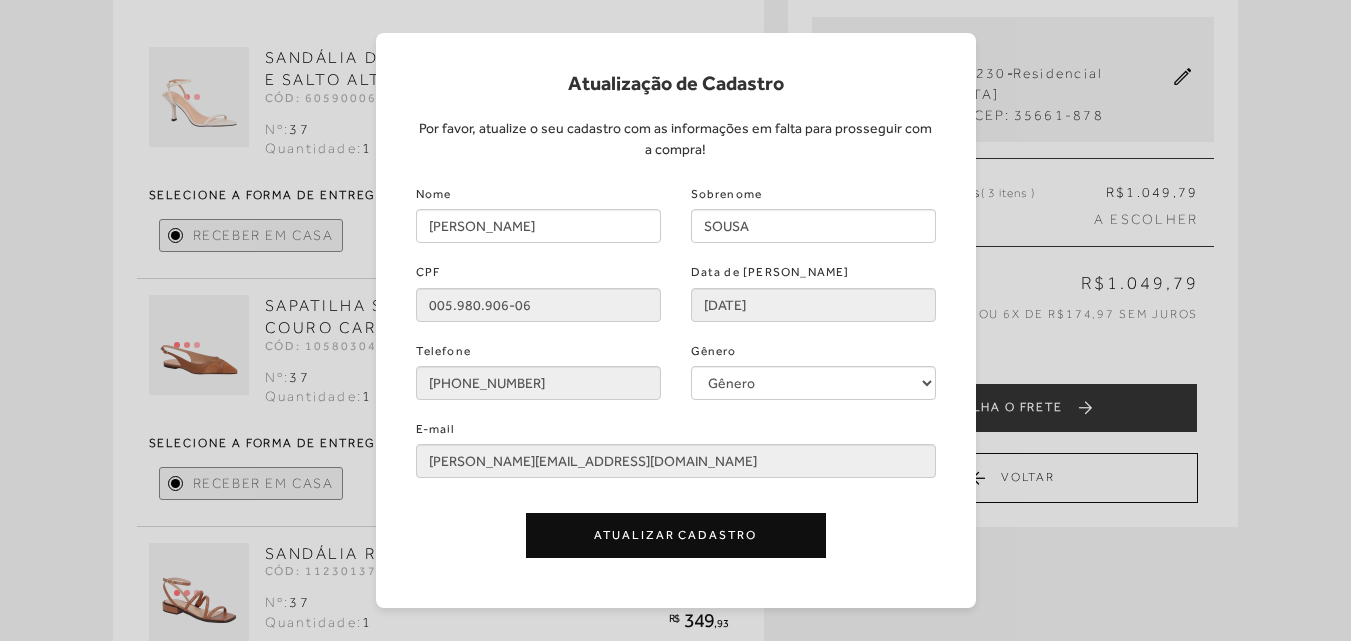 click on "Atualizar Cadastro" at bounding box center (676, 535) 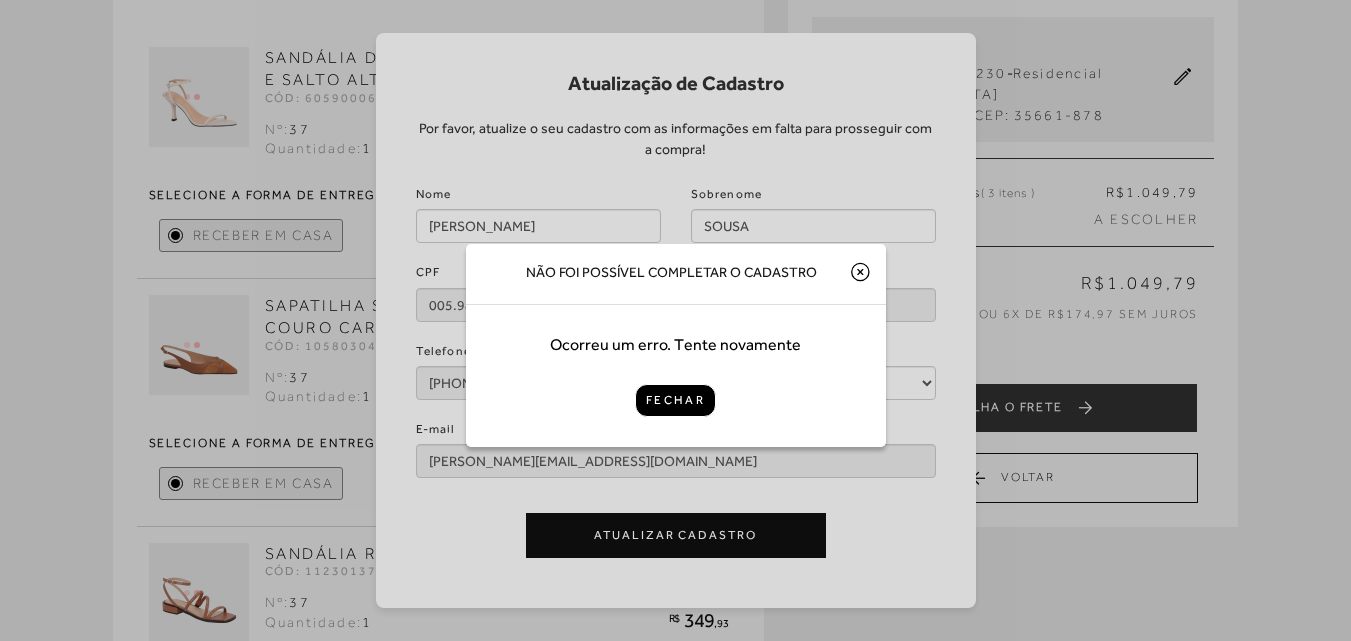 click 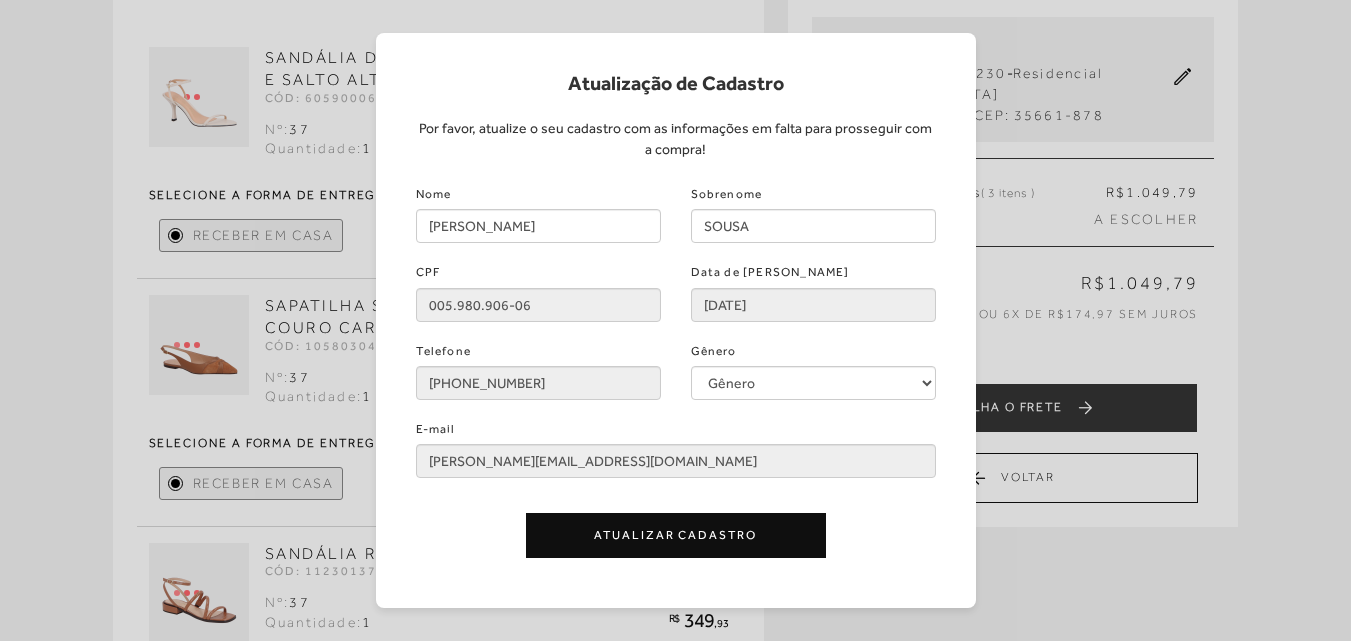 click on "Atualização de Cadastro
Por favor, atualize o seu cadastro com as informações em falta para prosseguir com a compra!
Nome
[PERSON_NAME]
Sobrenome
SOUSA
CPF
005.980.906-06
Data de Nascimento
[DATE]
Telefone
[PHONE_NUMBER]
Gênero
Gênero Feminino Masculino
E-mail
[PERSON_NAME][EMAIL_ADDRESS][DOMAIN_NAME]
Atualizar Cadastro" at bounding box center (675, 320) 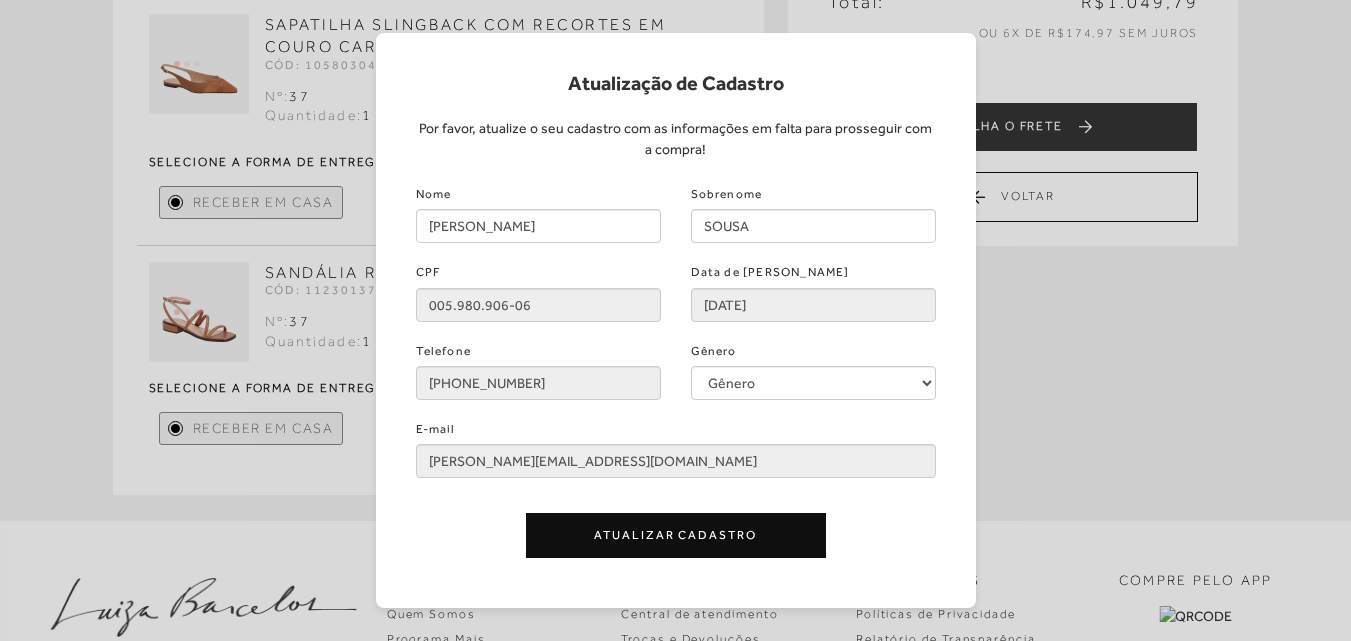 scroll, scrollTop: 400, scrollLeft: 0, axis: vertical 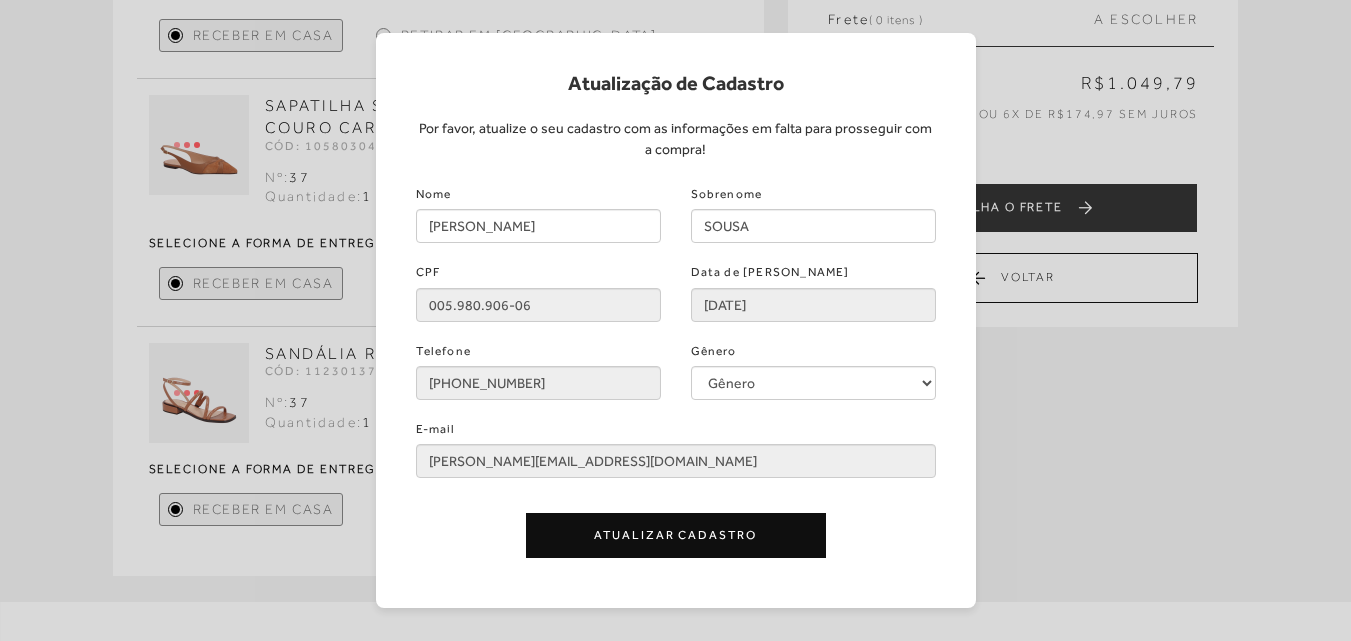 click on "Atualização de Cadastro
Por favor, atualize o seu cadastro com as informações em falta para prosseguir com a compra!
Nome
[PERSON_NAME]
Sobrenome
SOUSA
CPF
005.980.906-06
Data de Nascimento
[DATE]
Telefone
[PHONE_NUMBER]
Gênero
Gênero Feminino Masculino
E-mail
[PERSON_NAME][EMAIL_ADDRESS][DOMAIN_NAME]
Atualizar Cadastro" at bounding box center [675, 320] 